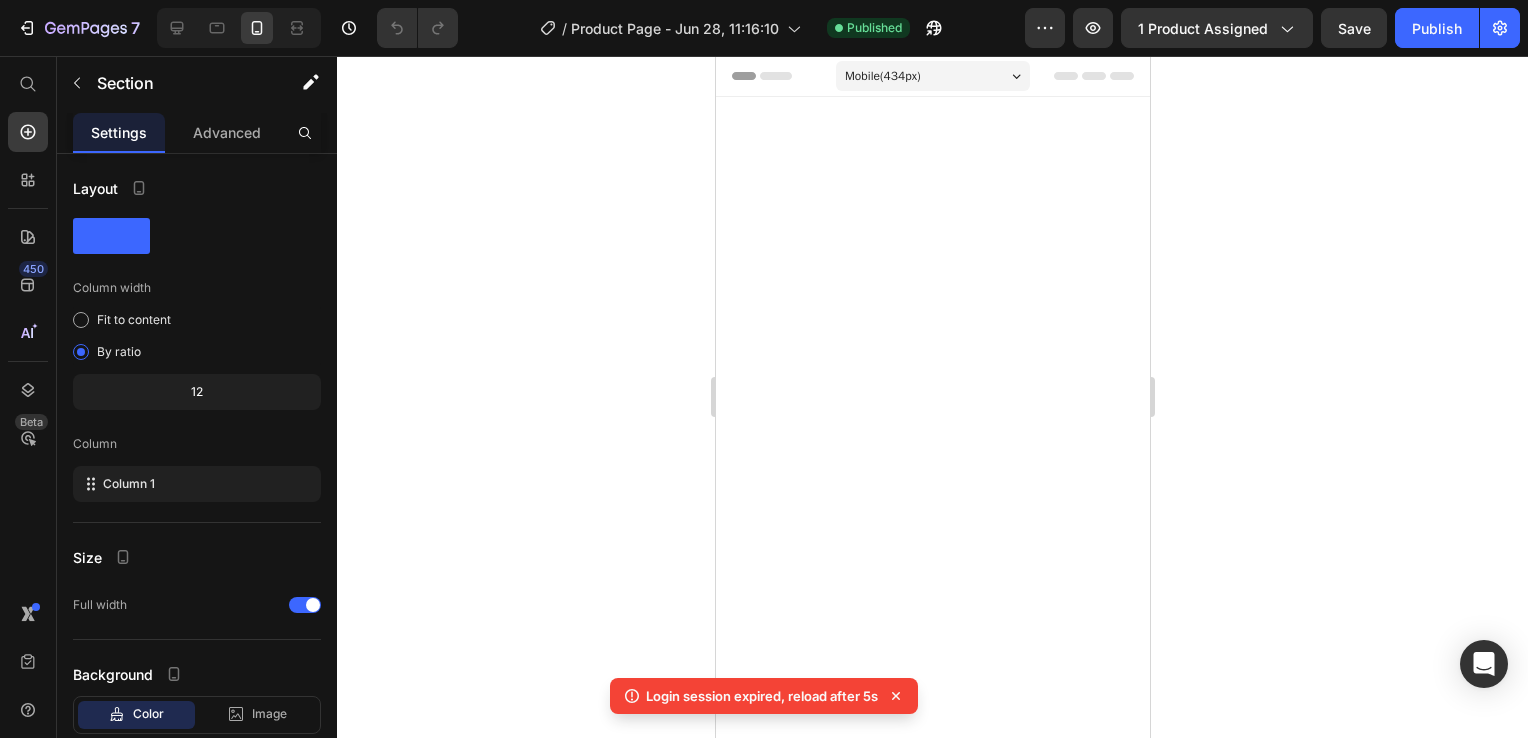 scroll, scrollTop: 7537, scrollLeft: 0, axis: vertical 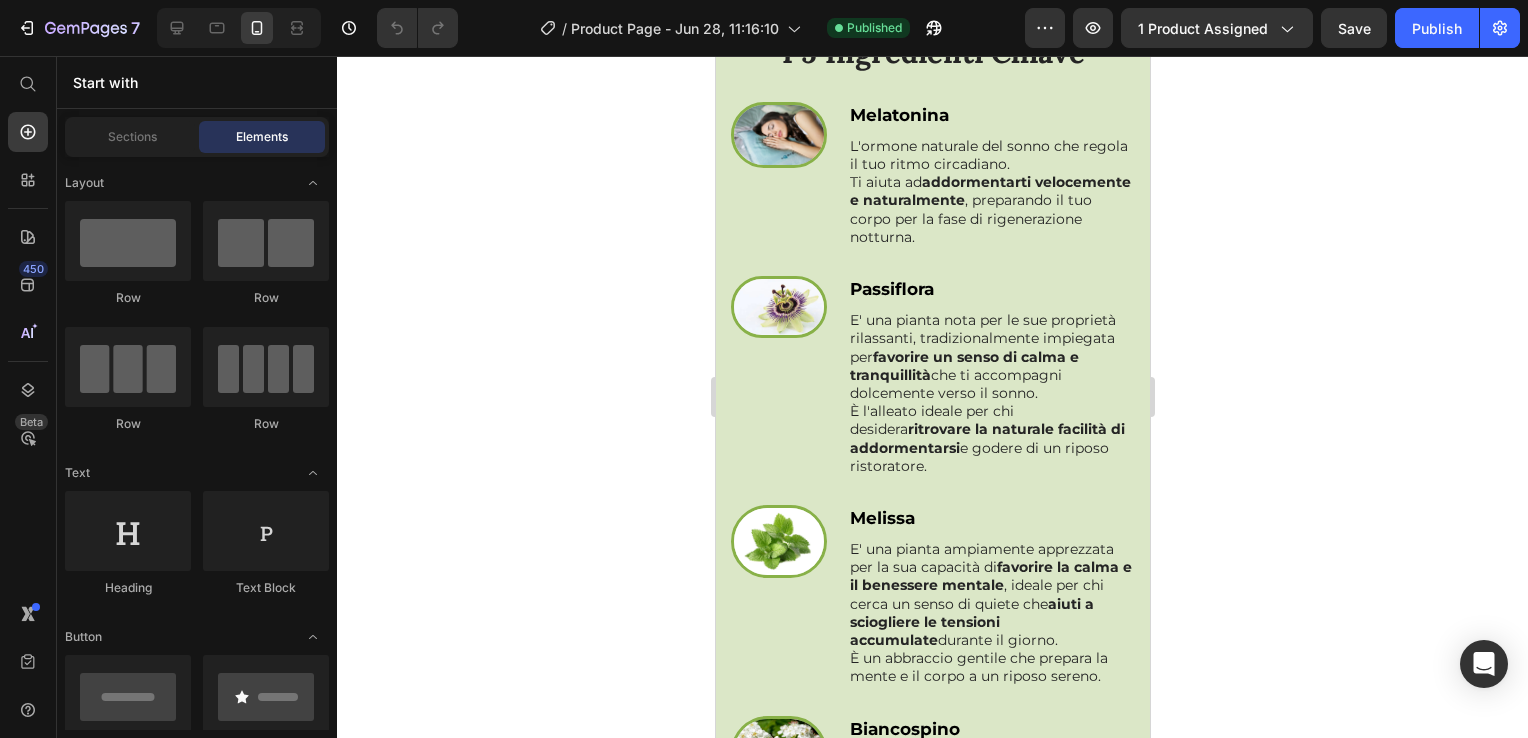 click on "Recovery Night diventa così il tuo  gesto di intelligenza quotidiano . Significa dare al tuo corpo gli  strumenti giusti , al  momento giusto , per affrontare le  cause del gonfiore  e riscoprire il piacere di sentirti  leggera e in armonia ." at bounding box center (932, -189) 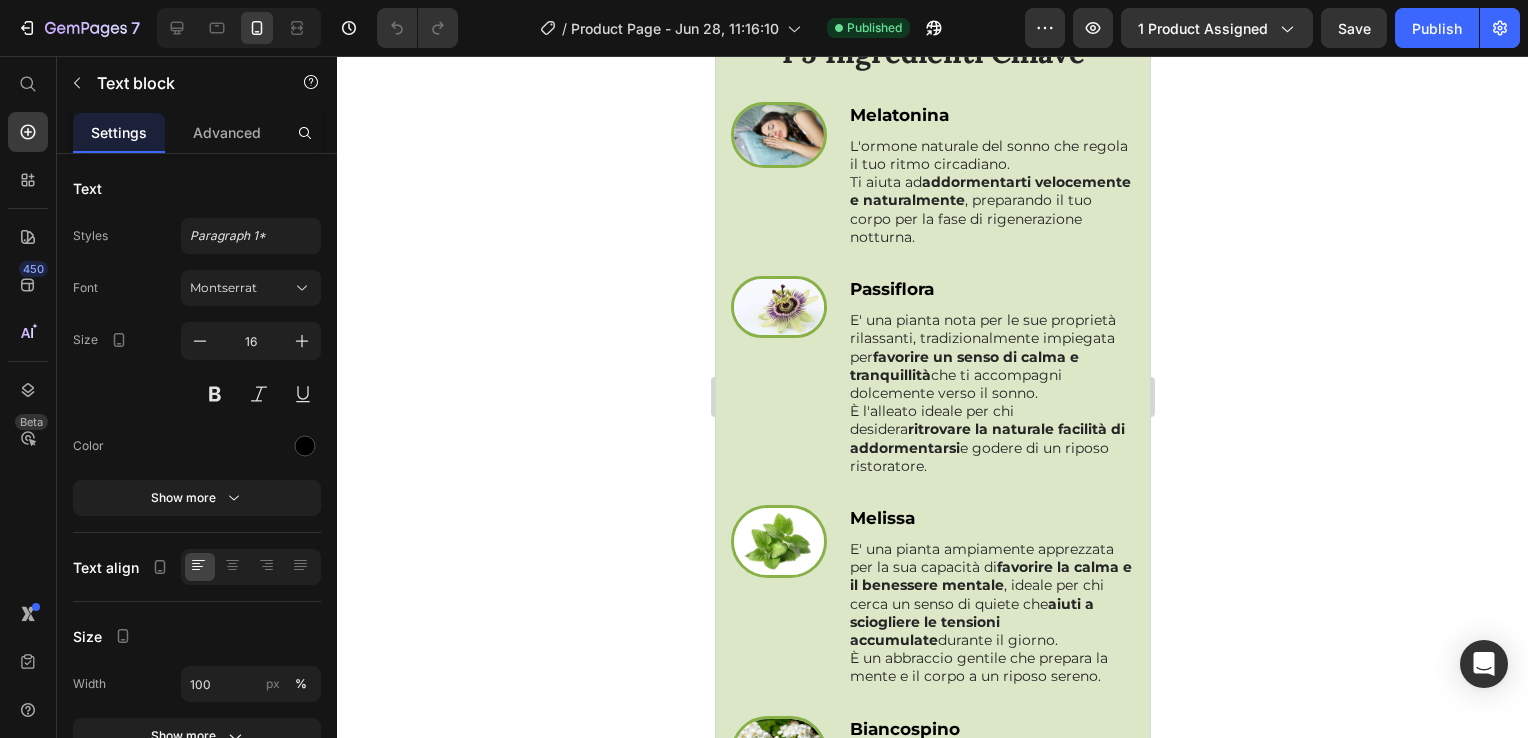 click on "Recovery Night diventa così il tuo  gesto di intelligenza quotidiano . Significa dare al tuo corpo gli  strumenti giusti , al  momento giusto , per affrontare le  cause del gonfiore  e riscoprire il piacere di sentirti  leggera e in armonia ." at bounding box center (932, -189) 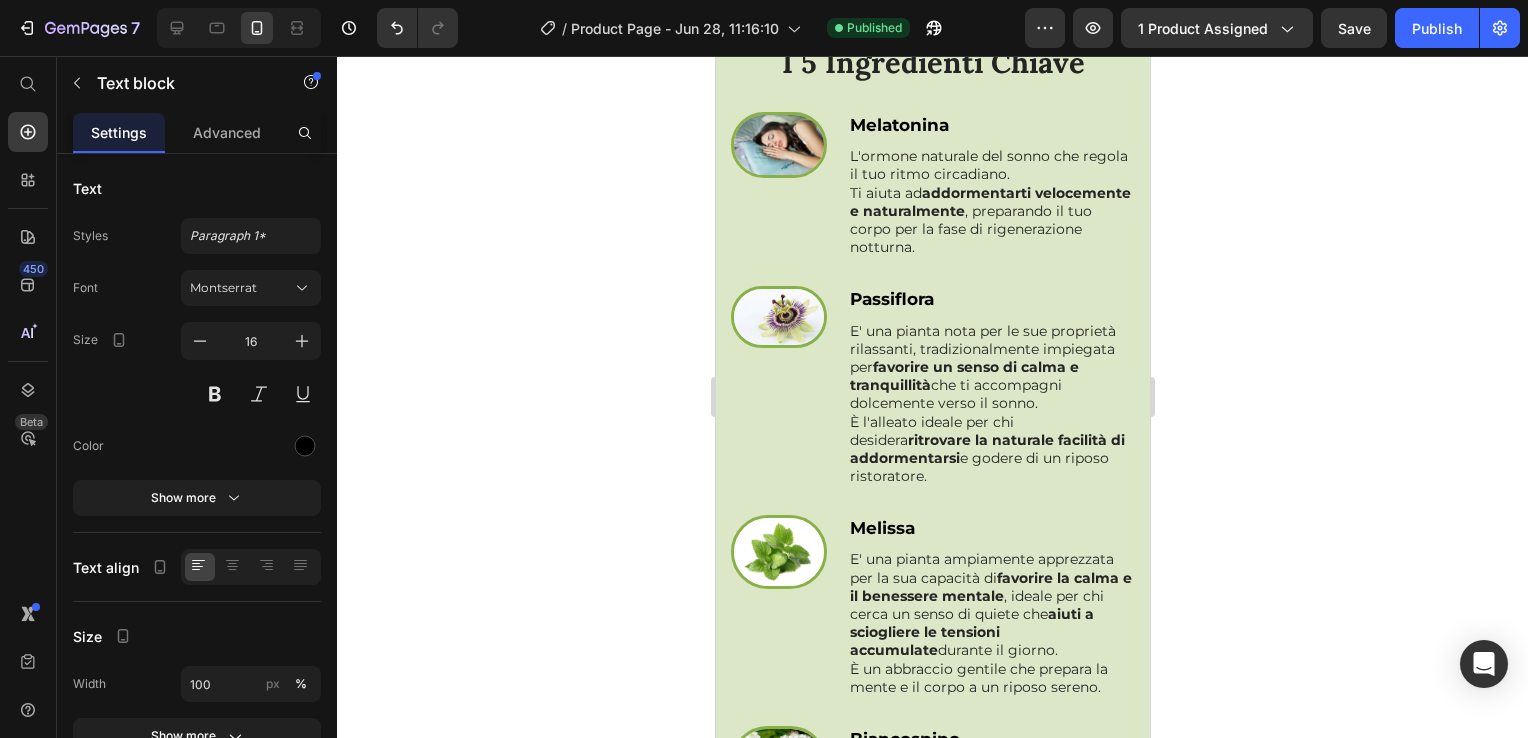scroll, scrollTop: 7500, scrollLeft: 0, axis: vertical 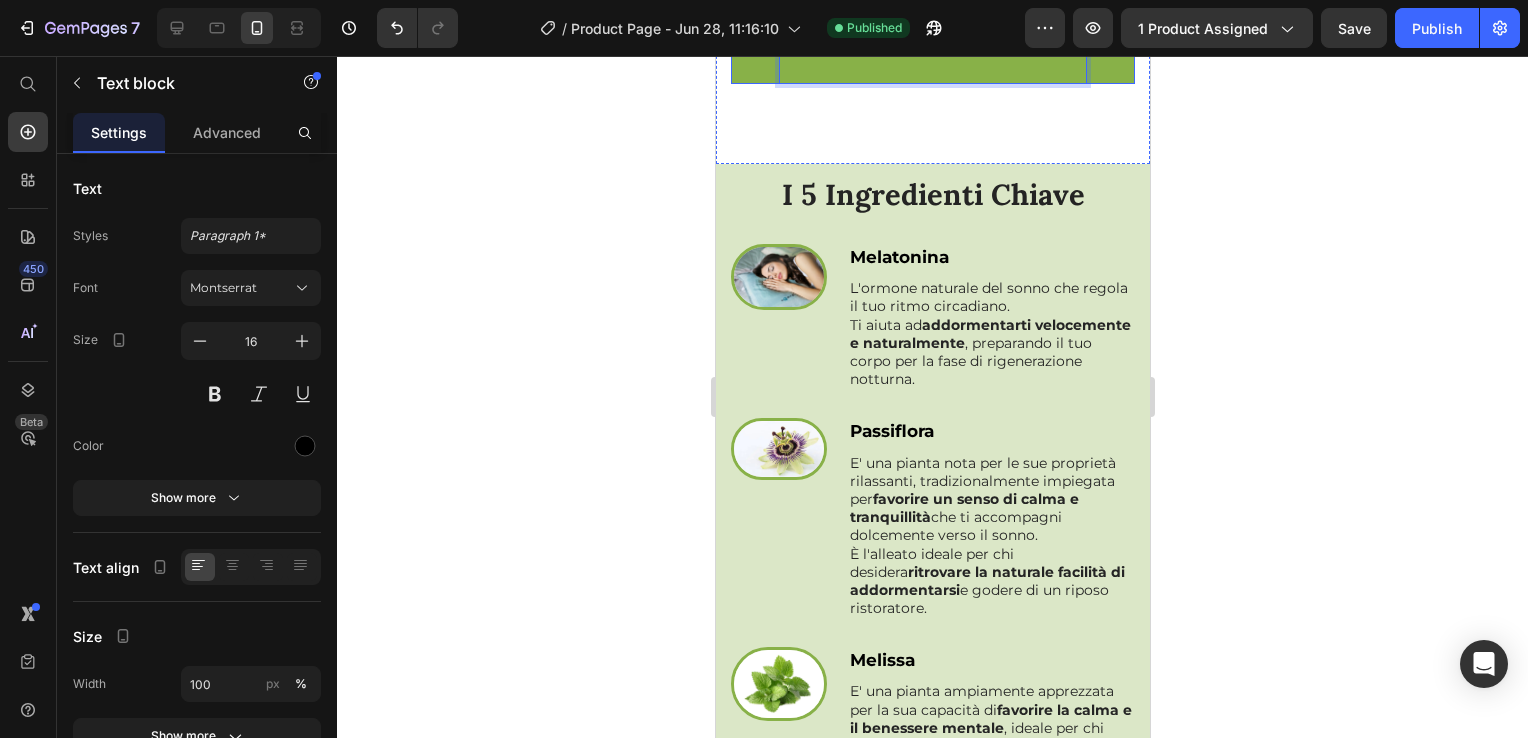 drag, startPoint x: 1040, startPoint y: 450, endPoint x: 751, endPoint y: 86, distance: 464.77628 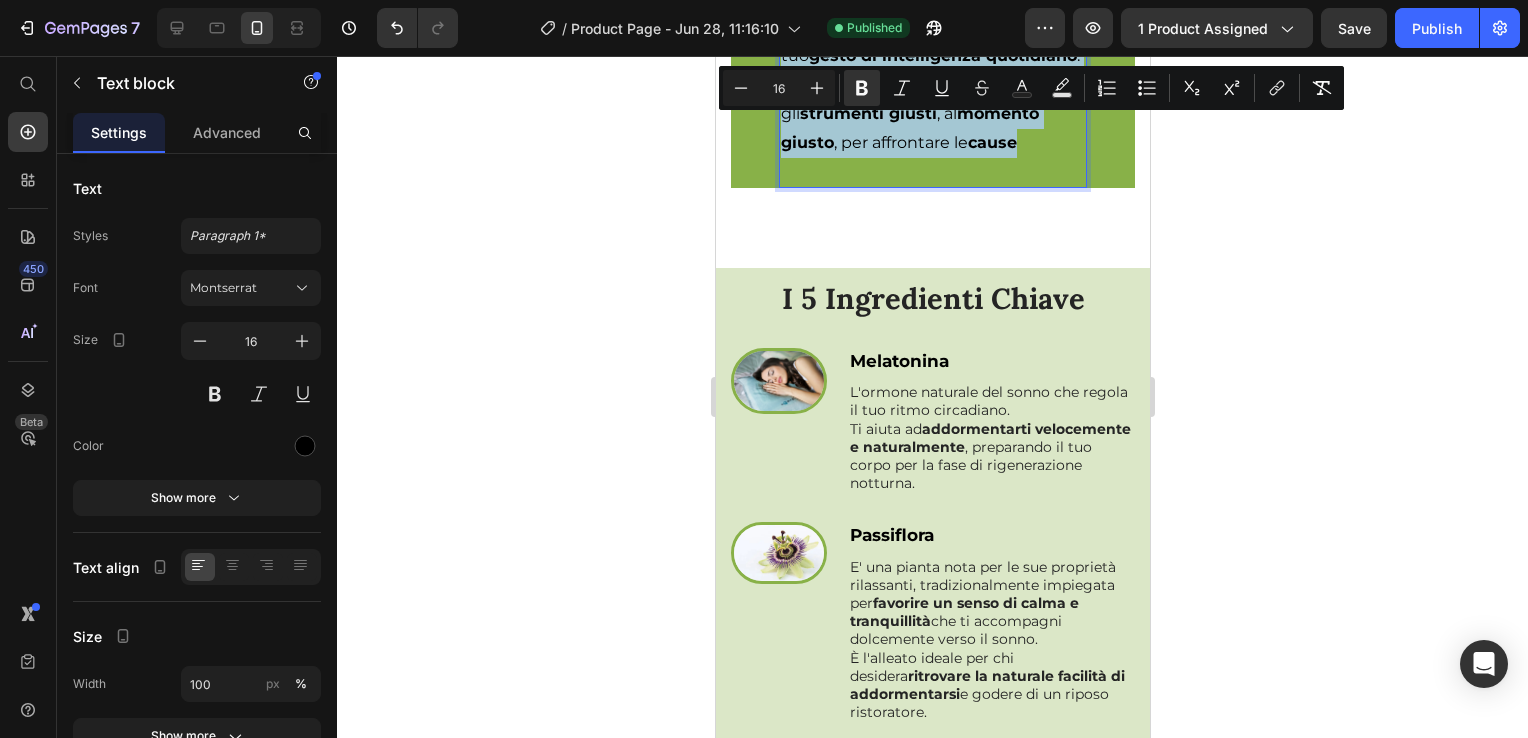 scroll, scrollTop: 7200, scrollLeft: 0, axis: vertical 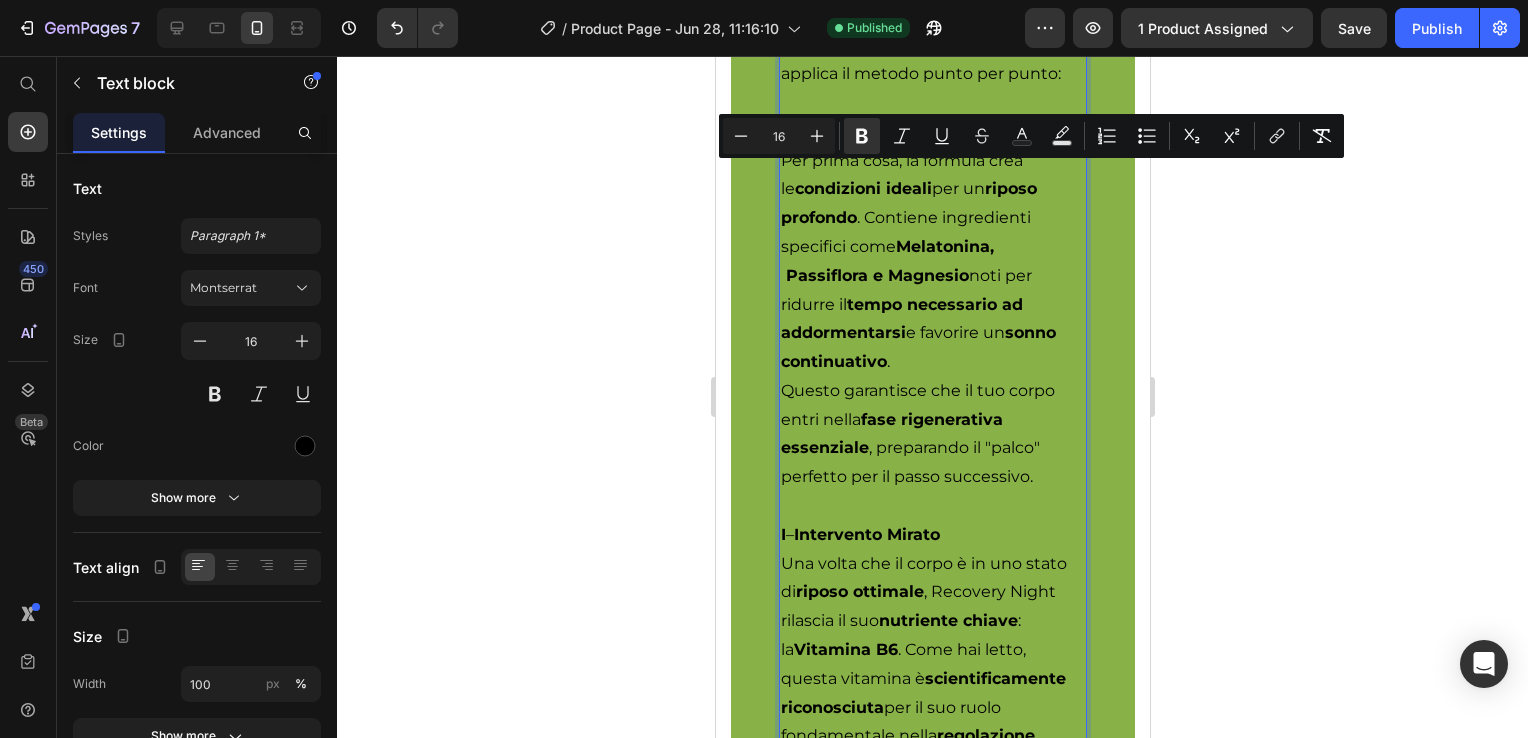 drag, startPoint x: 1053, startPoint y: 356, endPoint x: 893, endPoint y: 177, distance: 240.0854 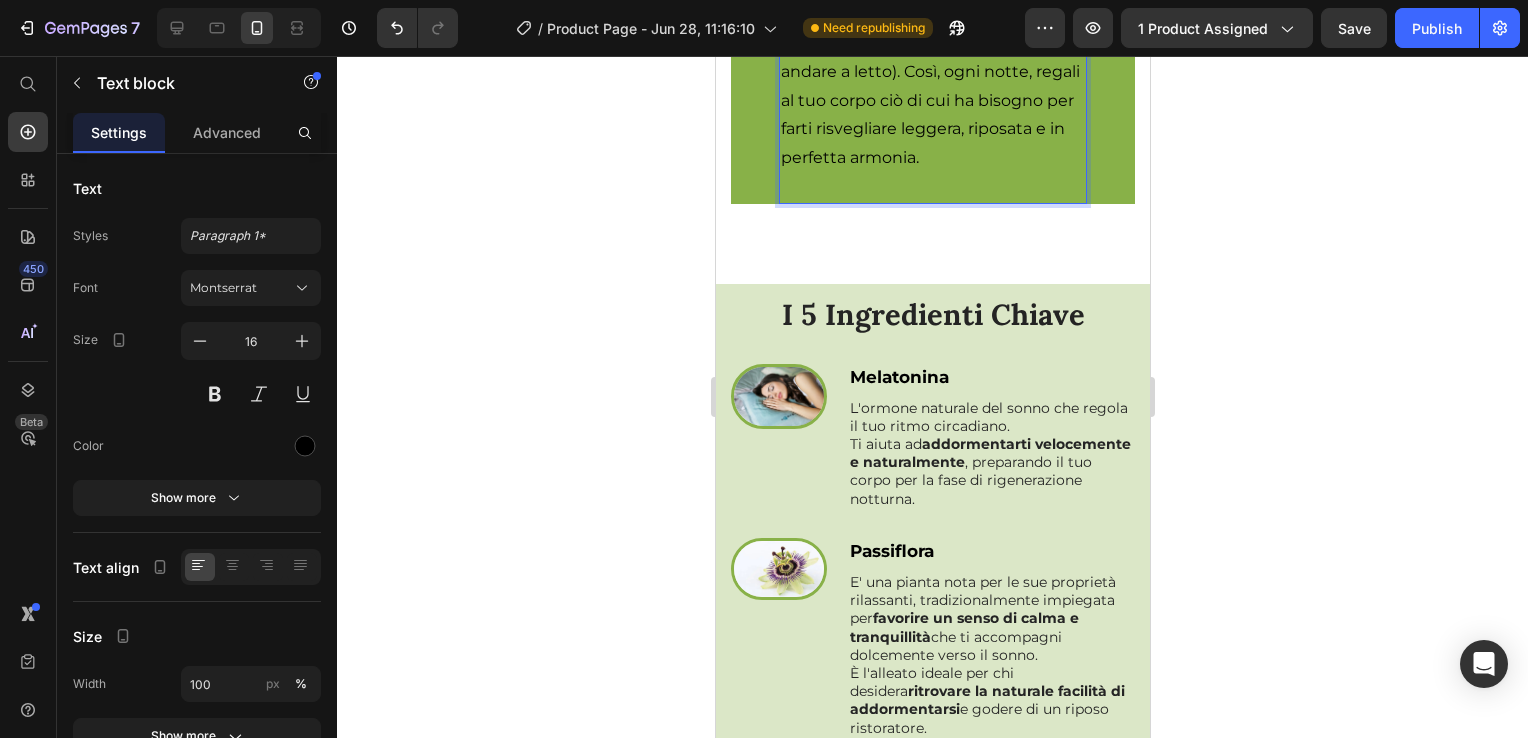 scroll, scrollTop: 6988, scrollLeft: 0, axis: vertical 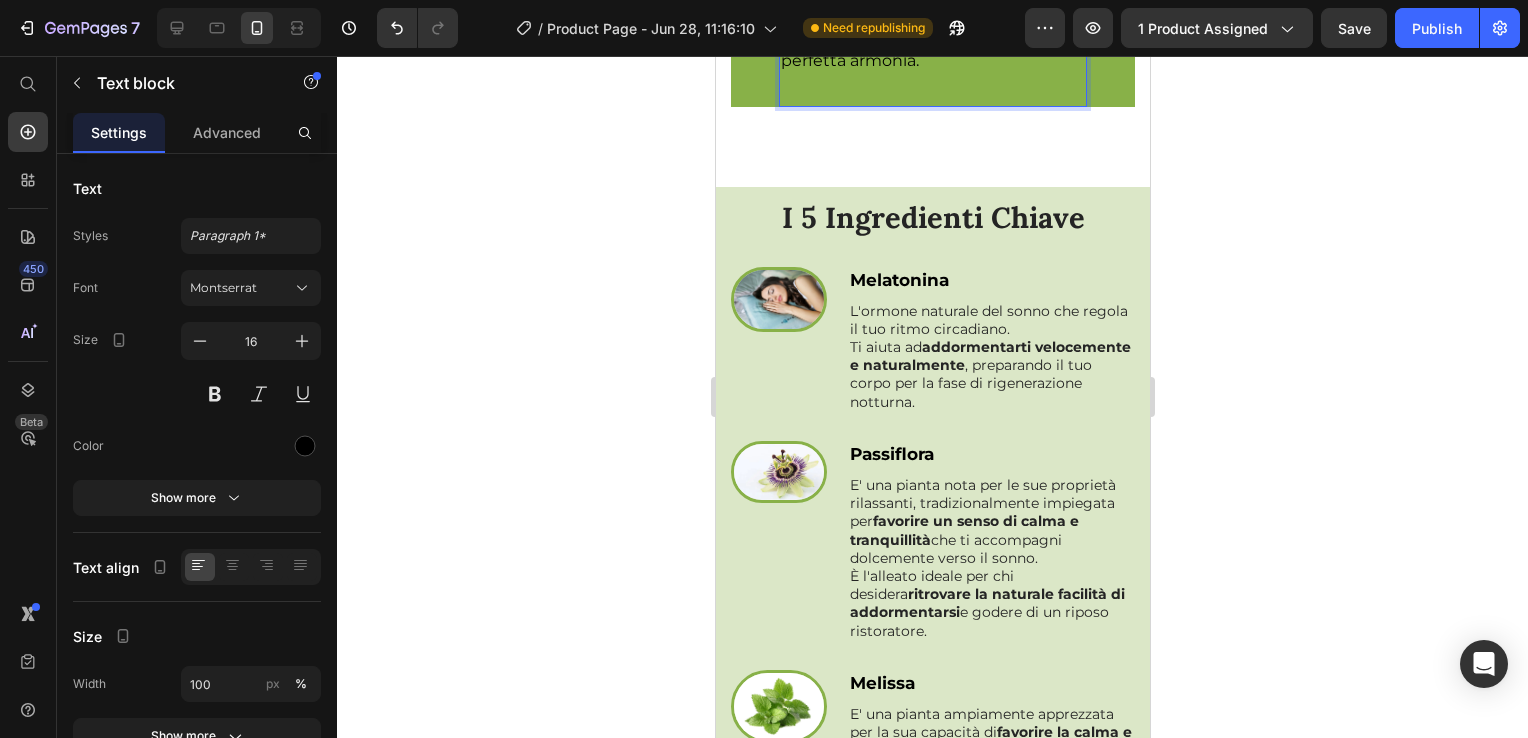click on "R – Rituale Notturno  Fare di Recovery Night il tuo rituale quotidiano è facile: prendi semplicemente 5 capsule circa 30-60 minuti prima di coricarti (non immediatamente prima di andare a letto). Così, ogni notte, regali al tuo corpo ciò di cui ha bisogno per farti risvegliare leggera, riposata e in perfetta armonia." at bounding box center [932, -54] 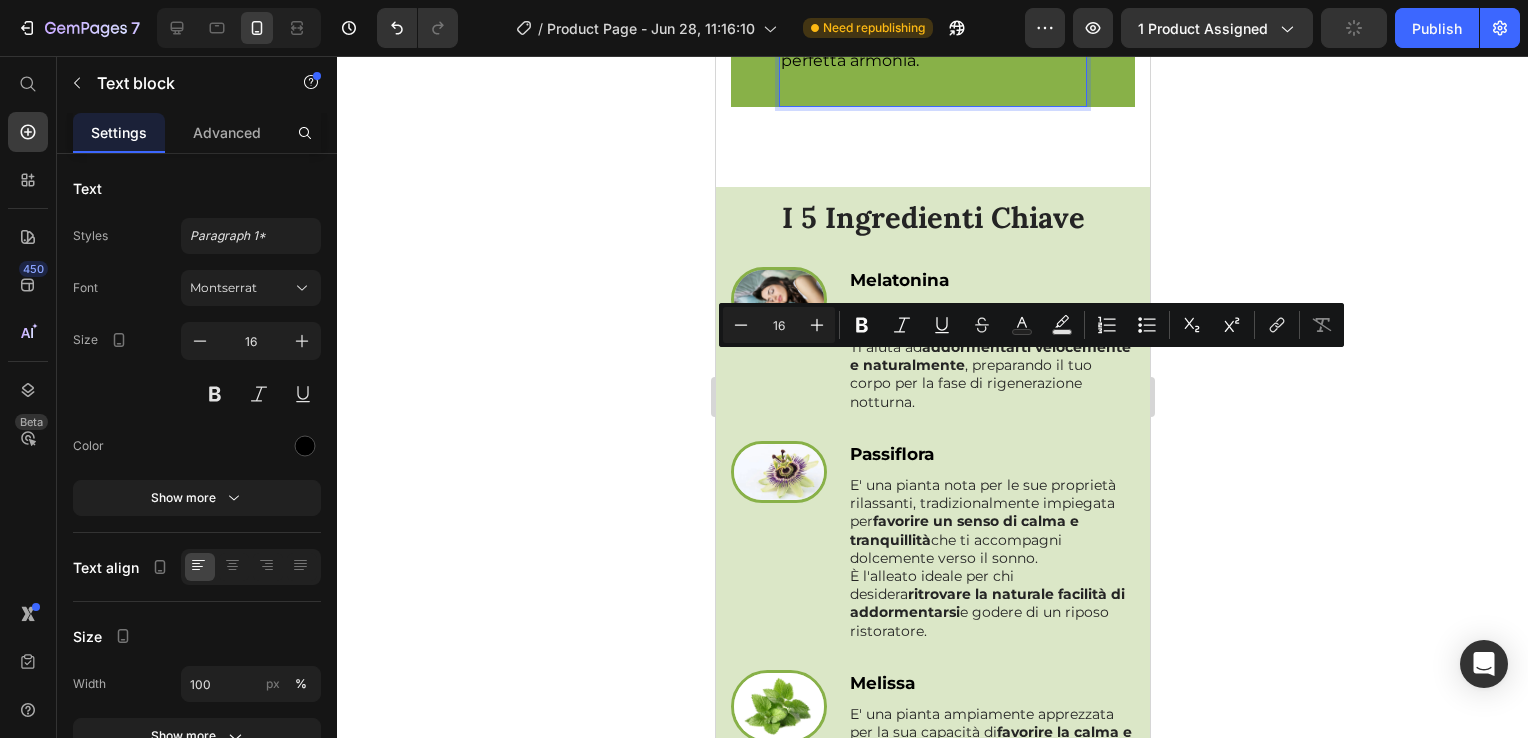 drag, startPoint x: 1003, startPoint y: 362, endPoint x: 833, endPoint y: 426, distance: 181.64801 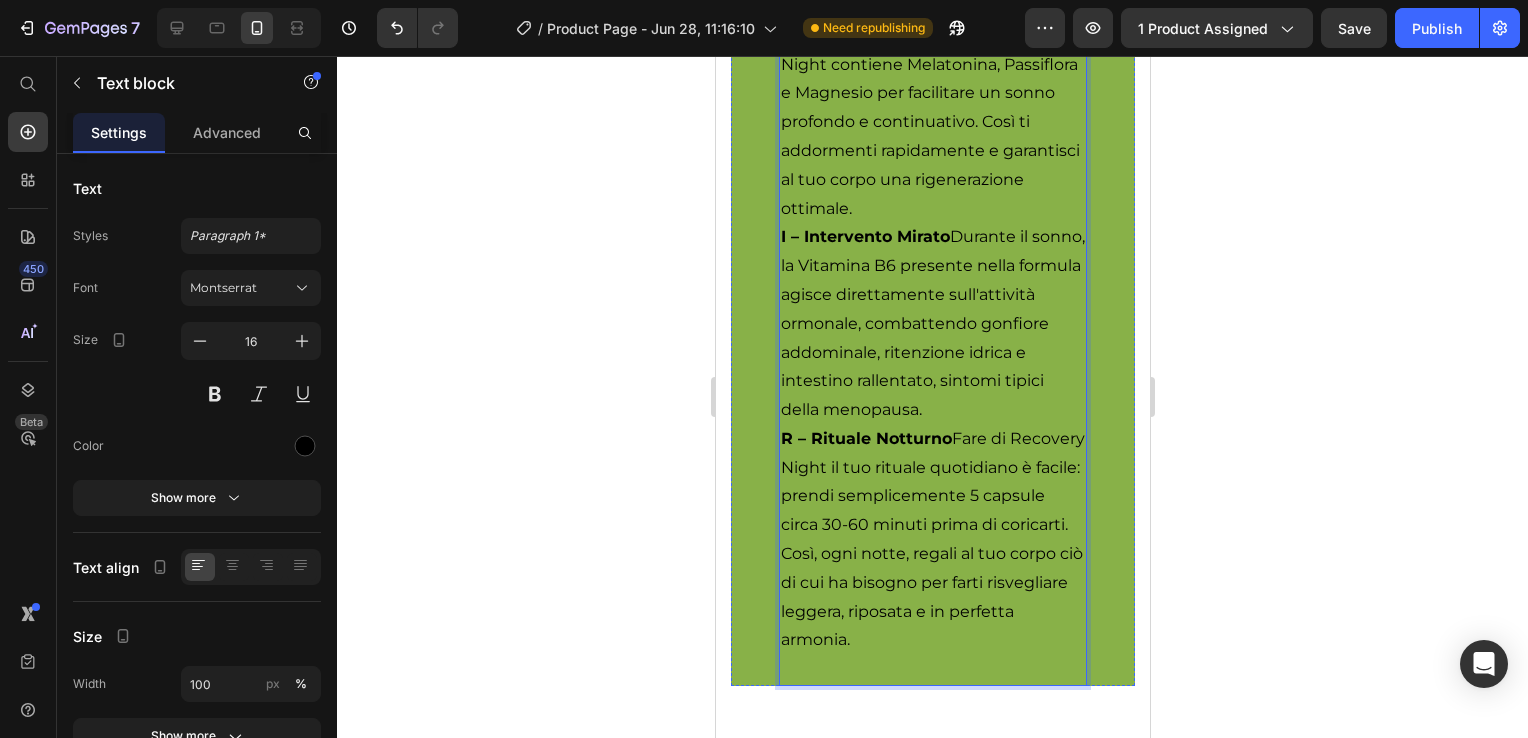 scroll, scrollTop: 6388, scrollLeft: 0, axis: vertical 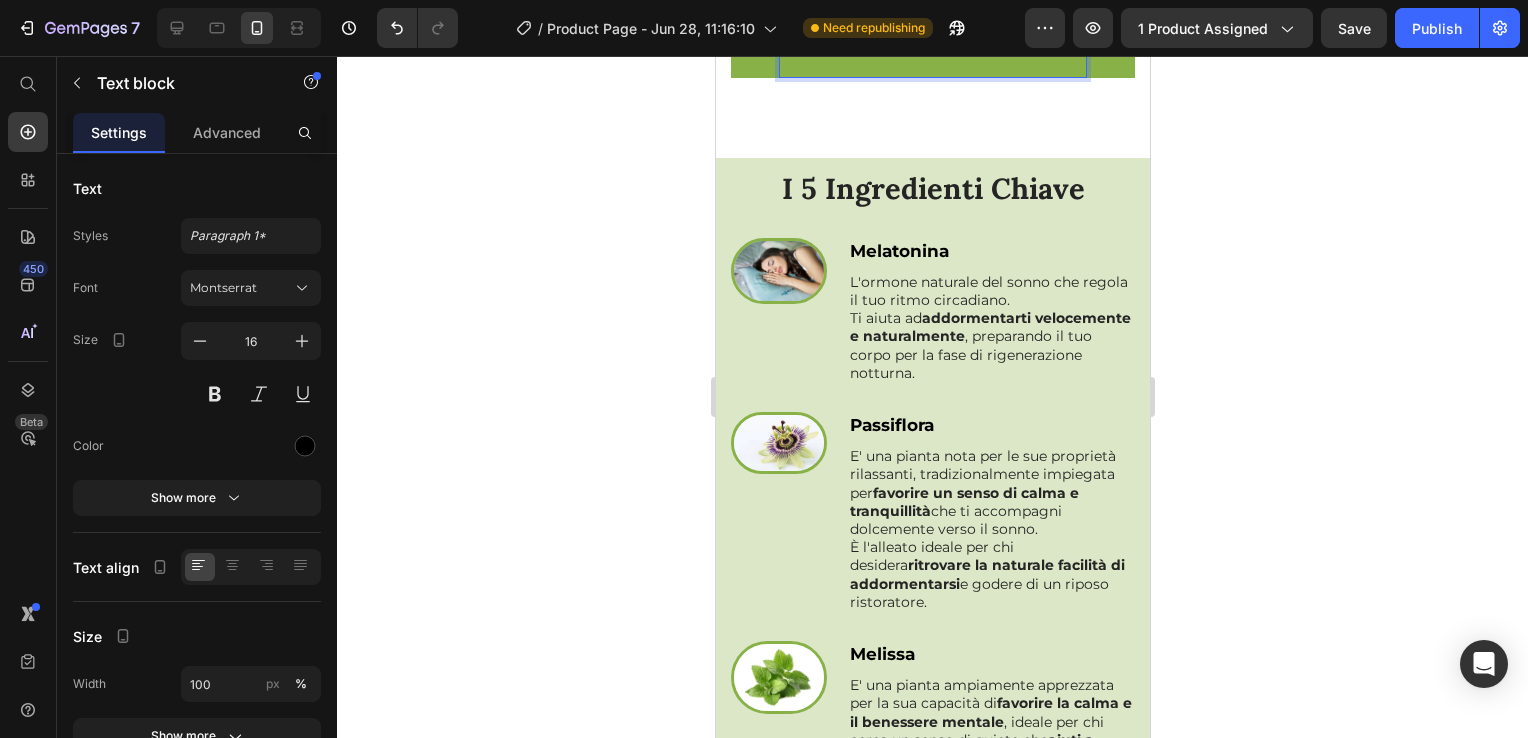 click on "R – Rituale Notturno  Fare di Recovery Night il tuo rituale quotidiano è facile: prendi semplicemente 5 capsule circa 30-60 minuti prima di coricarti. Così, ogni notte, regali al tuo corpo ciò di cui ha bisogno per farti risvegliare leggera, riposata e in perfetta armonia." at bounding box center [932, -68] 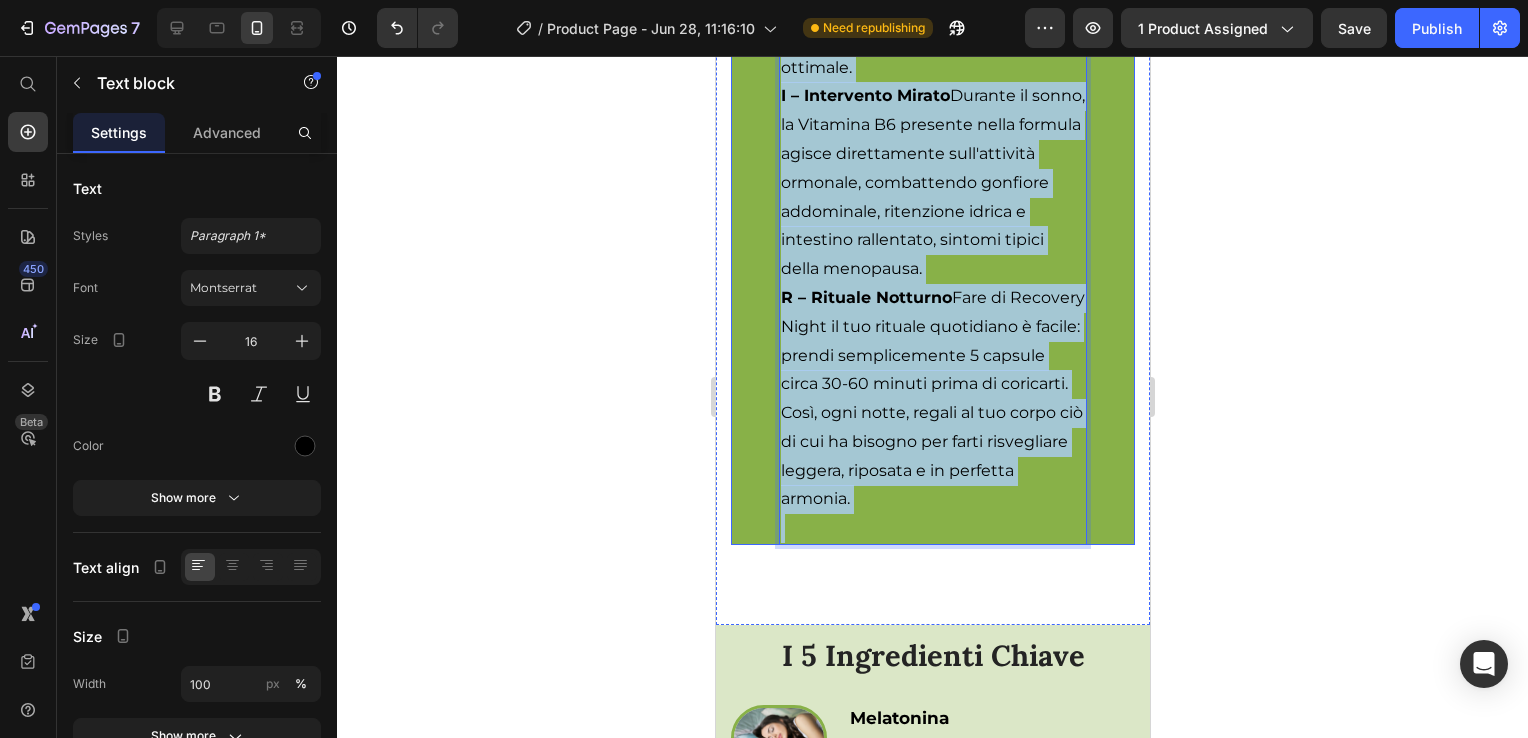 scroll, scrollTop: 6461, scrollLeft: 0, axis: vertical 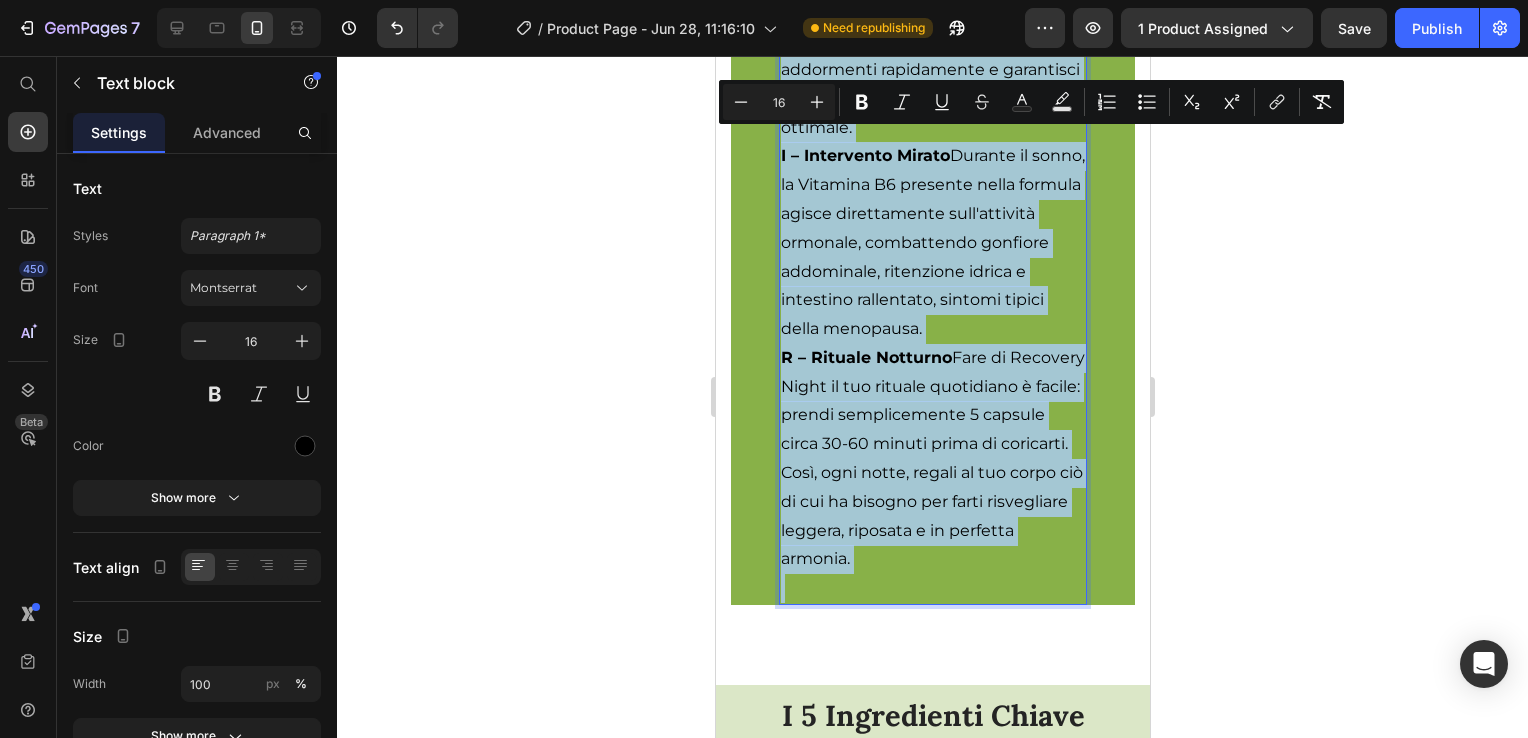 drag, startPoint x: 932, startPoint y: 490, endPoint x: 798, endPoint y: 143, distance: 371.97446 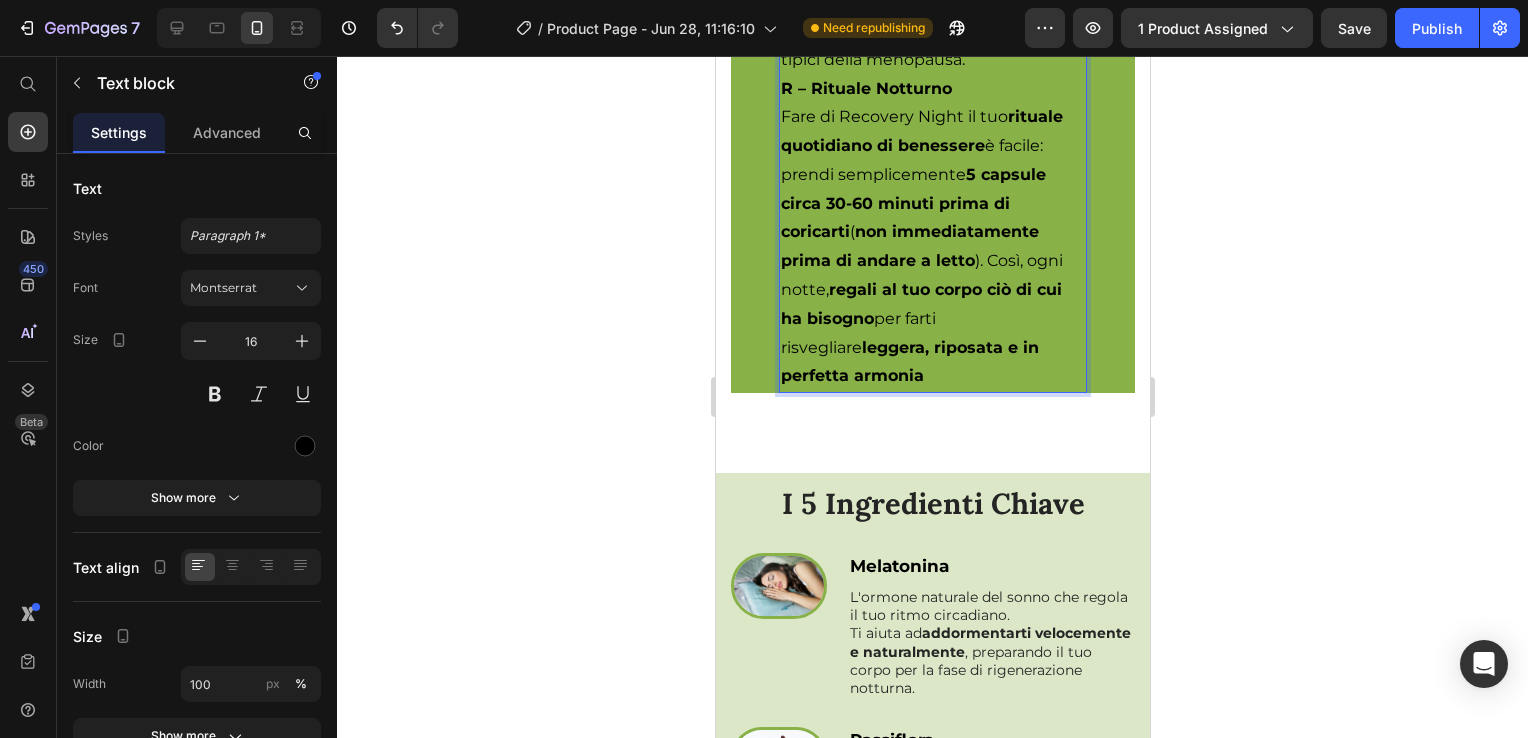 scroll, scrollTop: 6845, scrollLeft: 0, axis: vertical 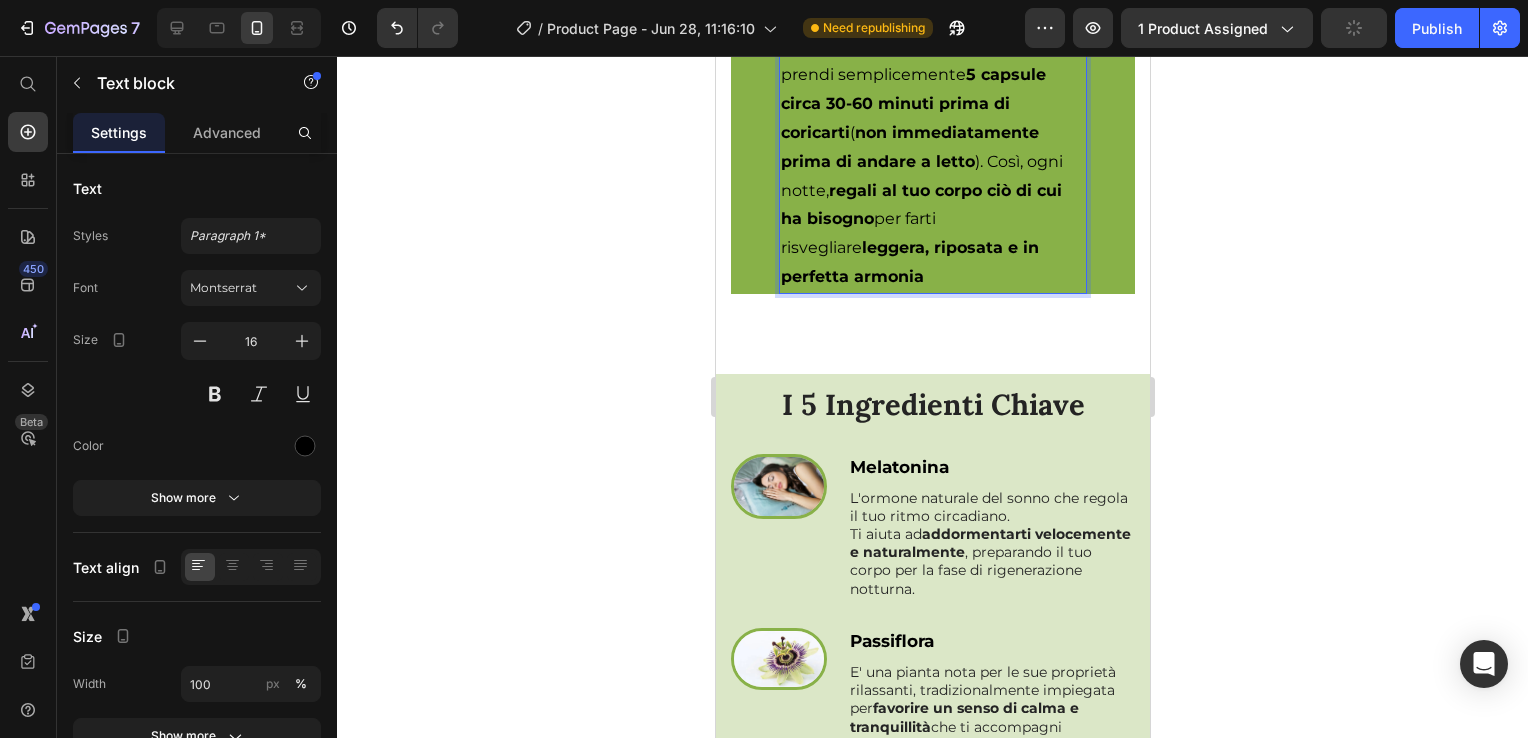 click on "R – Rituale Notturno Fare di Recovery Night il tuo  rituale quotidiano di benessere  è facile: prendi semplicemente  5 capsule circa 30-60 minuti prima di coricarti  ( non immediatamente prima di andare a letto ). Così, ogni notte,  regali al tuo corpo ciò di cui ha bisogno  per farti risvegliare  leggera, riposata e in perfetta armonia" at bounding box center [932, 119] 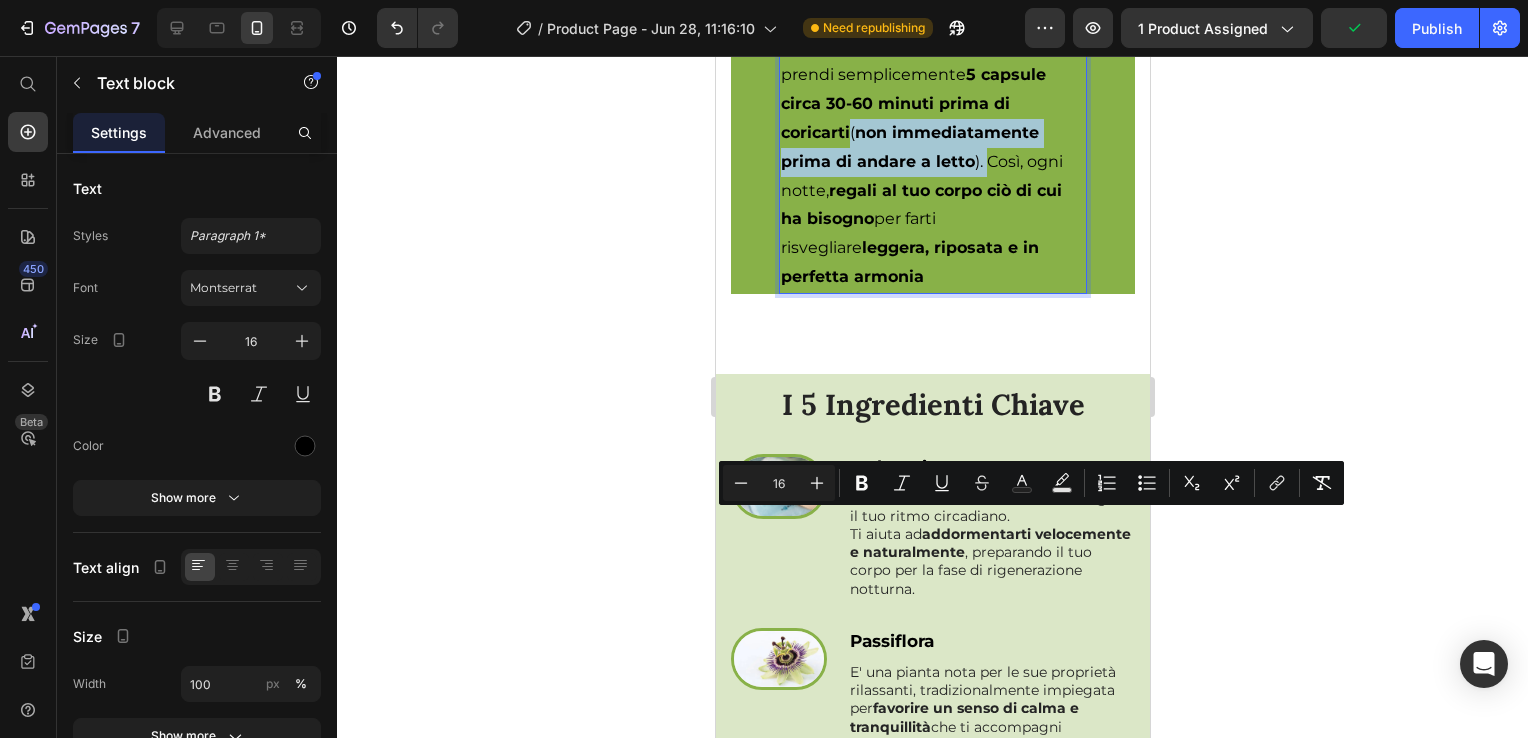 drag, startPoint x: 981, startPoint y: 553, endPoint x: 848, endPoint y: 526, distance: 135.71294 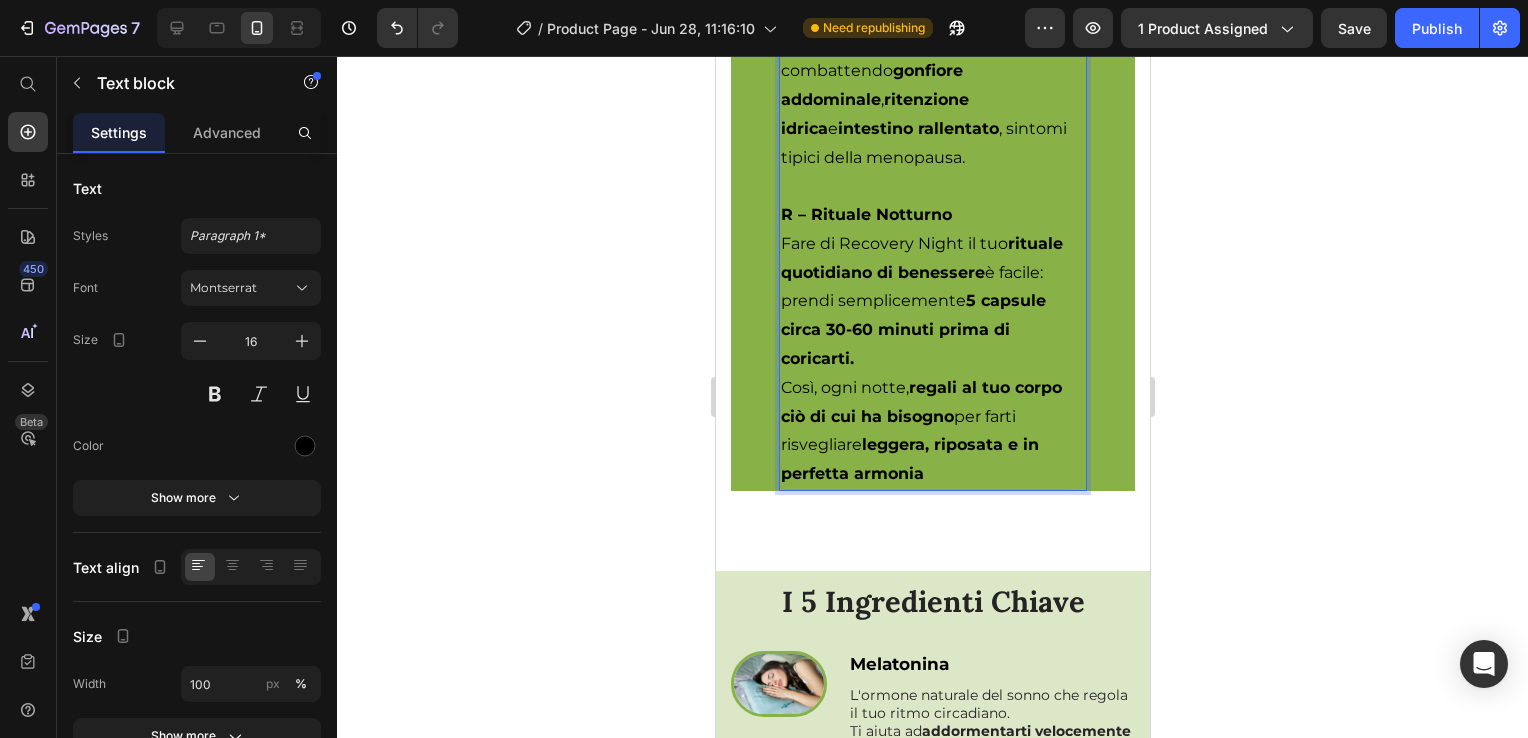 scroll, scrollTop: 6445, scrollLeft: 0, axis: vertical 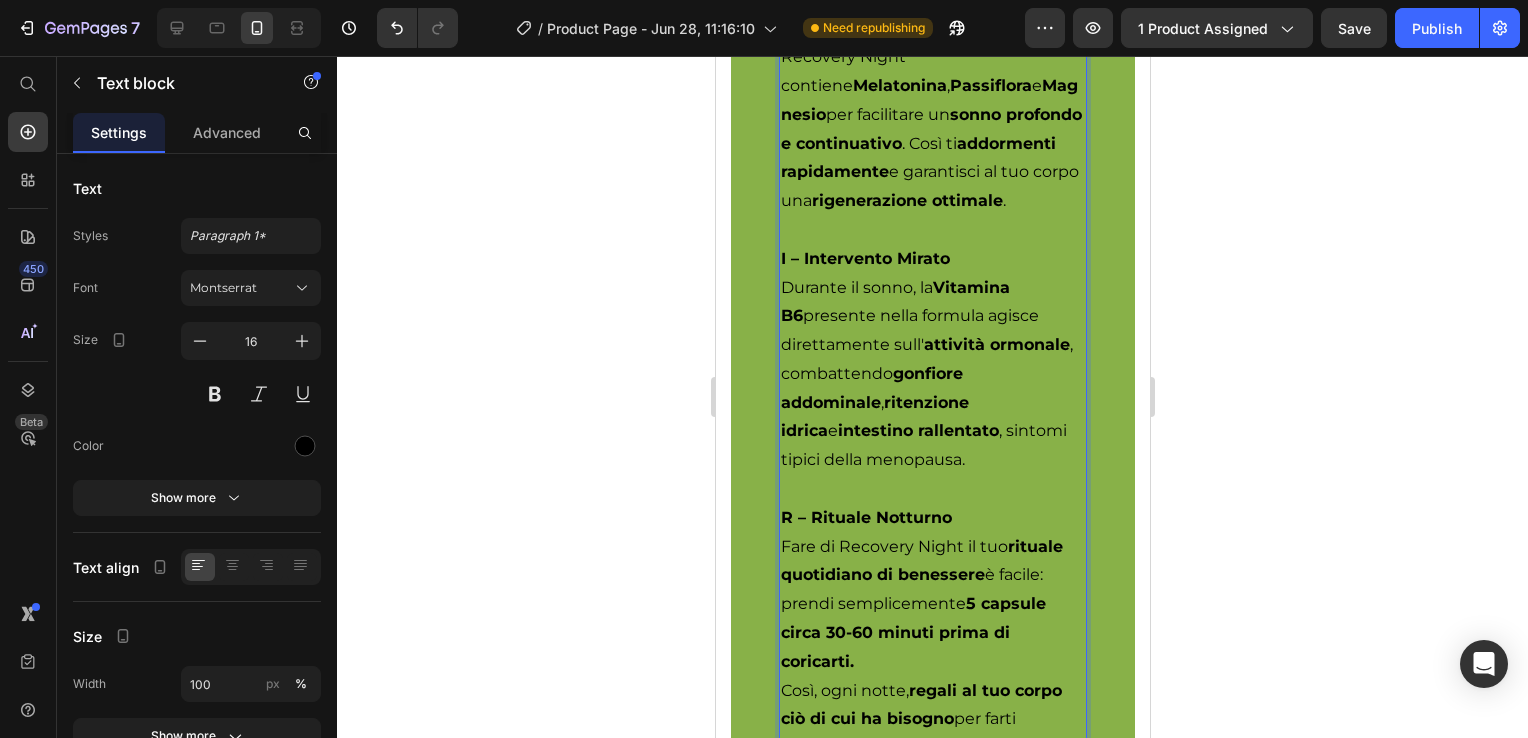 click on "Ecco come agisce:" at bounding box center (932, -29) 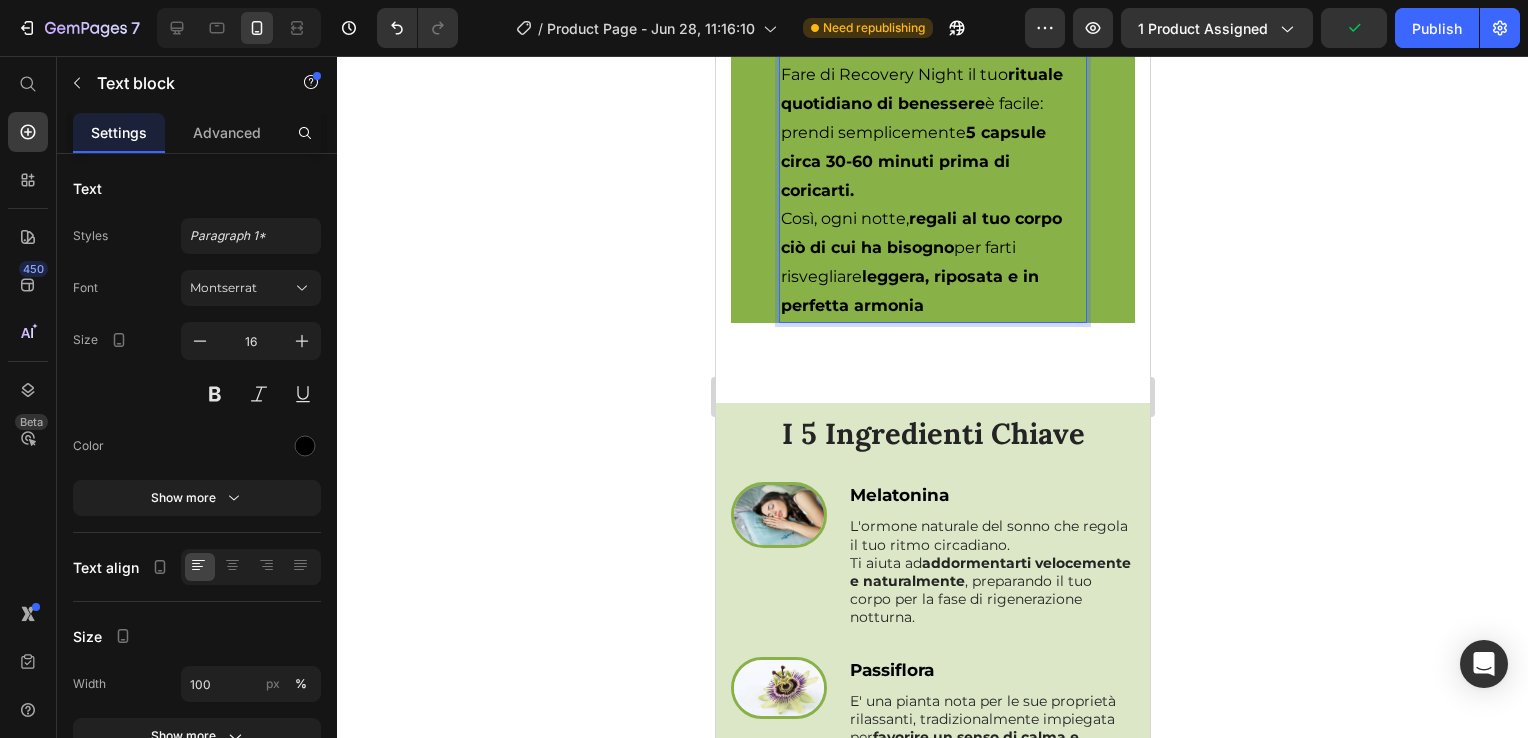 scroll, scrollTop: 7245, scrollLeft: 0, axis: vertical 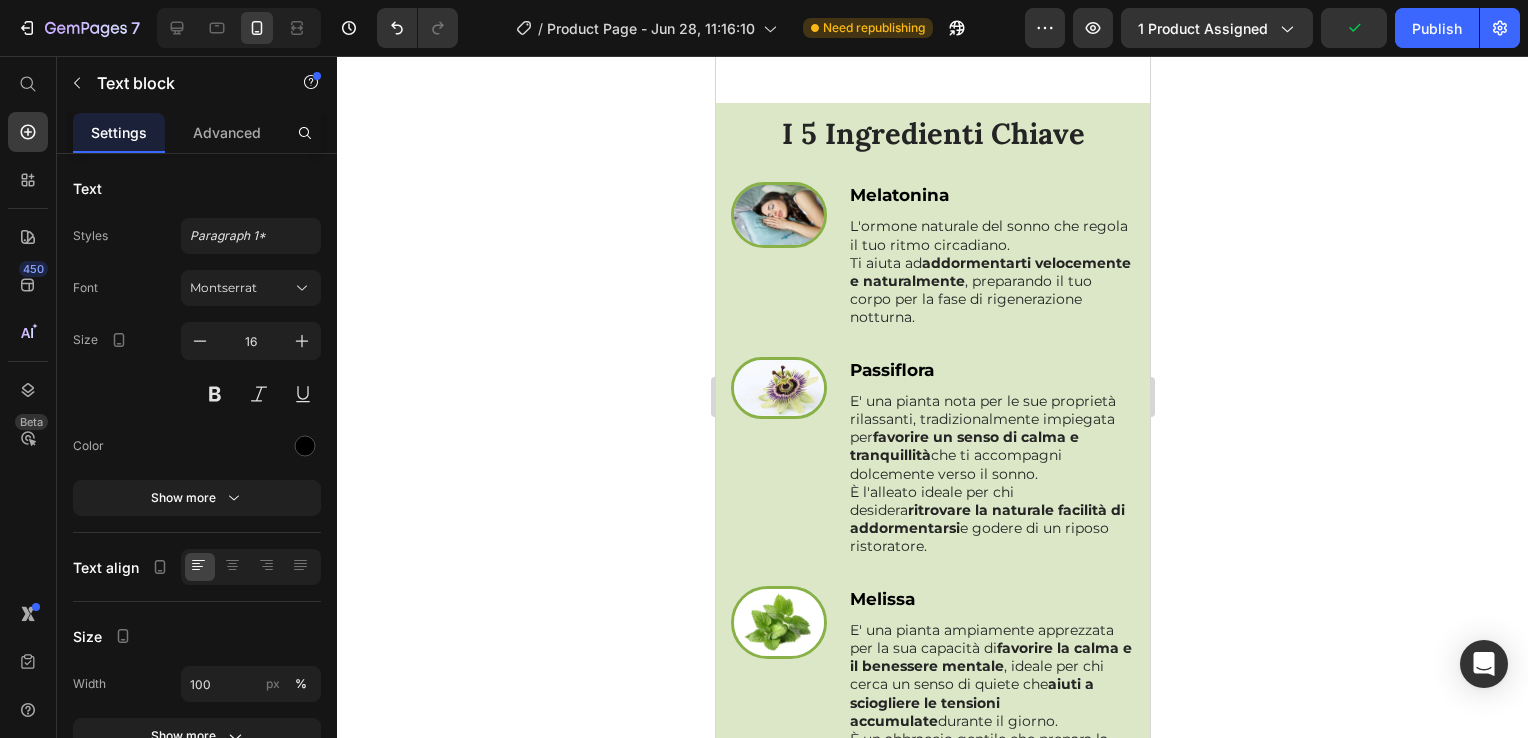 click 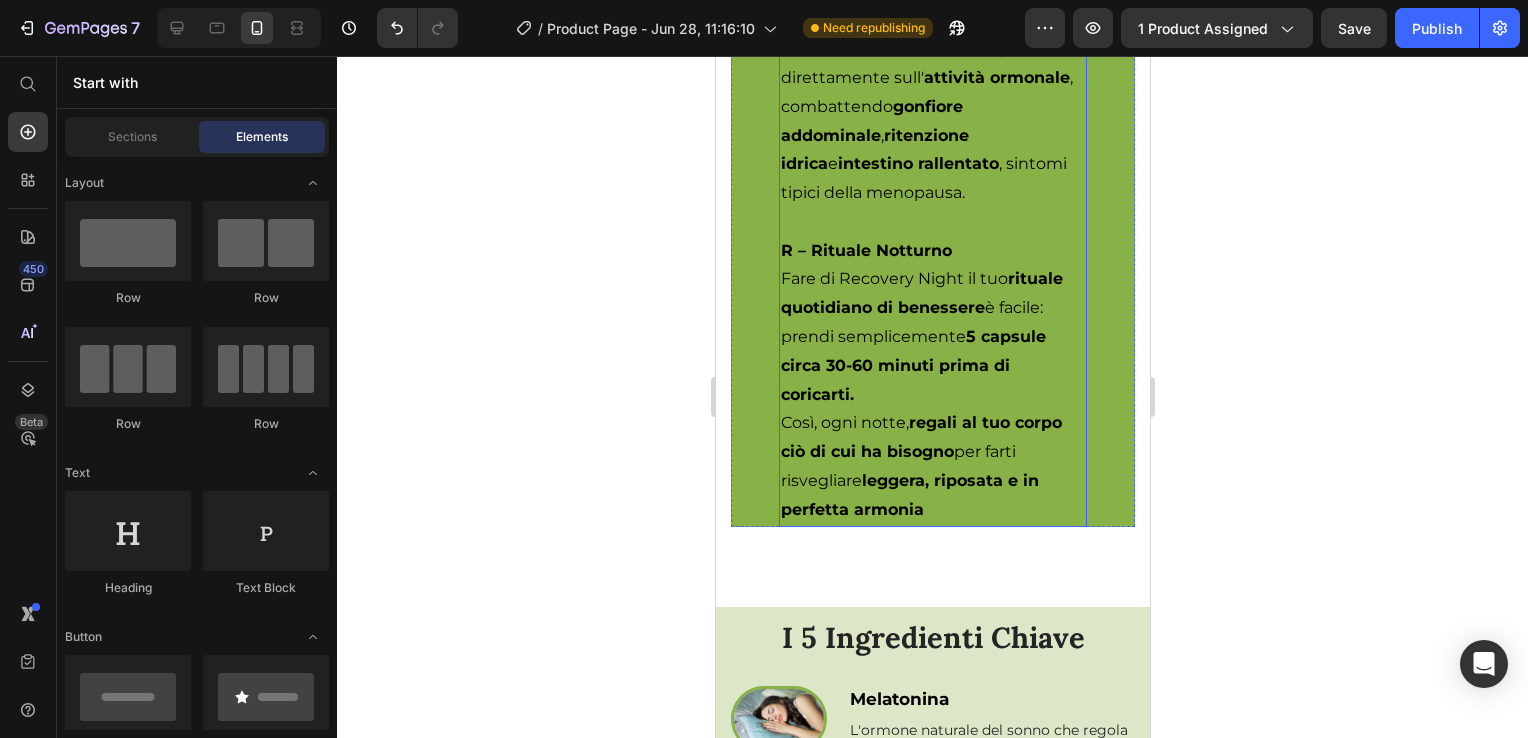 scroll, scrollTop: 6945, scrollLeft: 0, axis: vertical 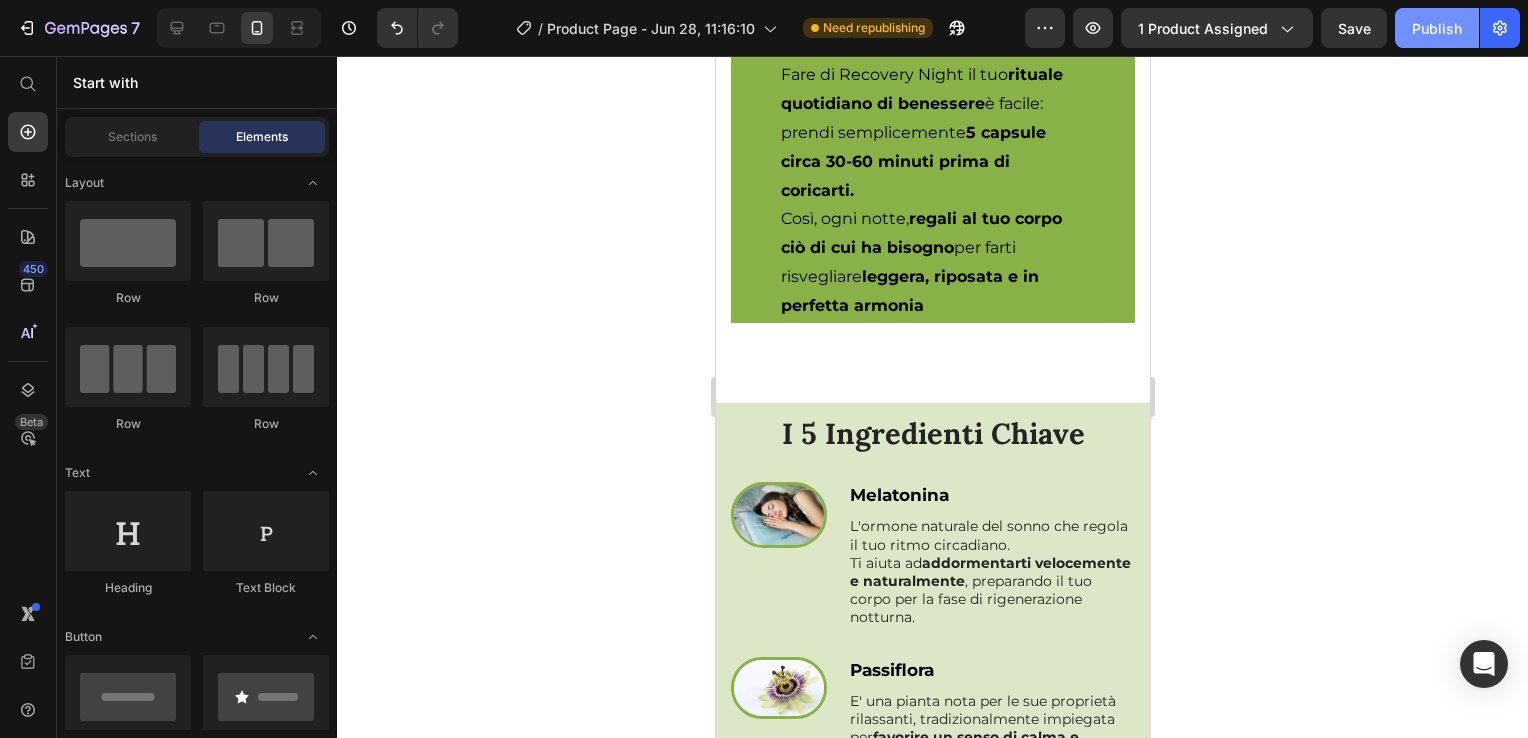 click on "Publish" at bounding box center (1437, 28) 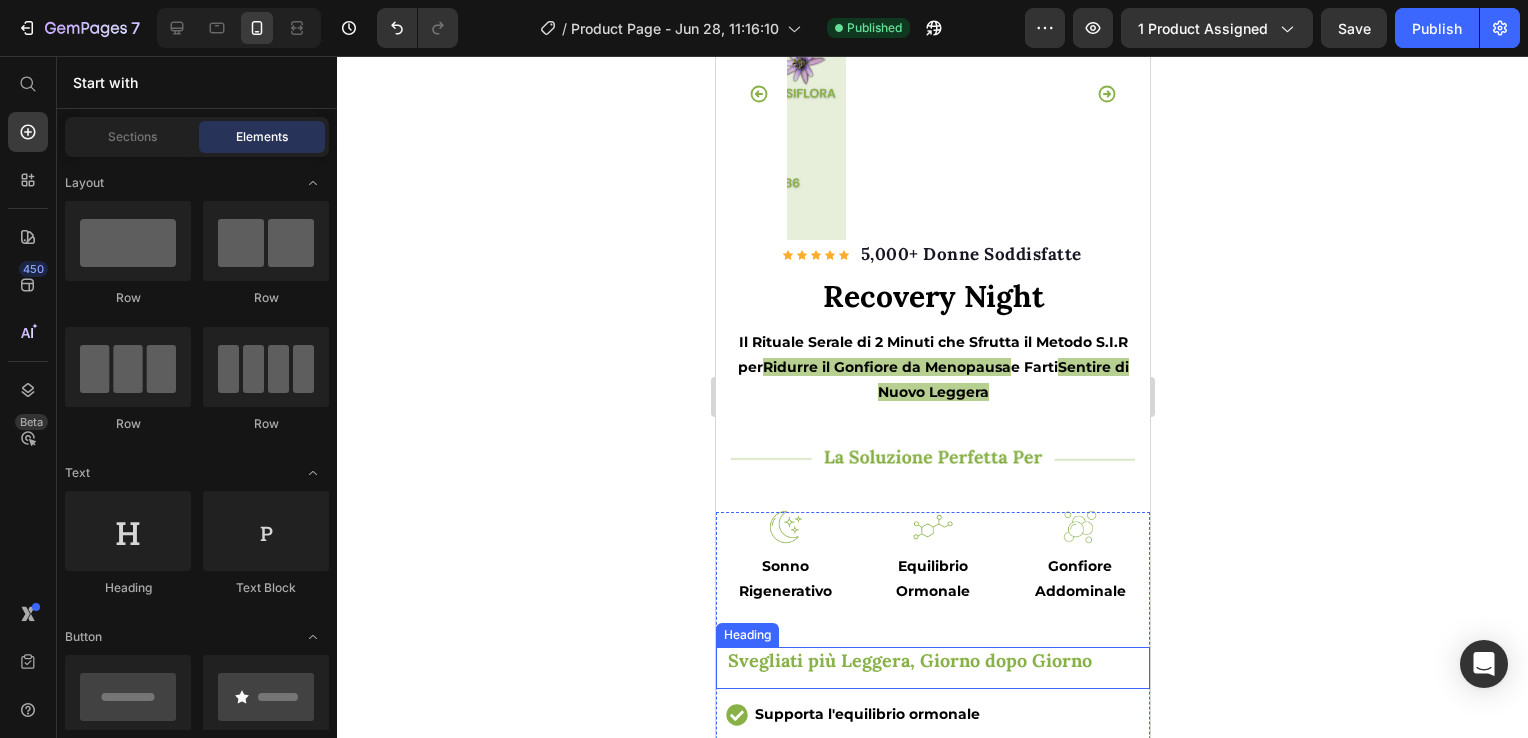 scroll, scrollTop: 0, scrollLeft: 0, axis: both 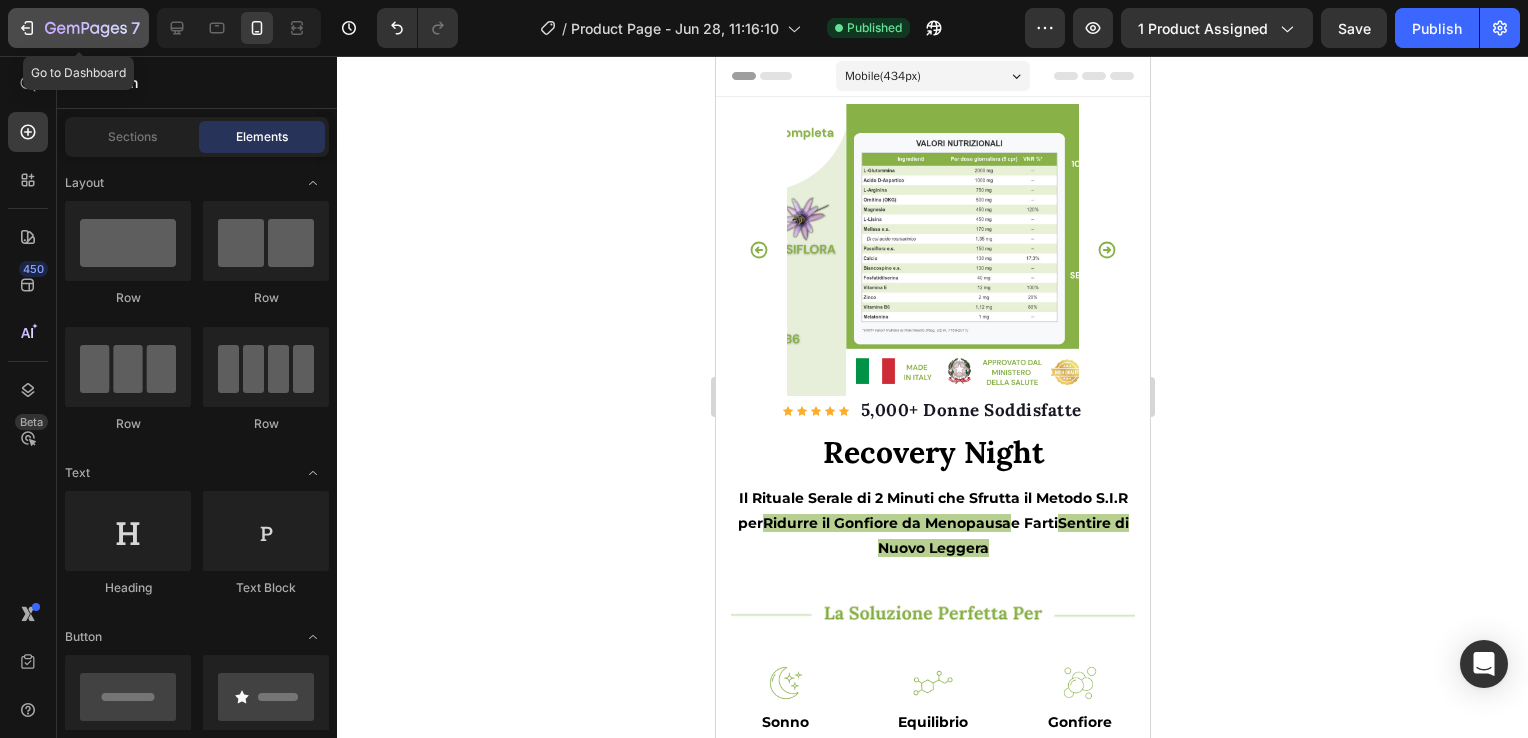 click 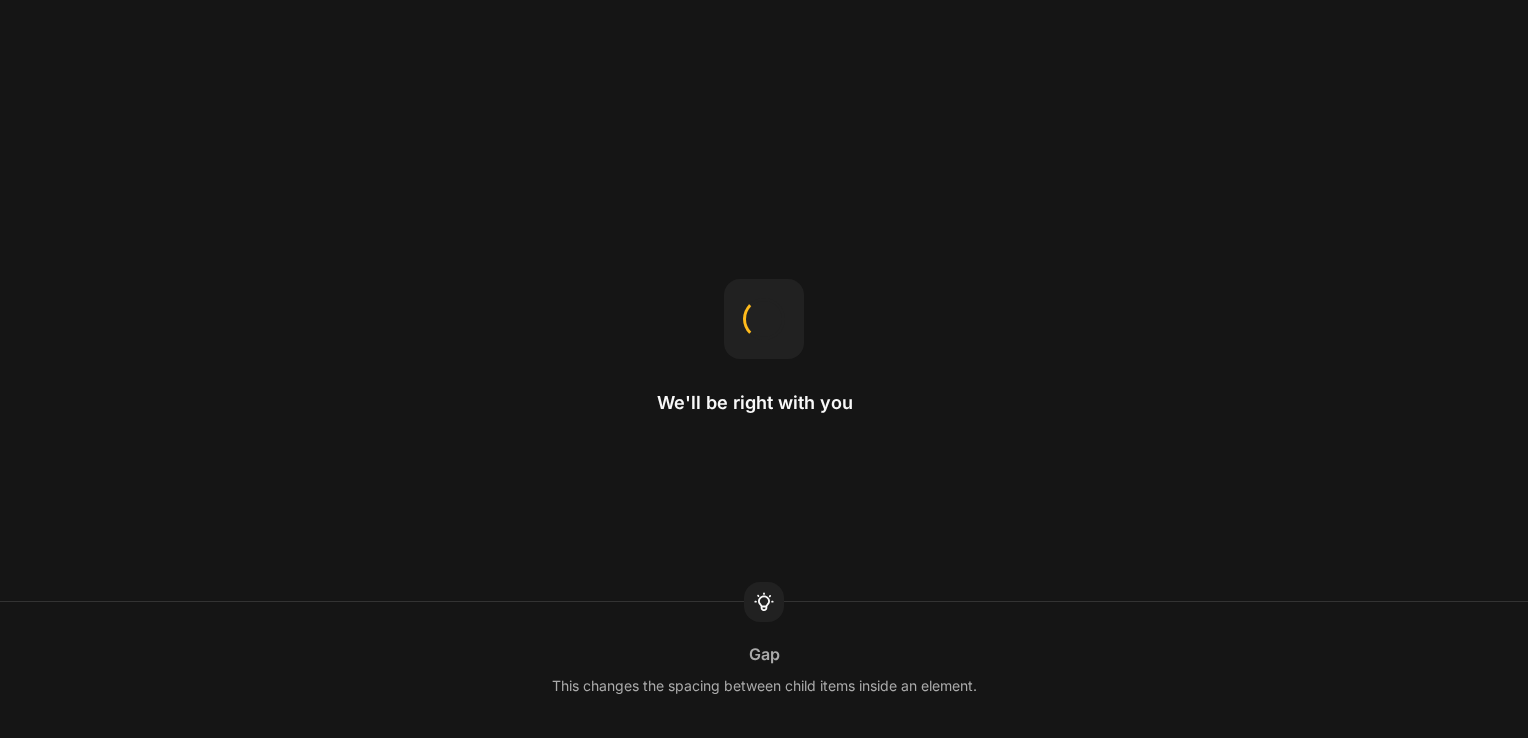 scroll, scrollTop: 0, scrollLeft: 0, axis: both 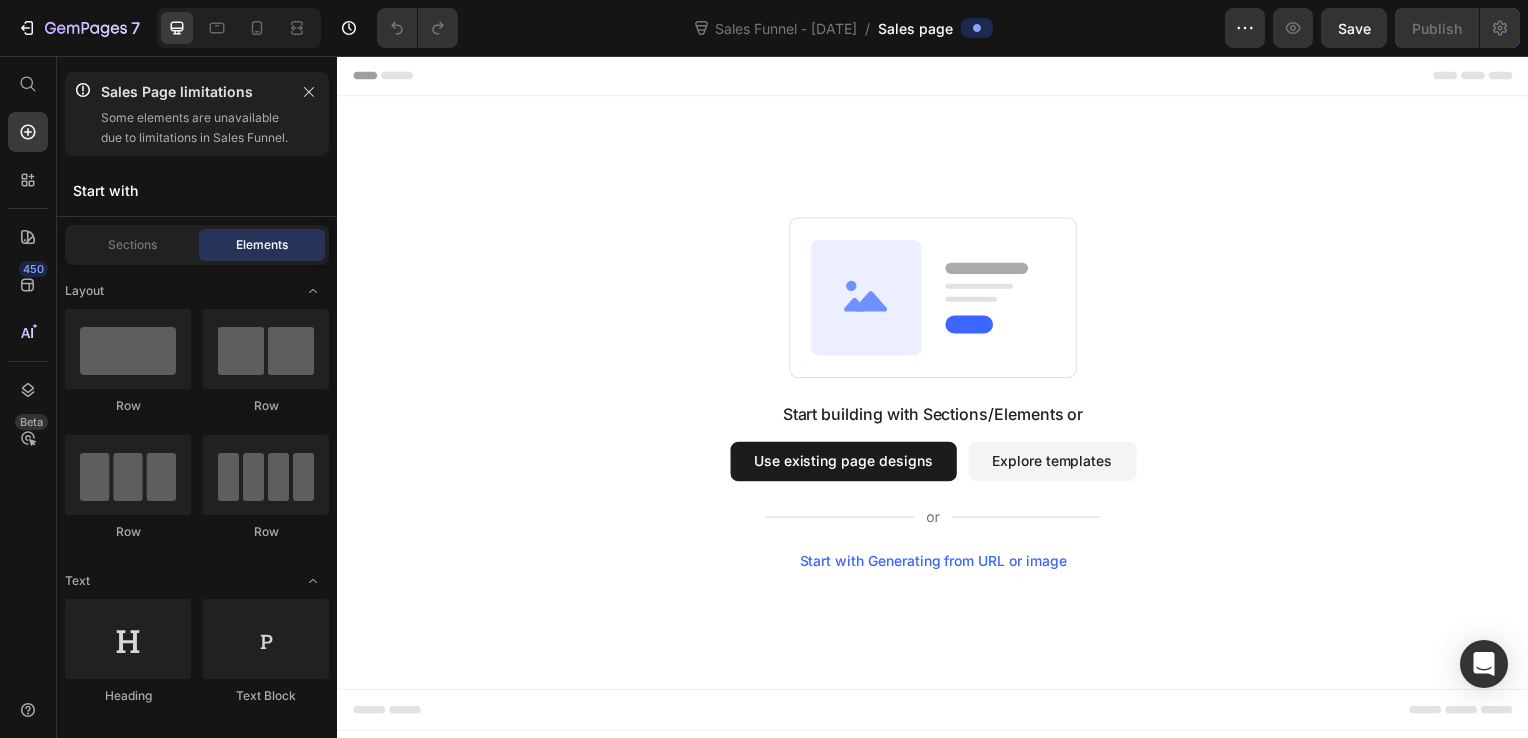 click on "Use existing page designs" at bounding box center (847, 465) 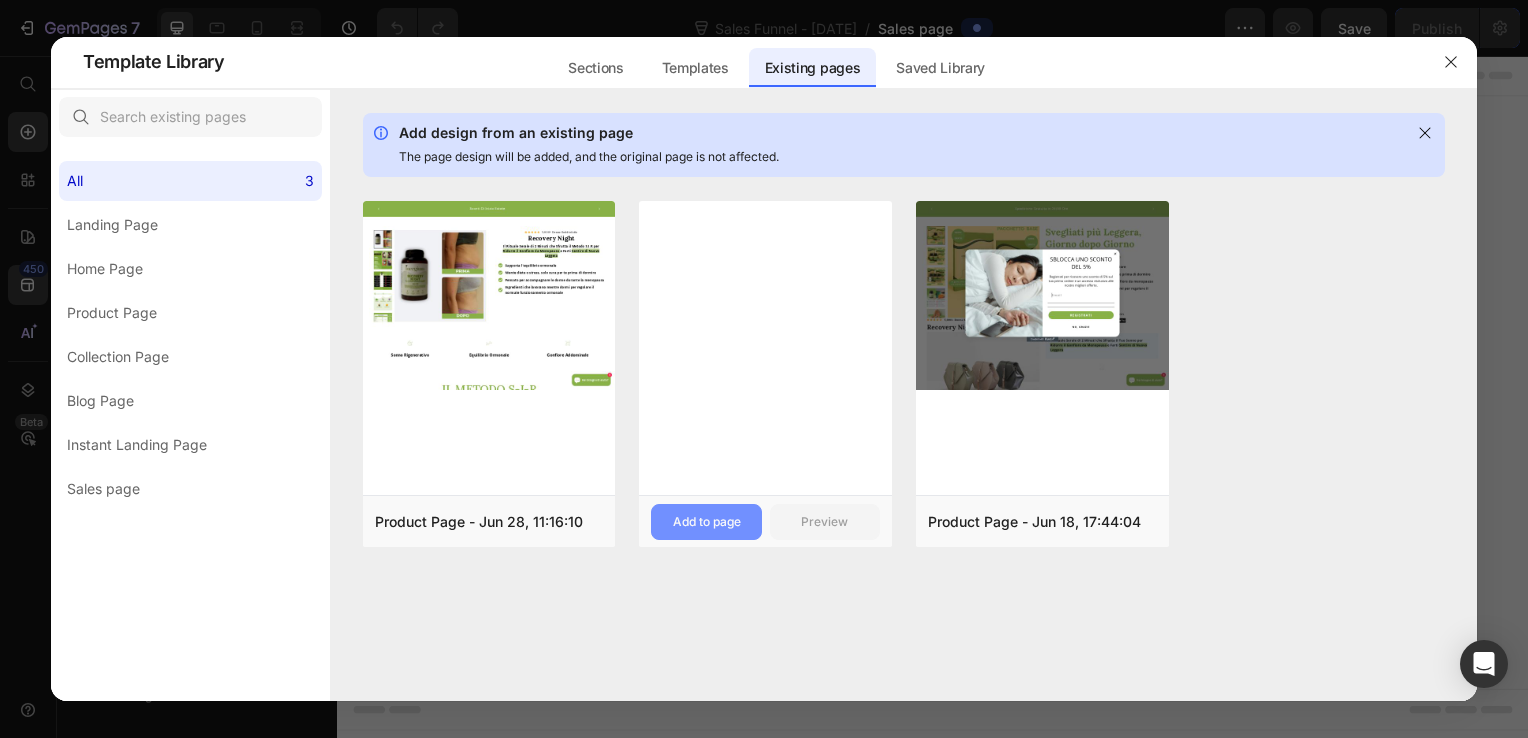 click on "Add to page" at bounding box center (706, 522) 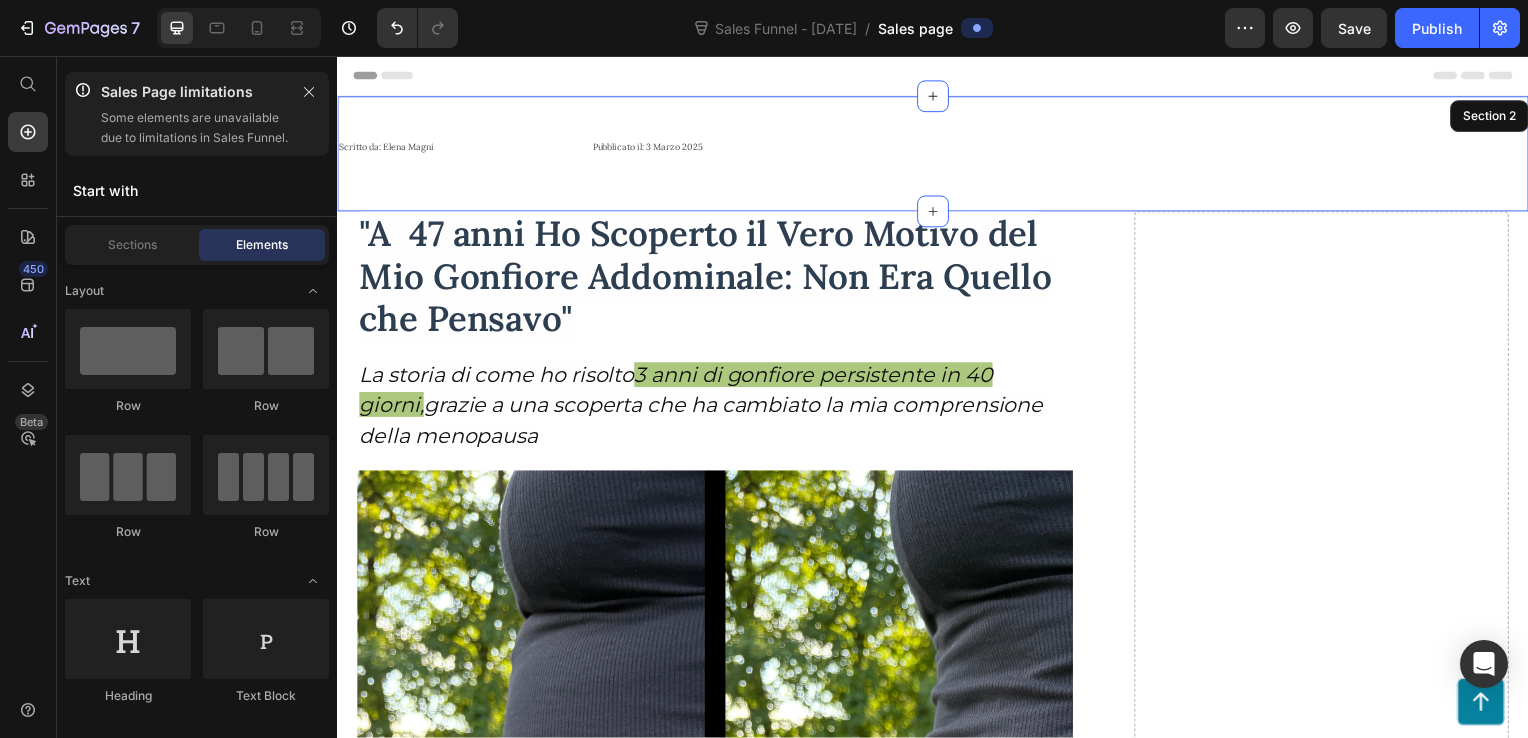 scroll, scrollTop: 40, scrollLeft: 0, axis: vertical 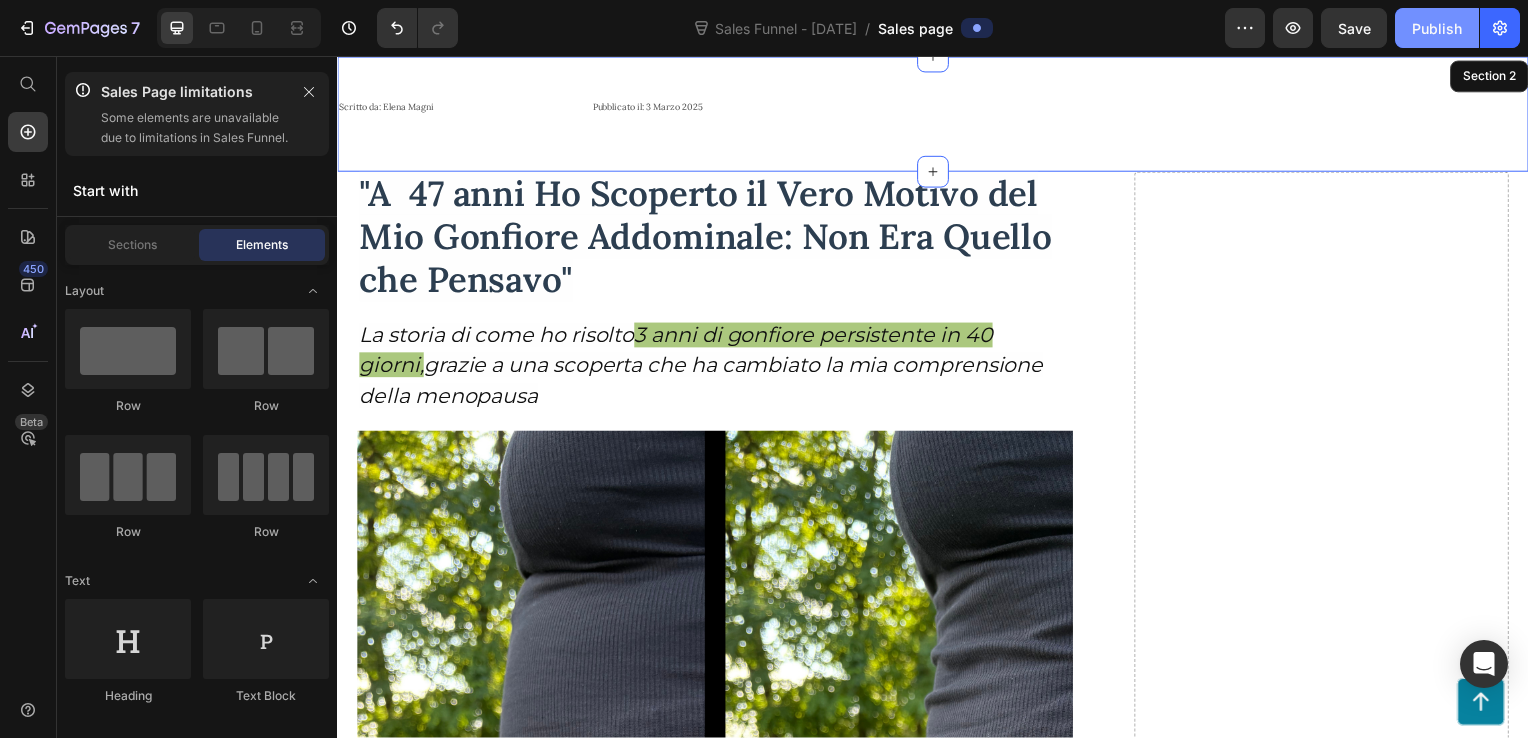 click on "Publish" at bounding box center (1437, 28) 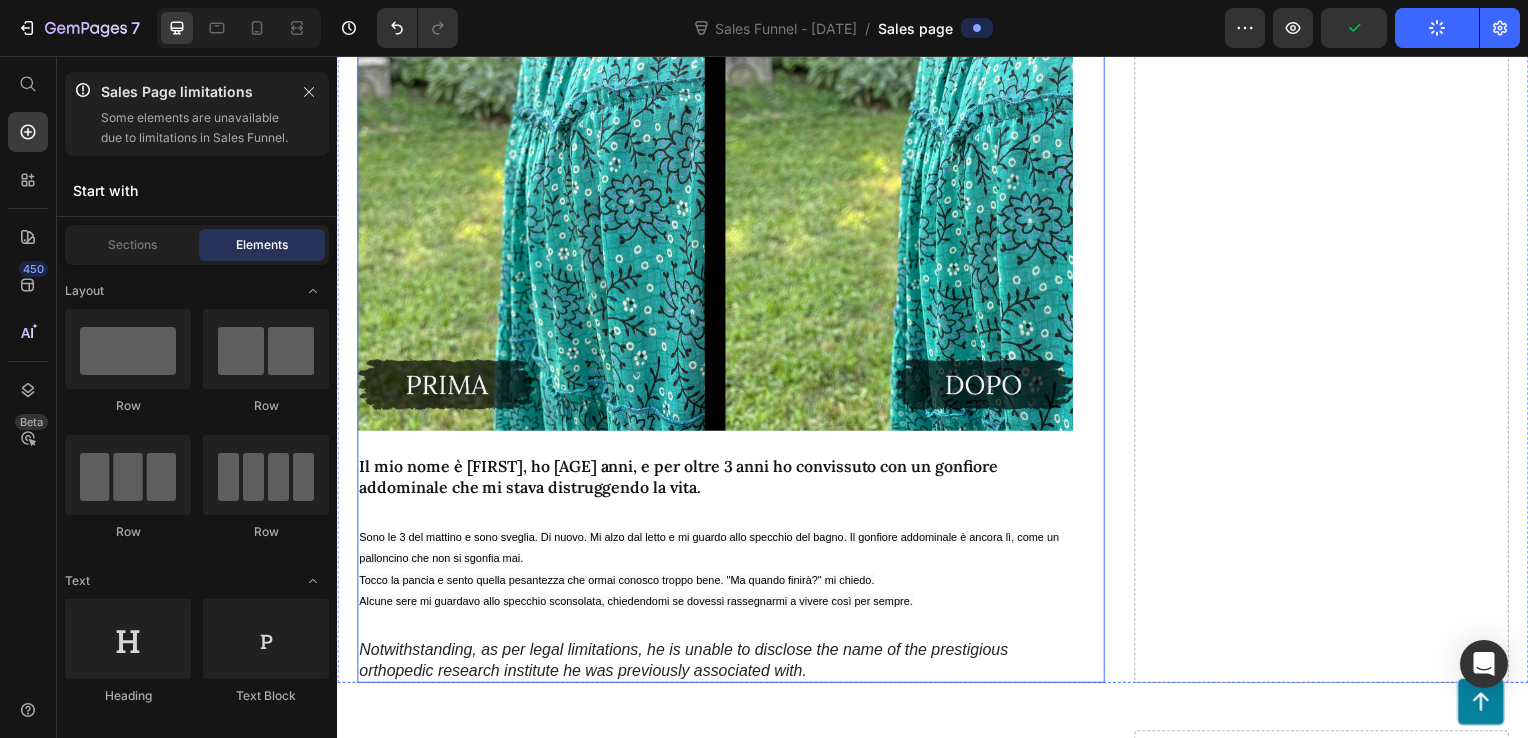 scroll, scrollTop: 940, scrollLeft: 0, axis: vertical 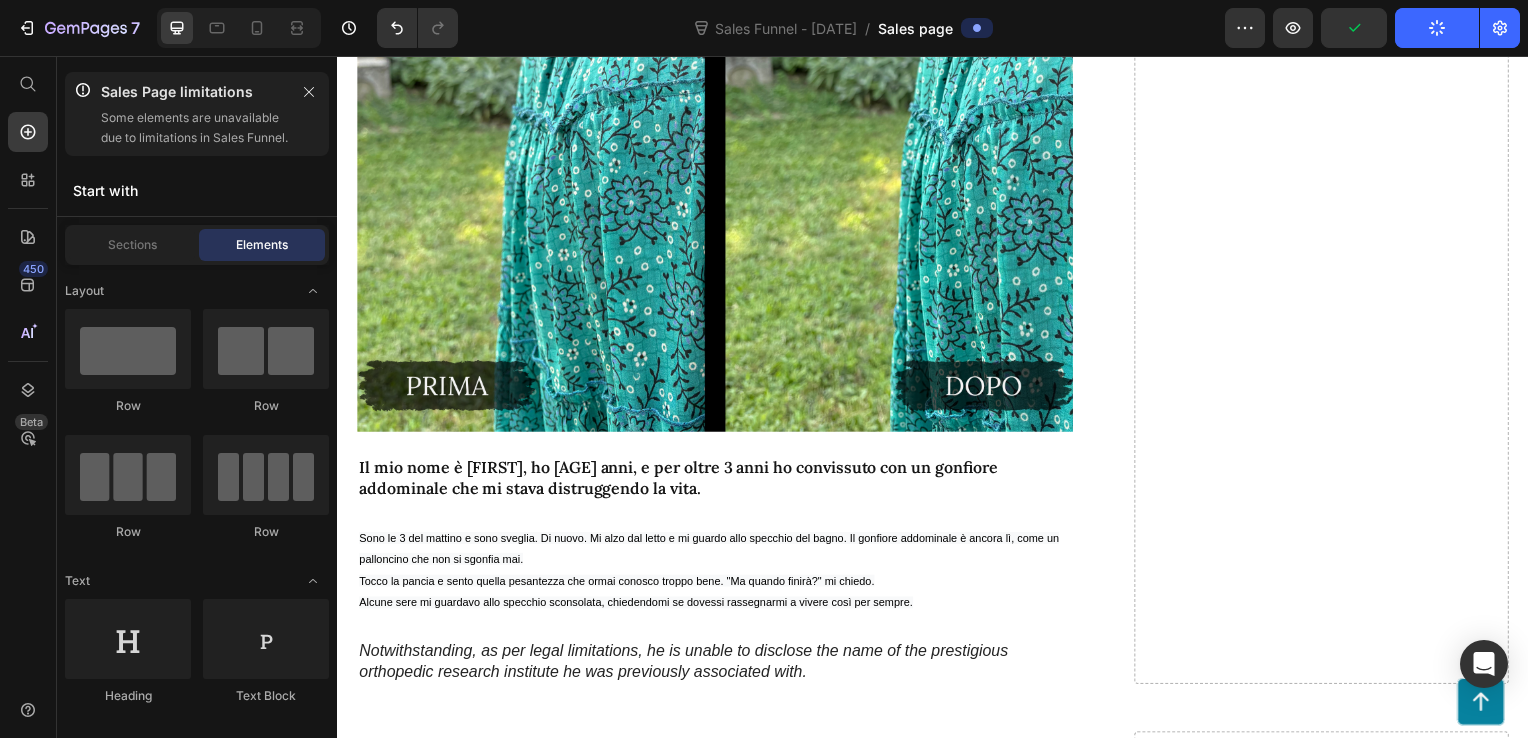 click at bounding box center [239, 28] 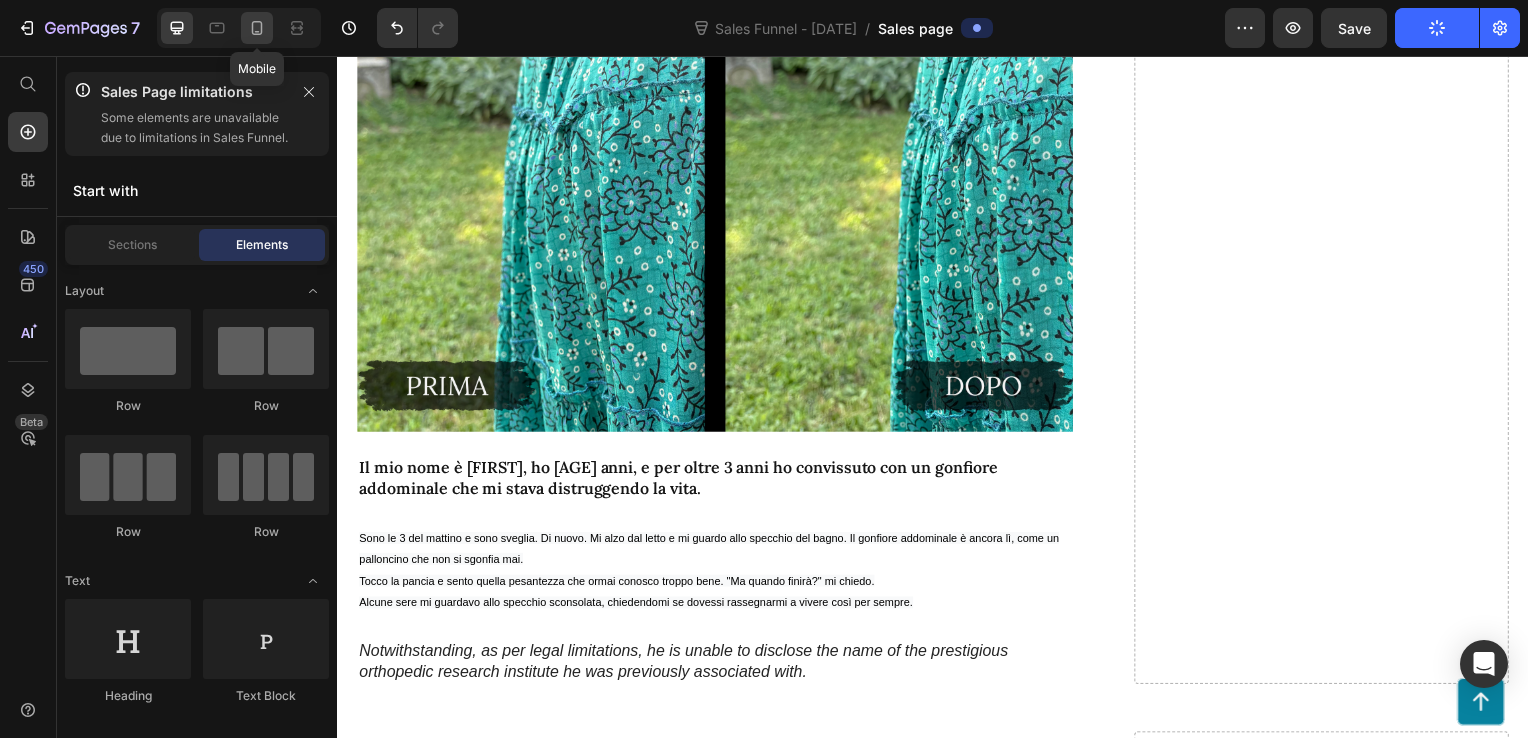 click 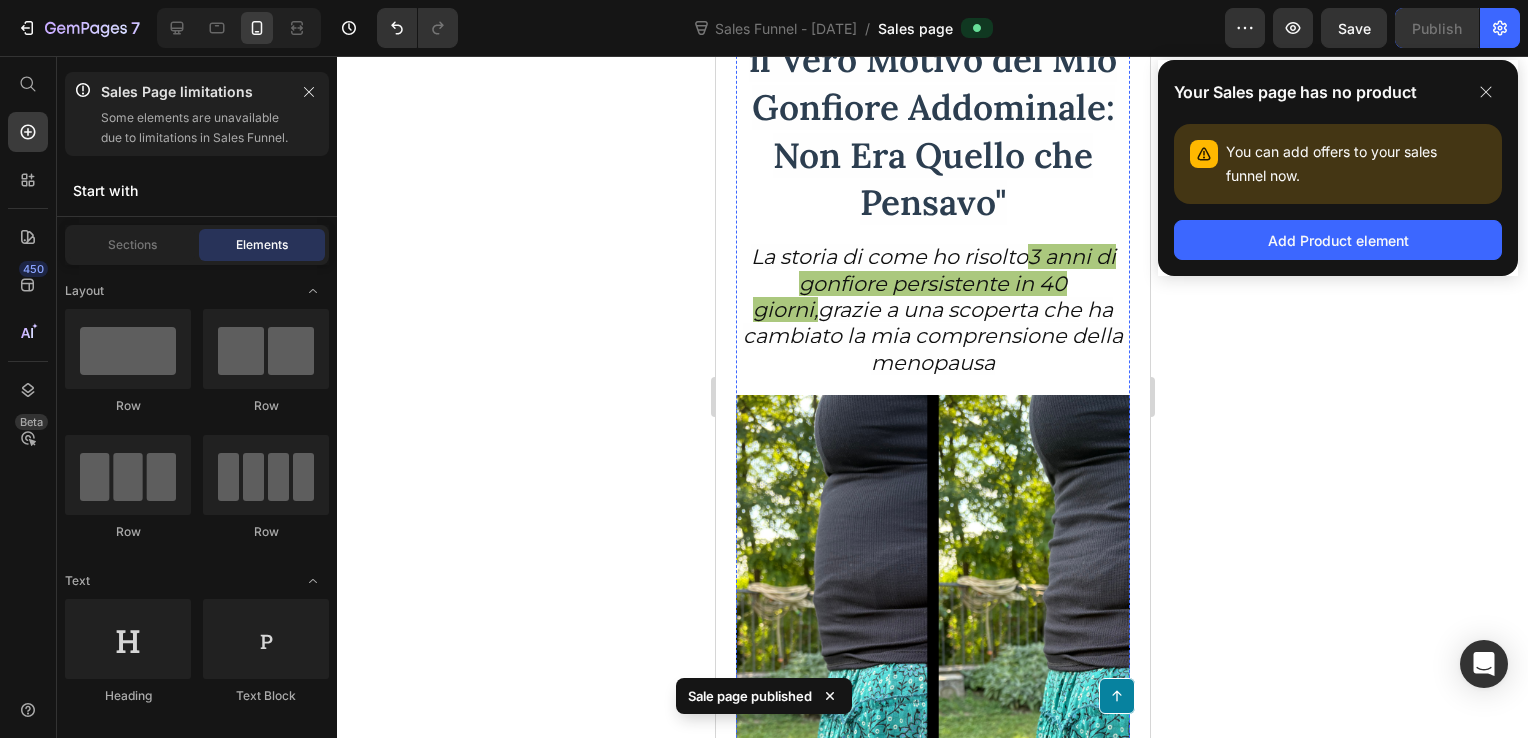 scroll, scrollTop: 0, scrollLeft: 0, axis: both 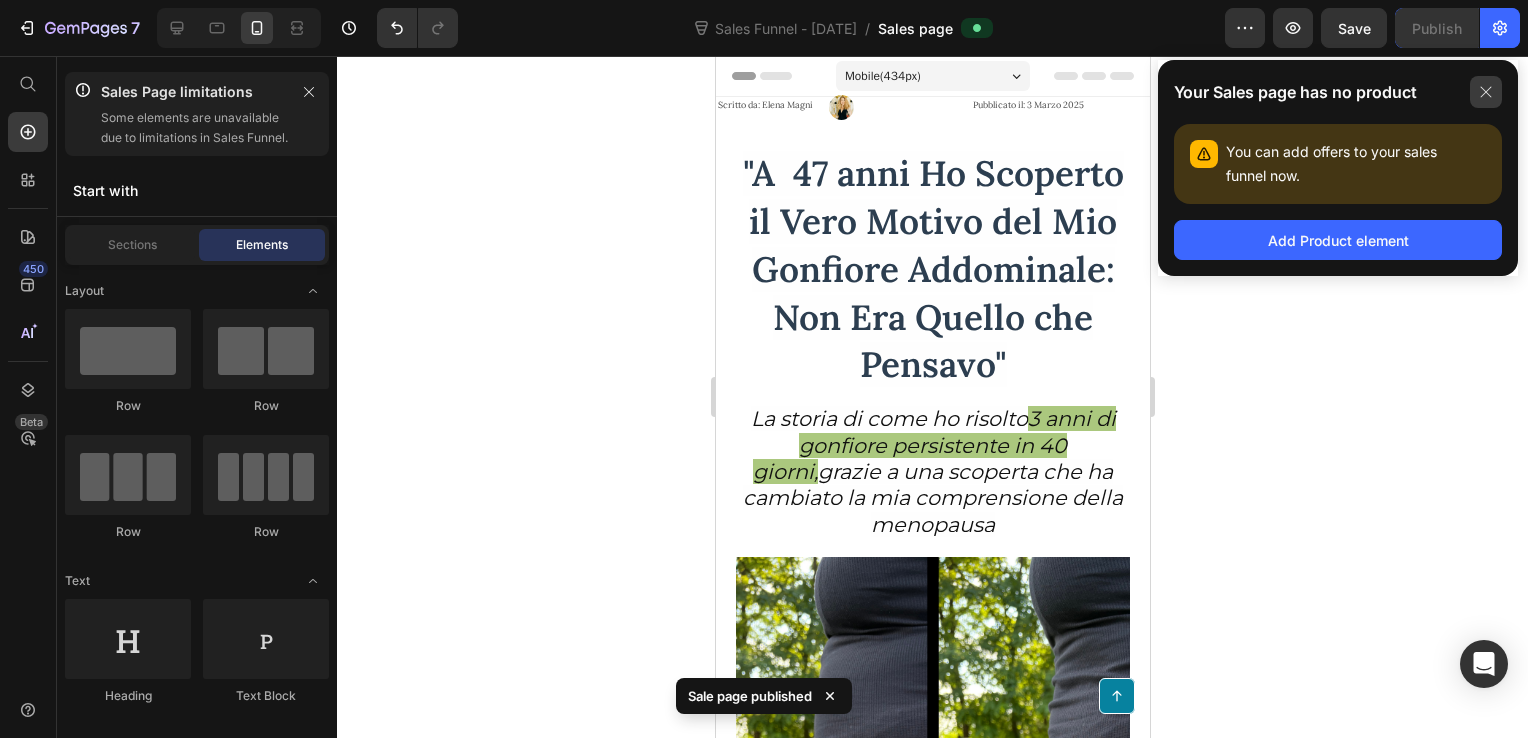 click 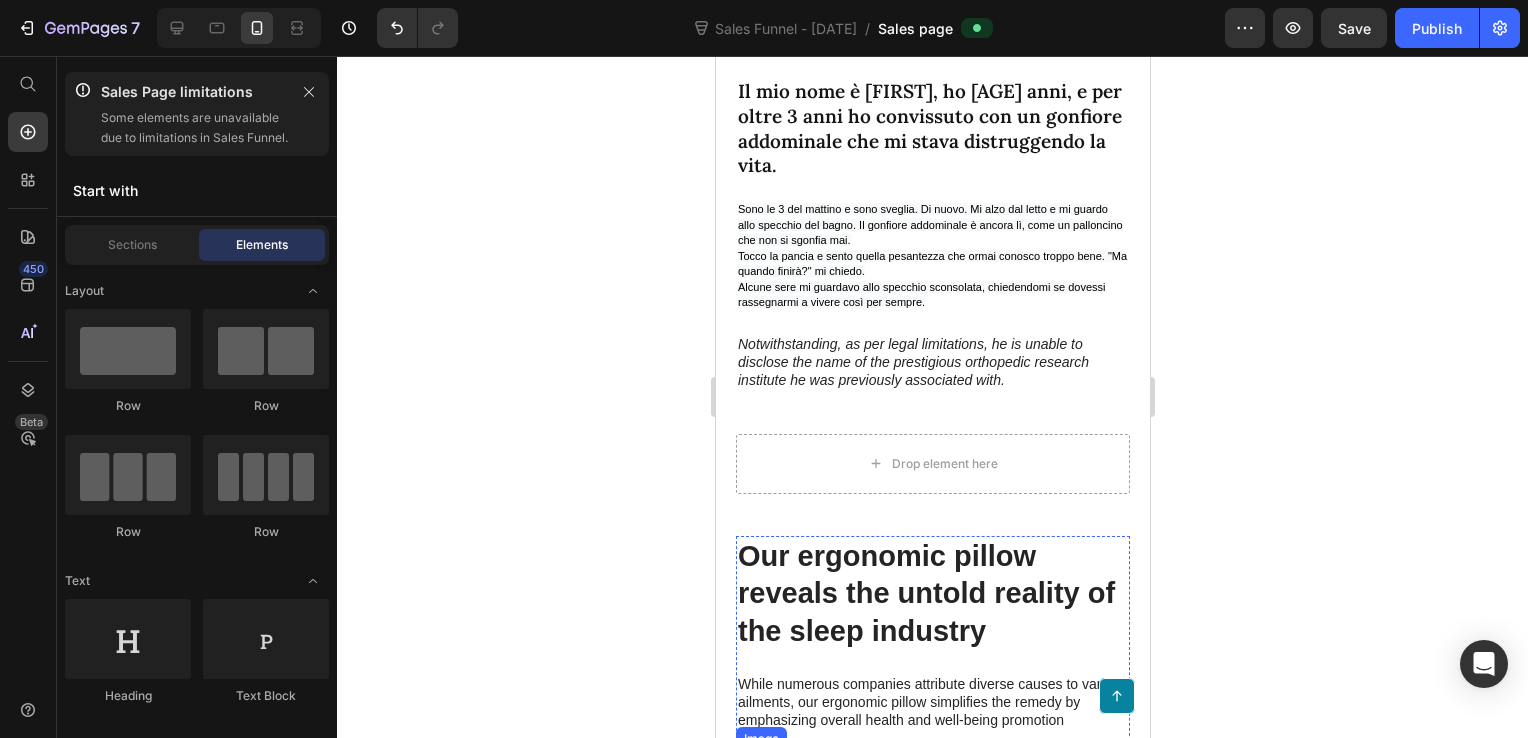 scroll, scrollTop: 799, scrollLeft: 0, axis: vertical 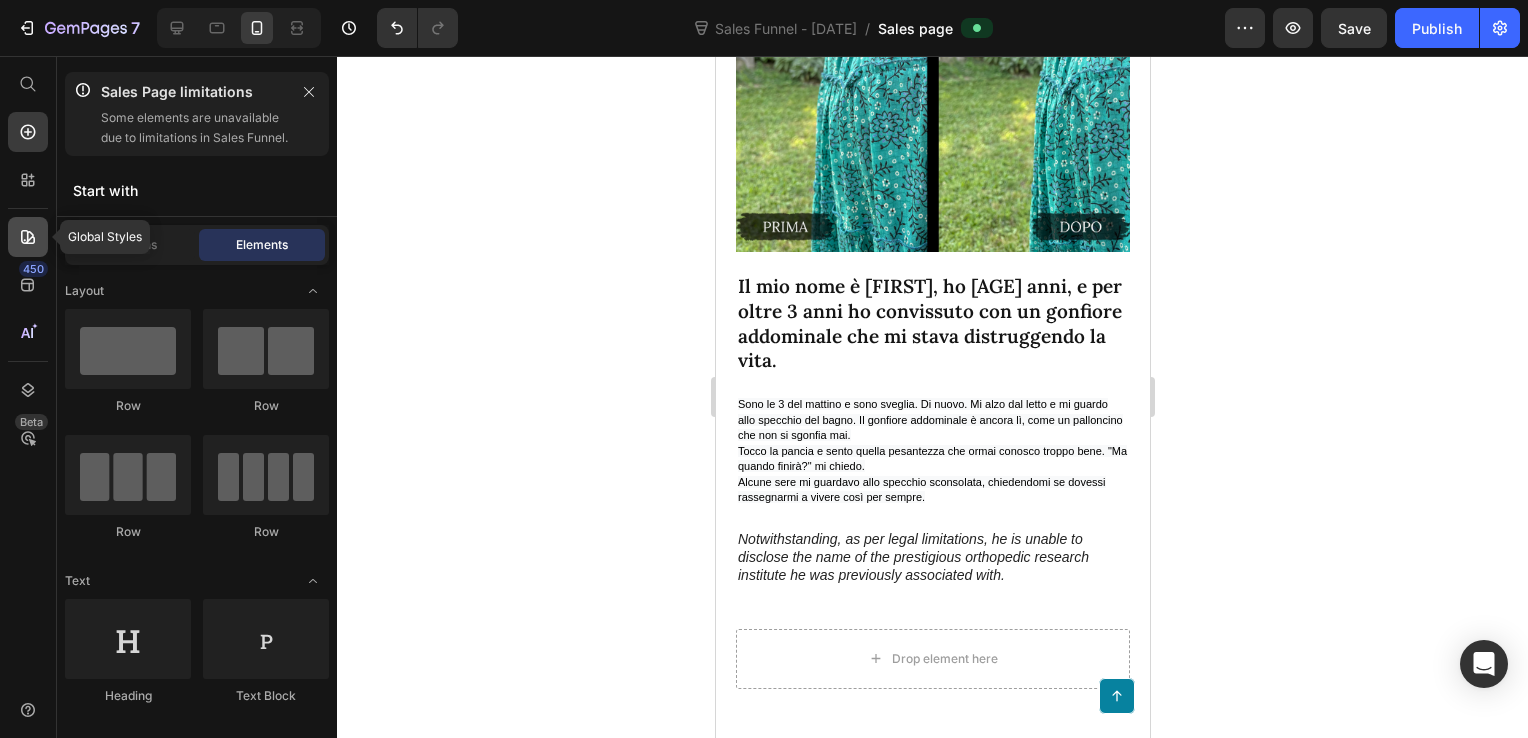 click 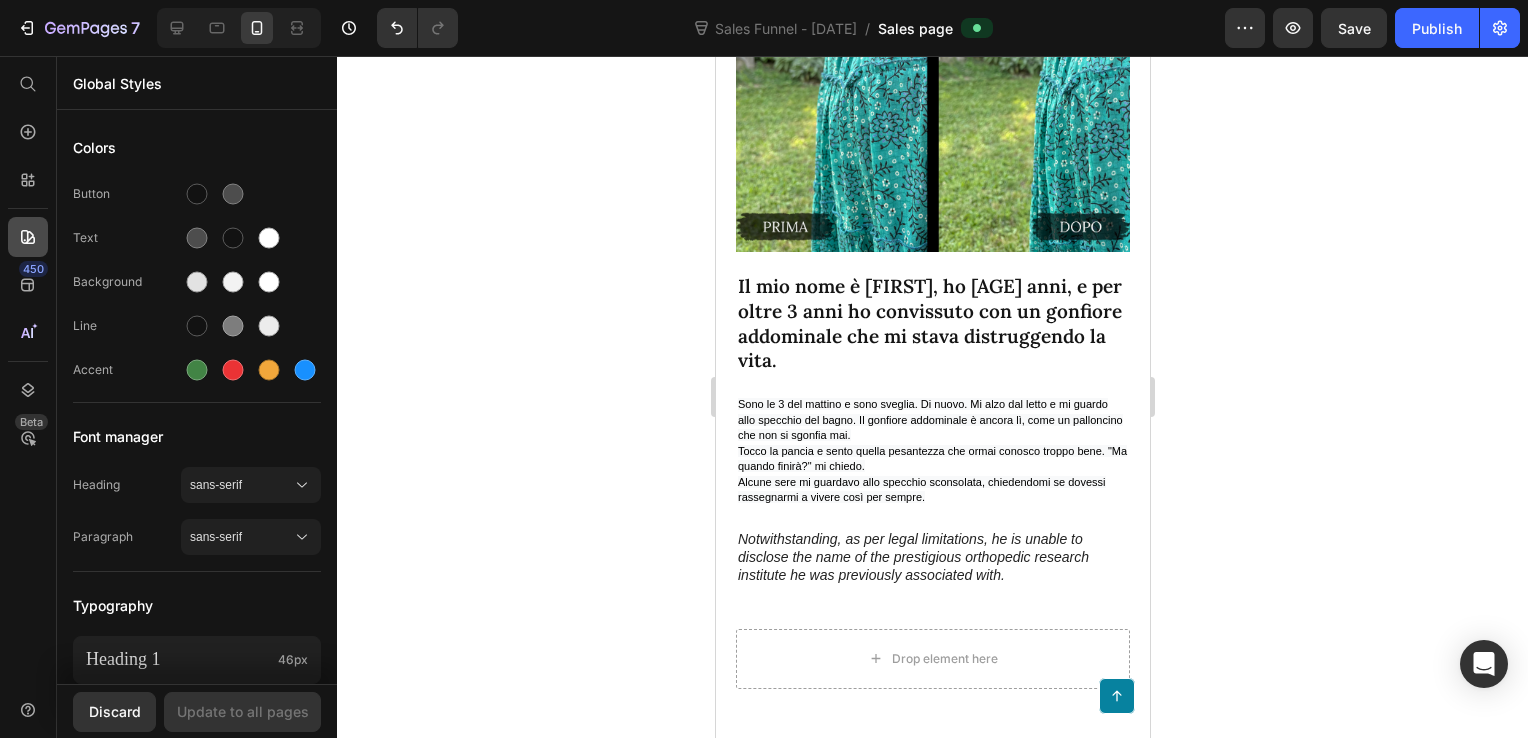 click 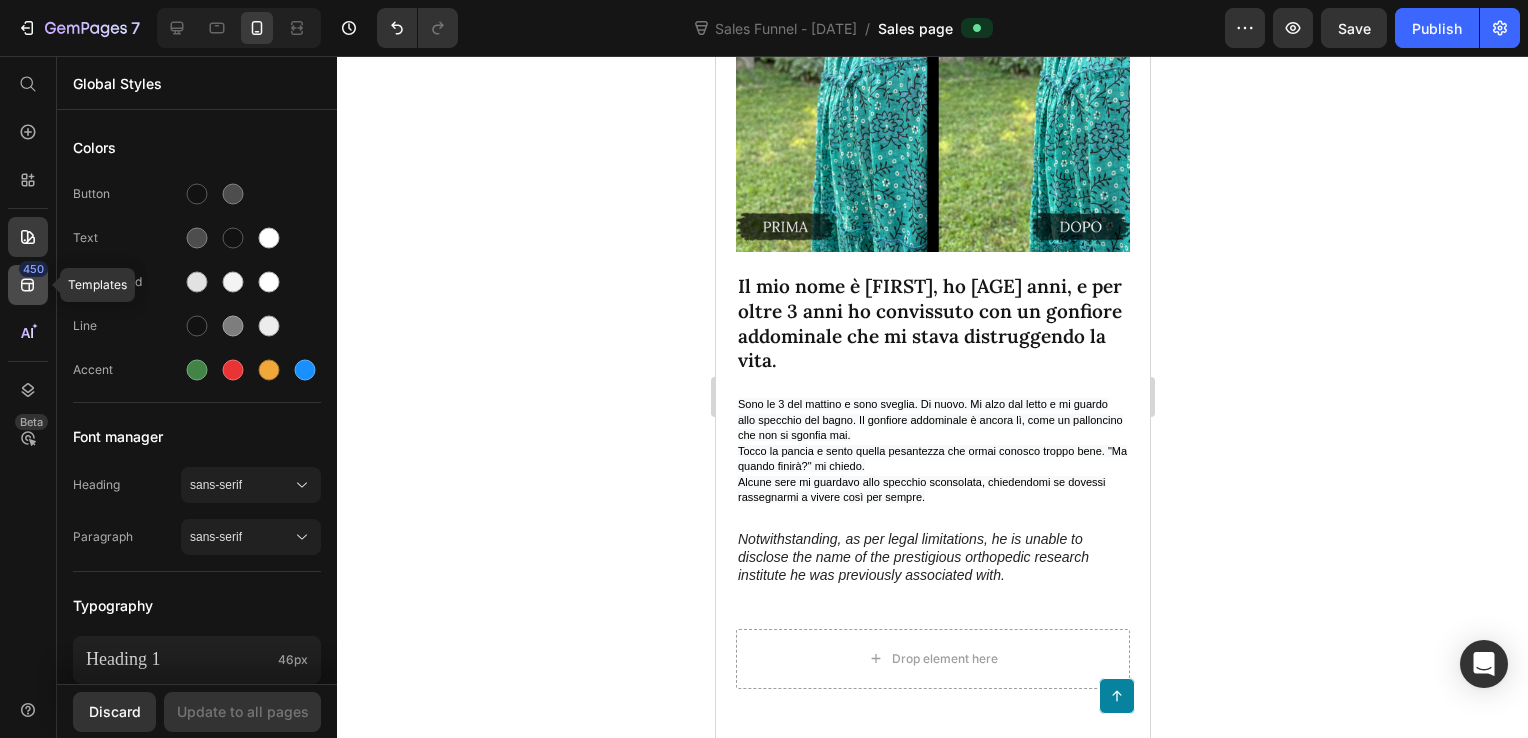 click on "450" at bounding box center [33, 269] 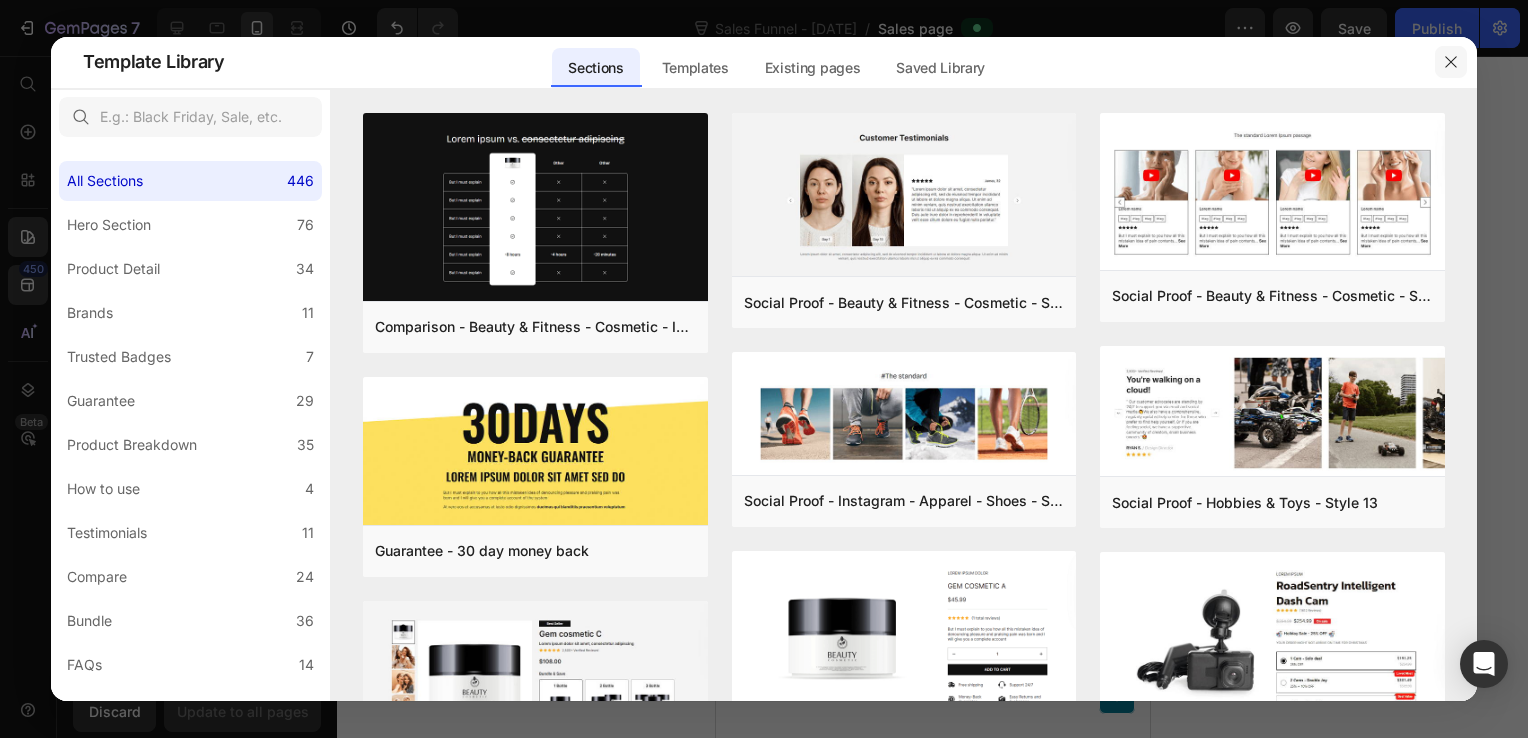 click 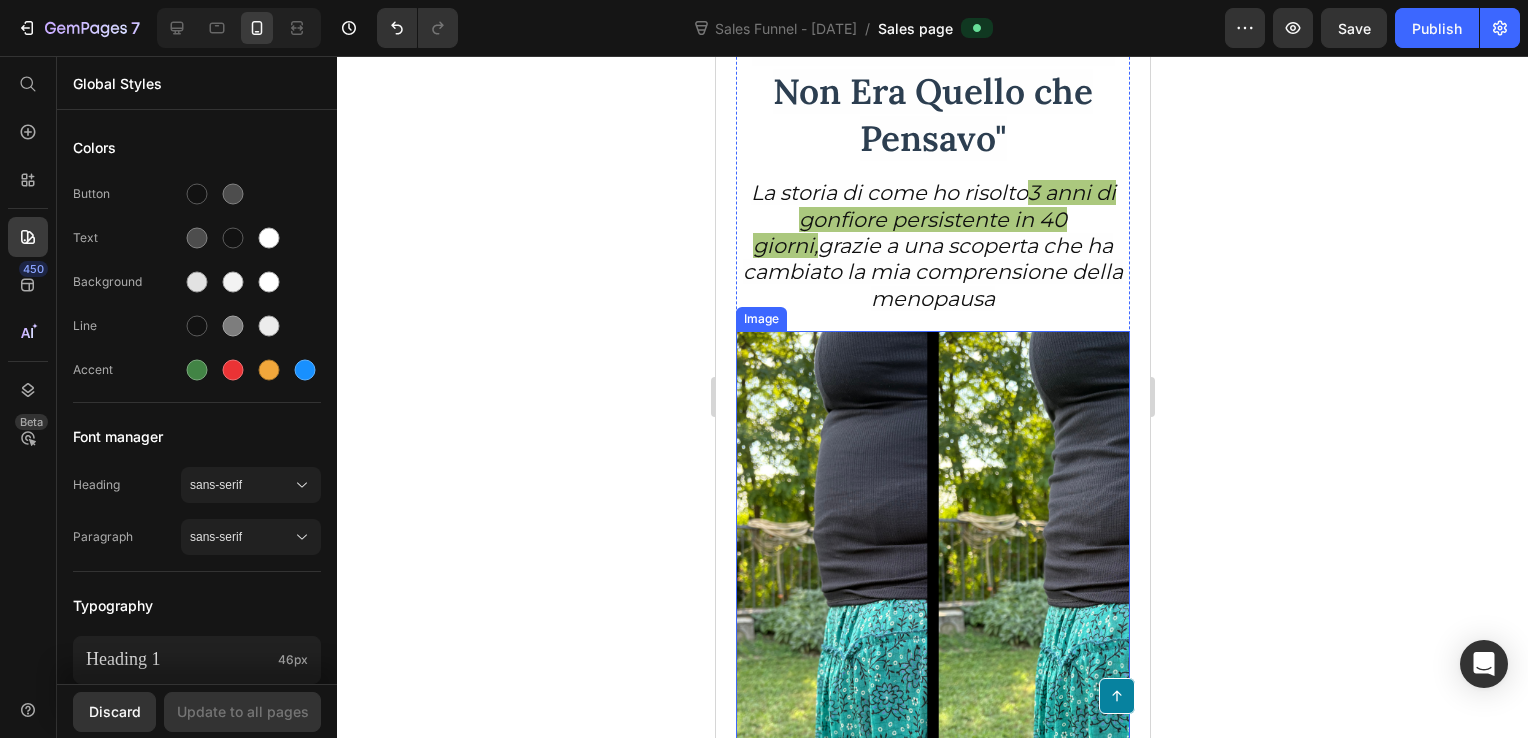 scroll, scrollTop: 0, scrollLeft: 0, axis: both 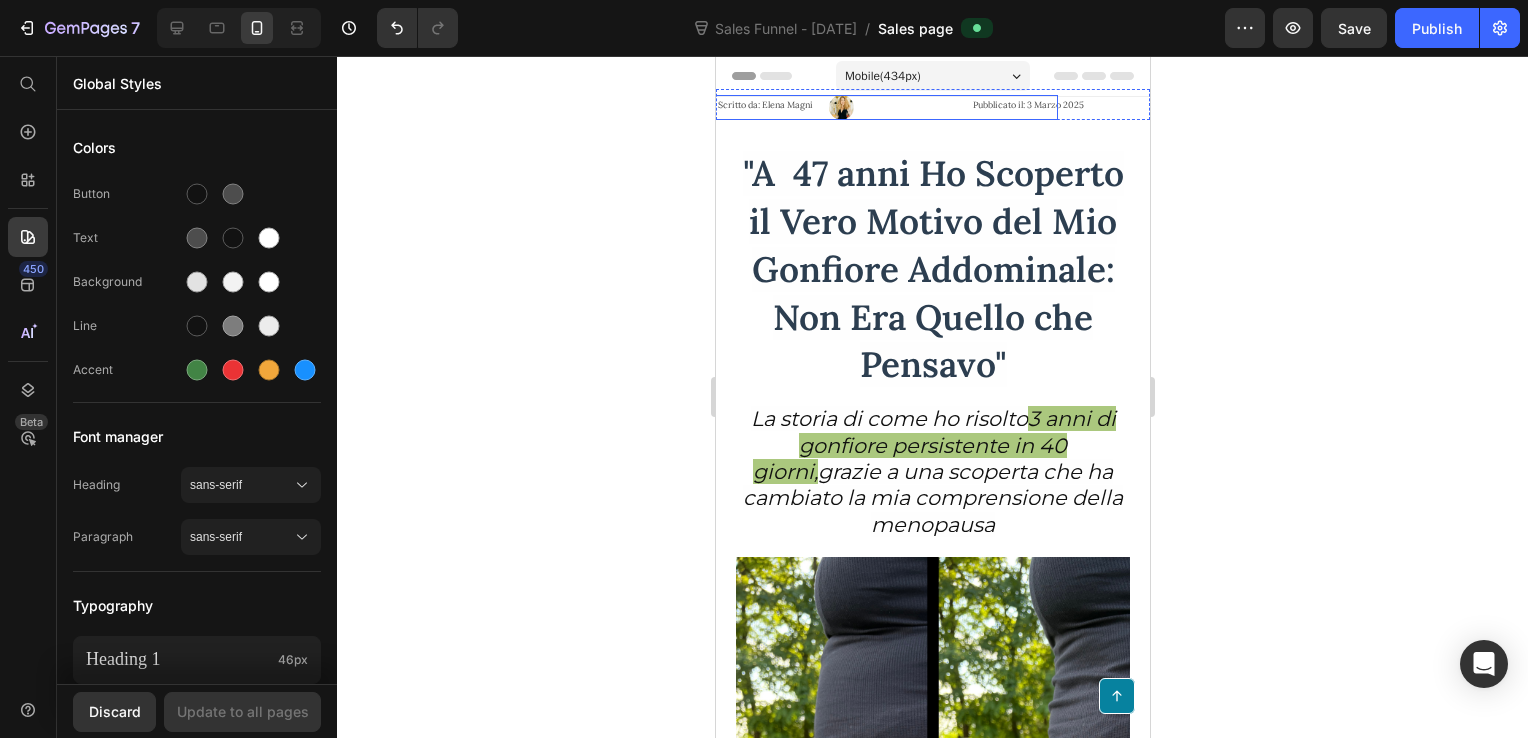 click at bounding box center (840, 107) 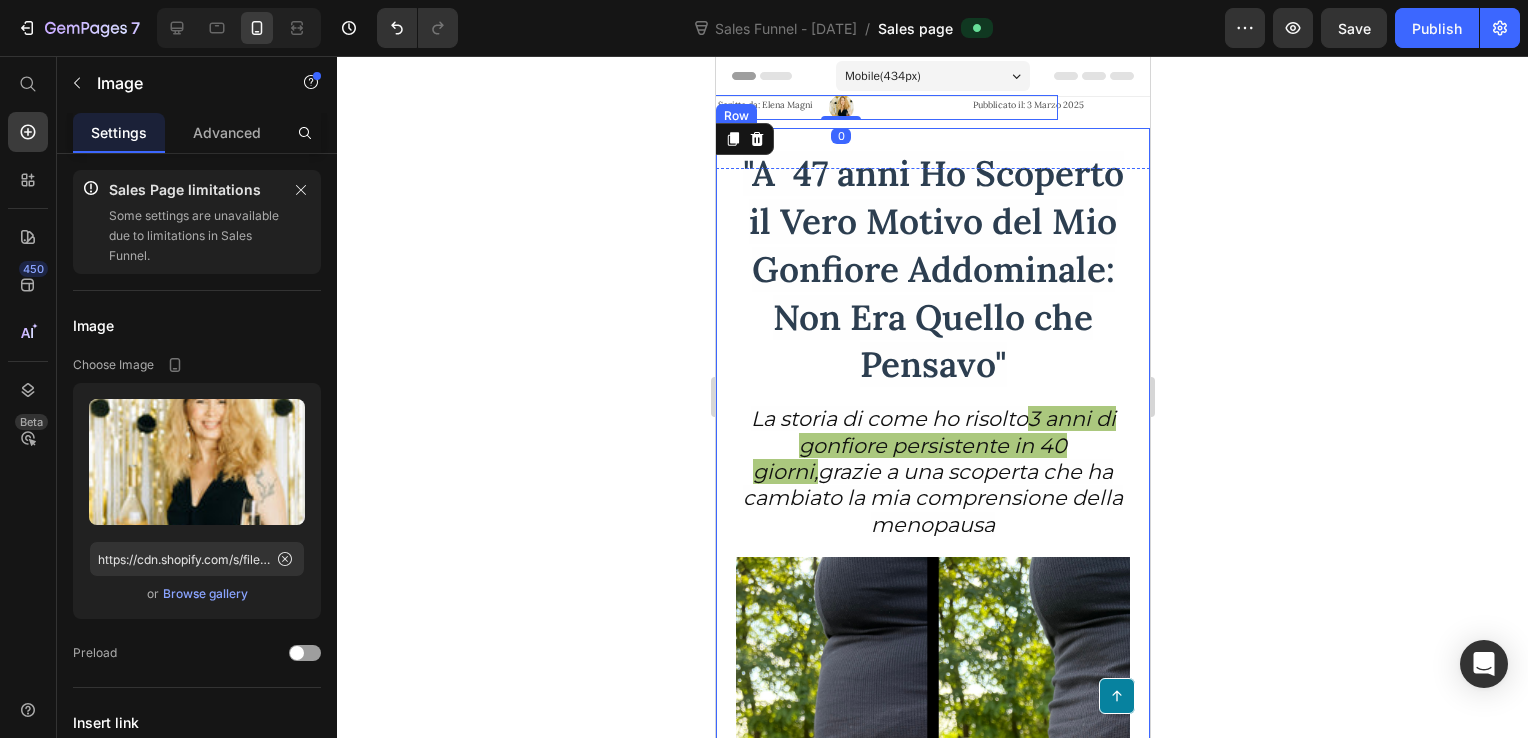 click 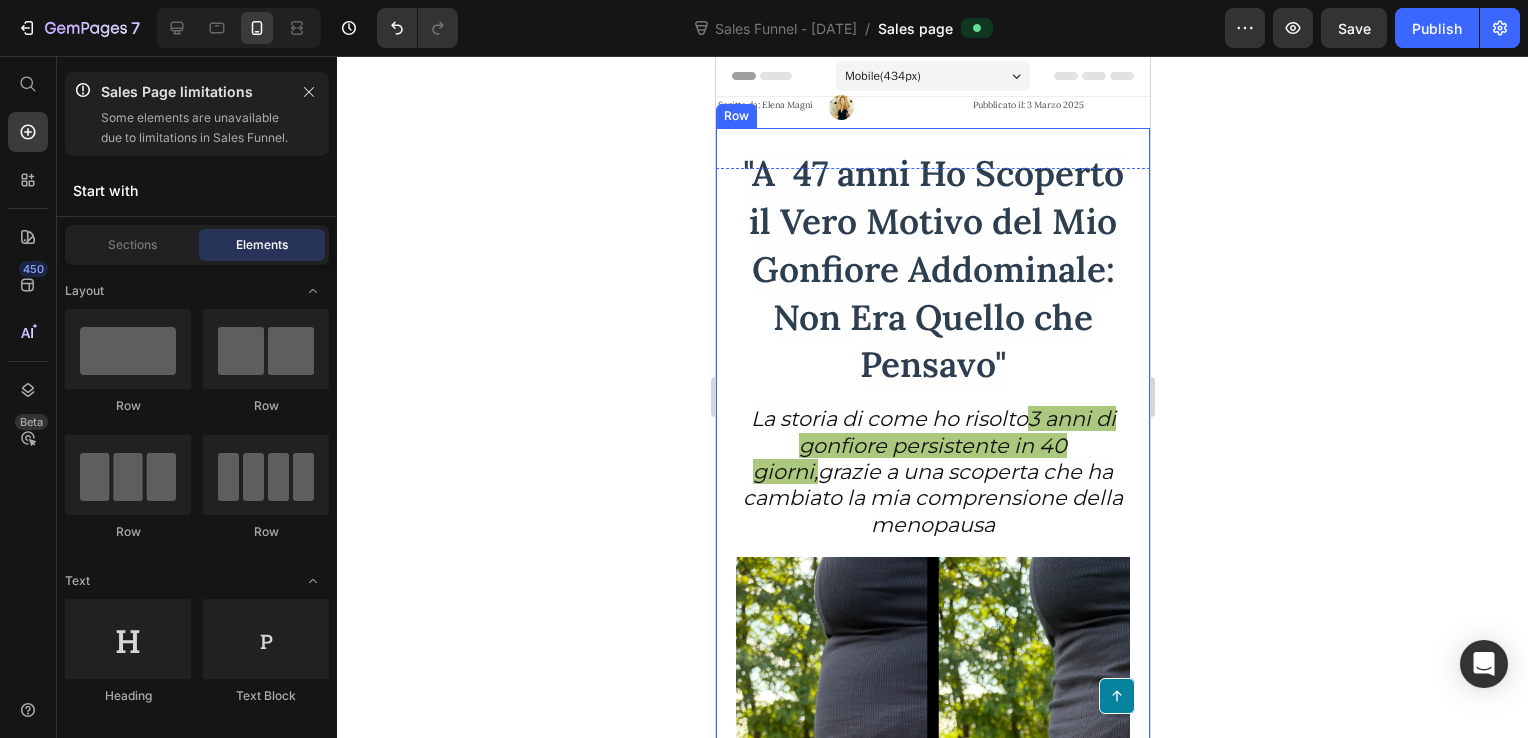 click 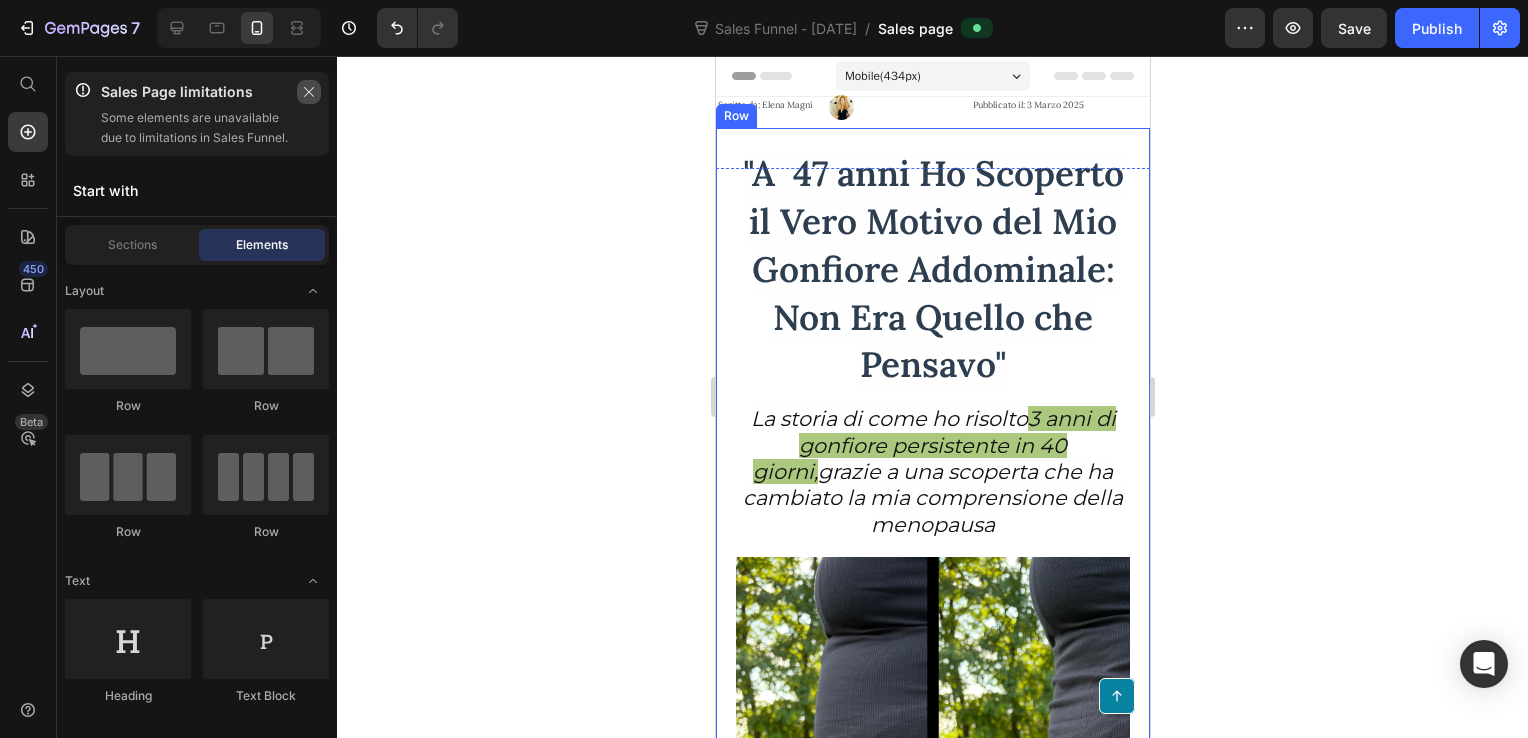 click 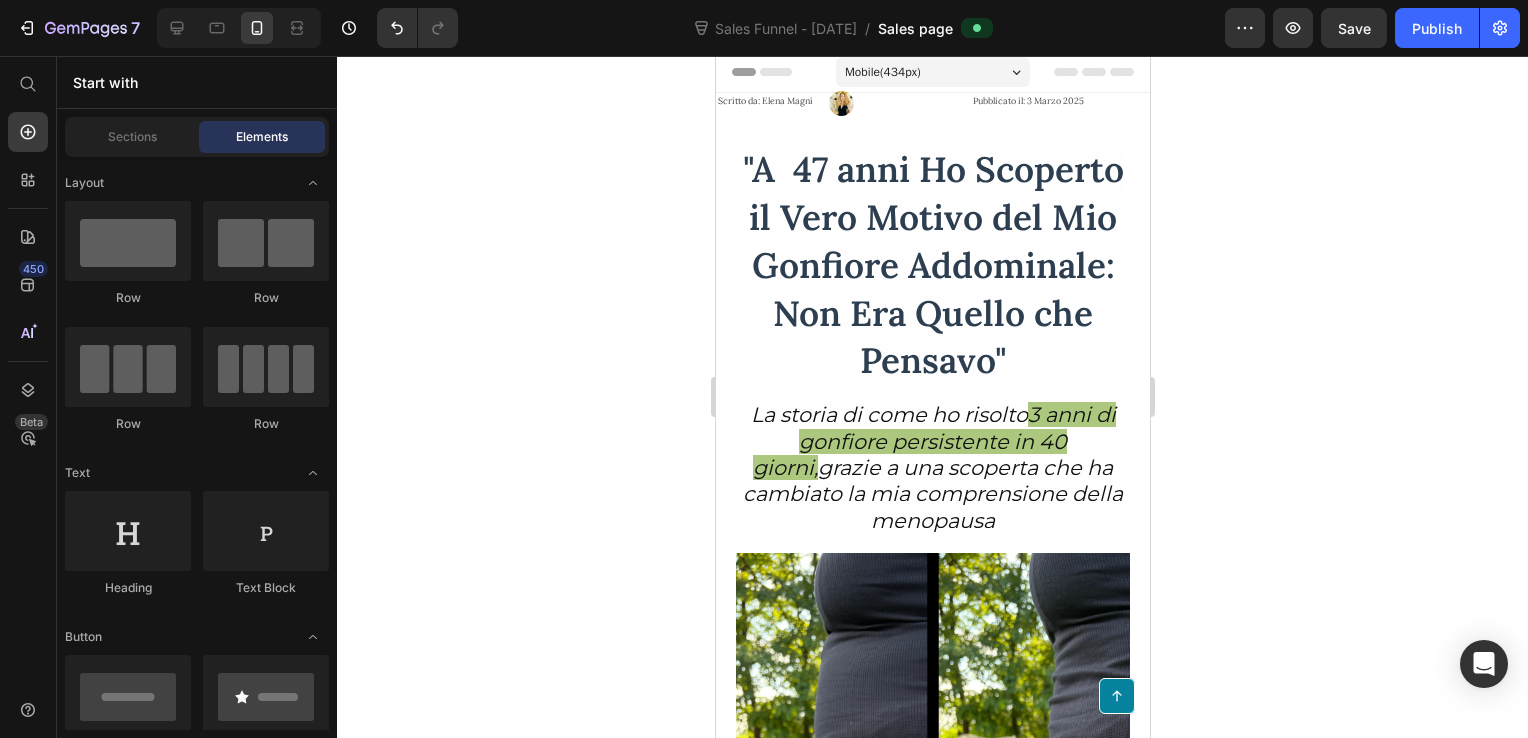 scroll, scrollTop: 0, scrollLeft: 0, axis: both 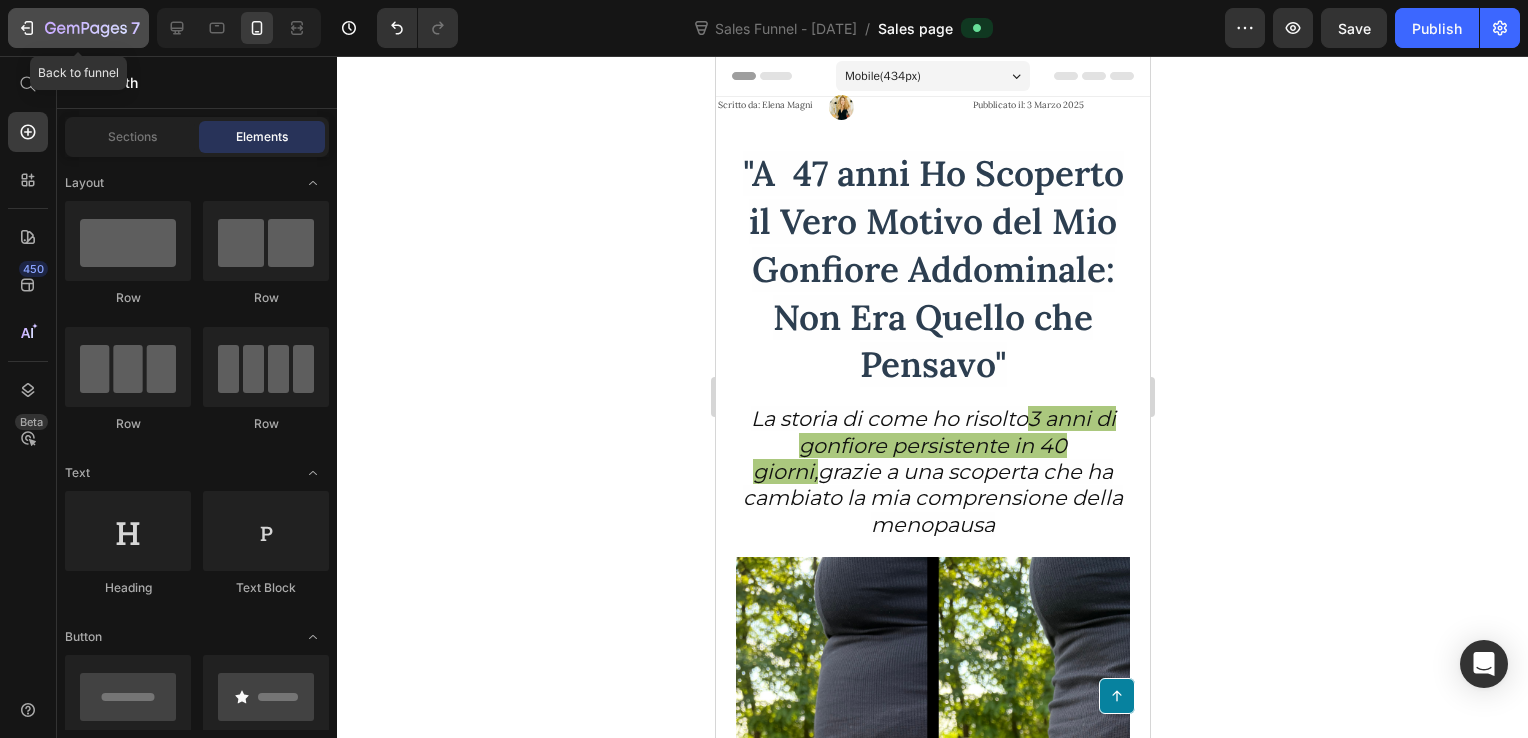 click on "7" at bounding box center [78, 28] 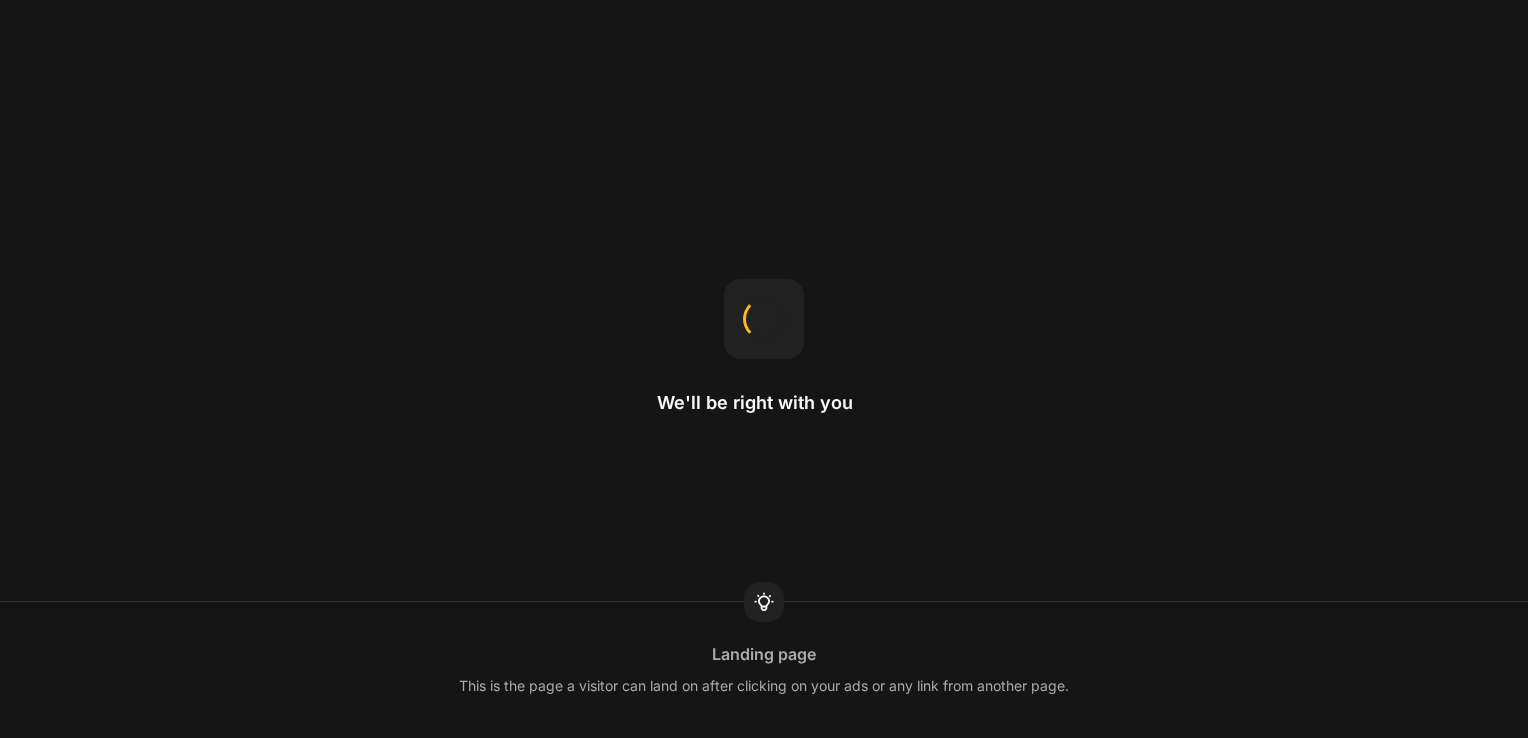 scroll, scrollTop: 0, scrollLeft: 0, axis: both 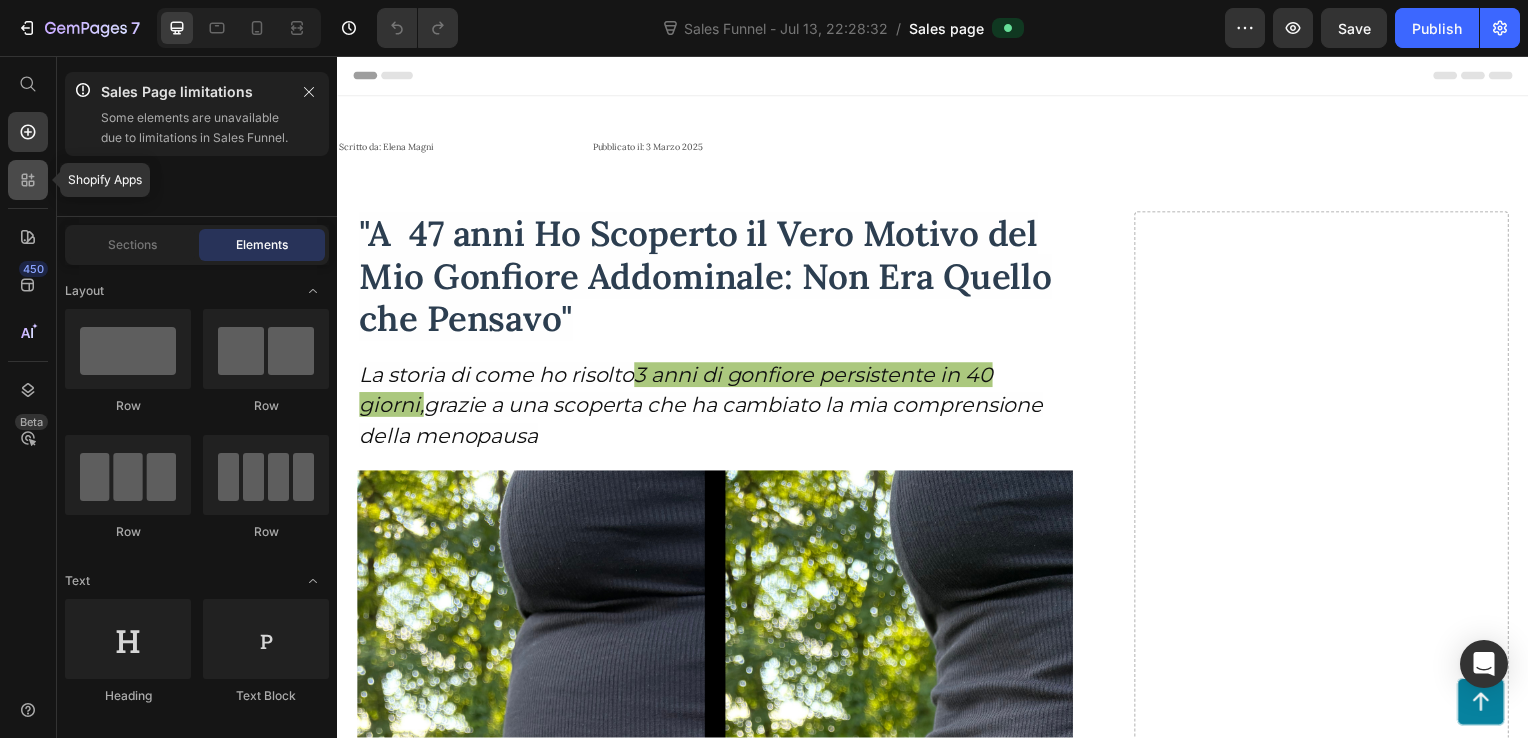 click 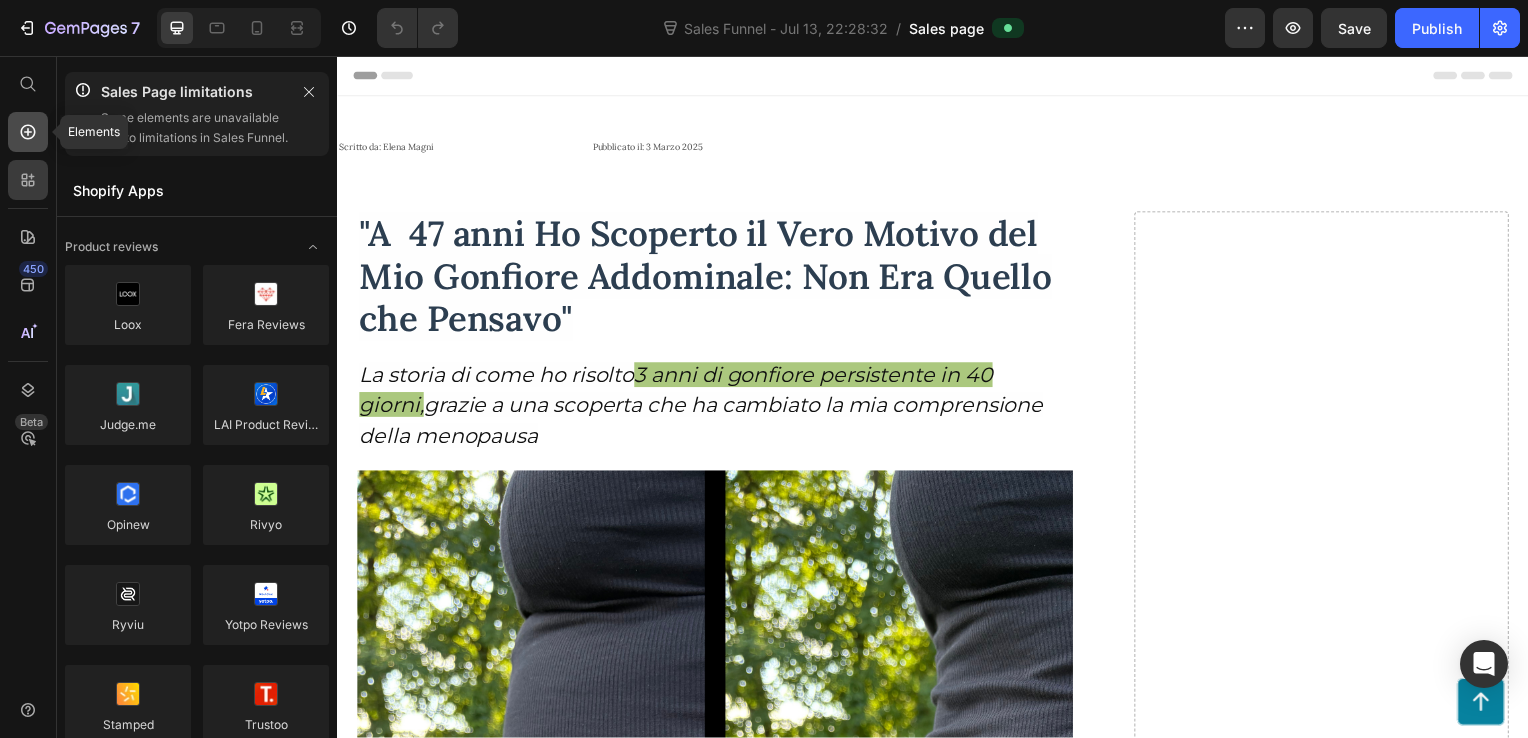 click 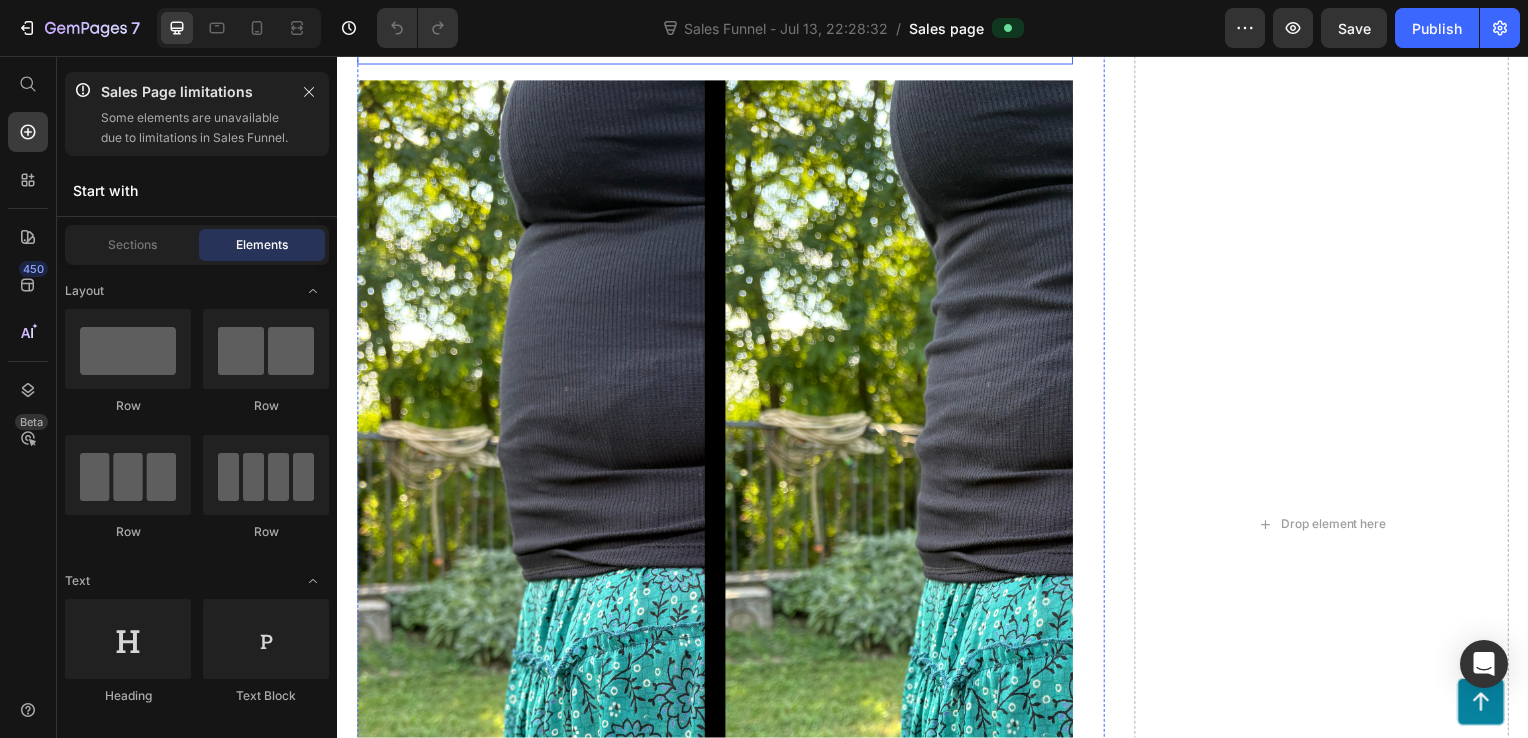 scroll, scrollTop: 400, scrollLeft: 0, axis: vertical 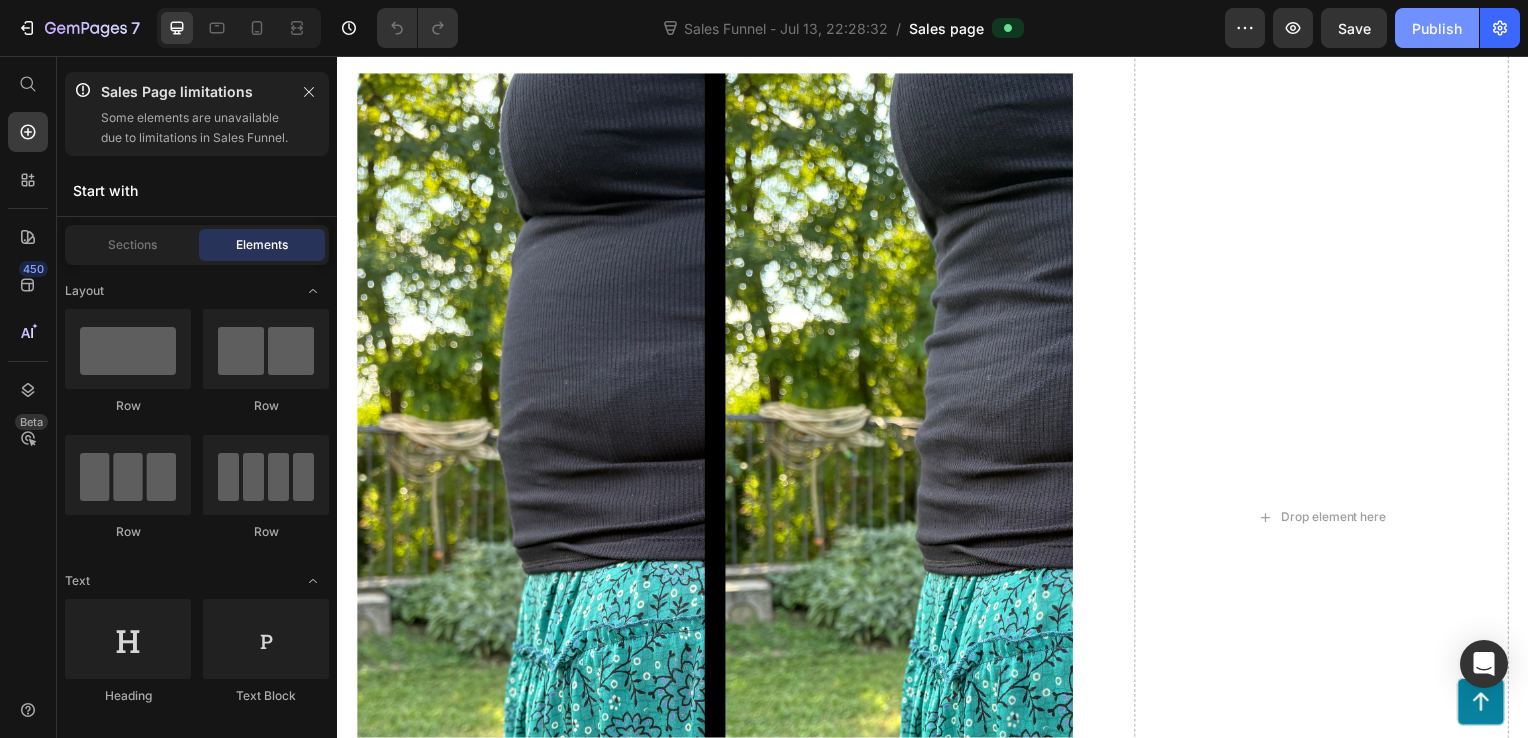 click on "Publish" at bounding box center [1437, 28] 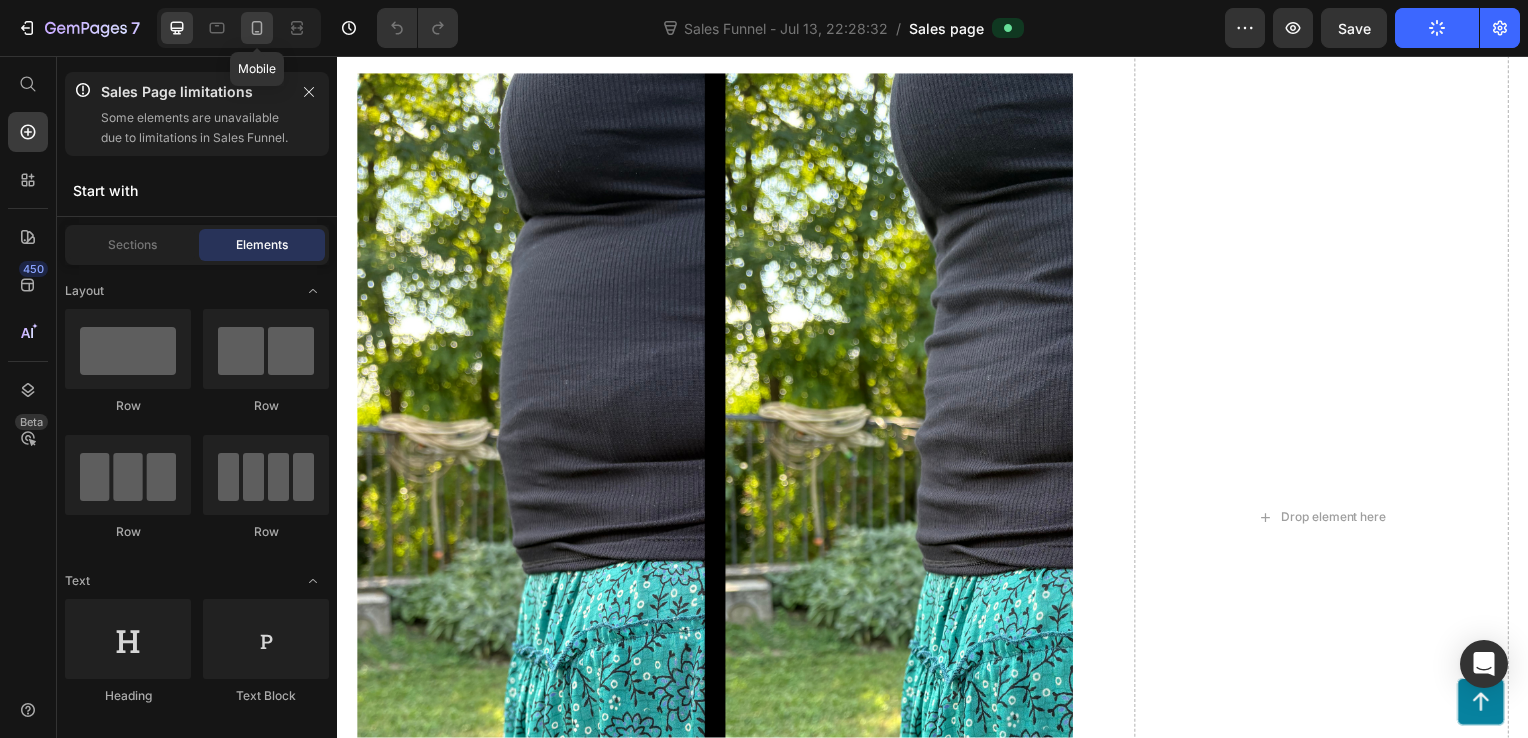 click 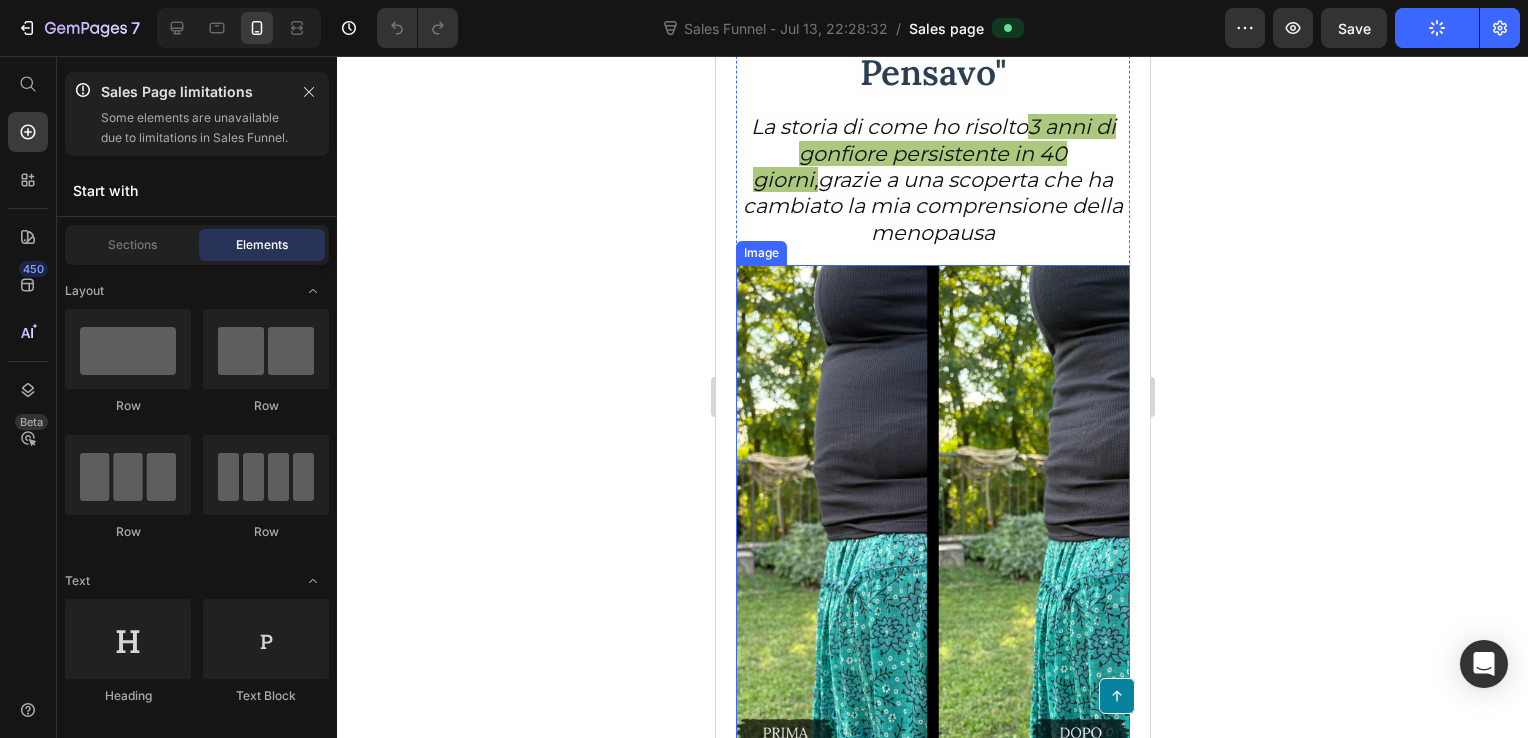 scroll, scrollTop: 0, scrollLeft: 0, axis: both 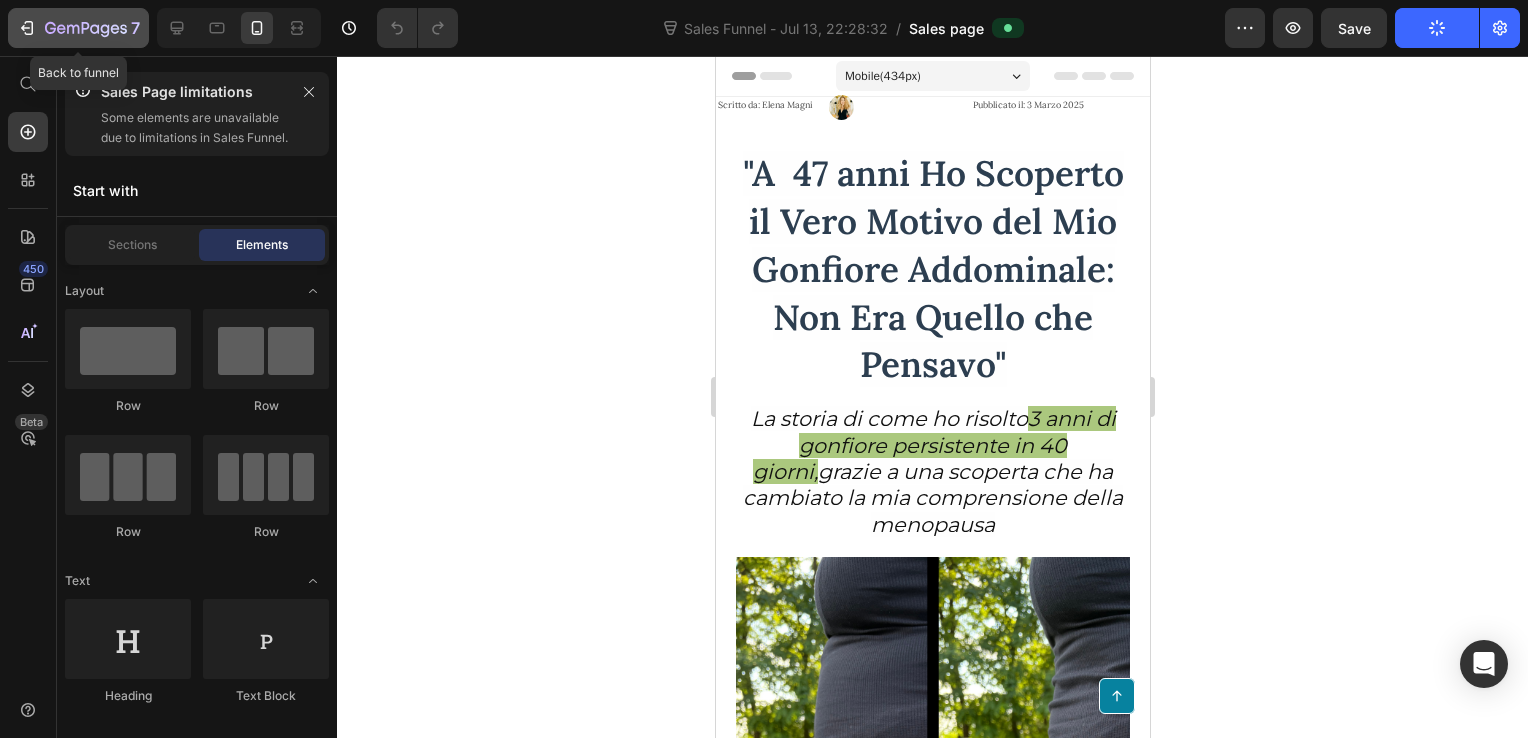 click 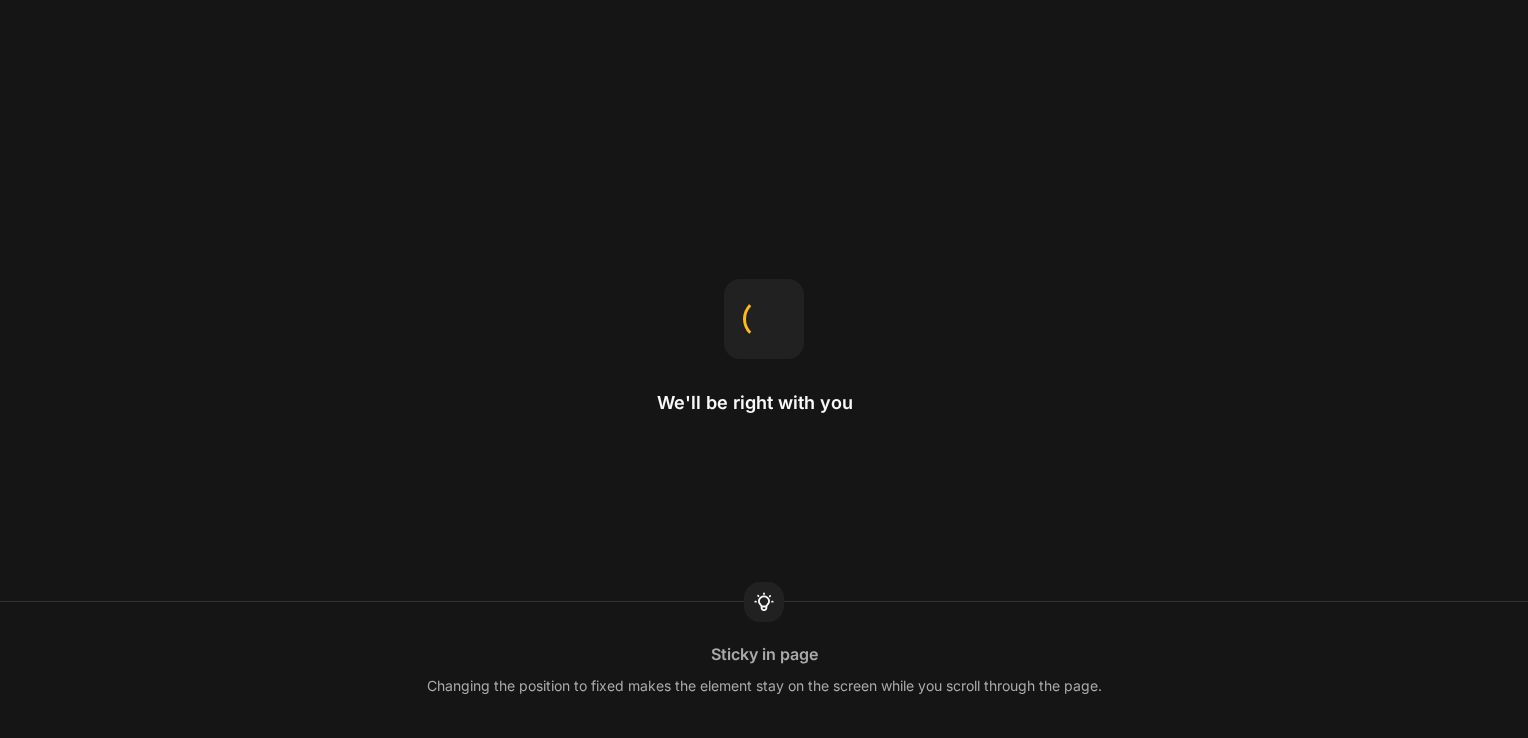 scroll, scrollTop: 0, scrollLeft: 0, axis: both 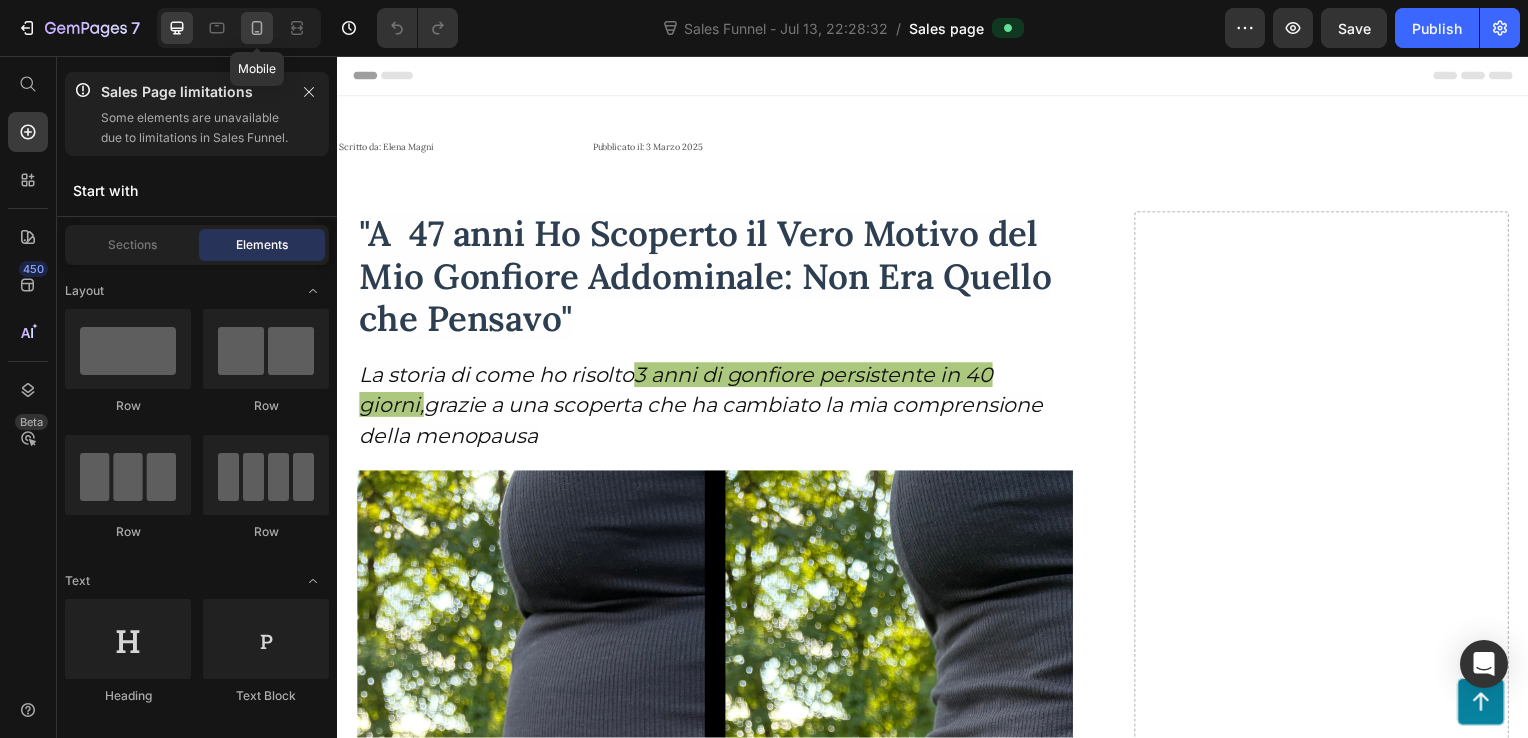 click 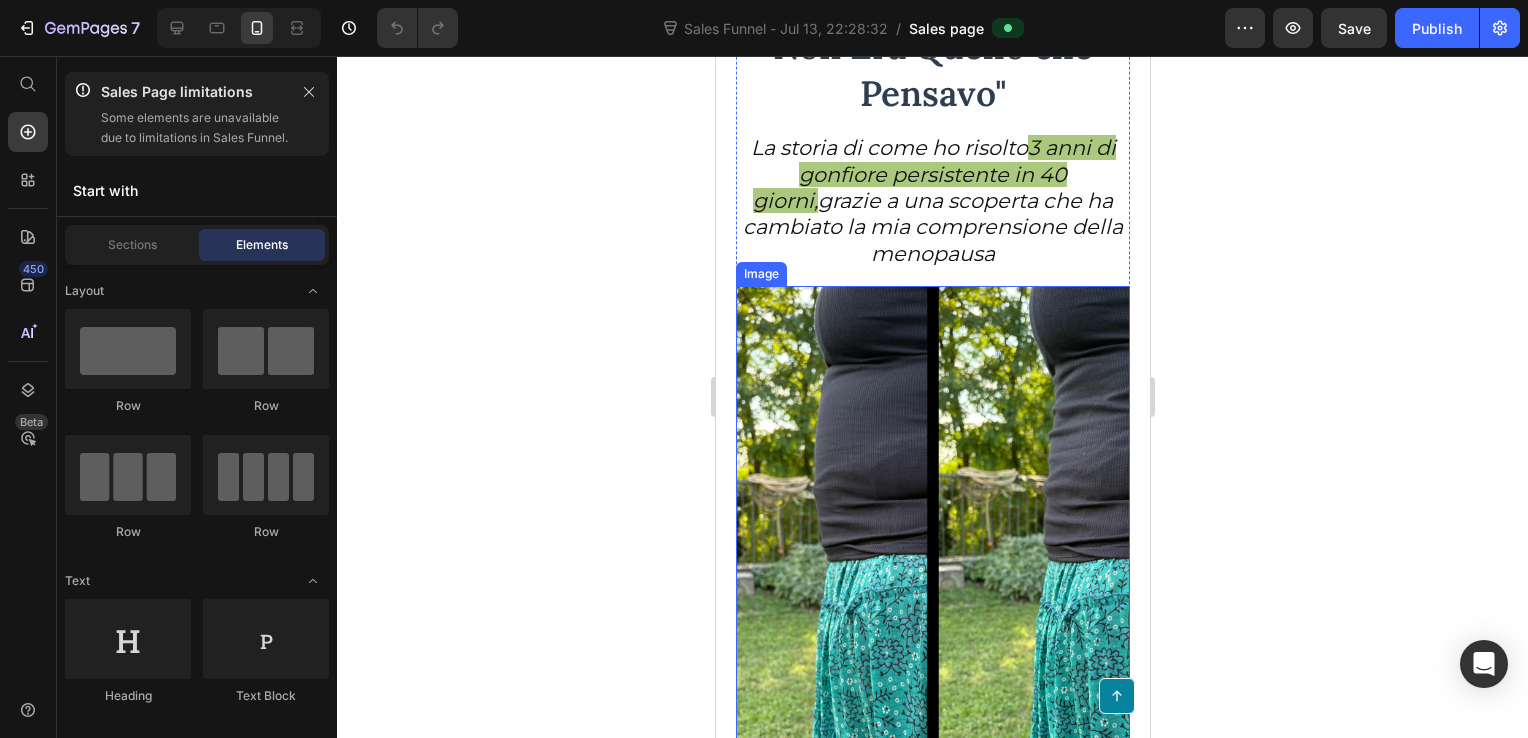 scroll, scrollTop: 400, scrollLeft: 0, axis: vertical 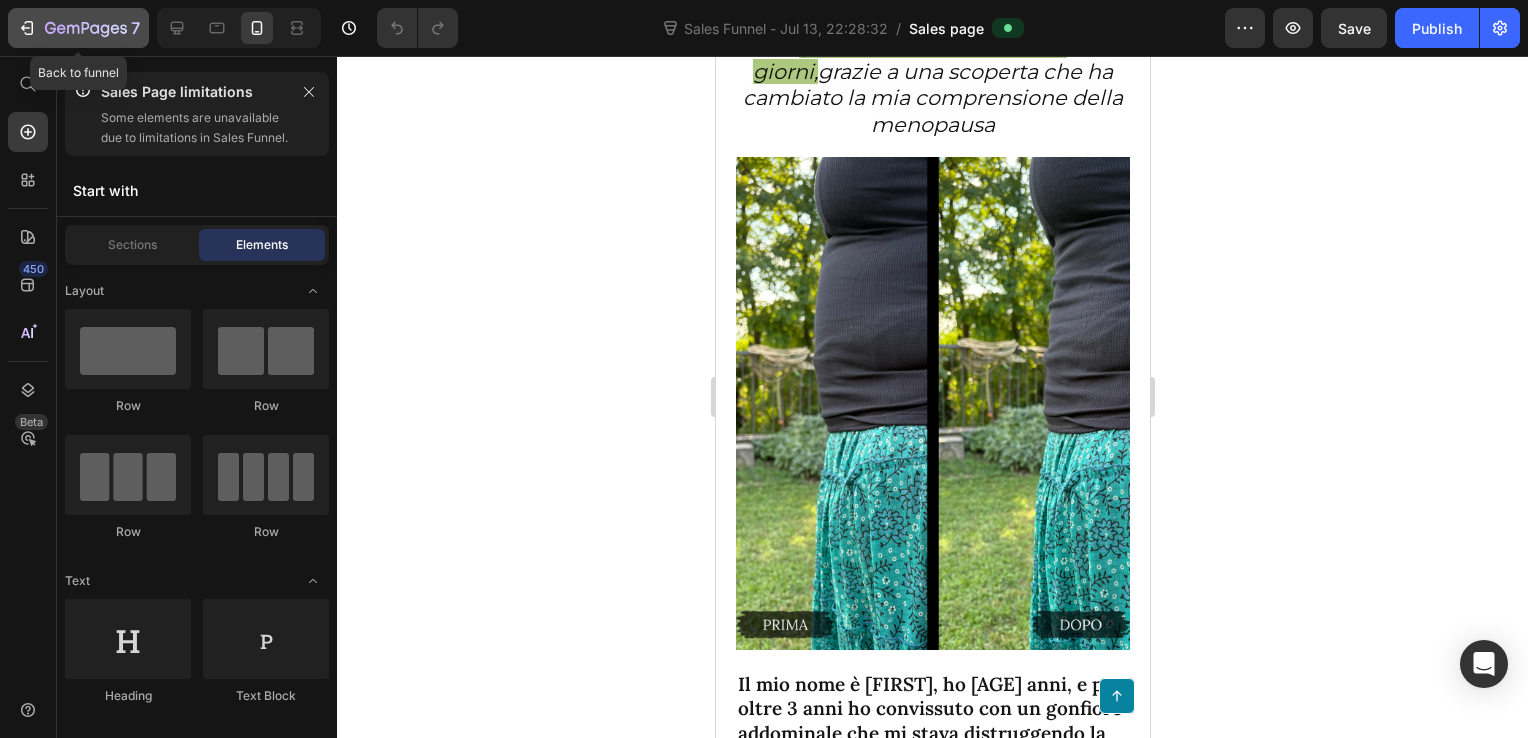 click 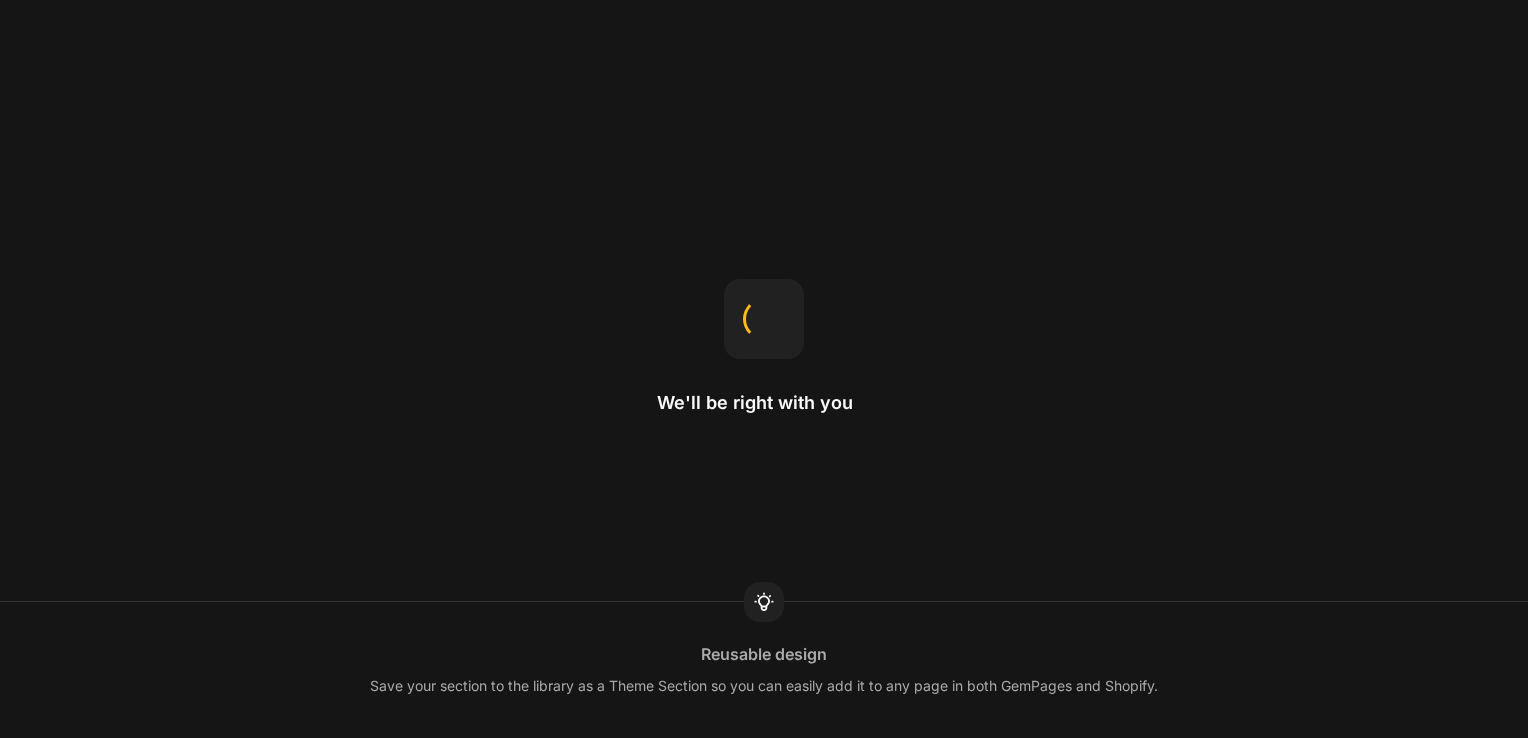 scroll, scrollTop: 0, scrollLeft: 0, axis: both 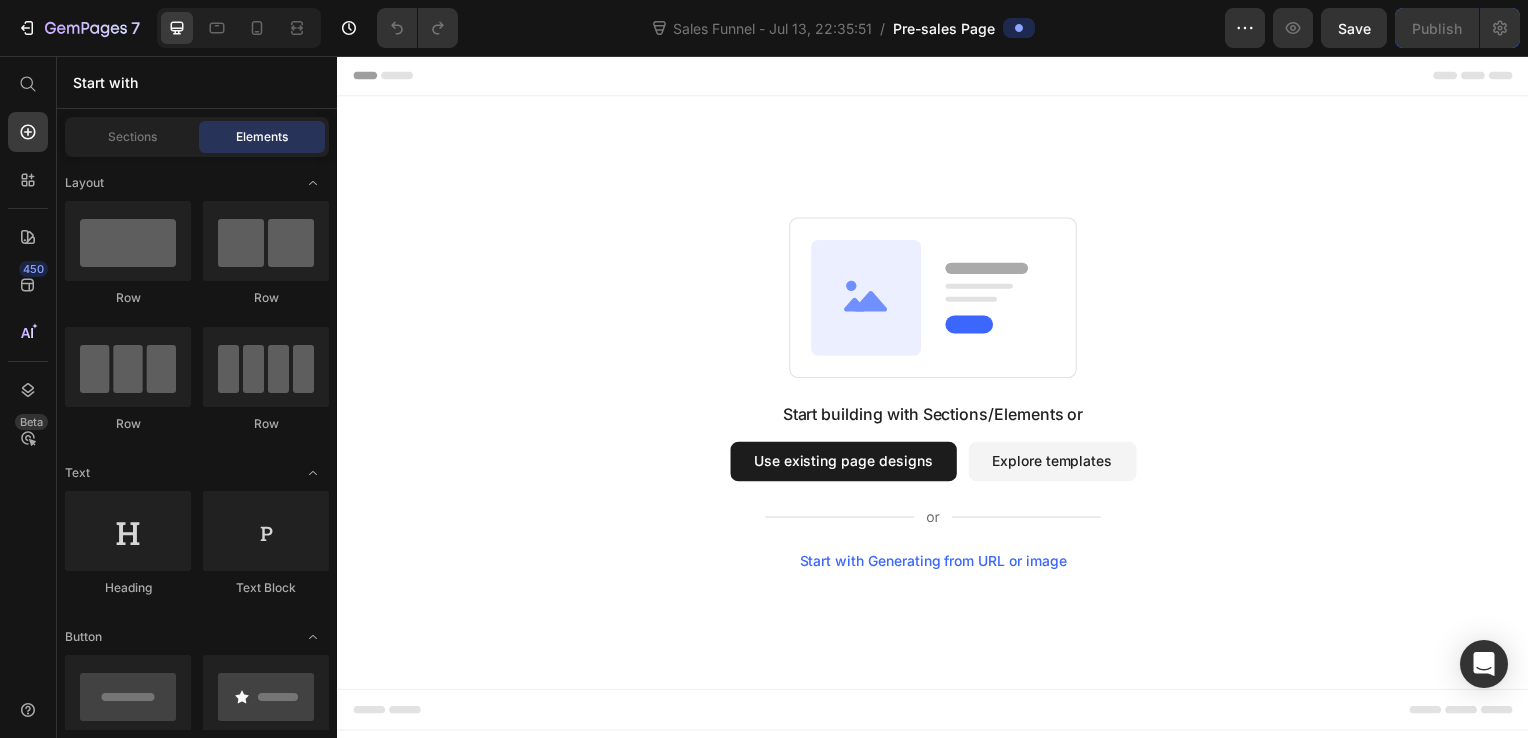 click on "Use existing page designs" at bounding box center (847, 465) 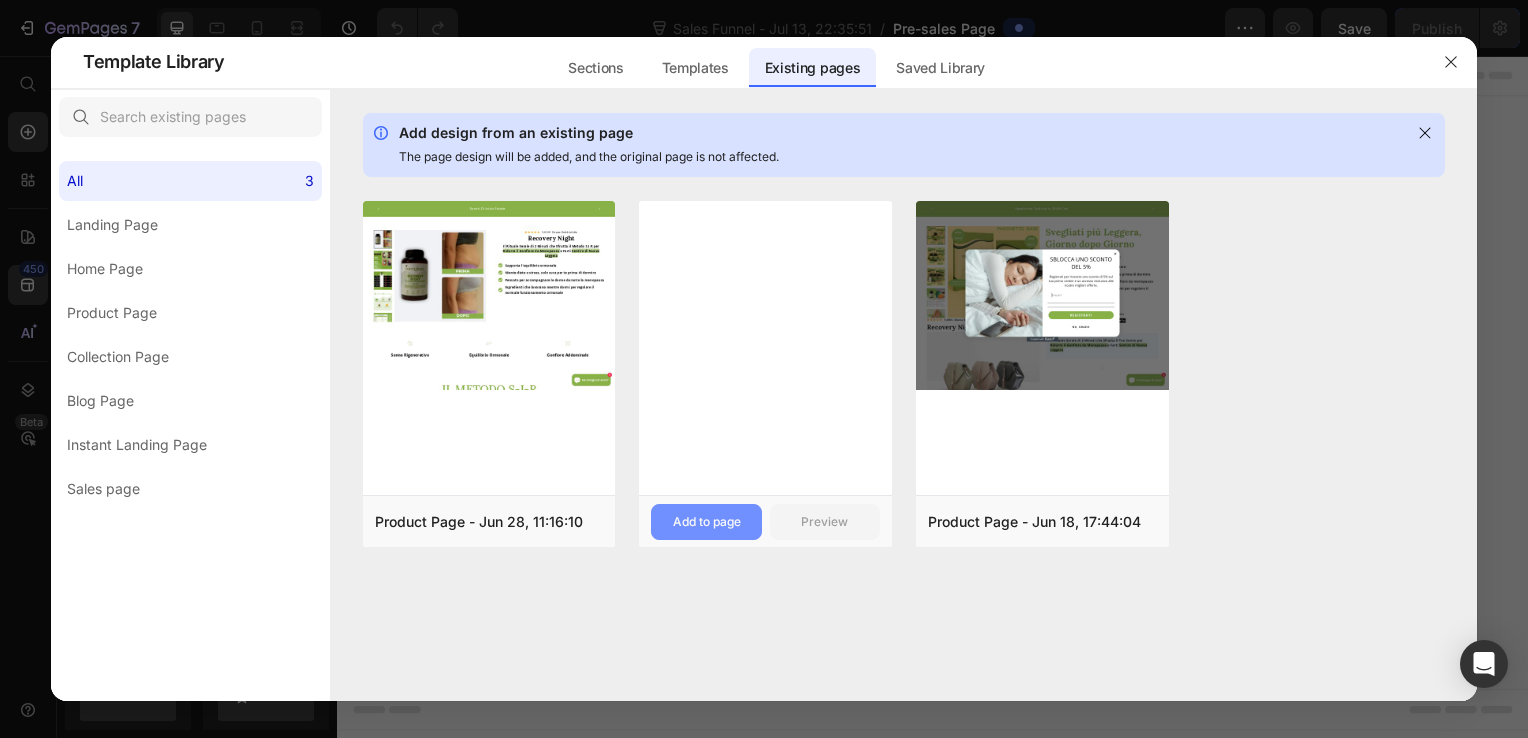 click on "Add to page" at bounding box center (707, 522) 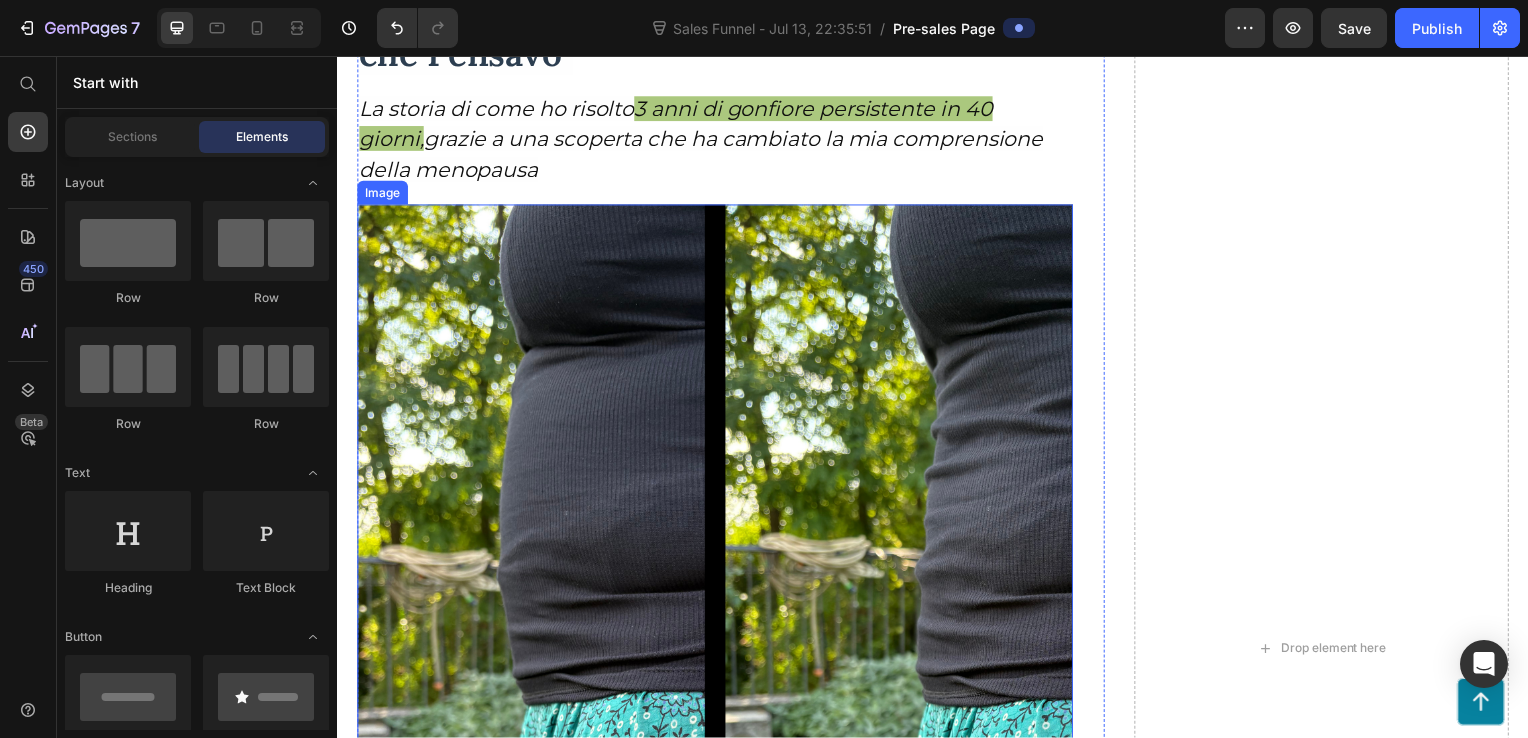 scroll, scrollTop: 540, scrollLeft: 0, axis: vertical 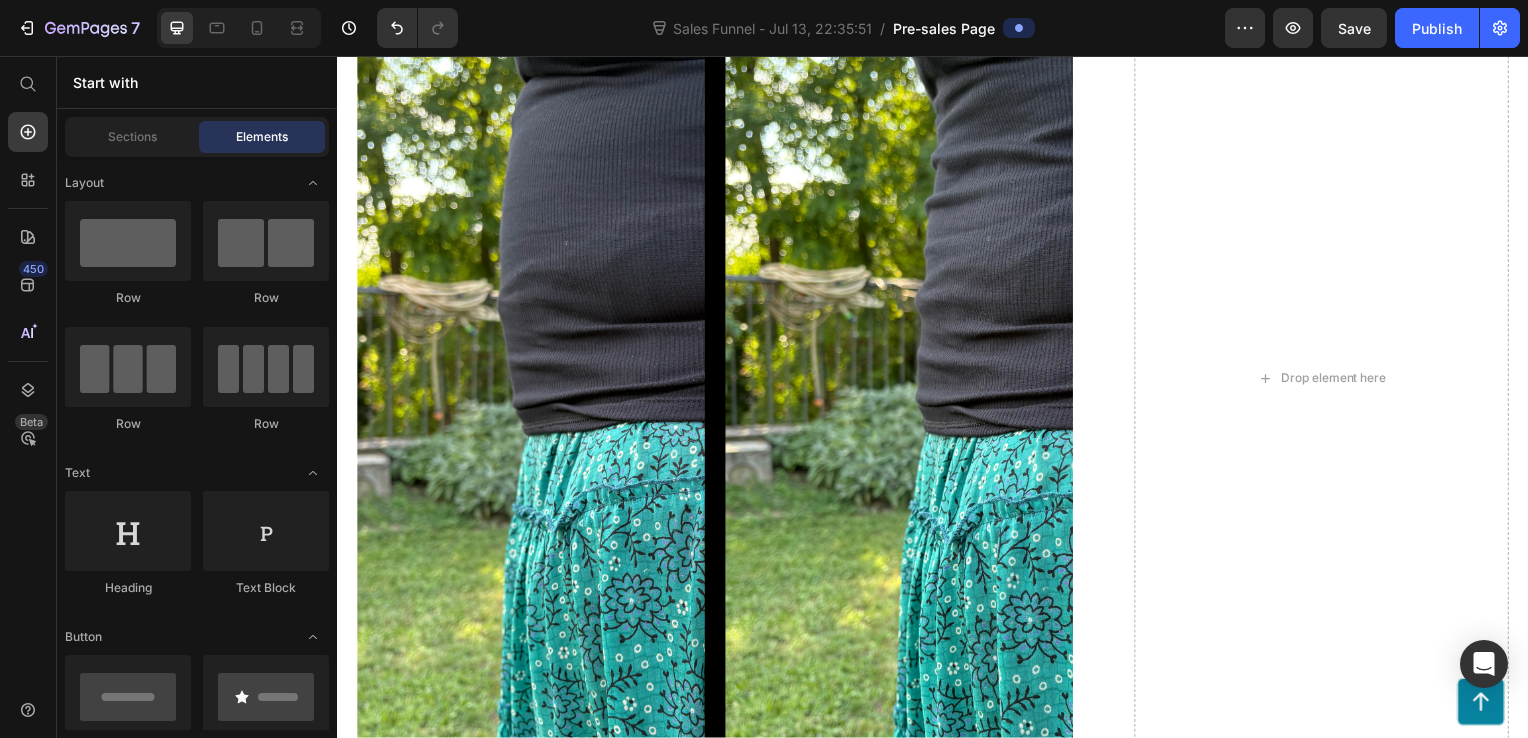 click on "7  Sales Funnel - Jul 13, 22:35:51  /  Pre-sales Page Preview  Save   Publish" 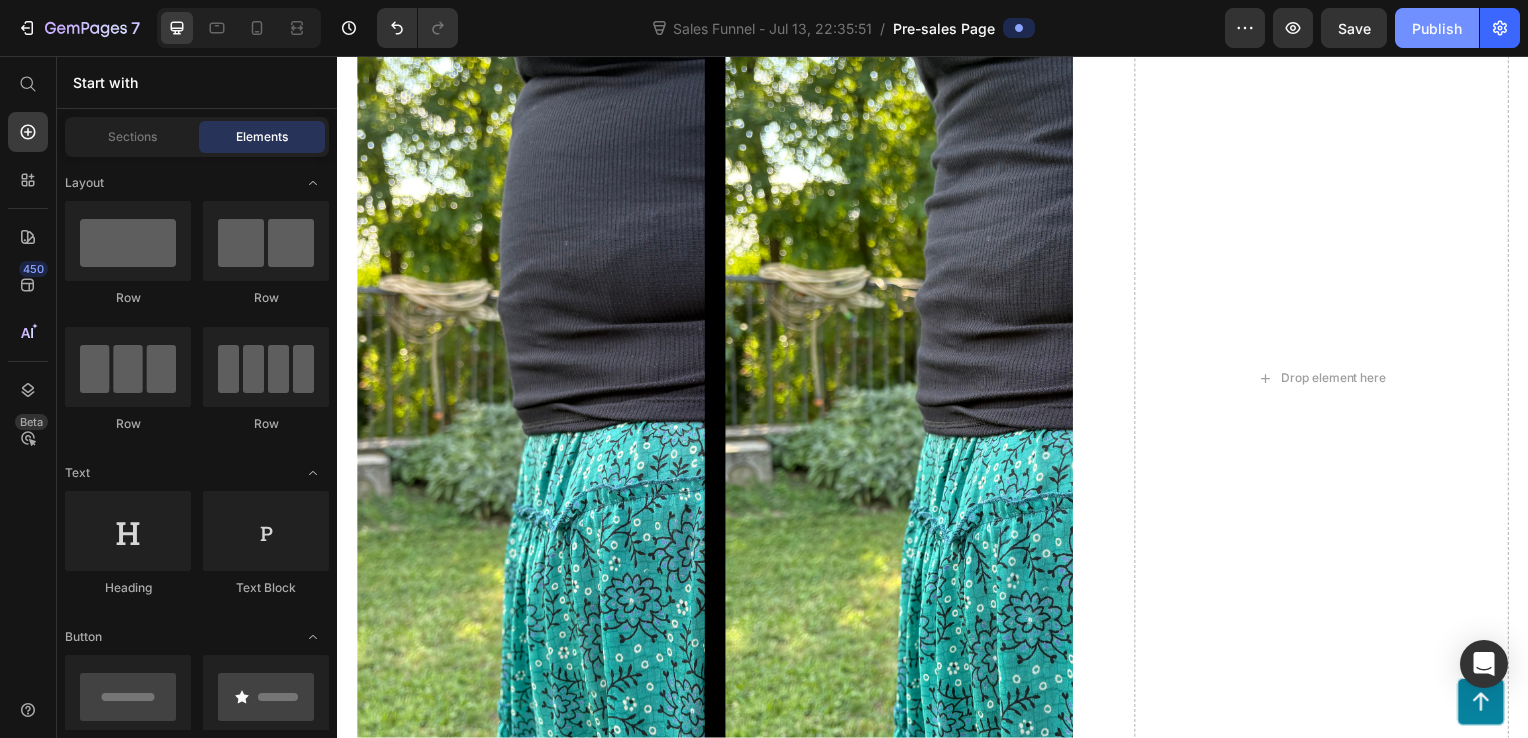 click on "Publish" at bounding box center (1437, 28) 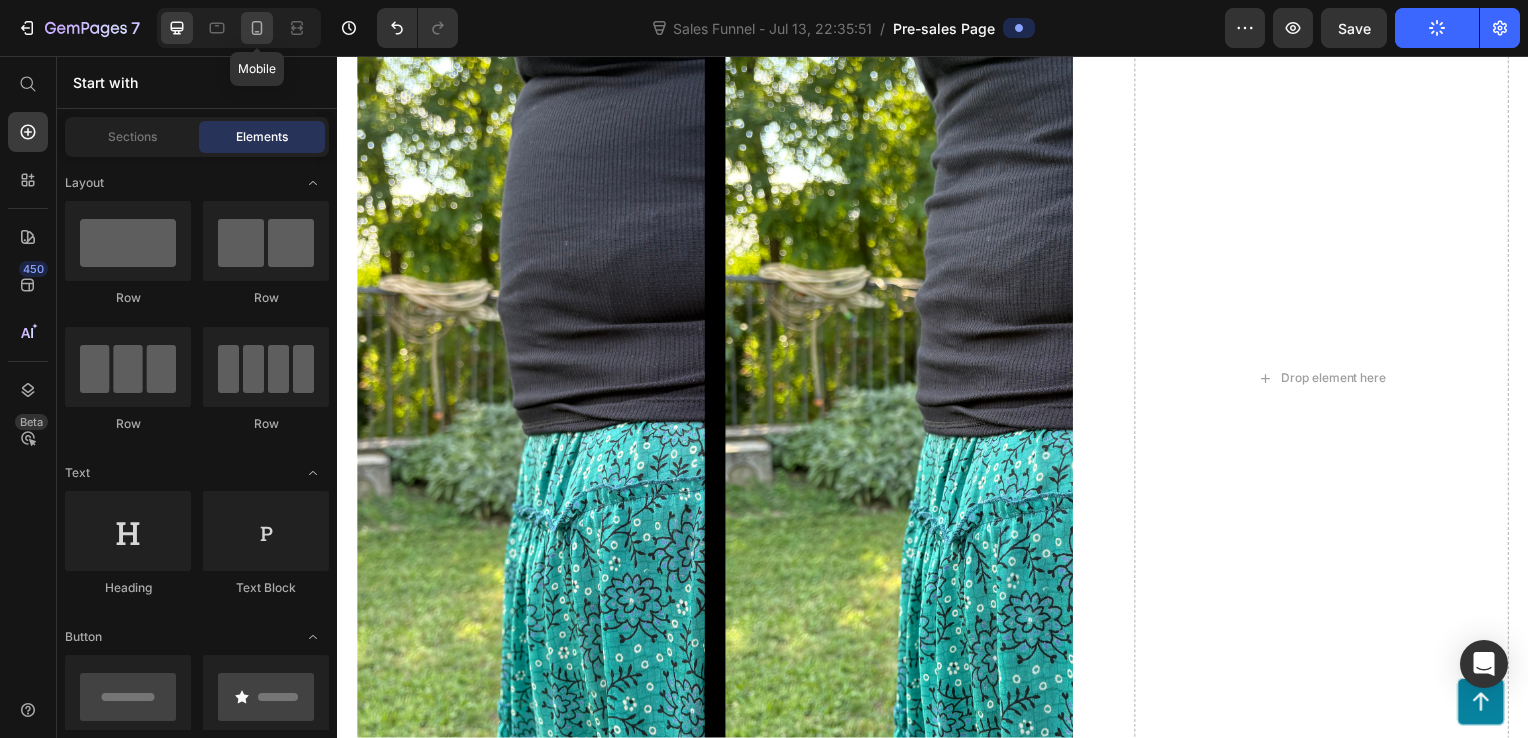 click 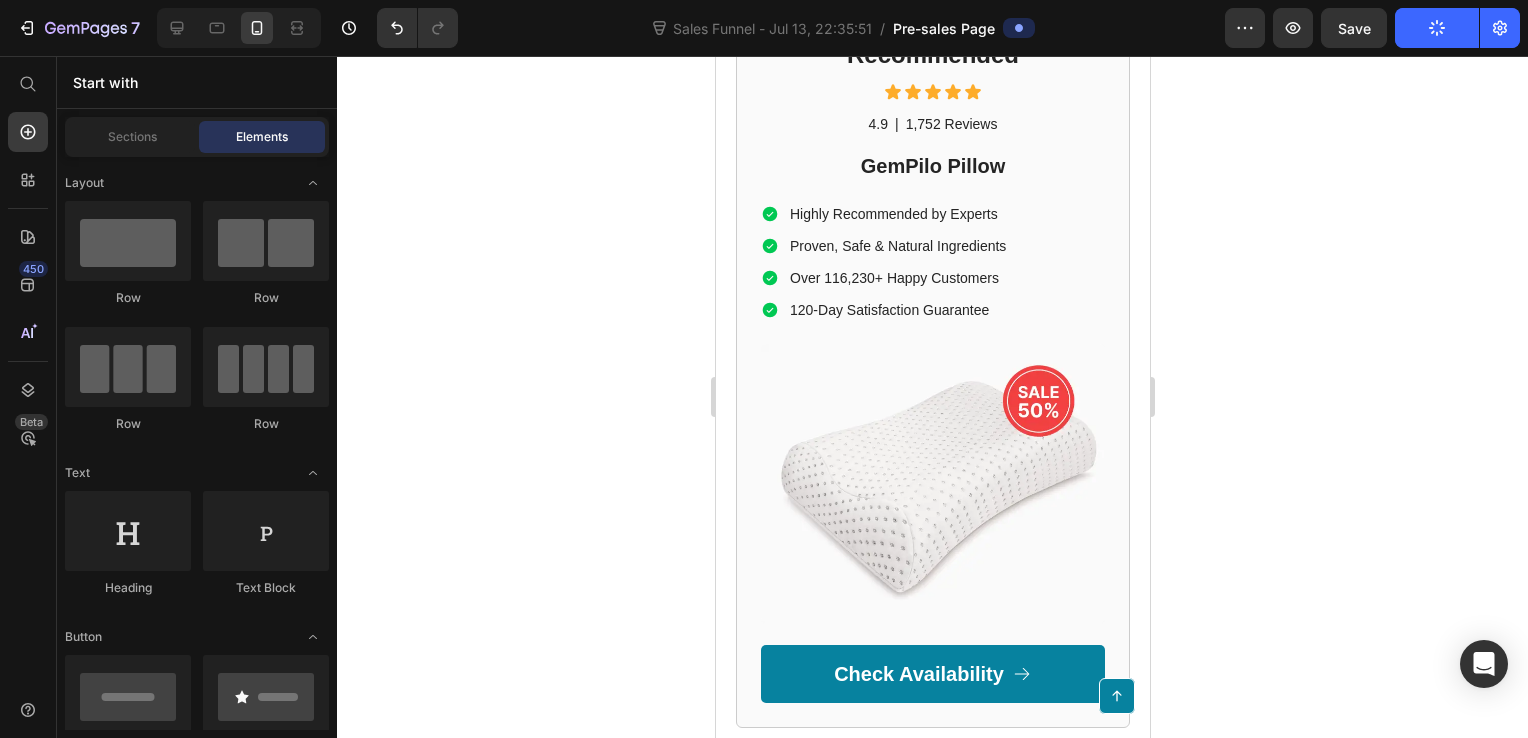 scroll, scrollTop: 2899, scrollLeft: 0, axis: vertical 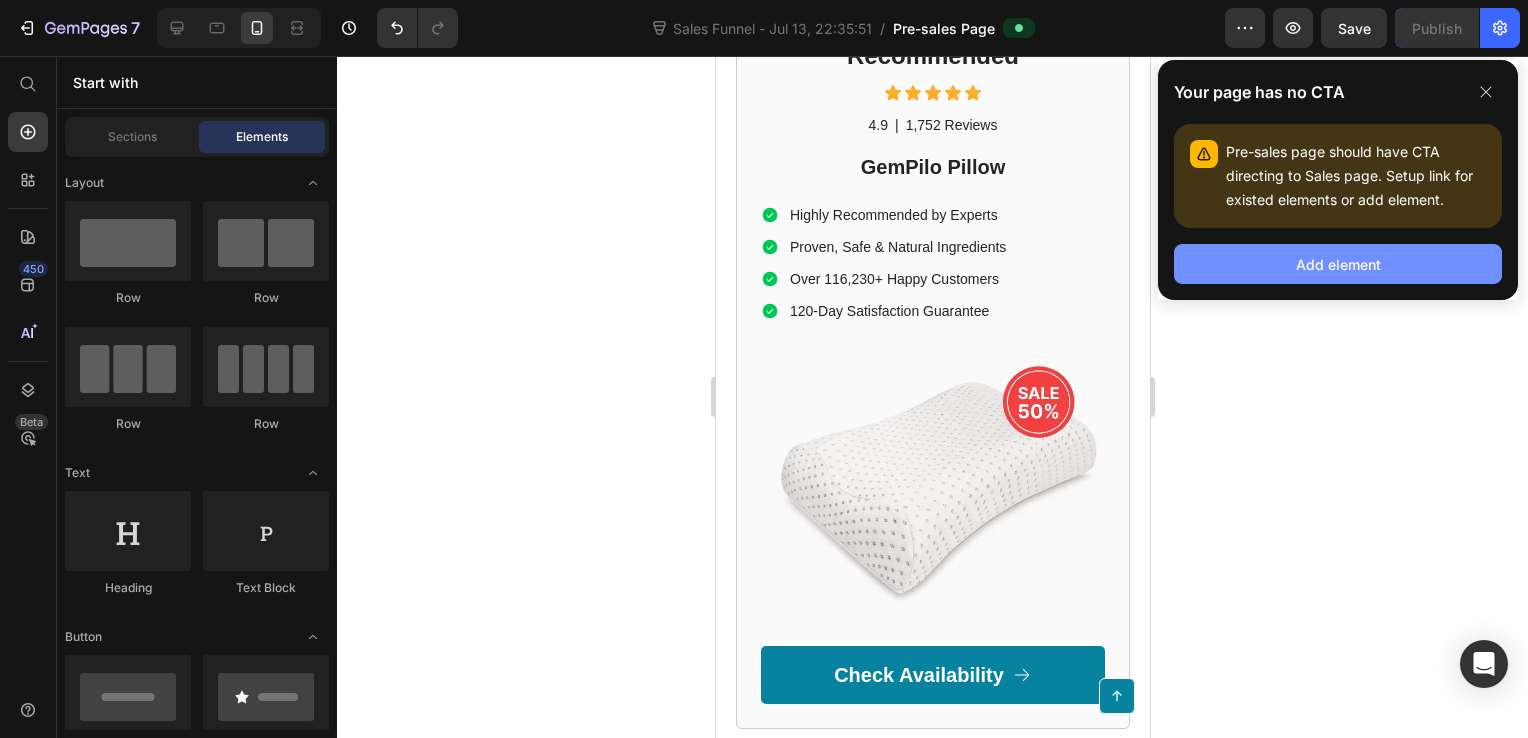 click on "Add element" at bounding box center [1338, 264] 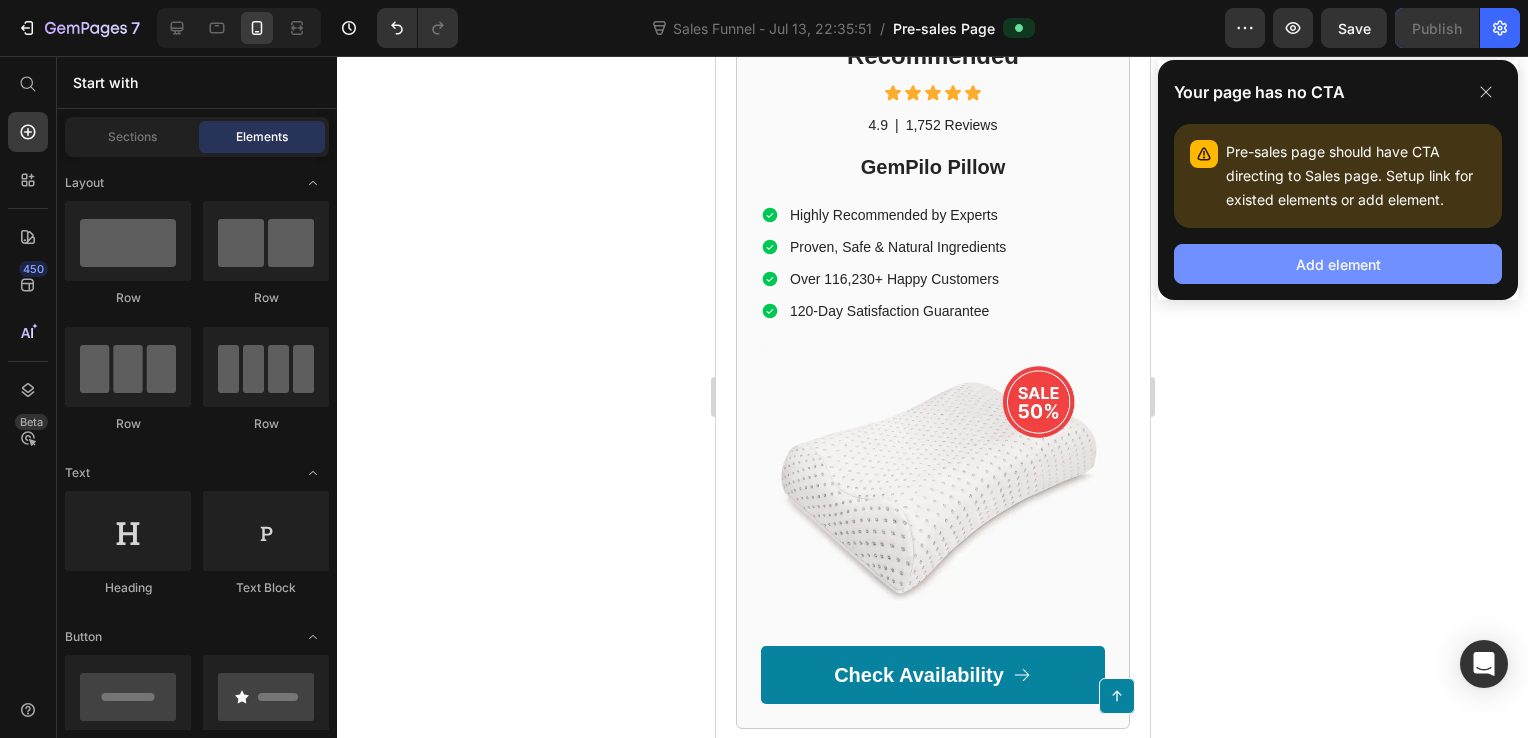 click on "Add element" at bounding box center (1338, 264) 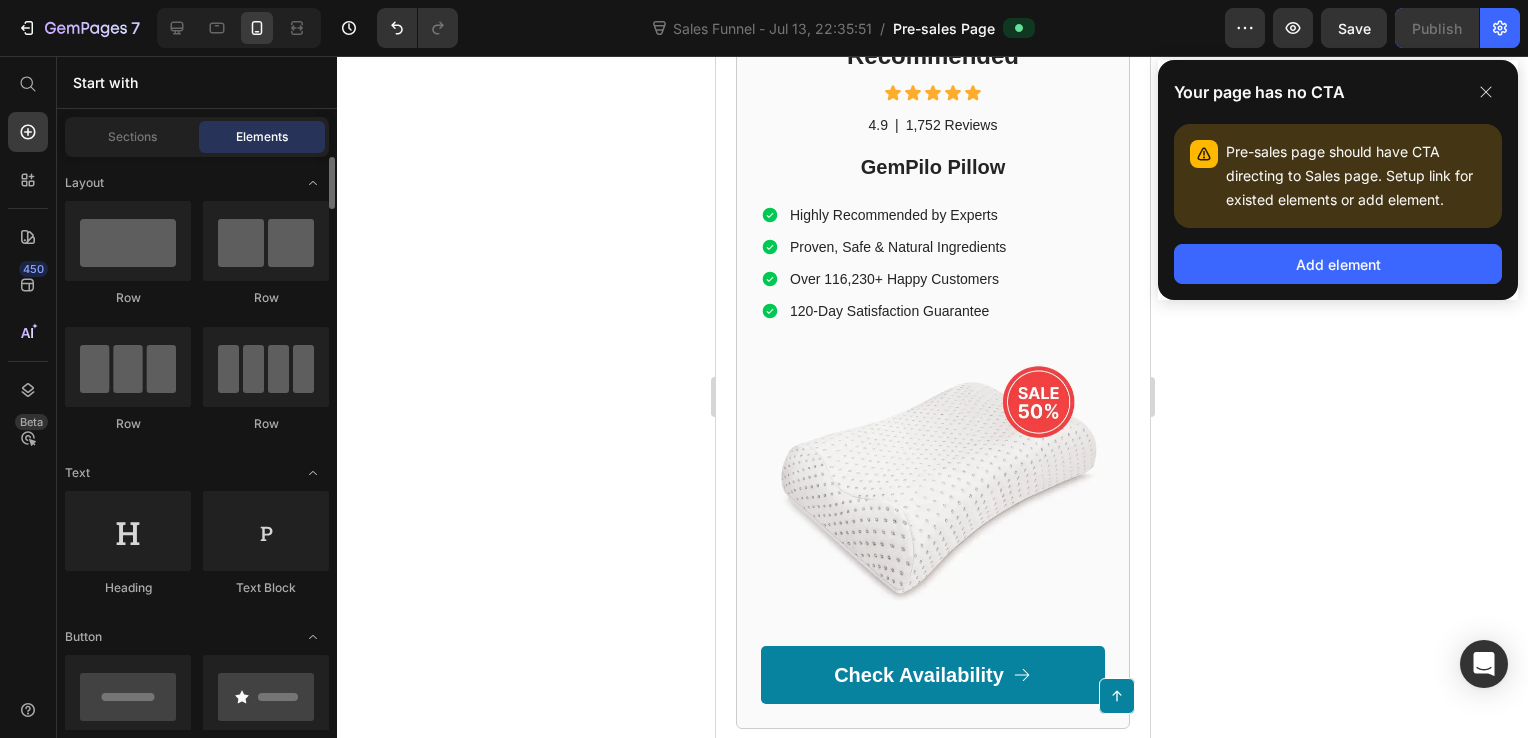 scroll, scrollTop: 200, scrollLeft: 0, axis: vertical 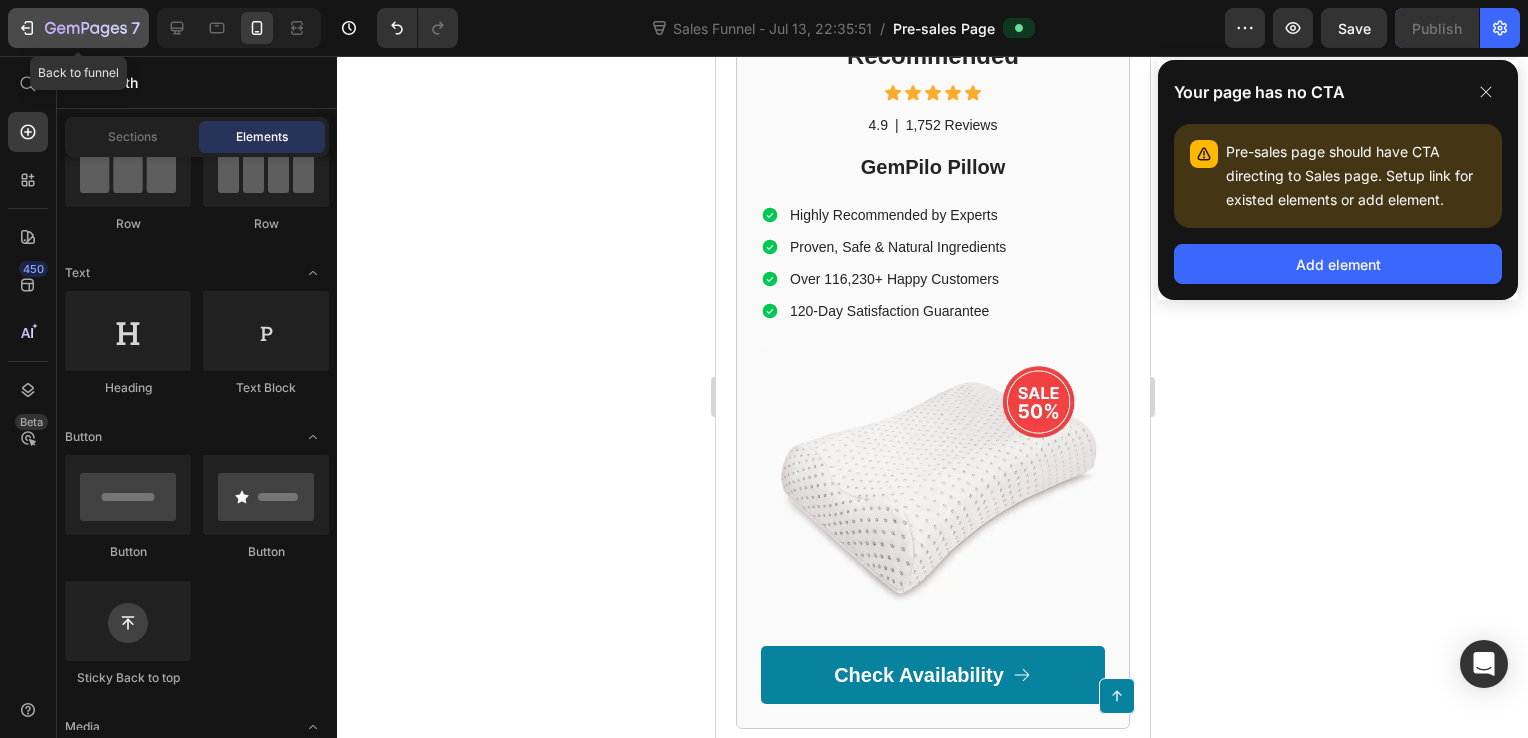click 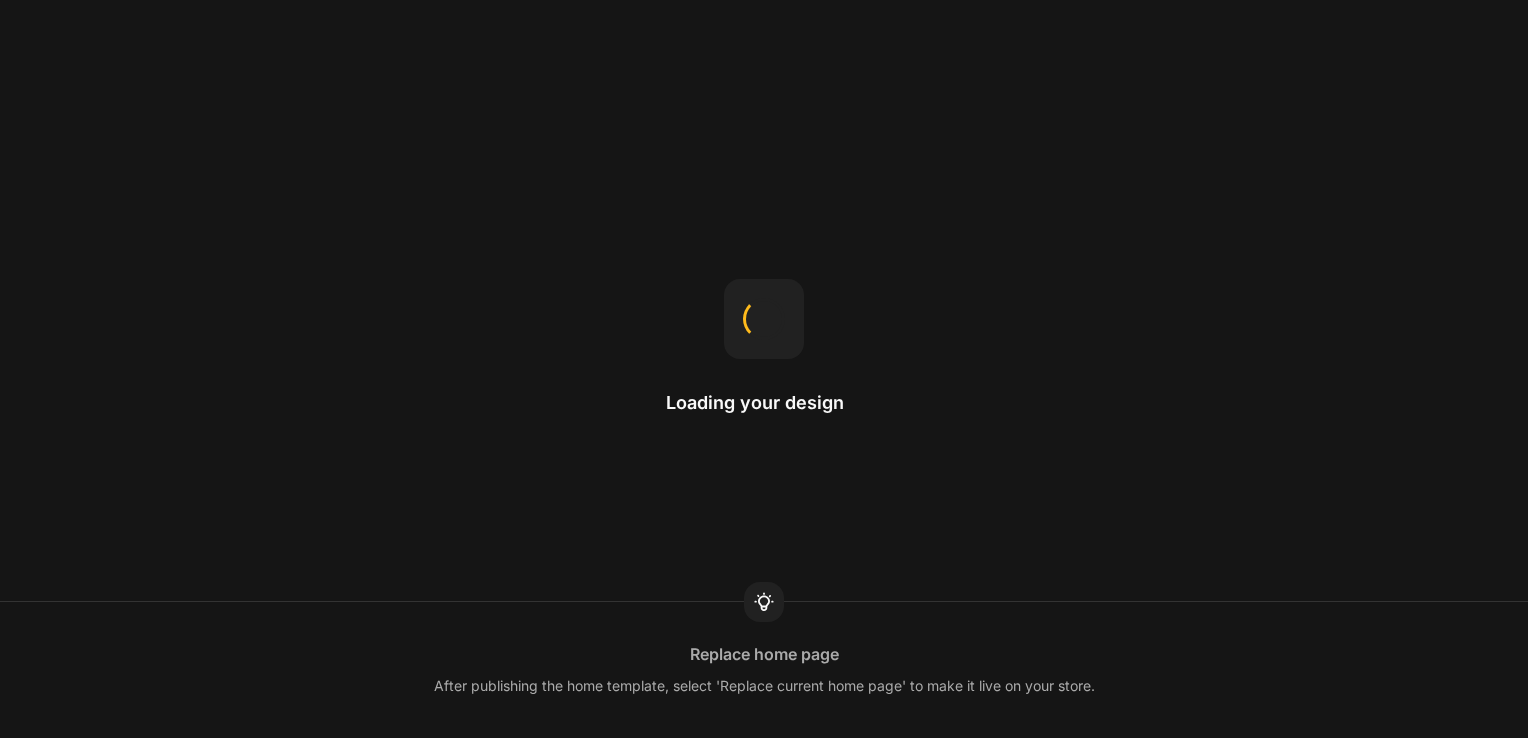 scroll, scrollTop: 0, scrollLeft: 0, axis: both 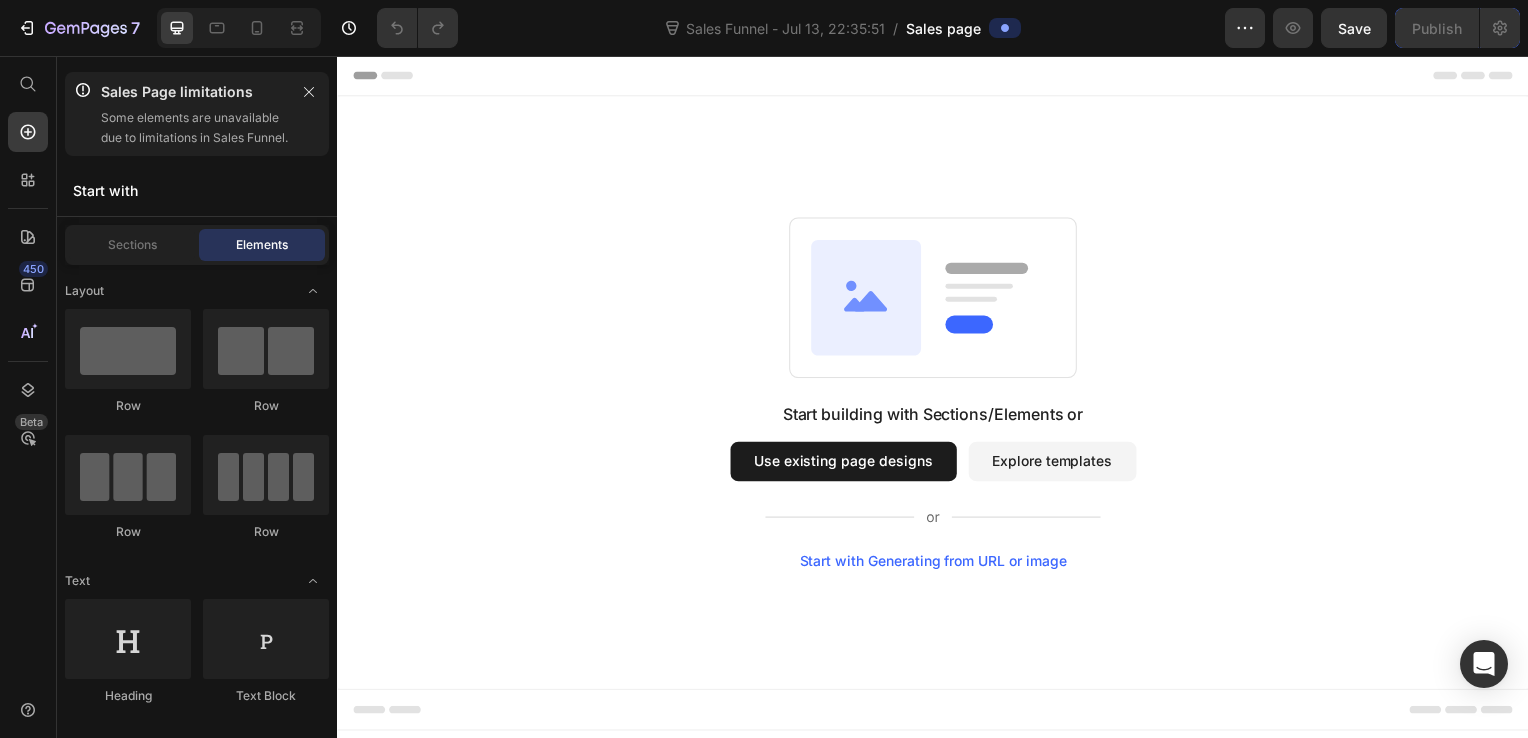 click on "Use existing page designs" at bounding box center (847, 465) 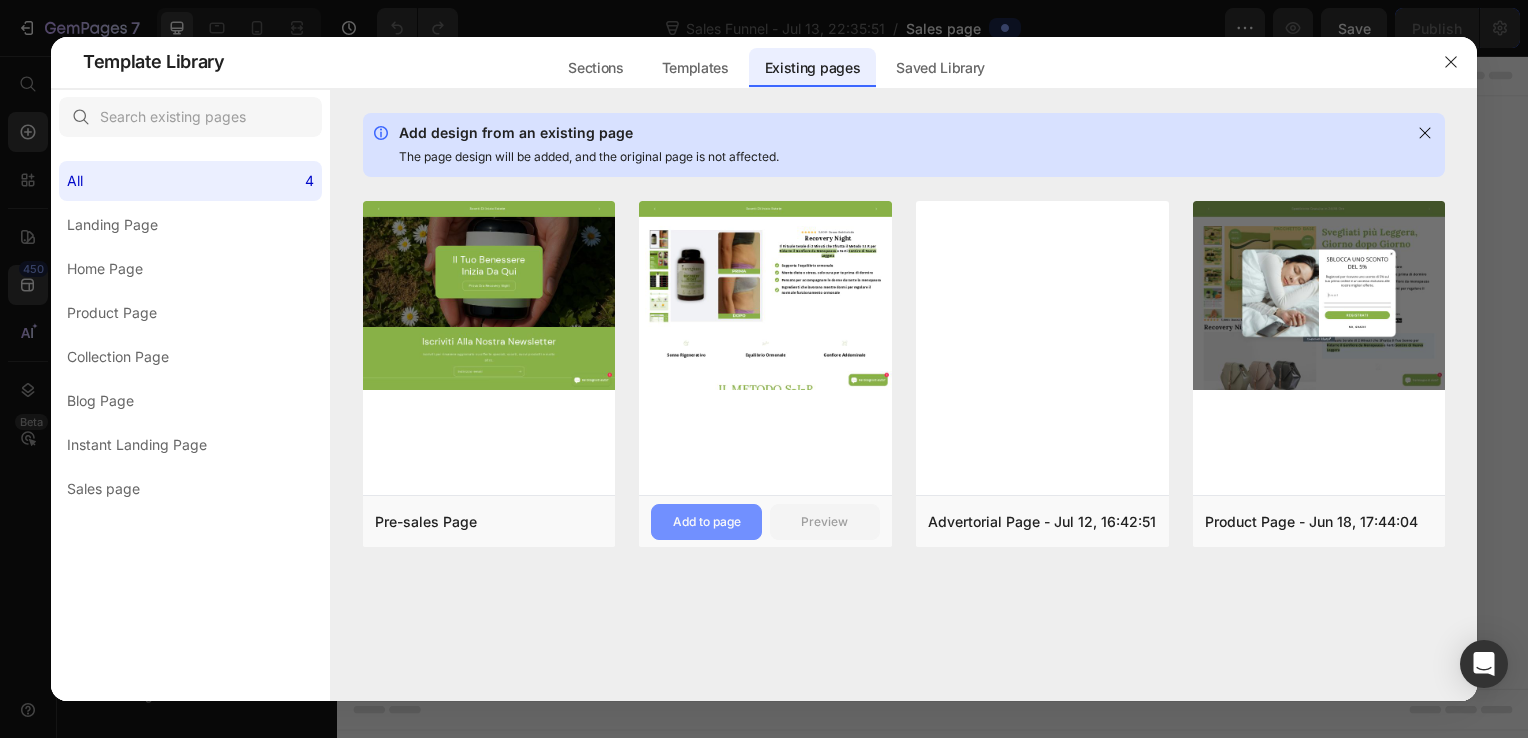 click on "Add to page" at bounding box center [707, 522] 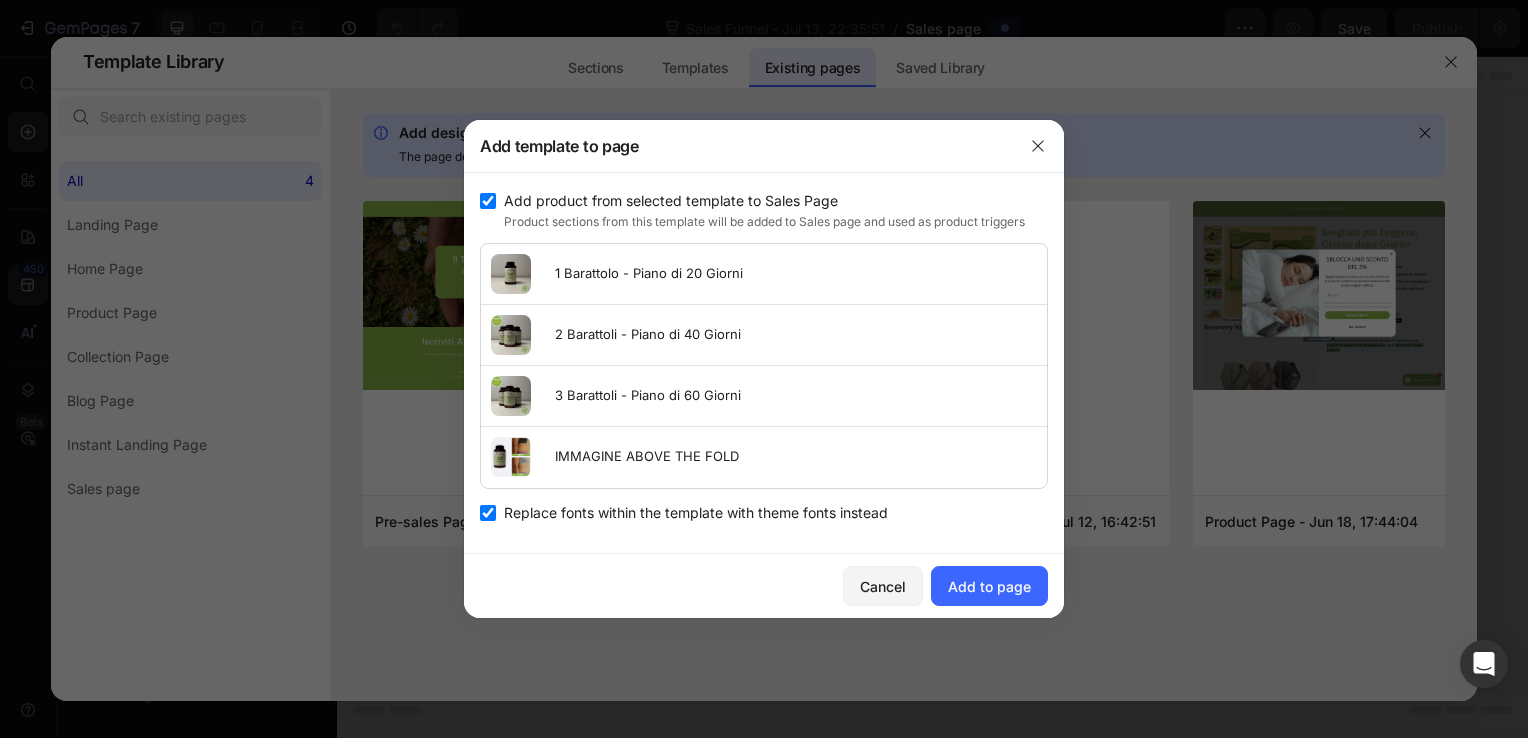 click on "Replace fonts within the template with theme fonts instead" at bounding box center (692, 513) 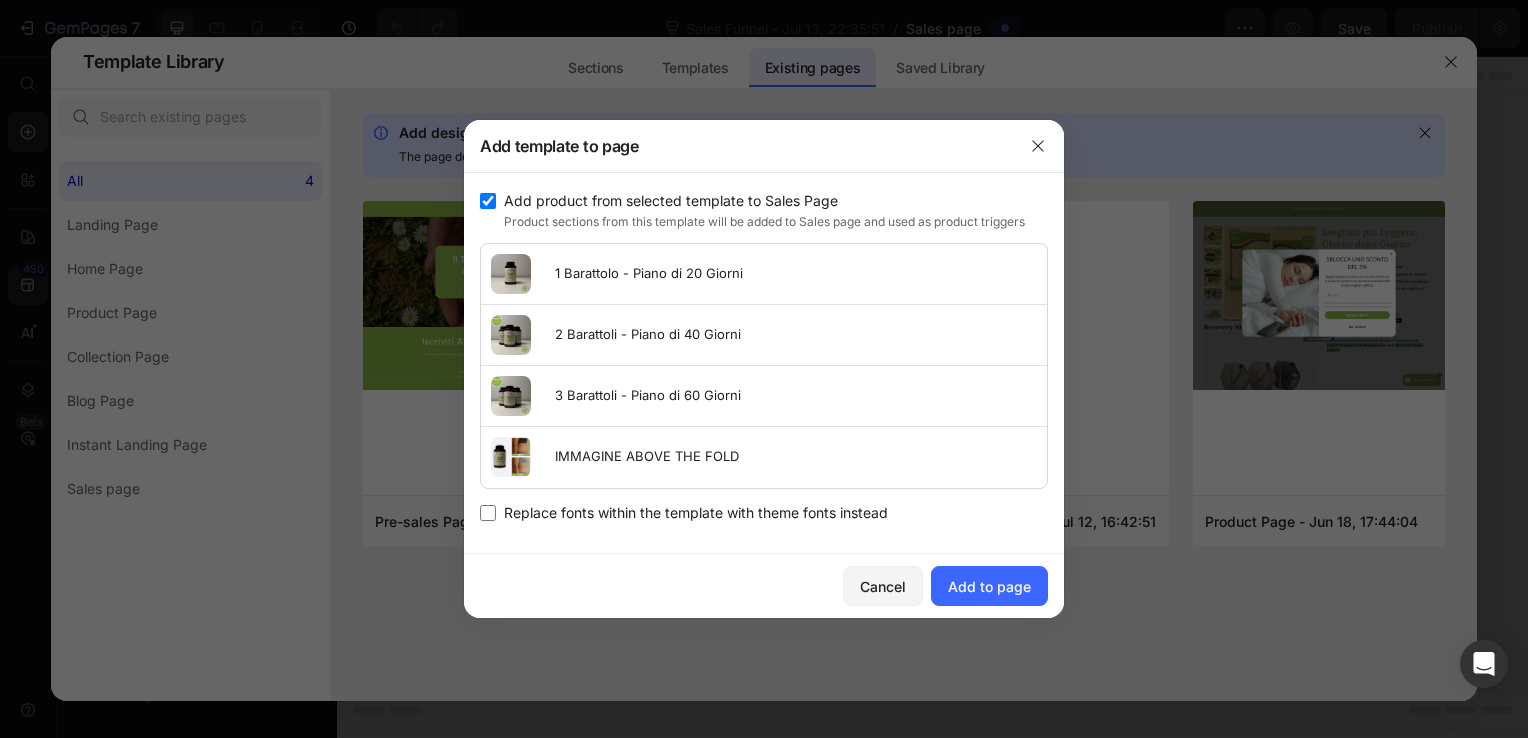 checkbox on "false" 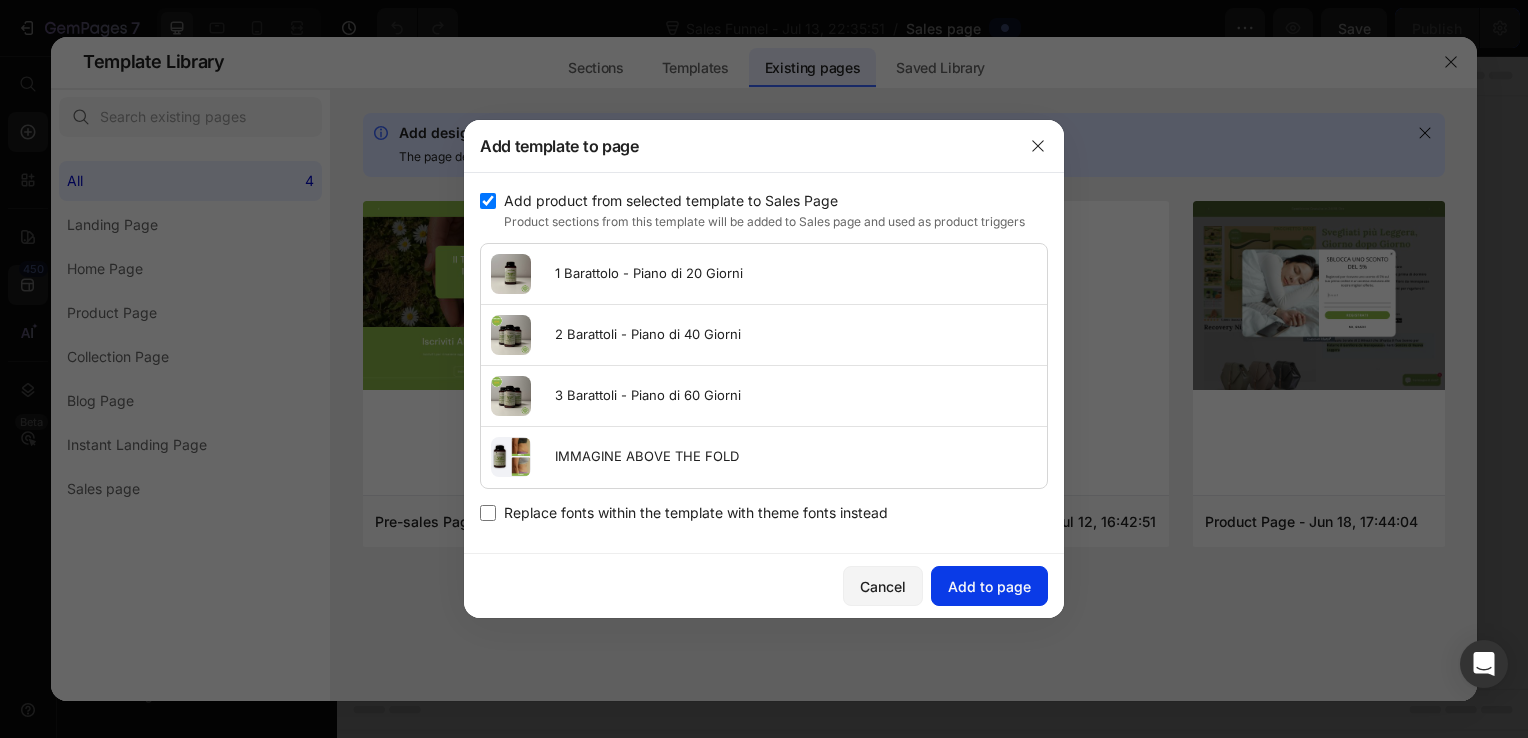 click on "Add to page" at bounding box center [989, 586] 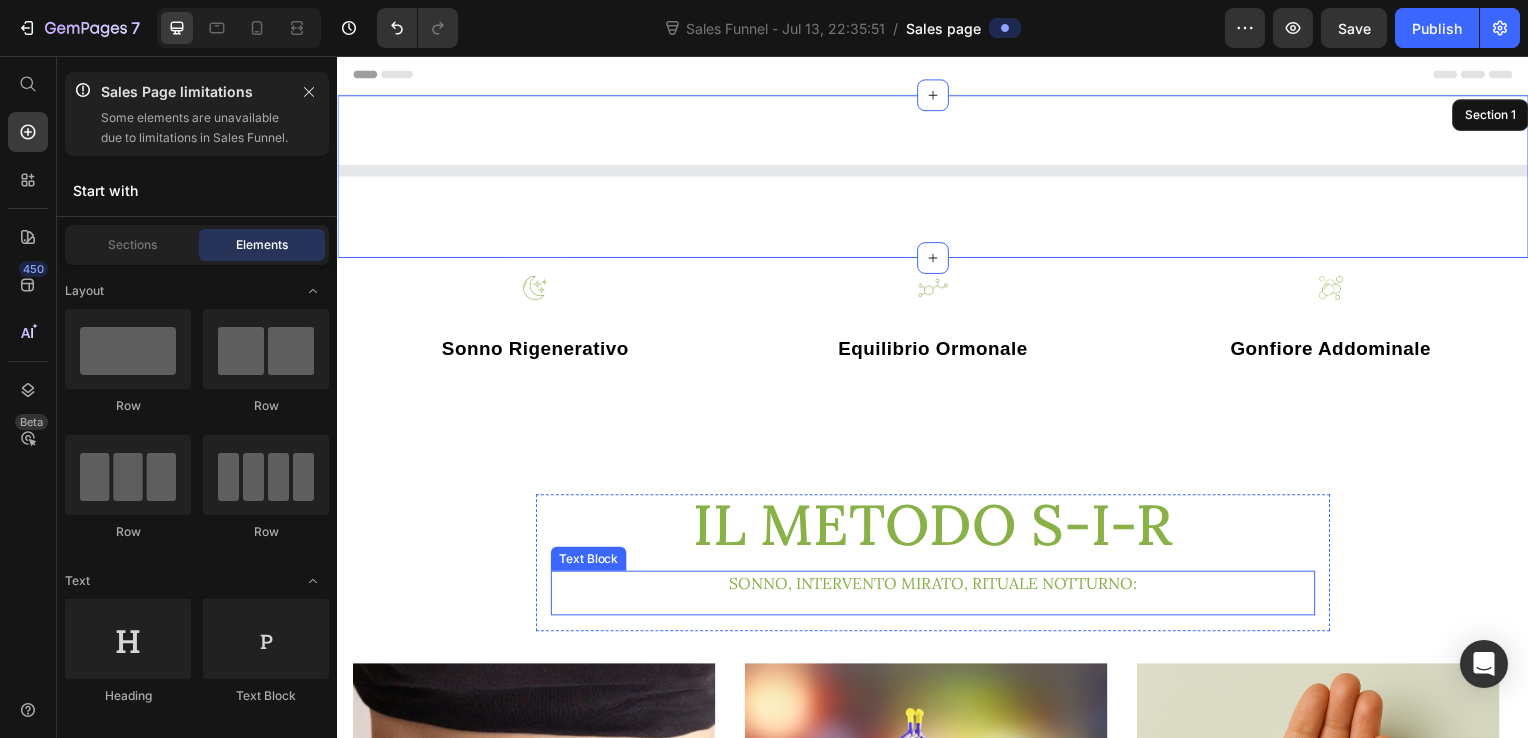 scroll, scrollTop: 40, scrollLeft: 0, axis: vertical 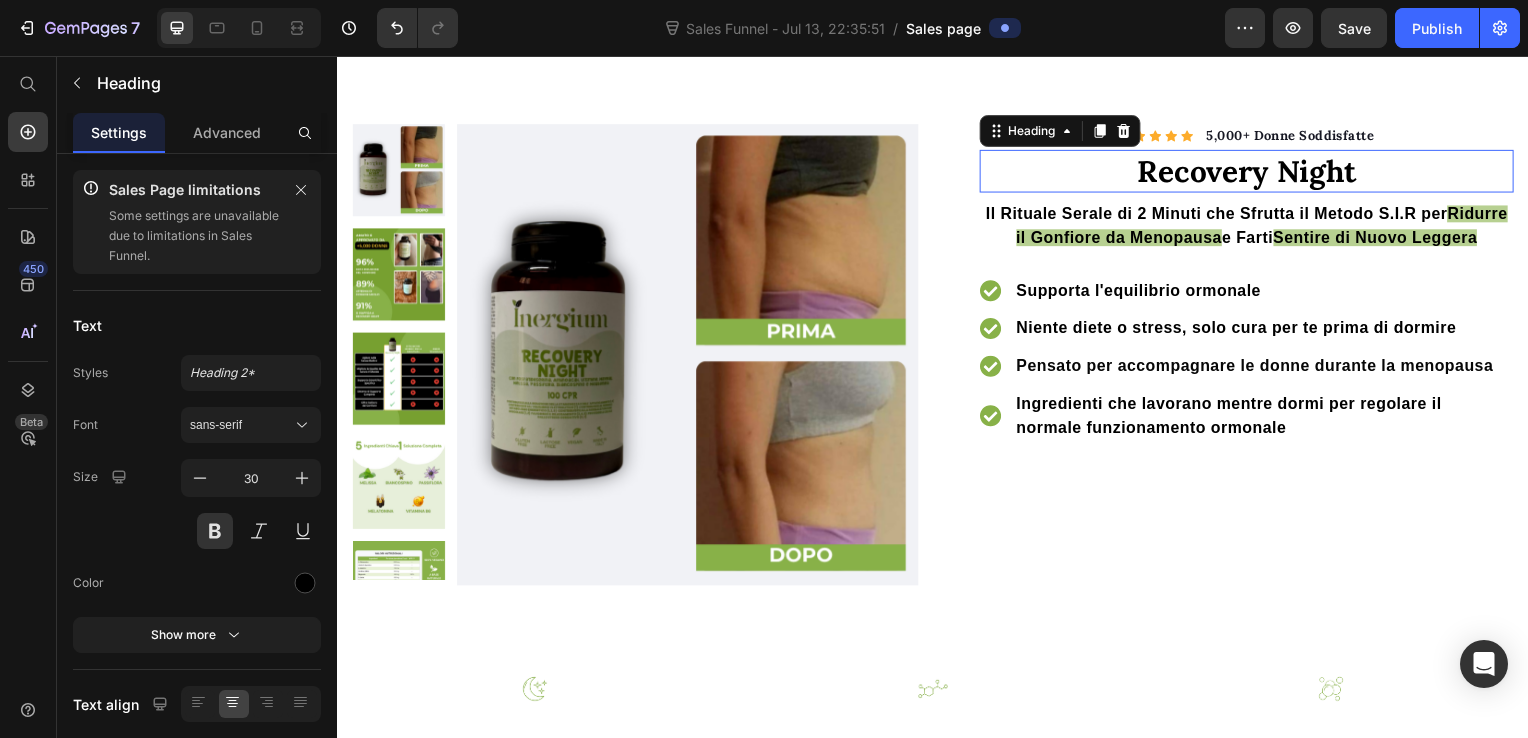 click on "Recovery Night" at bounding box center (1253, 172) 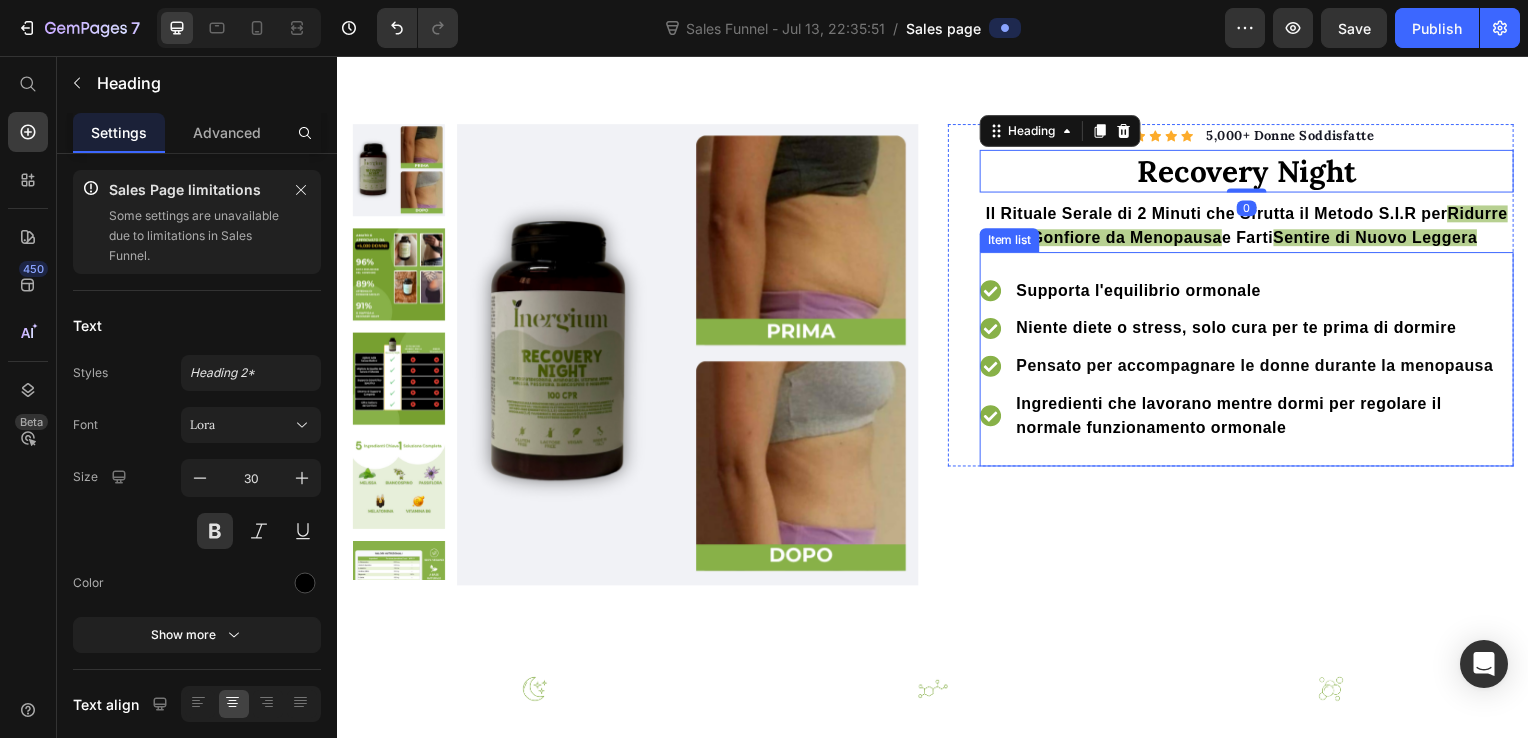 click on "Supporta l'equilibrio ormonale Niente diete o stress, solo cura per te prima di dormire Pensato per accompagnare le donne durante la menopausa Ingredienti che lavorano mentre dormi per regolare il normale funzionamento ormonale" at bounding box center [1253, 362] 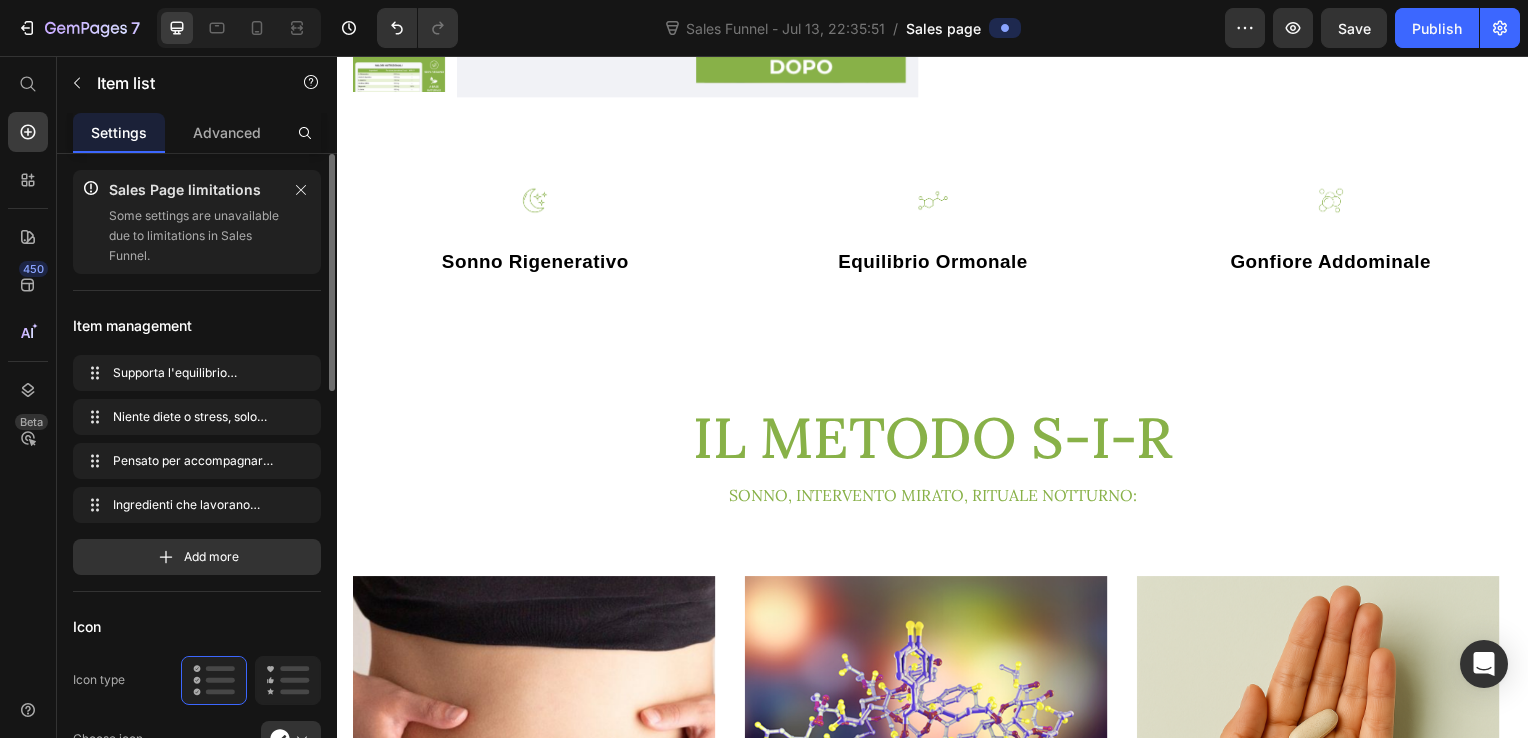 scroll, scrollTop: 540, scrollLeft: 0, axis: vertical 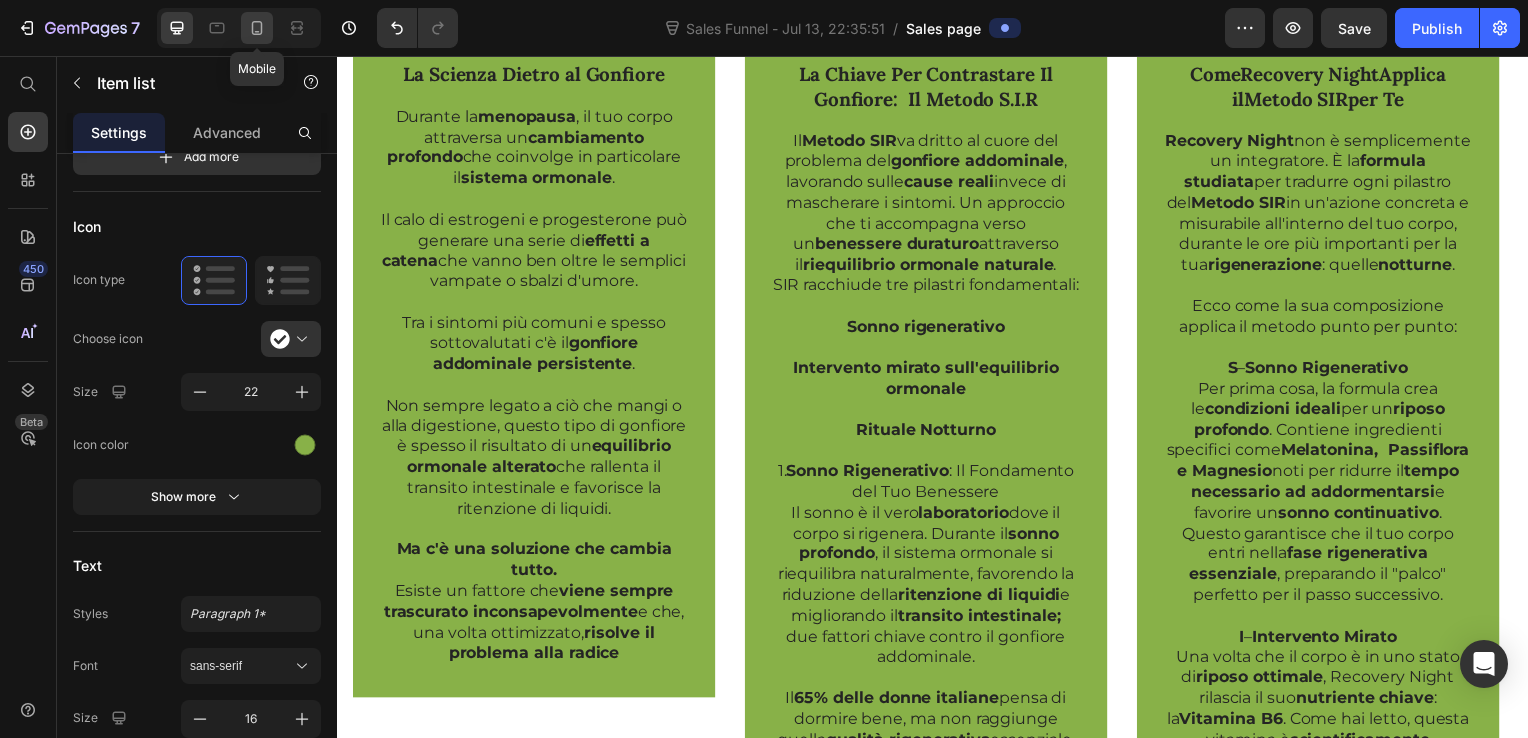 click 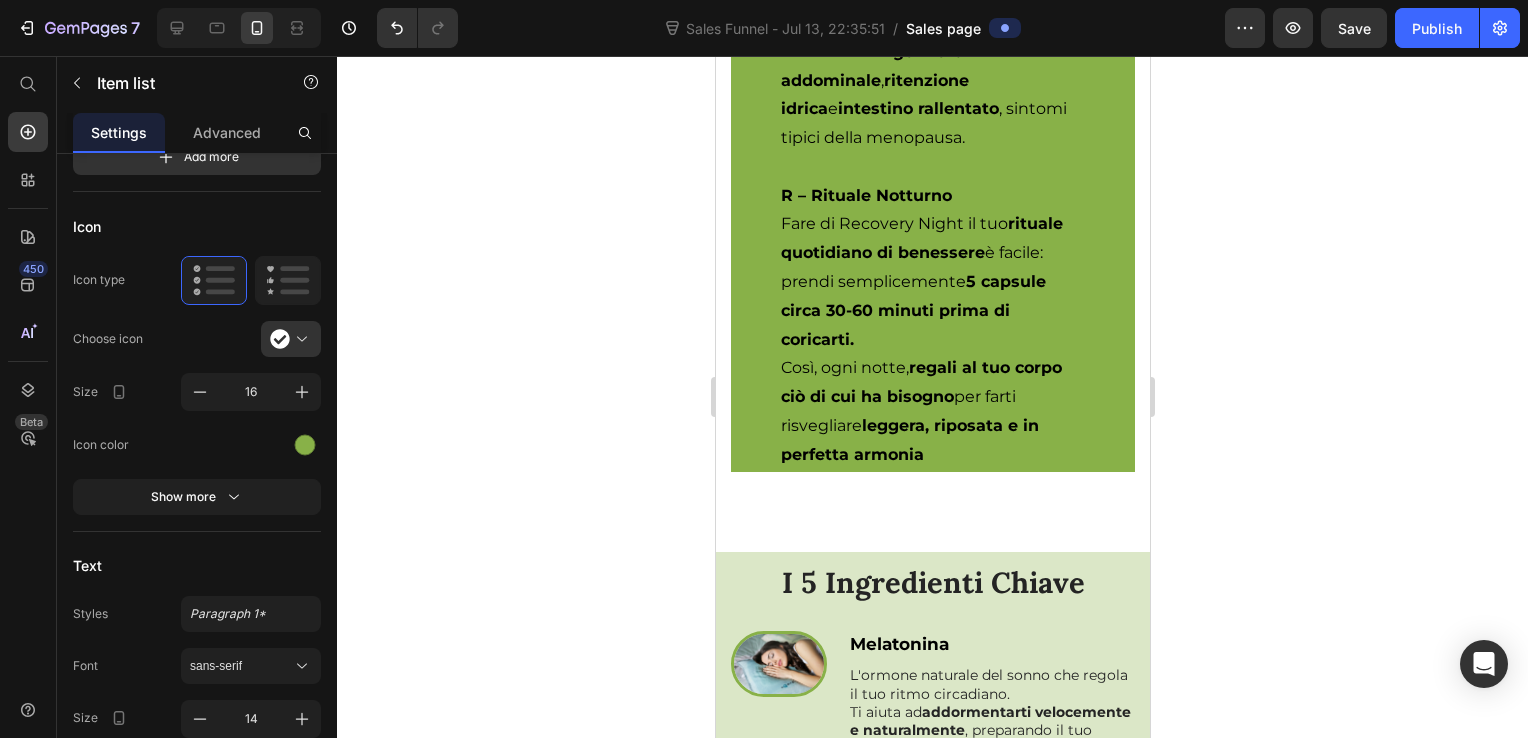 scroll, scrollTop: 7900, scrollLeft: 0, axis: vertical 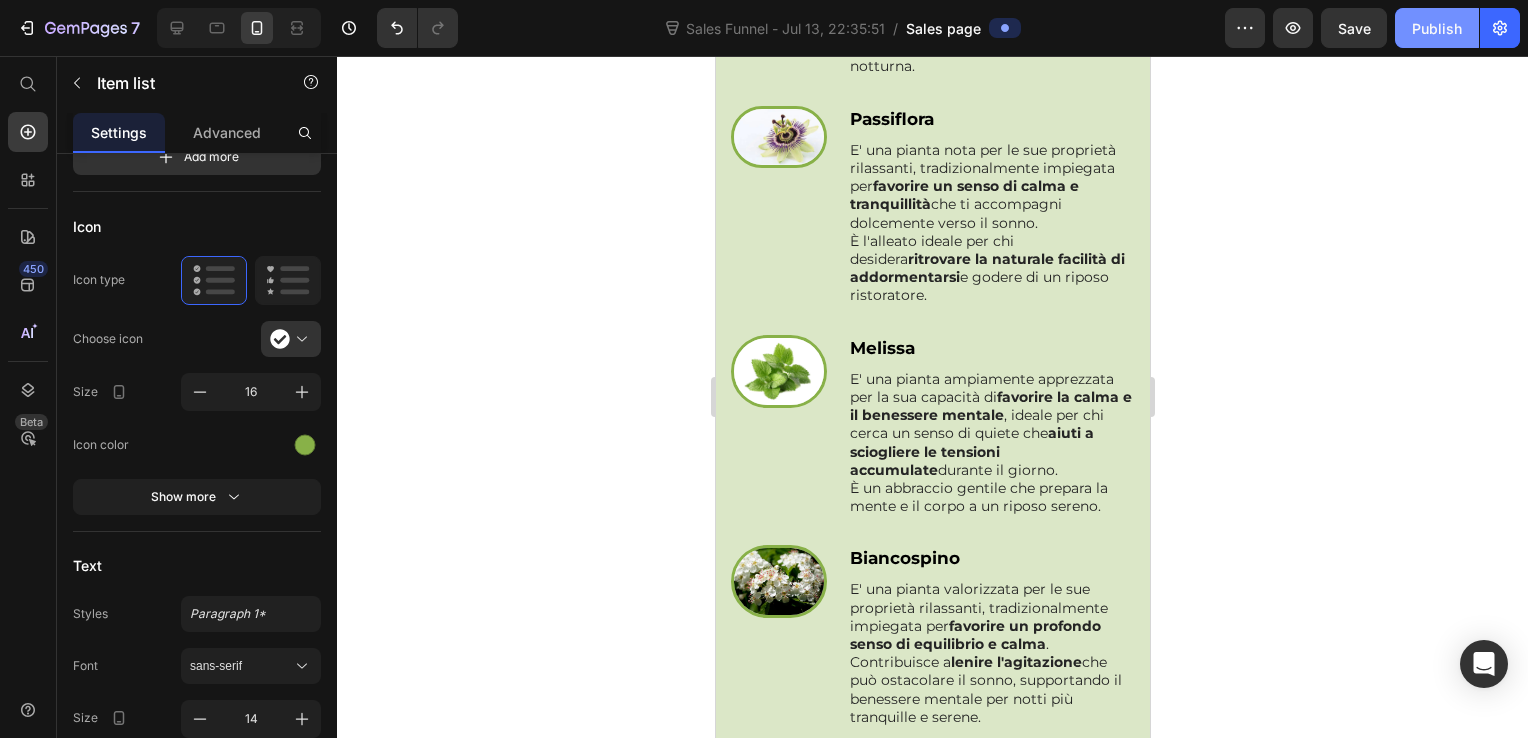 click on "Publish" at bounding box center [1437, 28] 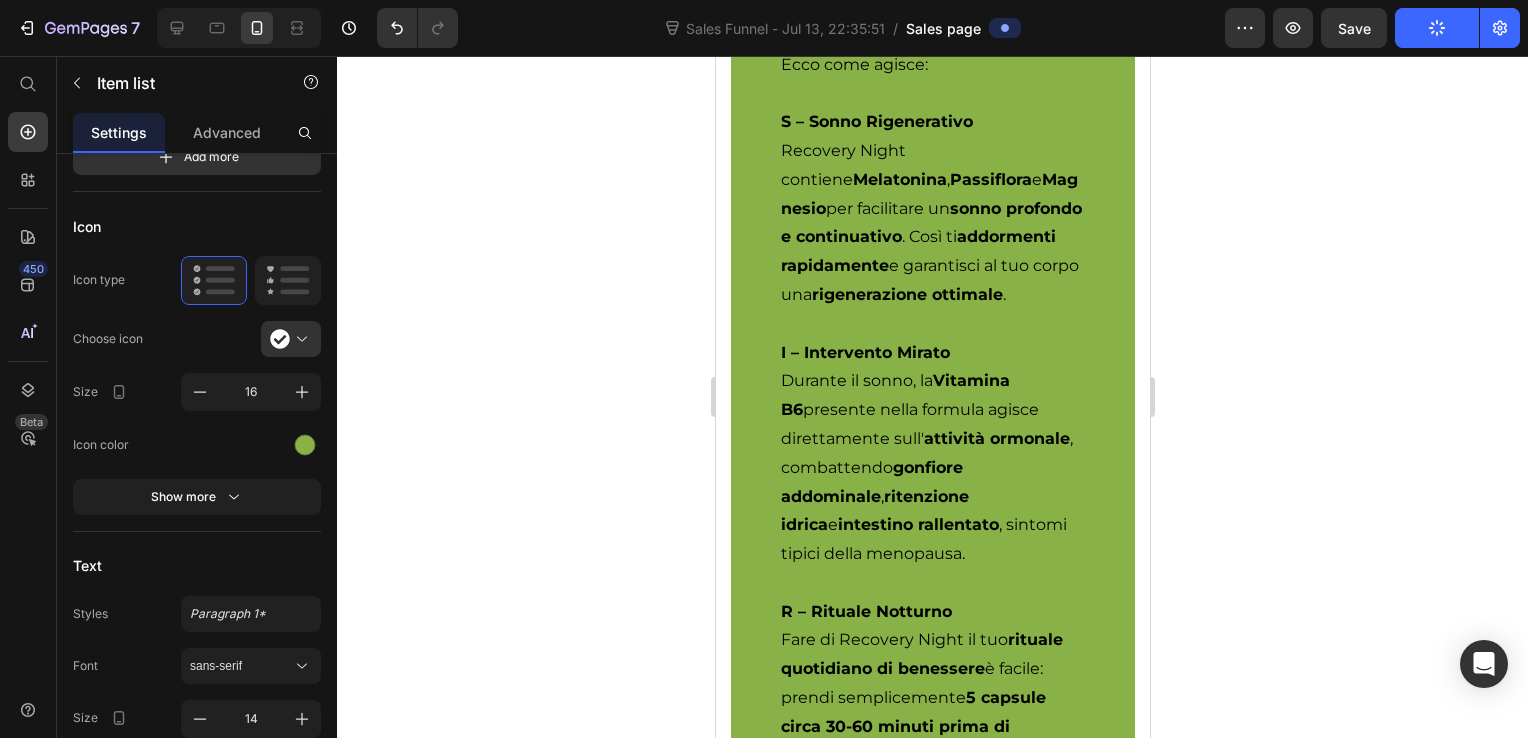 scroll, scrollTop: 6284, scrollLeft: 0, axis: vertical 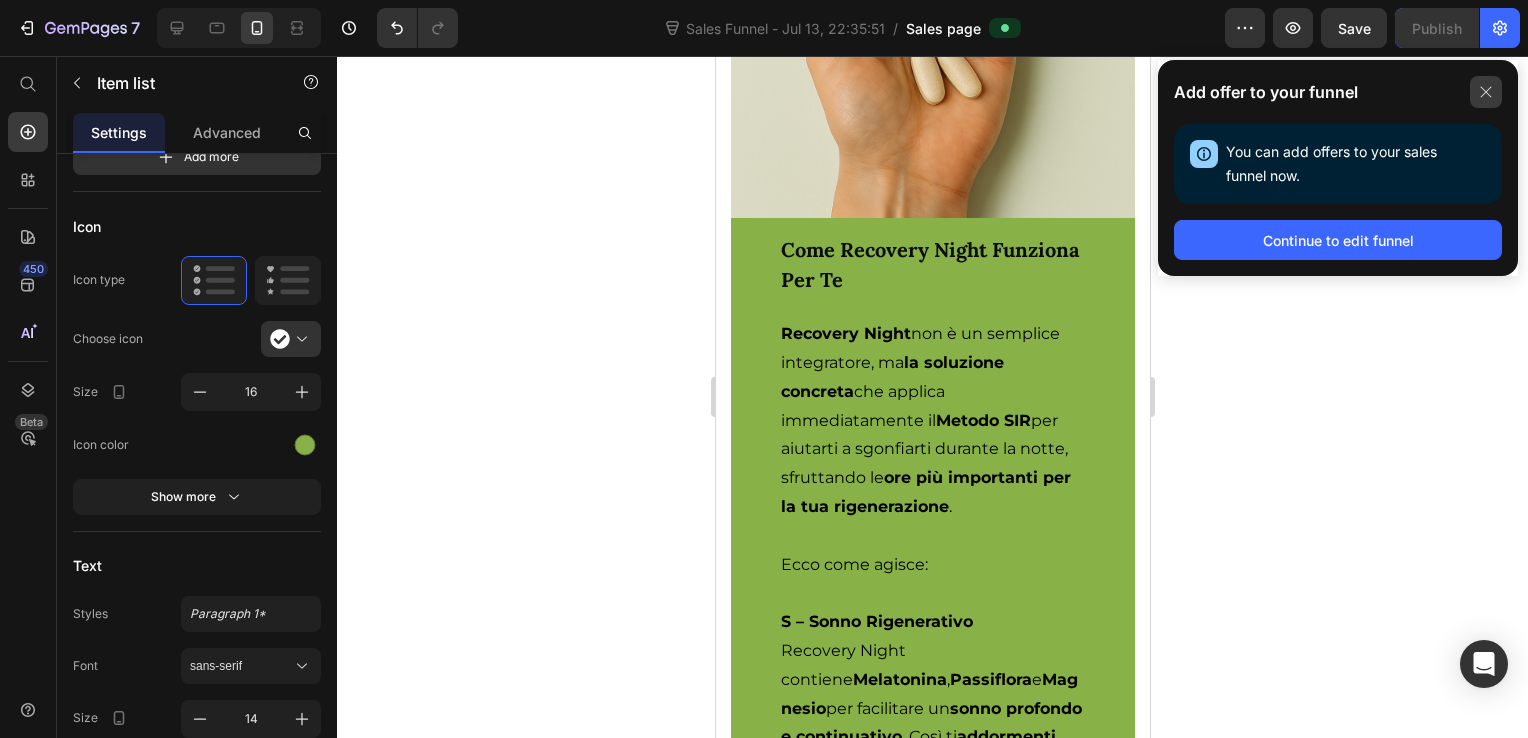 click 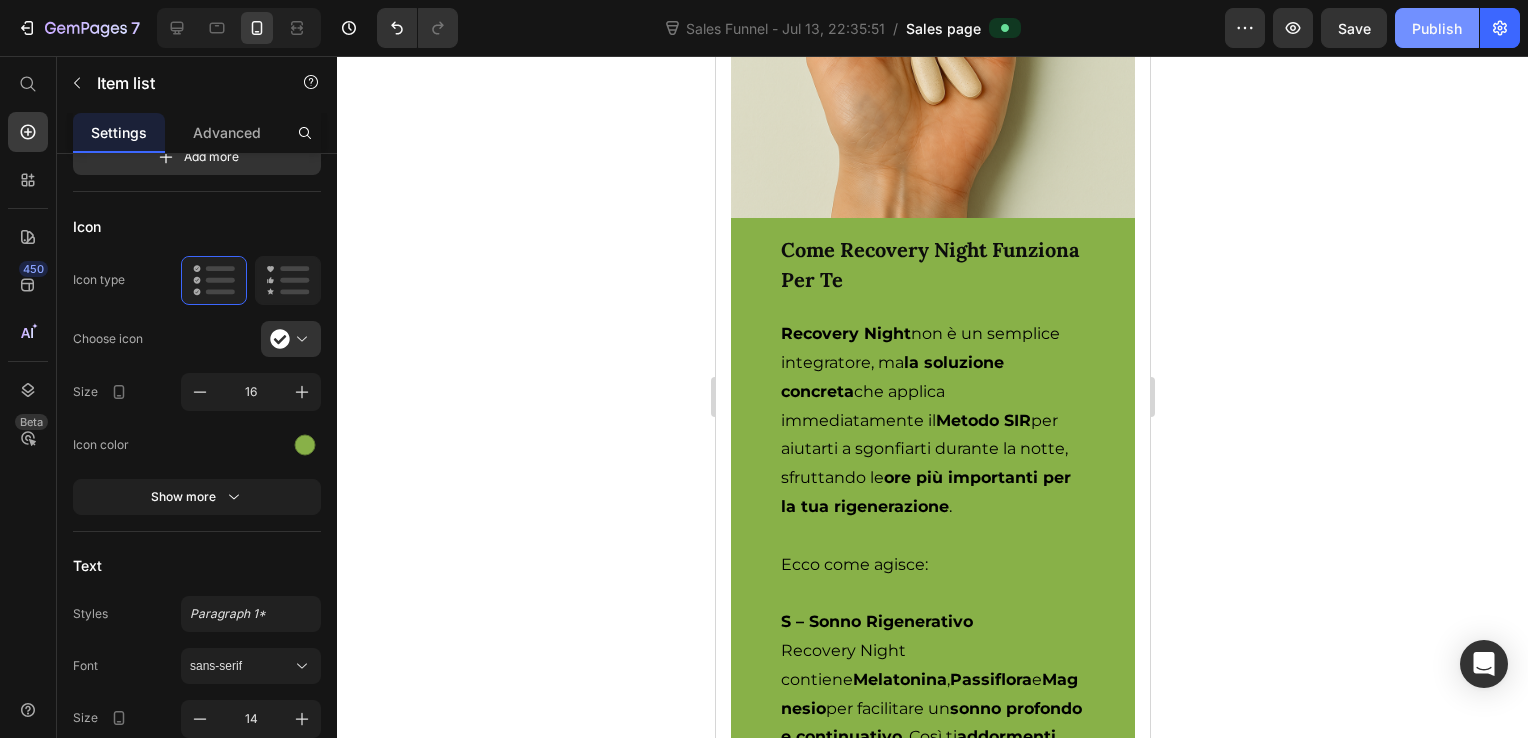 click on "Publish" 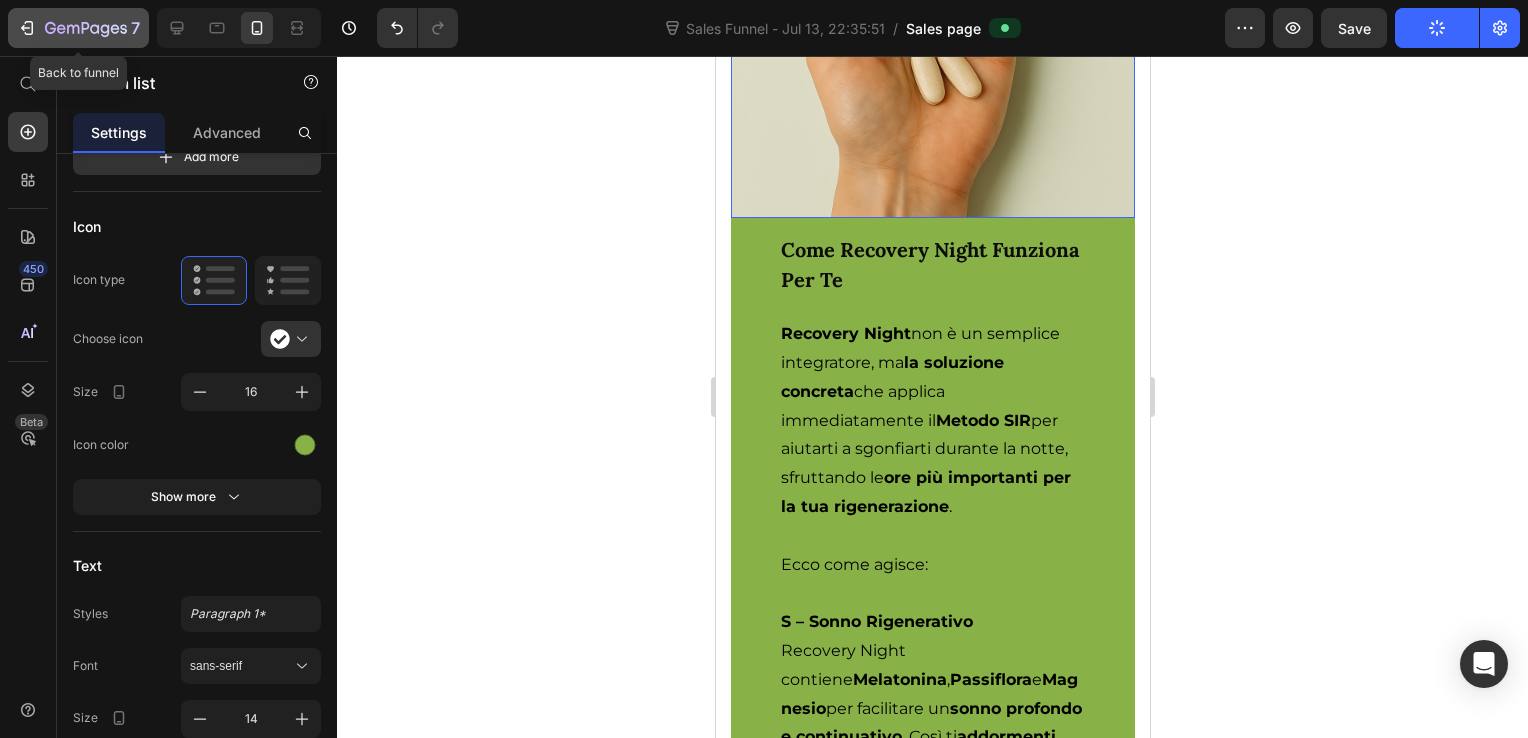 click 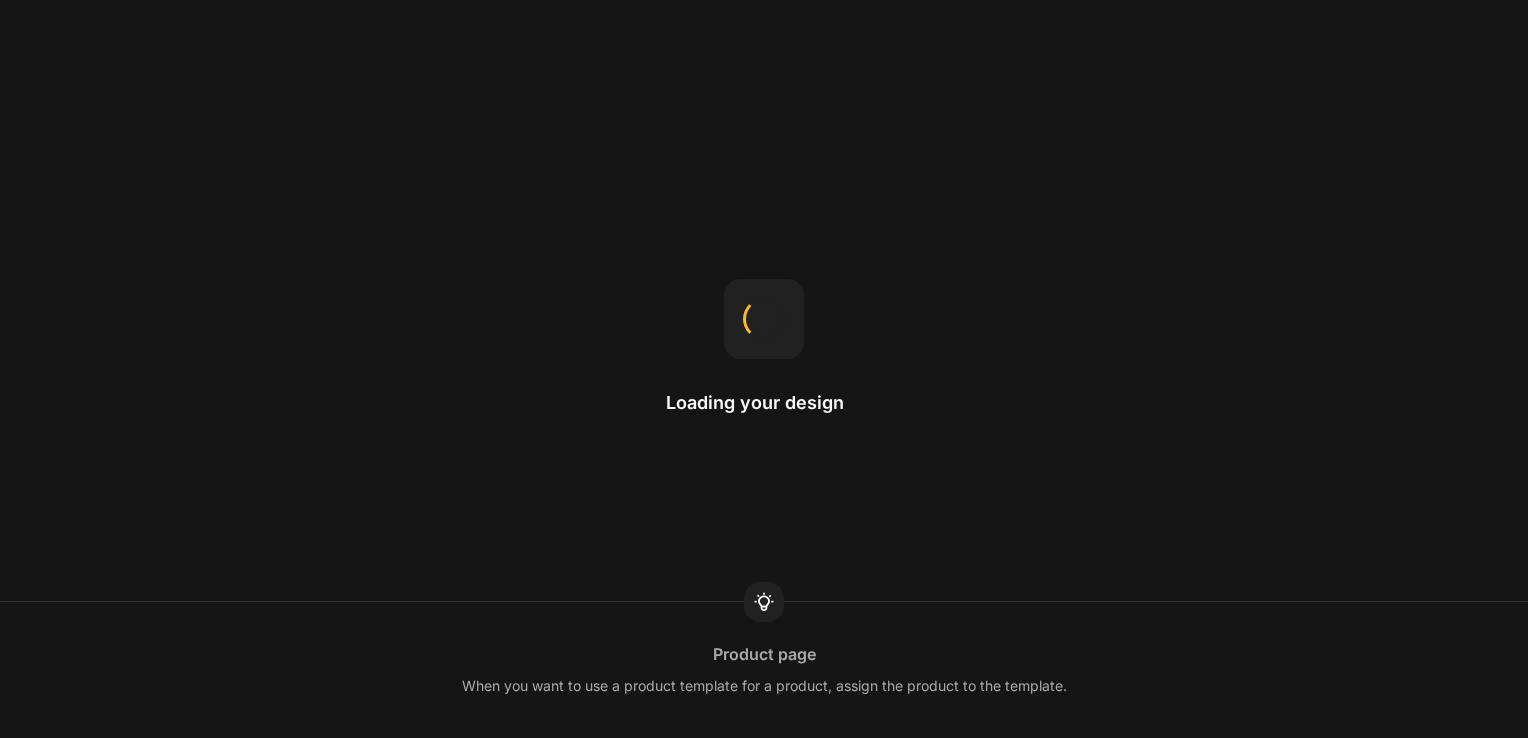 scroll, scrollTop: 0, scrollLeft: 0, axis: both 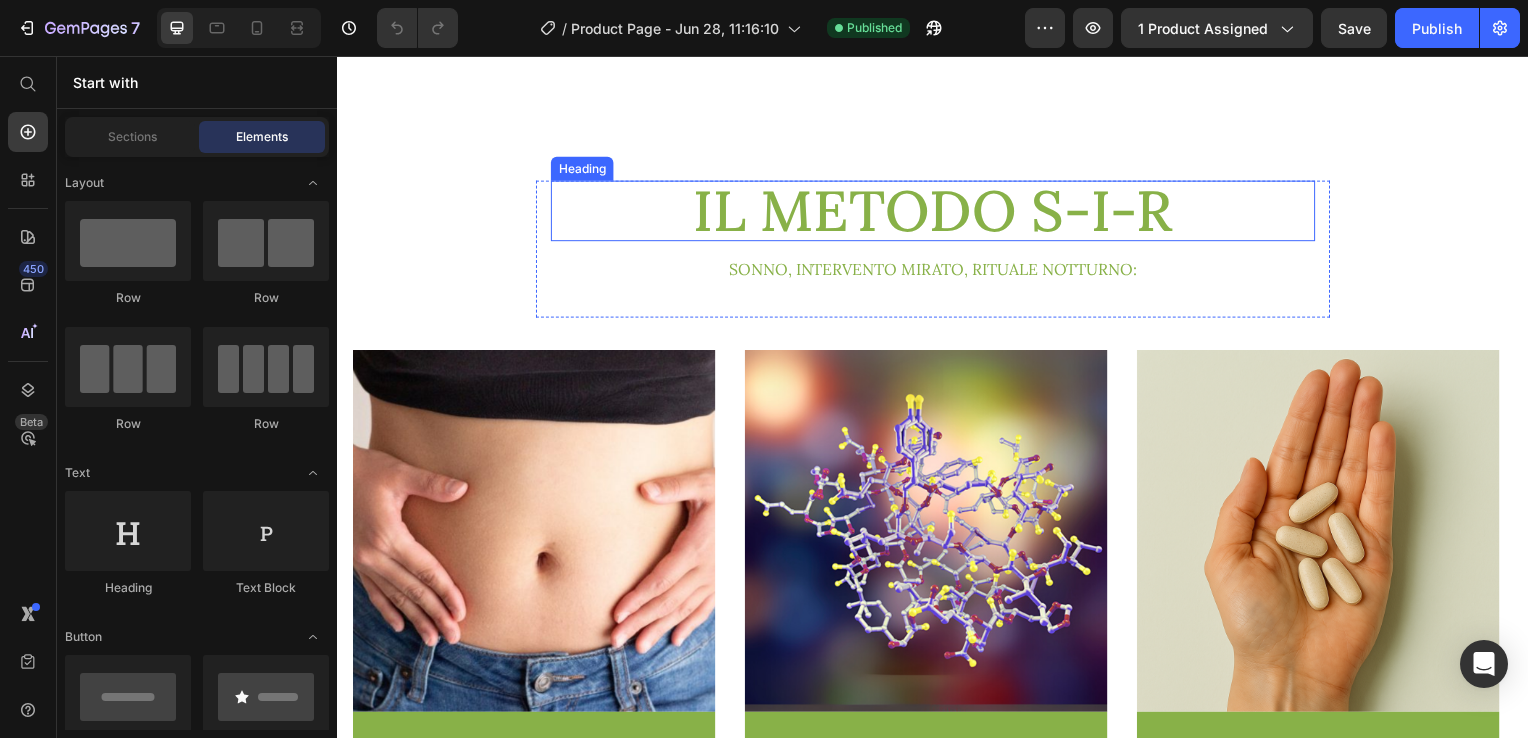 click on "il metodo s-i-r" at bounding box center [937, 212] 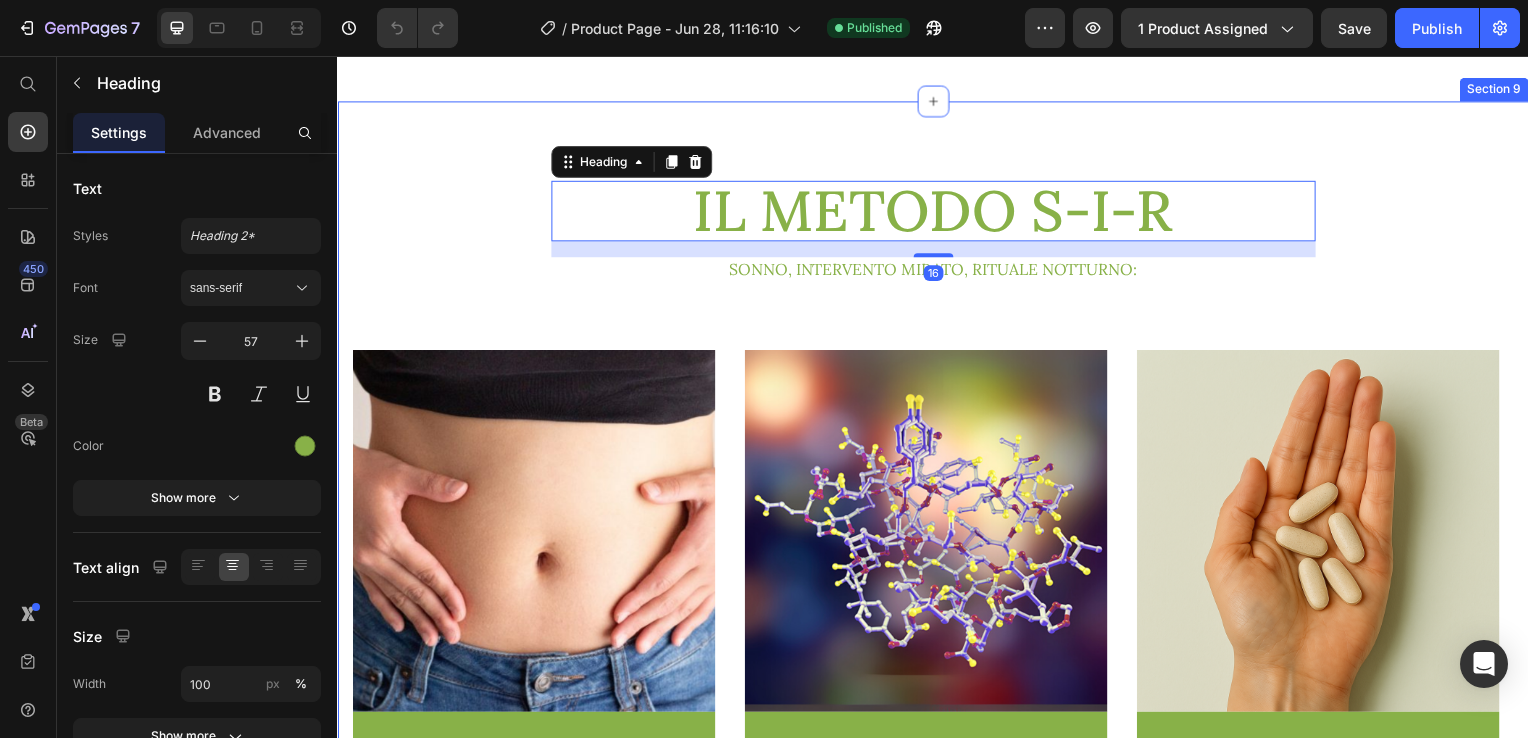 scroll, scrollTop: 1000, scrollLeft: 0, axis: vertical 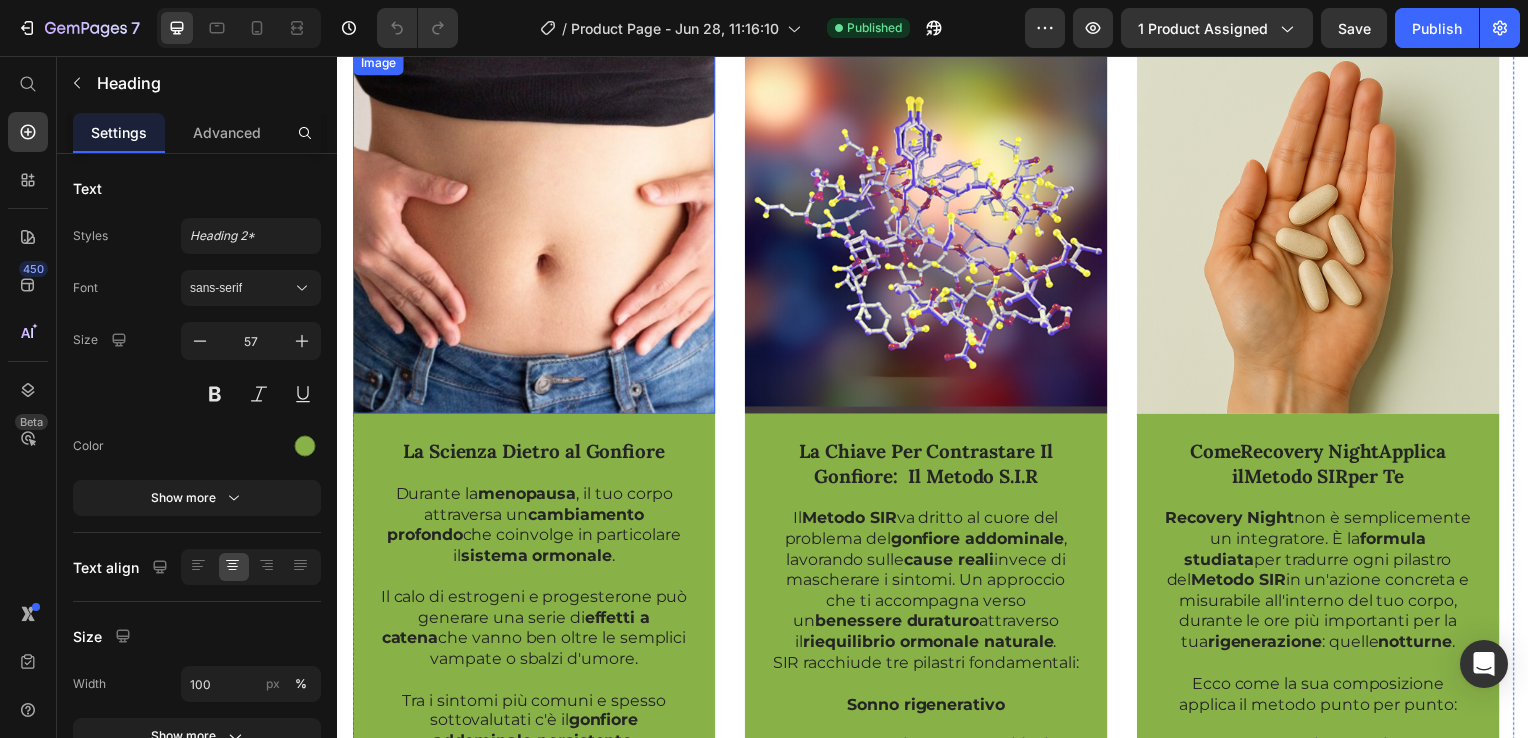 click at bounding box center [534, 234] 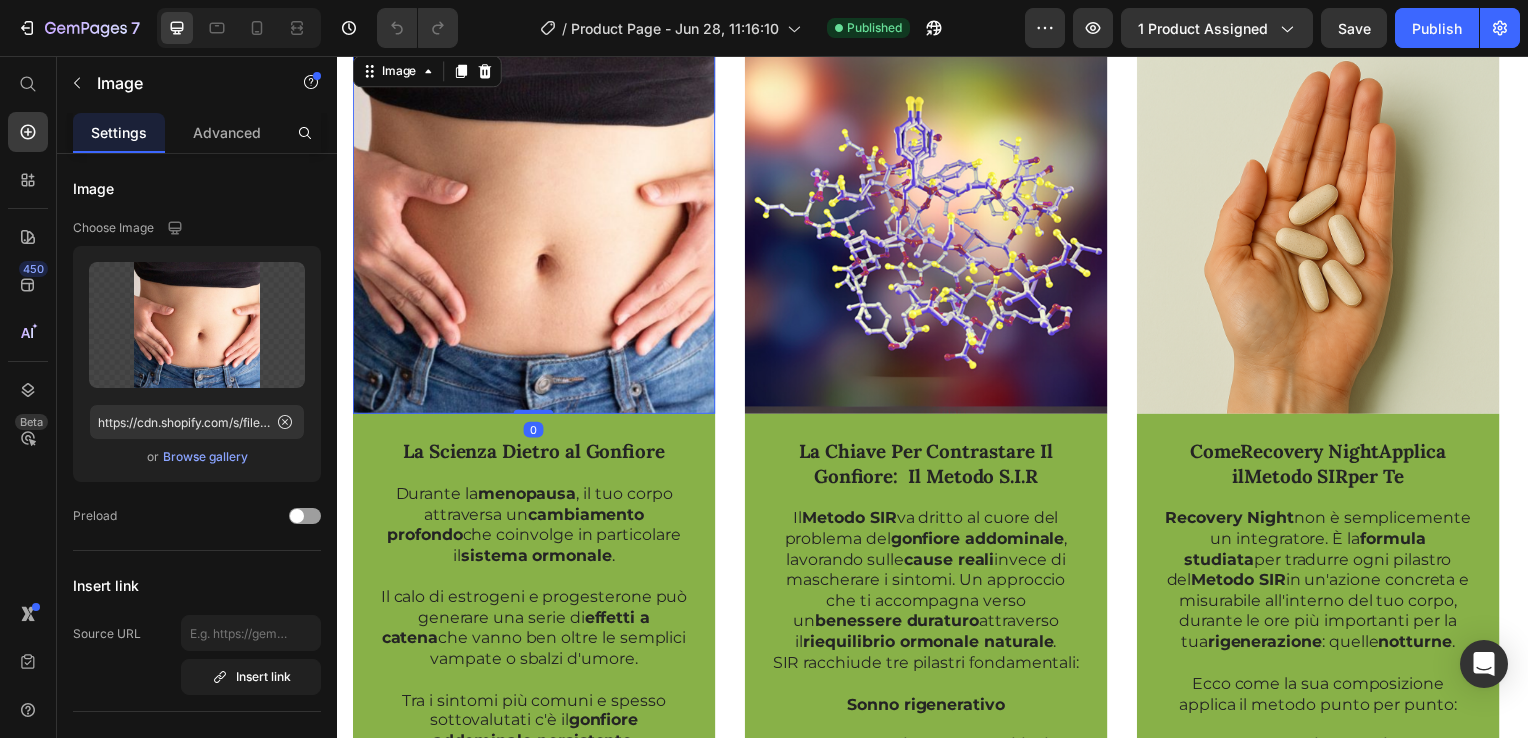click 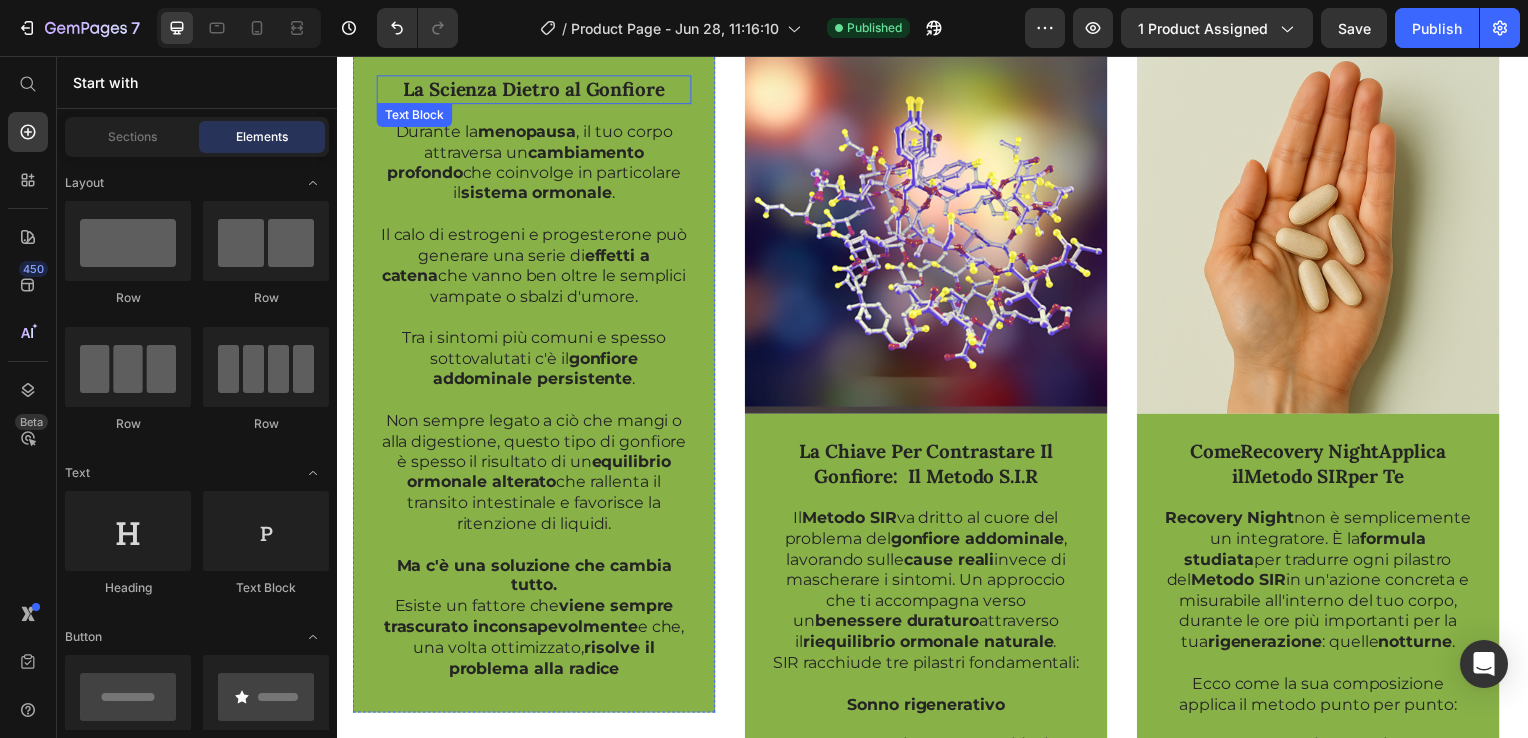 click on "La Scienza Dietro al Gonfiore Text Block Durante la  menopausa , il tuo corpo attraversa un  cambiamento profondo  che coinvolge in particolare il  sistema ormonale .  Il calo di estrogeni e progesterone può generare una serie di  effetti a catena  che vanno ben oltre le semplici vampate o sbalzi d'umore. Tra i sintomi più comuni e spesso sottovalutati c'è il  gonfiore addominale persistente .  Non sempre legato a ciò che mangi o alla digestione, questo tipo di gonfiore è spesso il risultato di un  equilibrio ormonale alterato  che rallenta il transito intestinale e favorisce la ritenzione di liquidi.   Ma c'è una soluzione che cambia tutto.  Esiste un fattore che  viene sempre trascurato inconsapevolmente  e che, una volta ottimizzato,  risolve il problema alla radice Text Block Row" at bounding box center (534, 385) 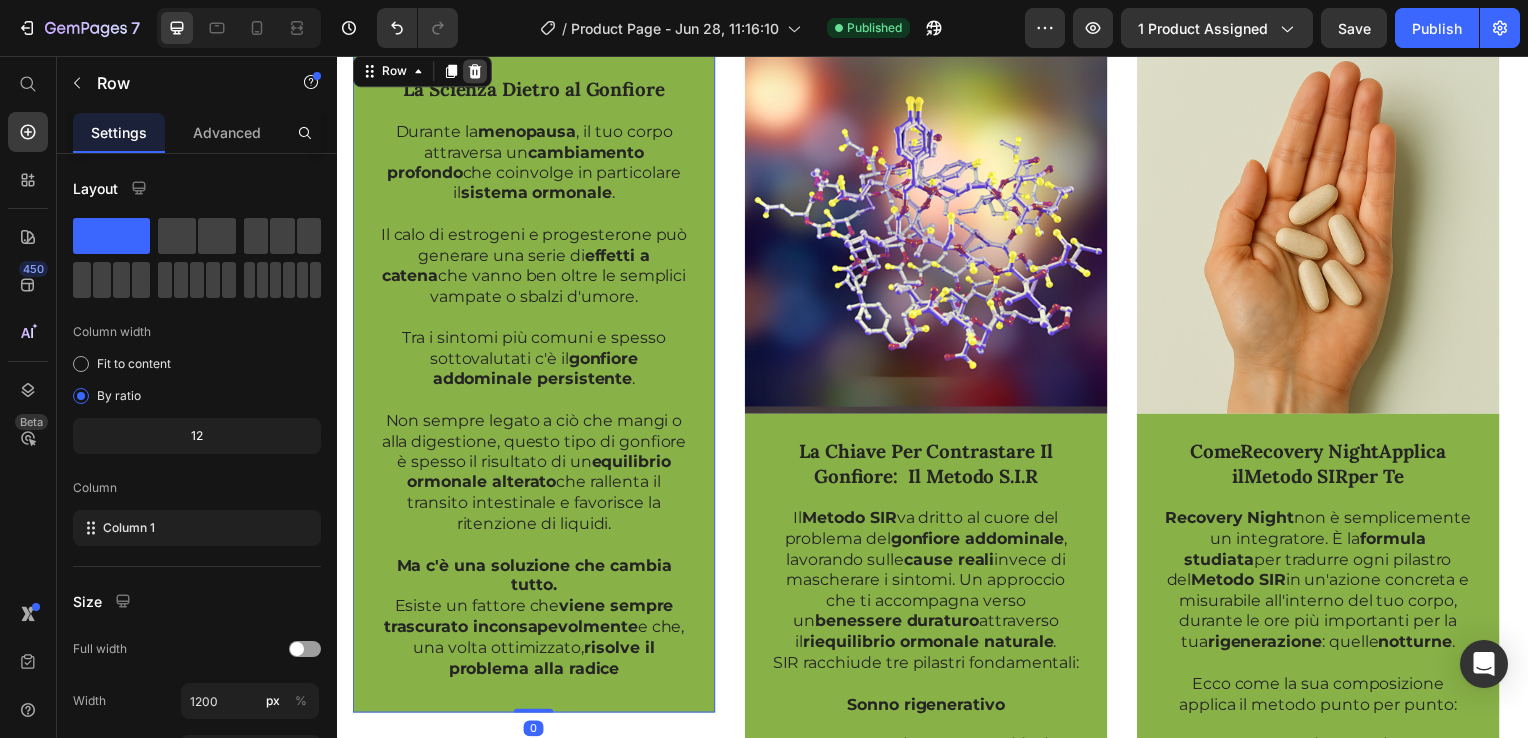 click 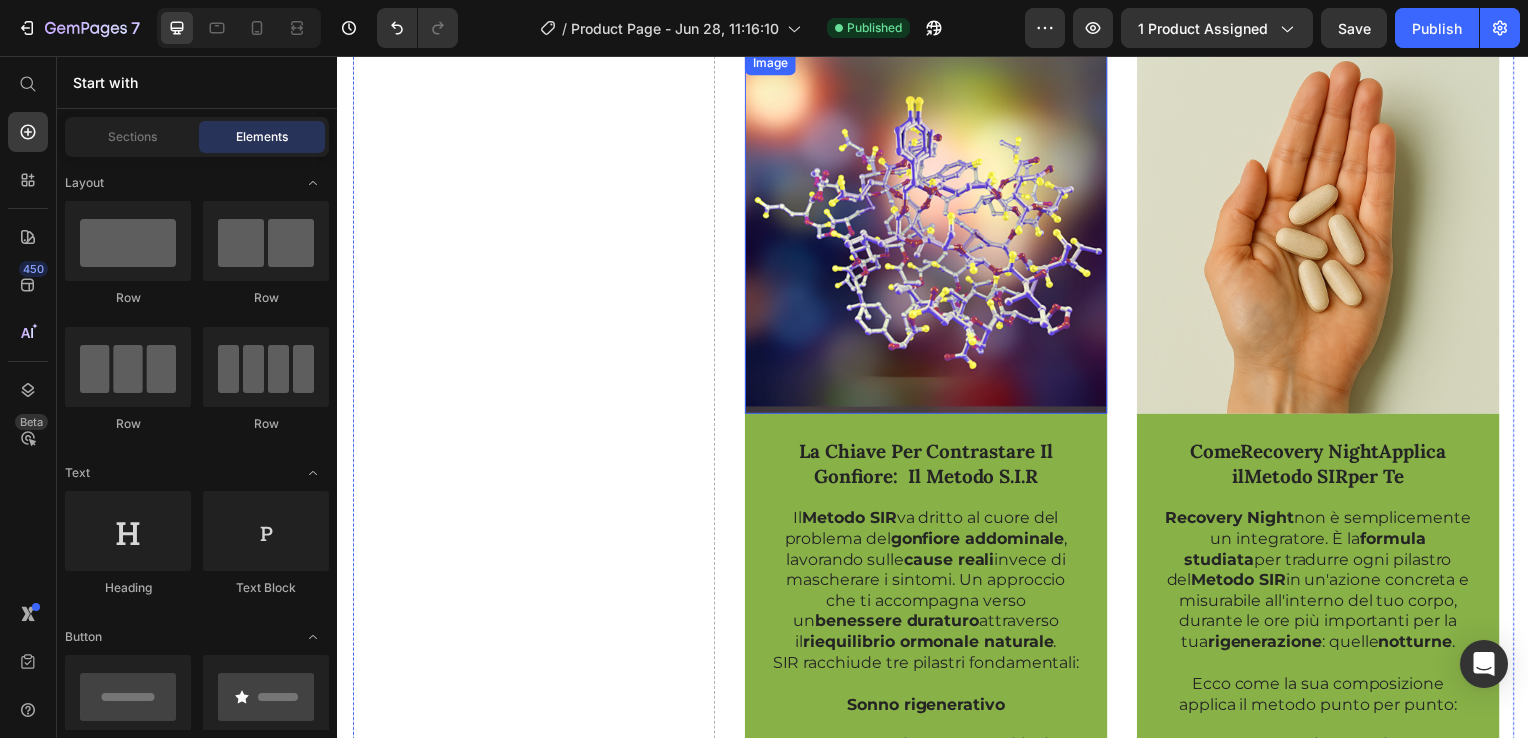 click on "Drop element here" at bounding box center (534, 1152) 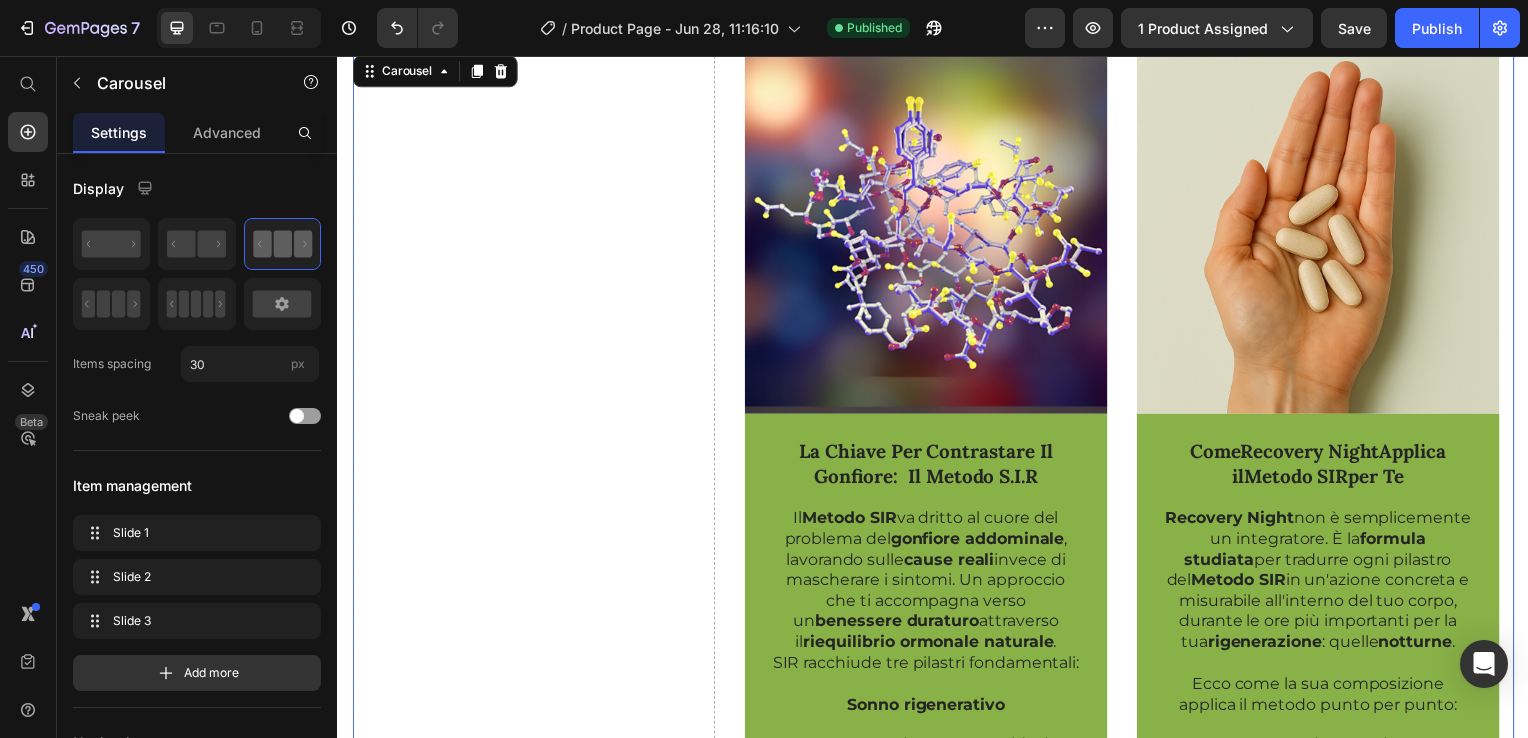 click on "Carousel" at bounding box center (435, 72) 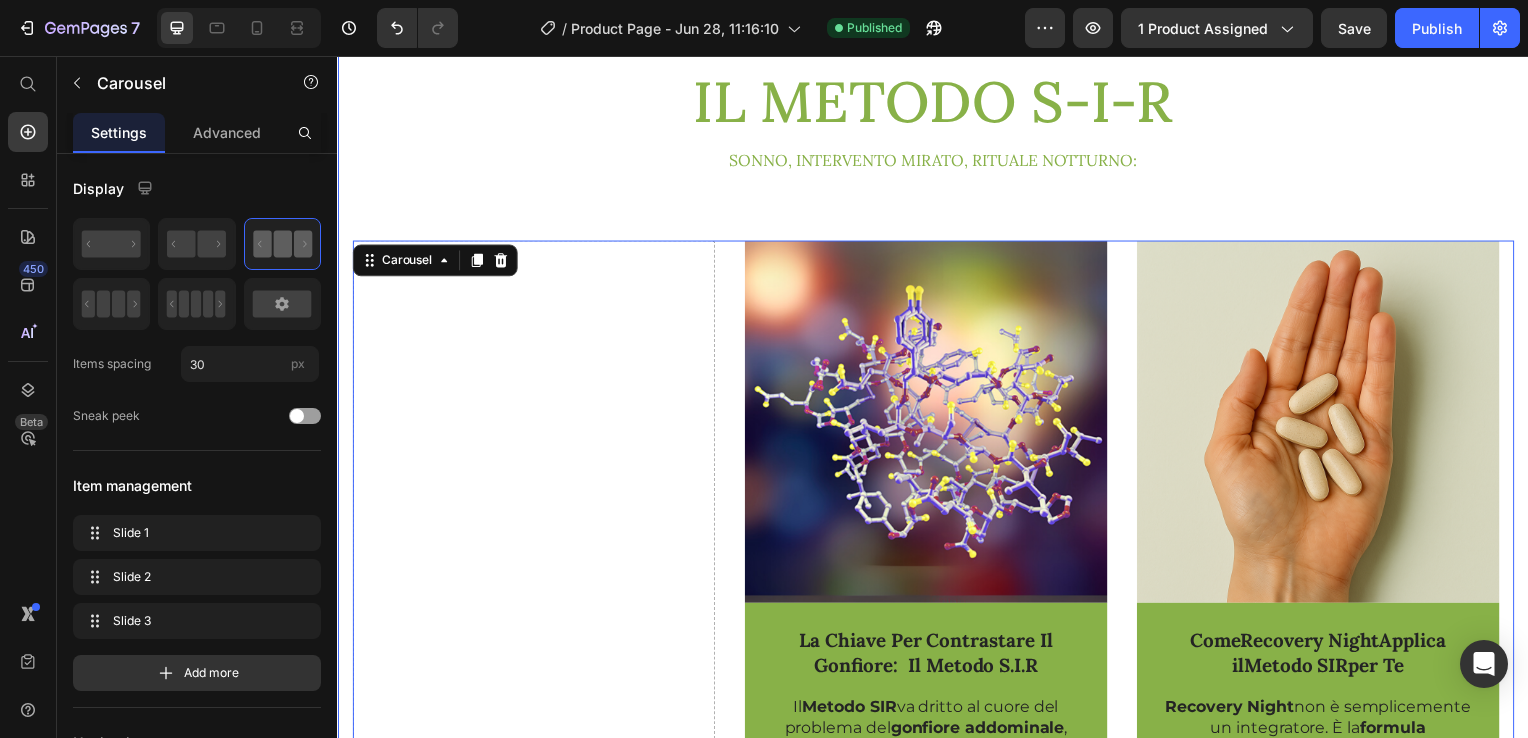 scroll, scrollTop: 800, scrollLeft: 0, axis: vertical 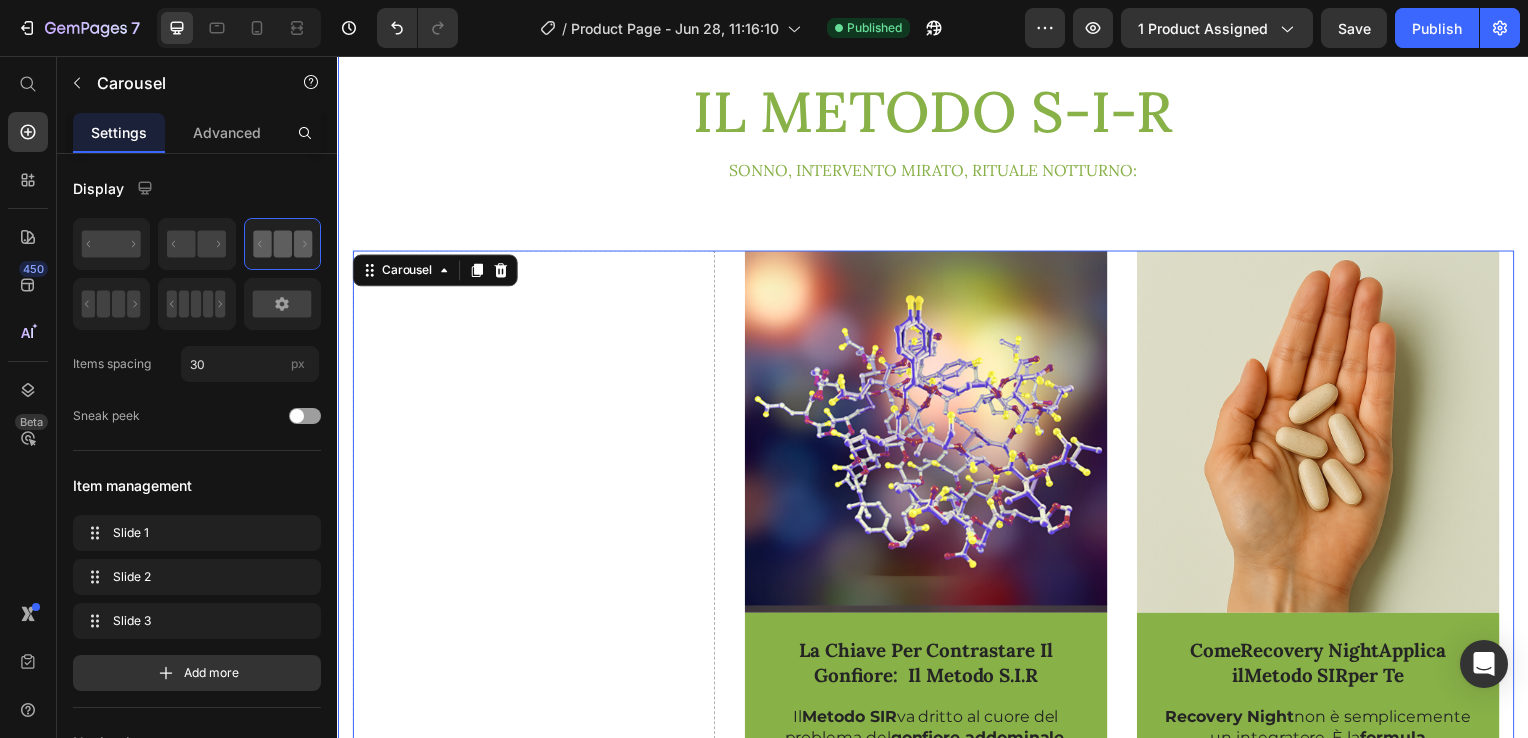 click on "il metodo s-i-r Heading SOnno, intervento mirato, rituale notturno:  IL CILO NATURALE CHE AIUTA IL CORPO A SGONFIARSI DALL'INTERNO  Text Block Row
Drop element here Image La Chiave Per Contrastare Il Gonfiore:  Il Metodo S.I.R Text Block Il  Metodo SIR  va dritto al cuore del problema del  gonfiore addominale , lavorando sulle  cause reali  invece di mascherare i sintomi. Un approccio che ti accompagna verso un  benessere duraturo  attraverso il  riequilibrio ormonale naturale . SIR racchiude tre pilastri fondamentali:   Sonno rigenerativo   Intervento mirato sull'equilibrio ormonale   Rituale Notturno   1.  Sonno Rigenerativo : Il Fondamento del Tuo Benessere Il sonno è il vero  laboratorio  dove il corpo si rigenera. Durante il  sonno profondo , il sistema ormonale si riequilibra naturalmente, favorendo la riduzione della  ritenzione di liquidi  e migliorando il  transito intestinale; due fattori chiave contro il gonfiore addominale.   Il  65% delle donne italiane     2.  .   ." at bounding box center (937, 1283) 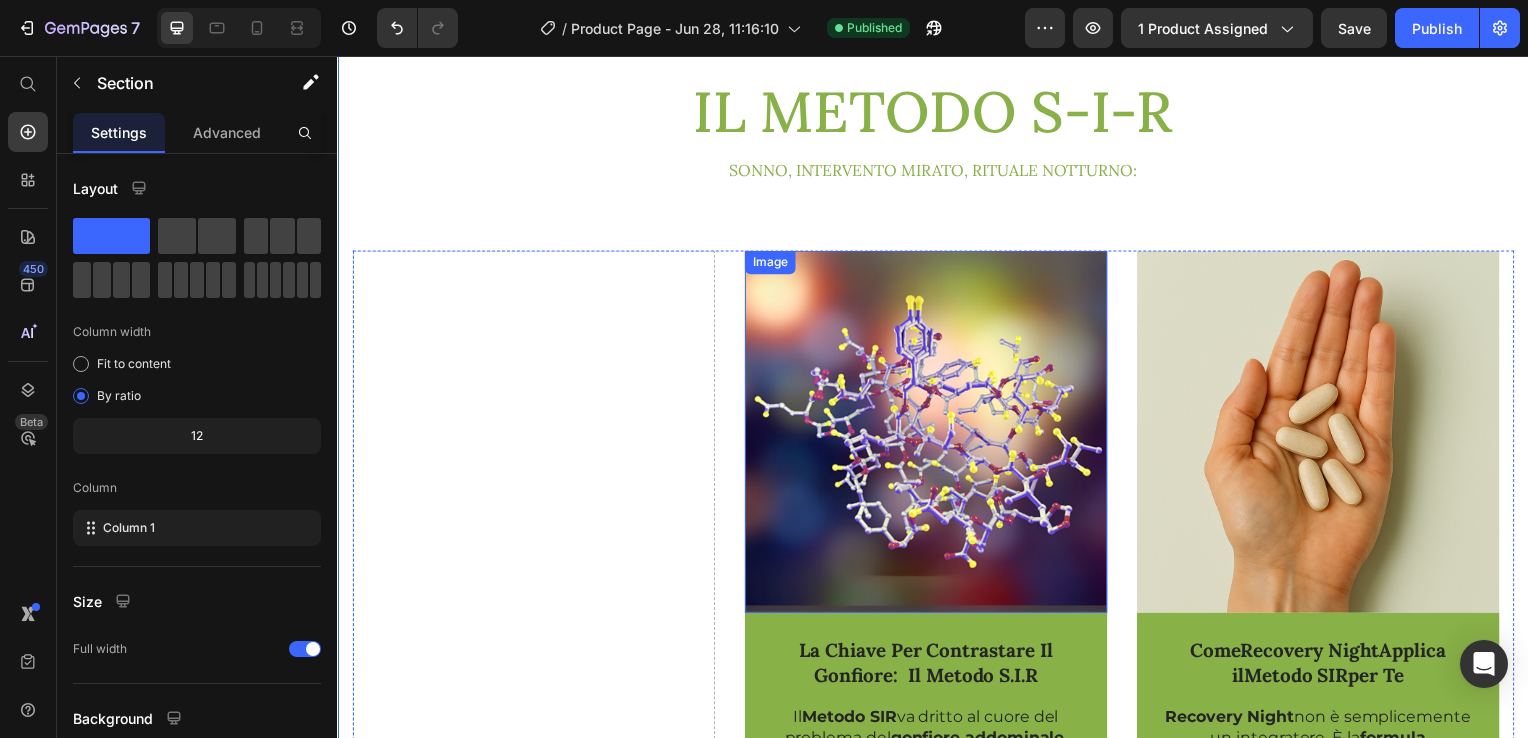 click at bounding box center (929, 434) 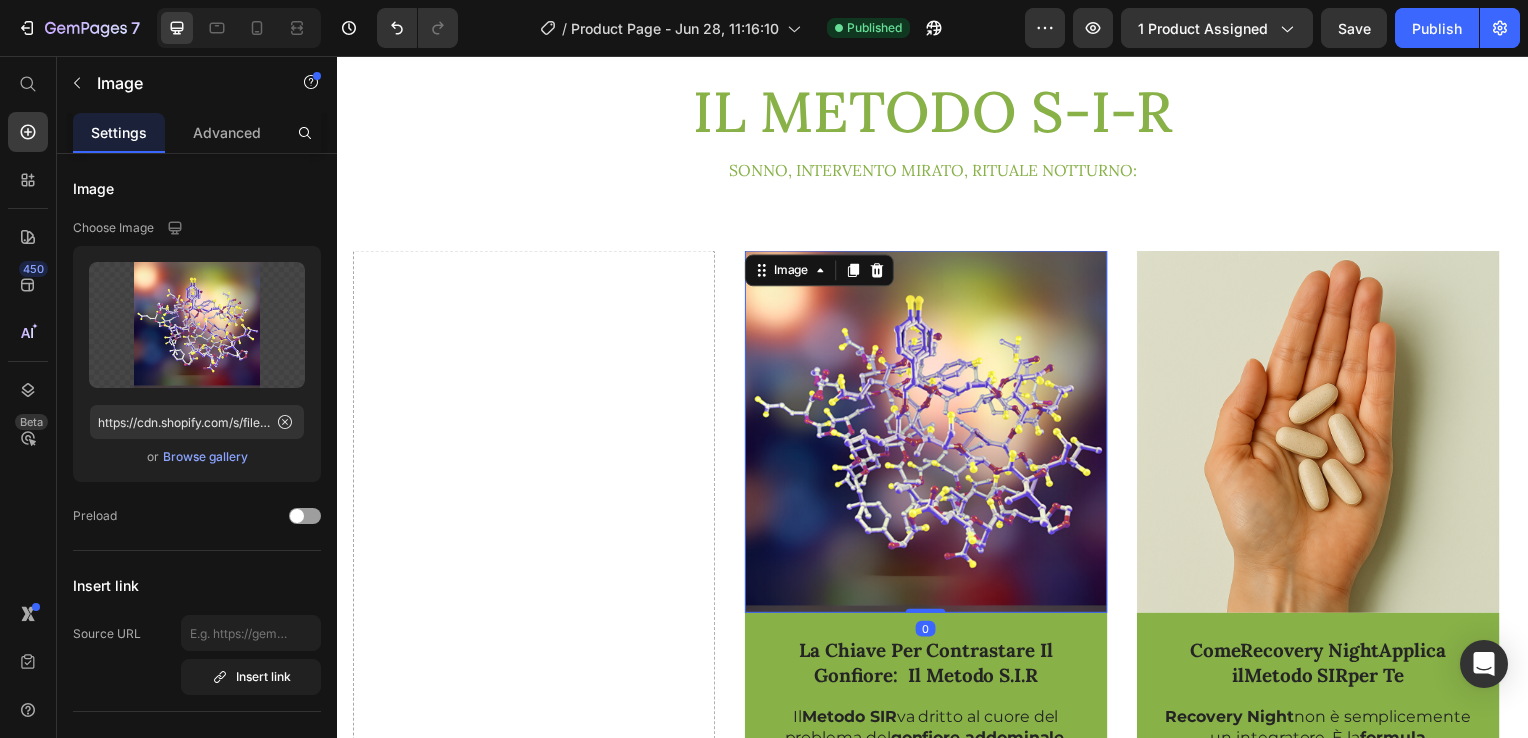 click 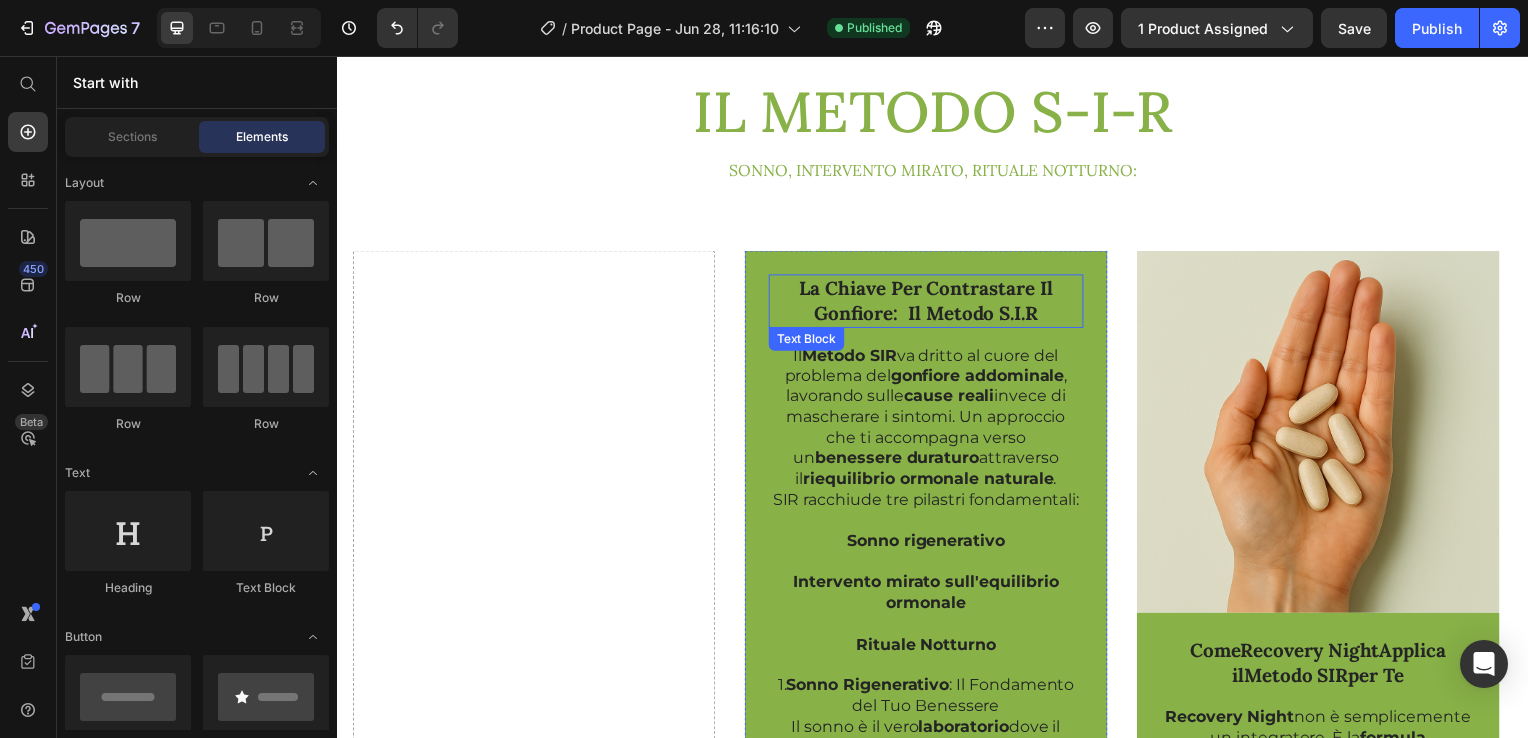 click on "La Chiave Per Contrastare Il Gonfiore:  Il Metodo S.I.R" at bounding box center (929, 302) 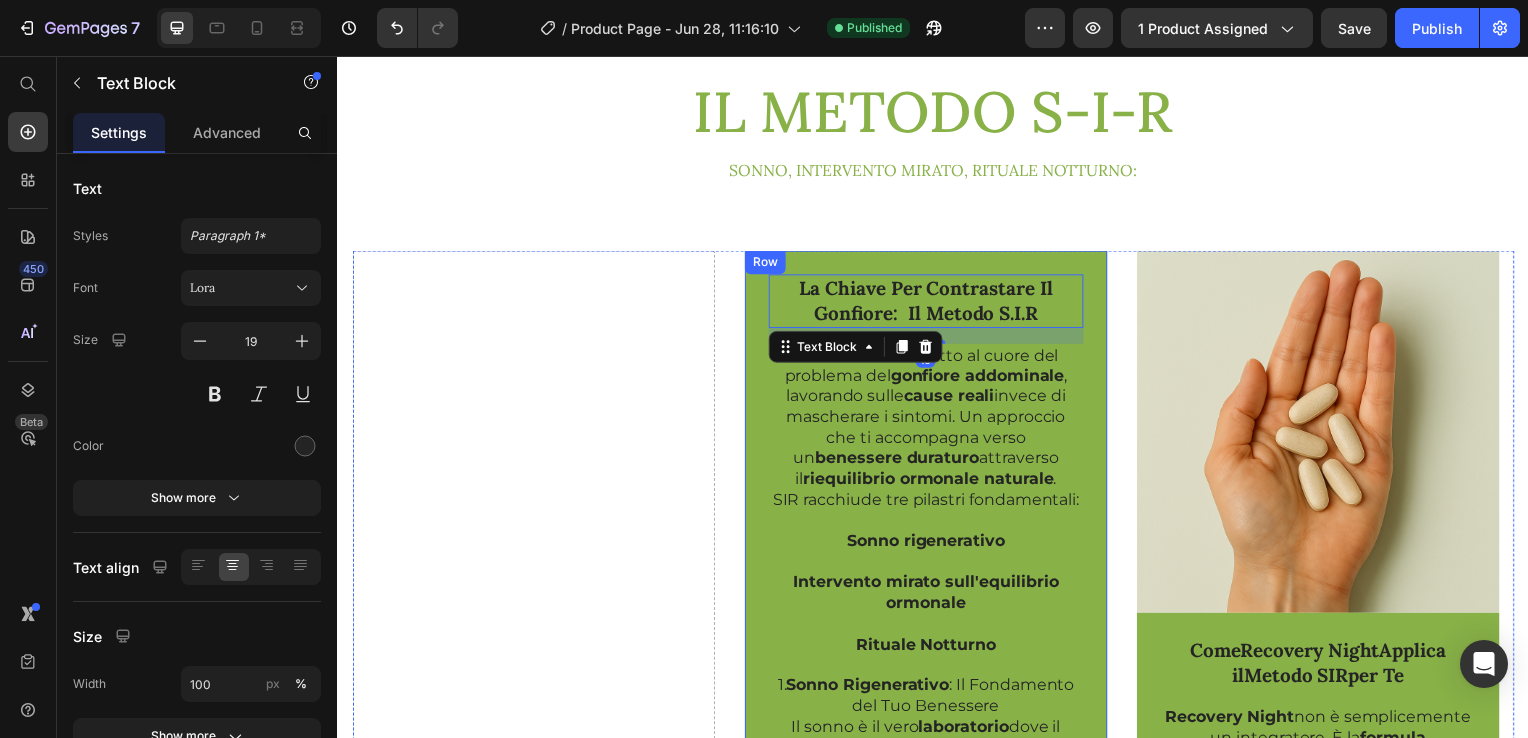 click on "La Chiave Per Contrastare Il Gonfiore:  Il Metodo S.I.R Text Block   16 Il  Metodo SIR  va dritto al cuore del problema del  gonfiore addominale , lavorando sulle  cause reali  invece di mascherare i sintomi. Un approccio che ti accompagna verso un  benessere duraturo  attraverso il  riequilibrio ormonale naturale . SIR racchiude tre pilastri fondamentali:   Sonno rigenerativo   Intervento mirato sull'equilibrio ormonale   Rituale Notturno   1.  Sonno Rigenerativo : Il Fondamento del Tuo Benessere Il sonno è il vero  laboratorio  dove il corpo si rigenera. Durante il  sonno profondo , il sistema ormonale si riequilibra naturalmente, favorendo la riduzione della  ritenzione di liquidi  e migliorando il  transito intestinale; due fattori chiave contro il gonfiore addominale.   Il  65% delle donne italiane  pensa di dormire bene, ma non raggiunge quella  qualità rigenerativa  essenziale. Di conseguenza, gli  squilibri ormonali  restano attivi, alimentando gonfiore e disagio.     2.  Intervento Mirato ." at bounding box center [929, 1169] 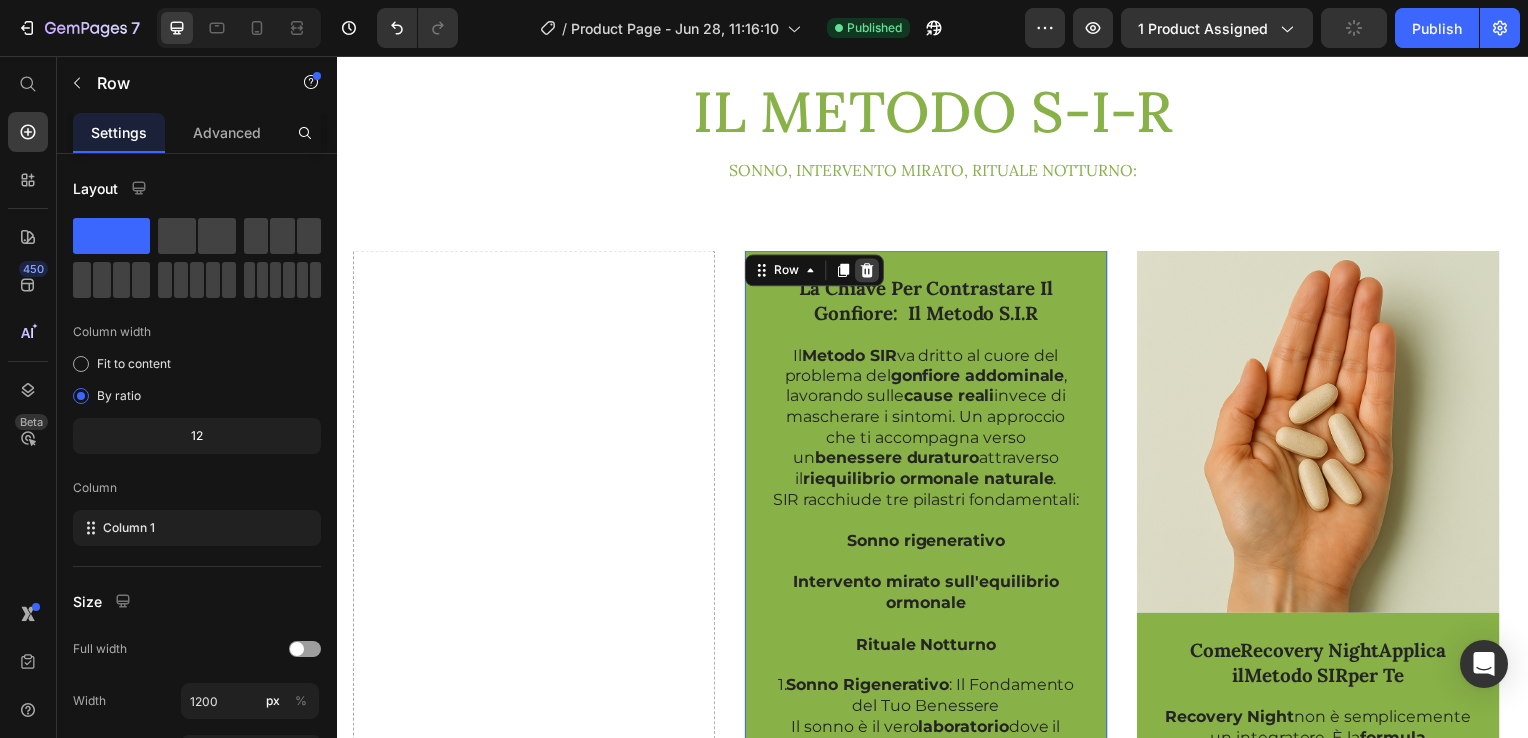 click 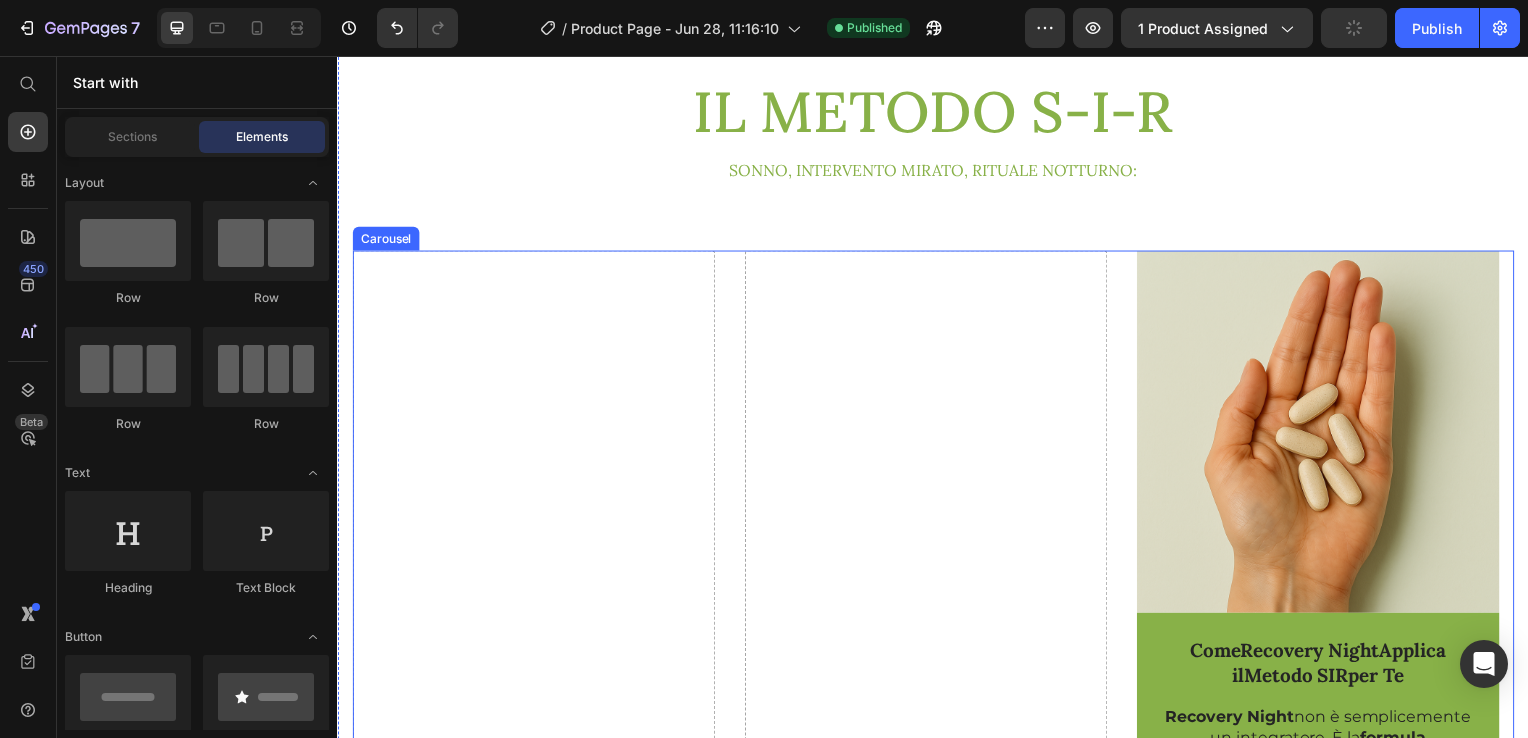 scroll, scrollTop: 1200, scrollLeft: 0, axis: vertical 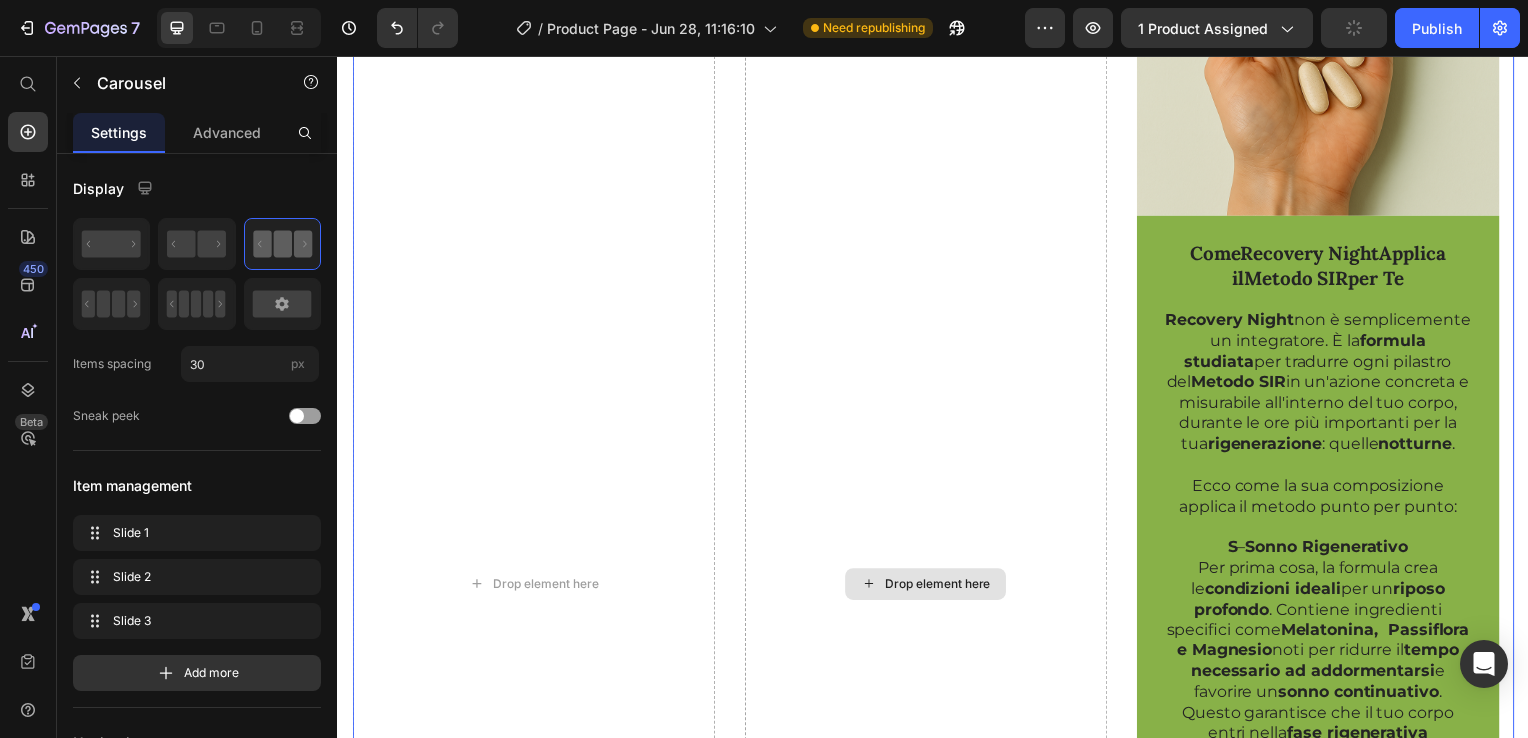 click on "Drop element here" at bounding box center (929, 588) 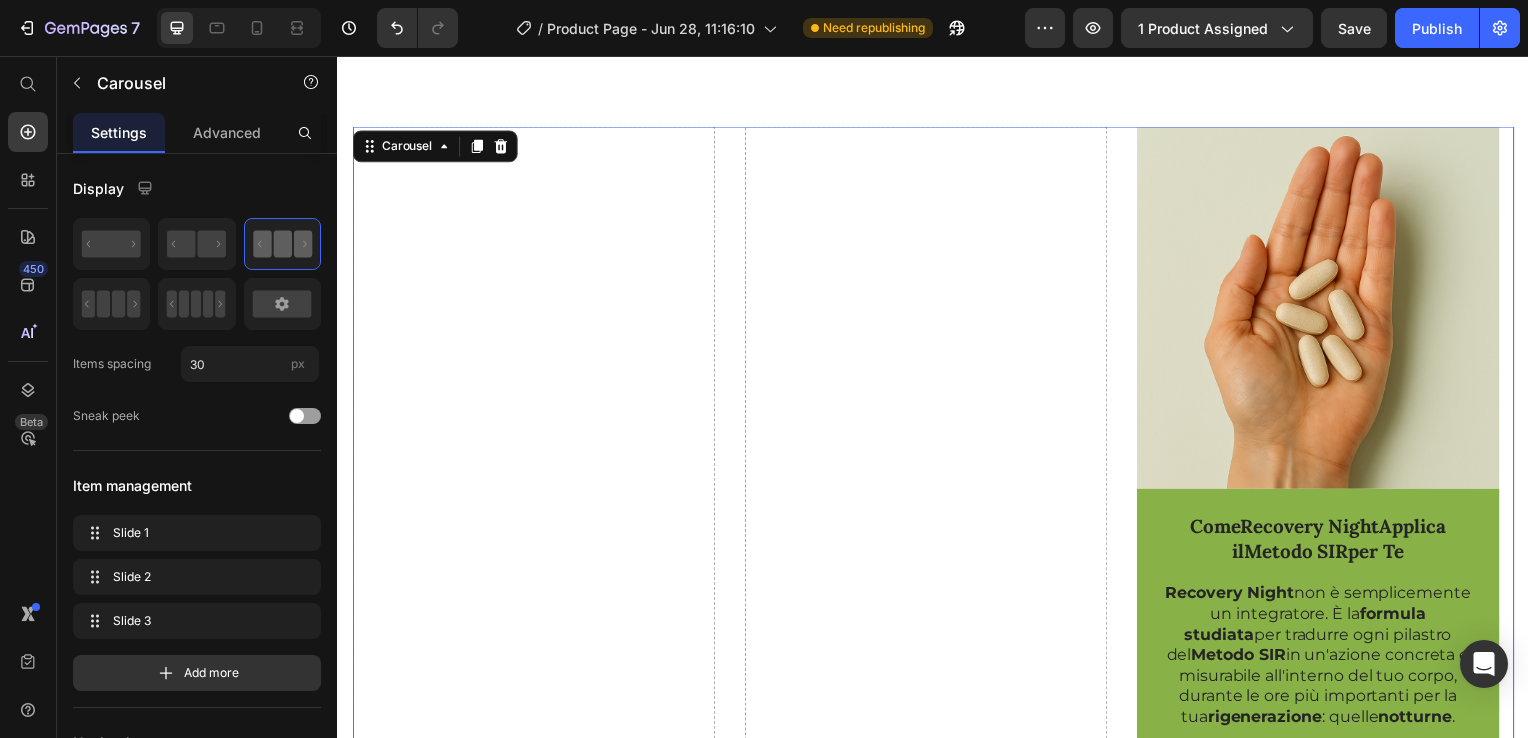 scroll, scrollTop: 900, scrollLeft: 0, axis: vertical 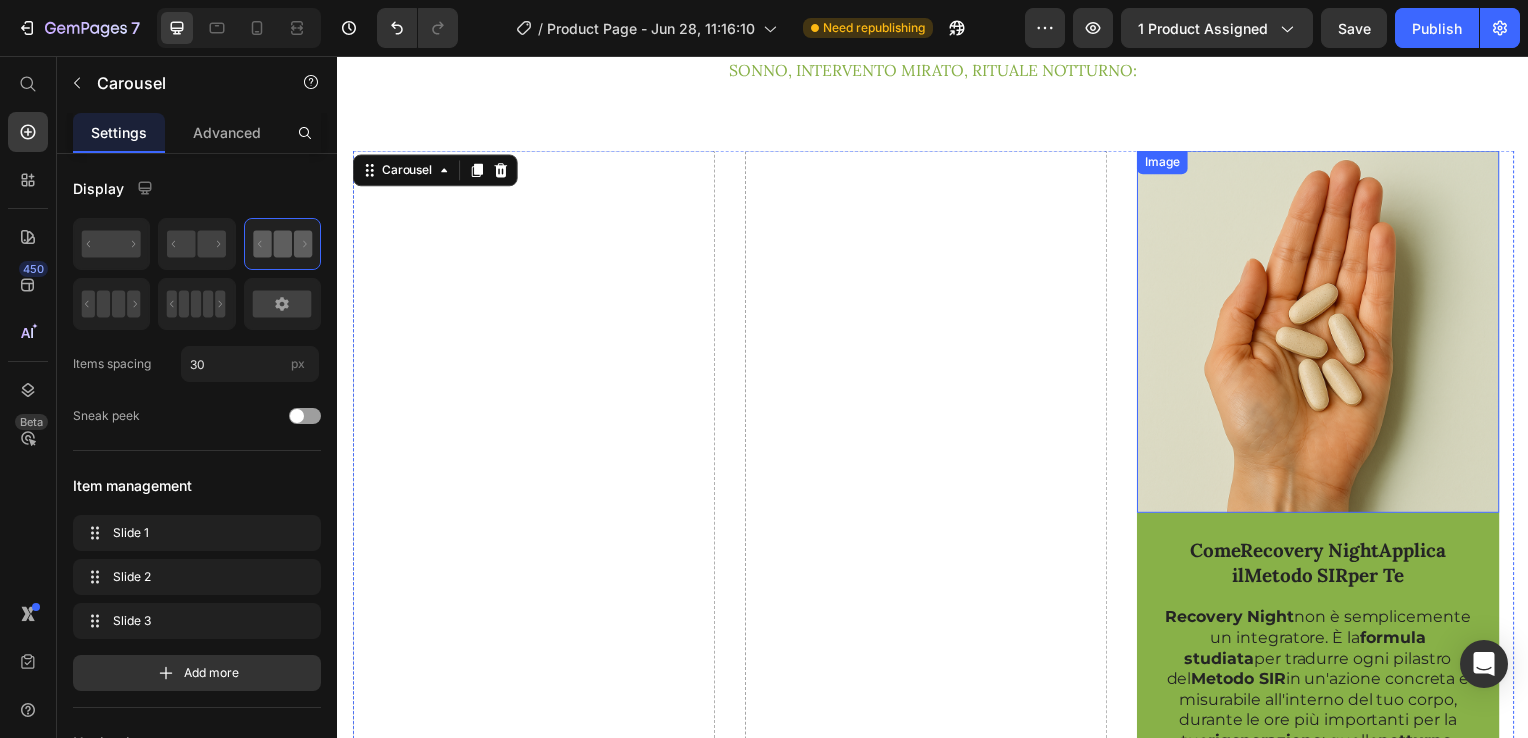 click at bounding box center (1324, 334) 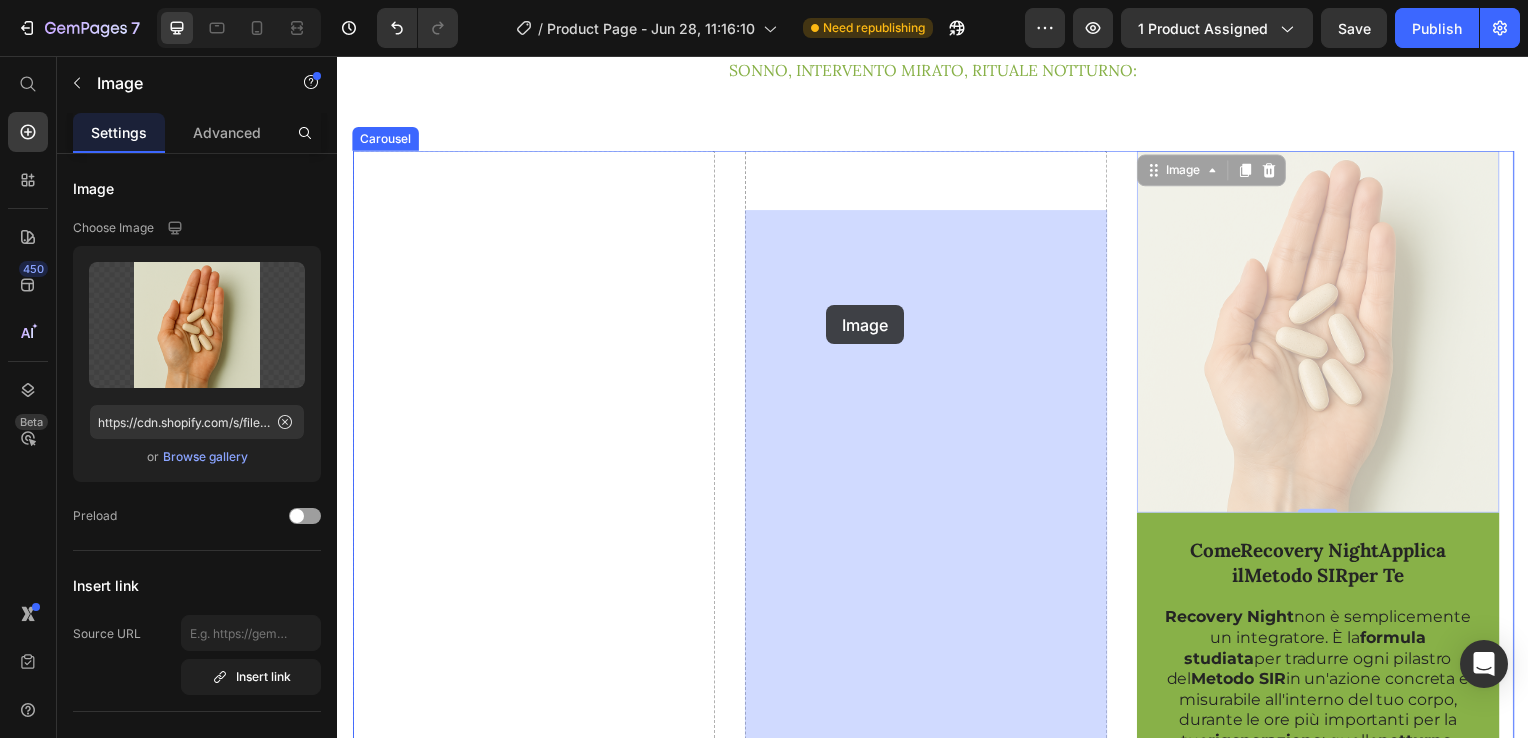 drag, startPoint x: 1233, startPoint y: 283, endPoint x: 855, endPoint y: 306, distance: 378.6991 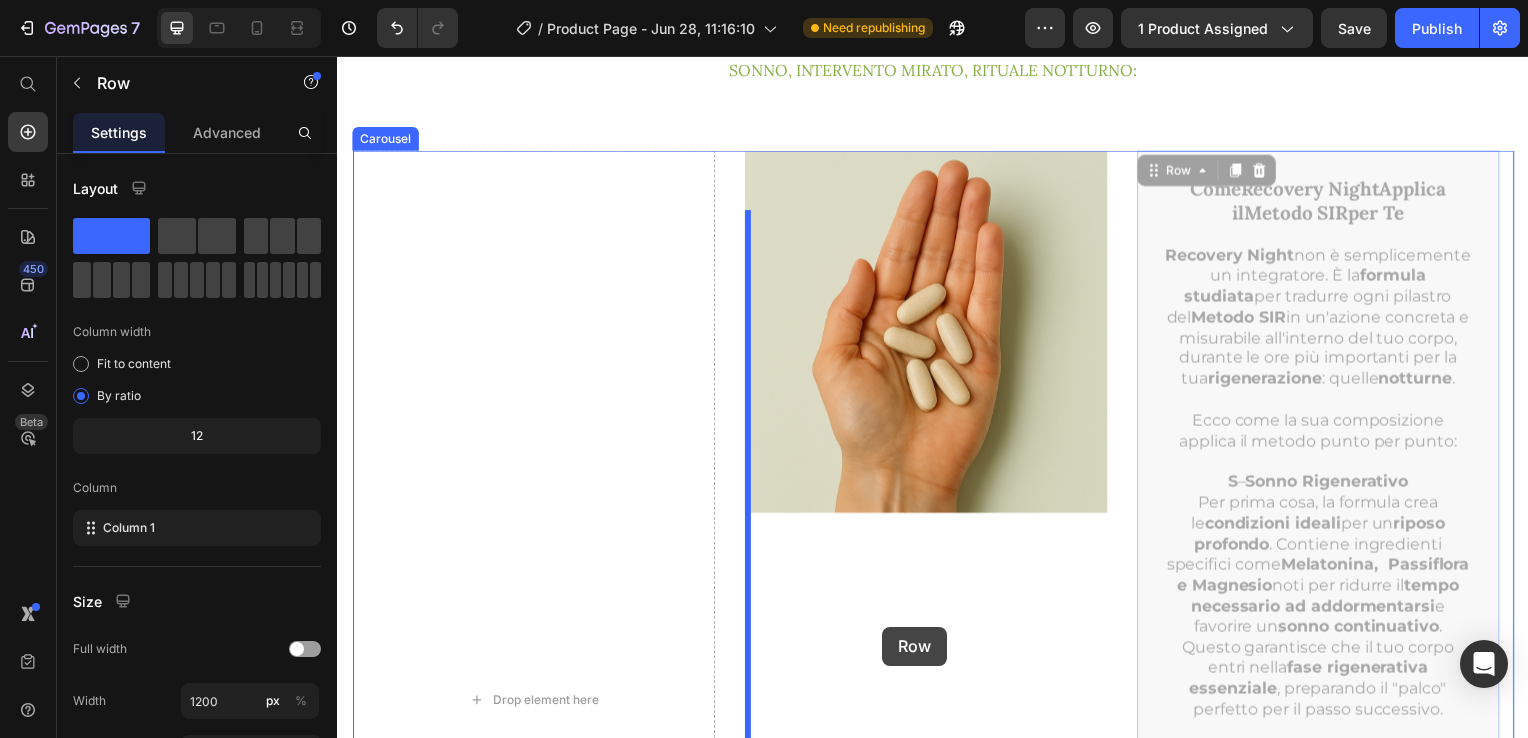 drag, startPoint x: 1156, startPoint y: 276, endPoint x: 886, endPoint y: 631, distance: 446.0101 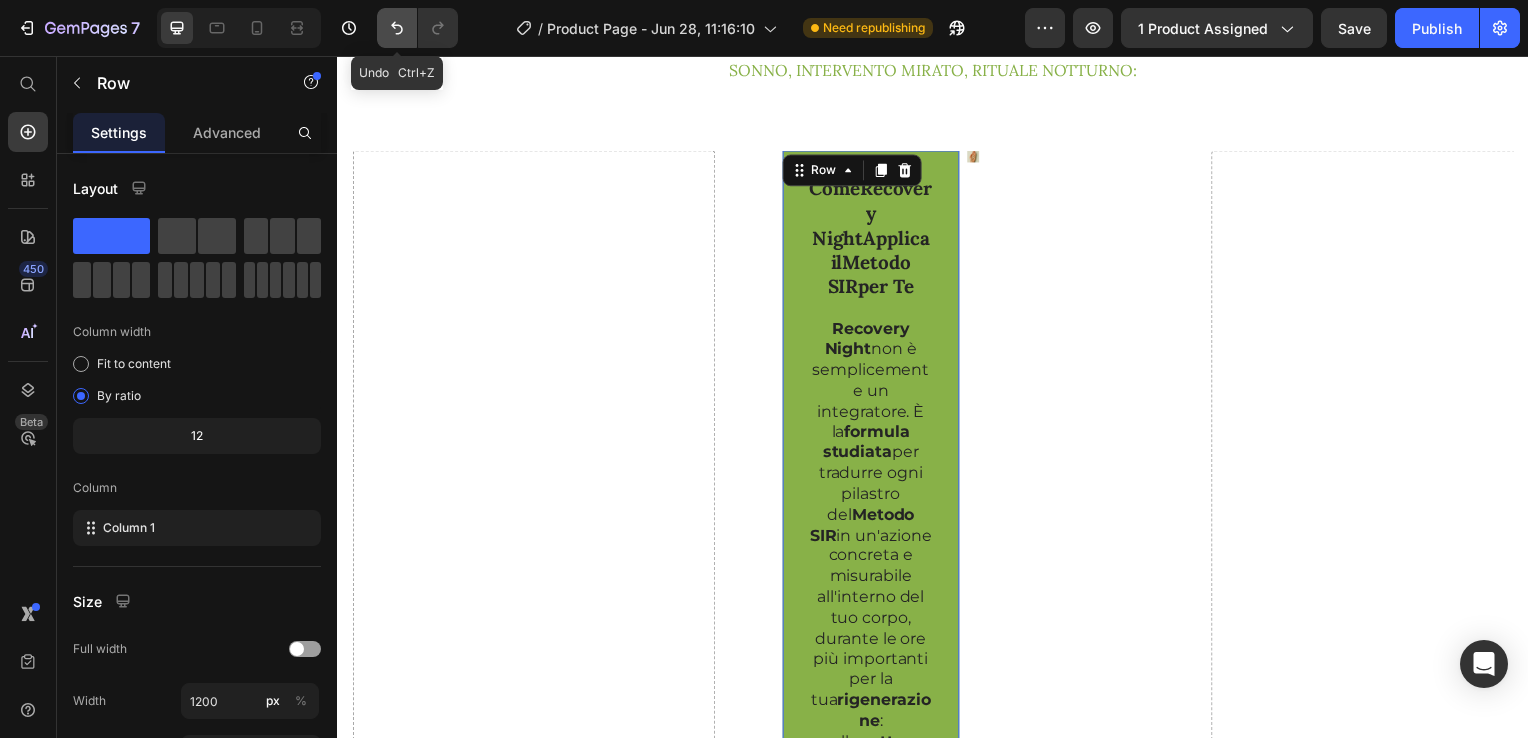 click 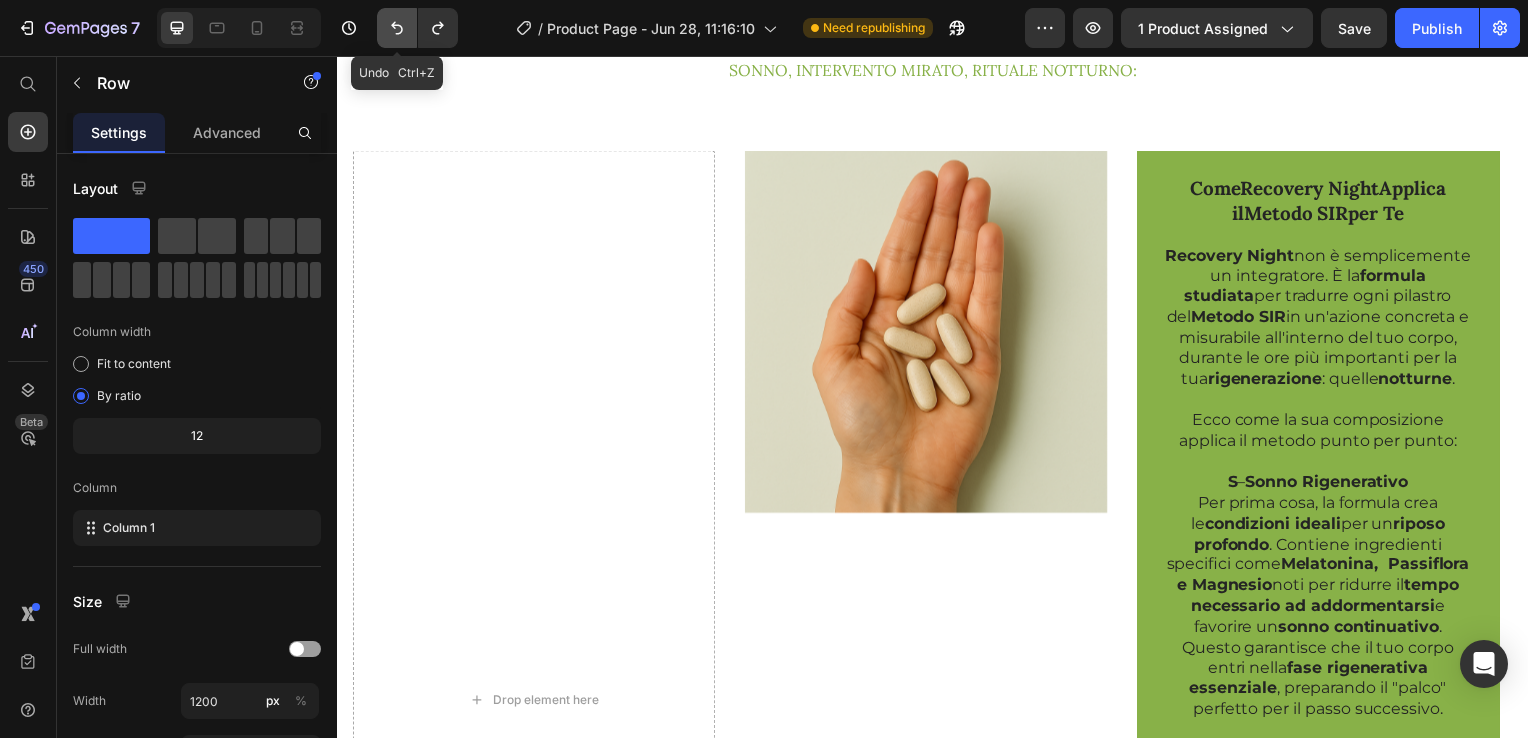 click 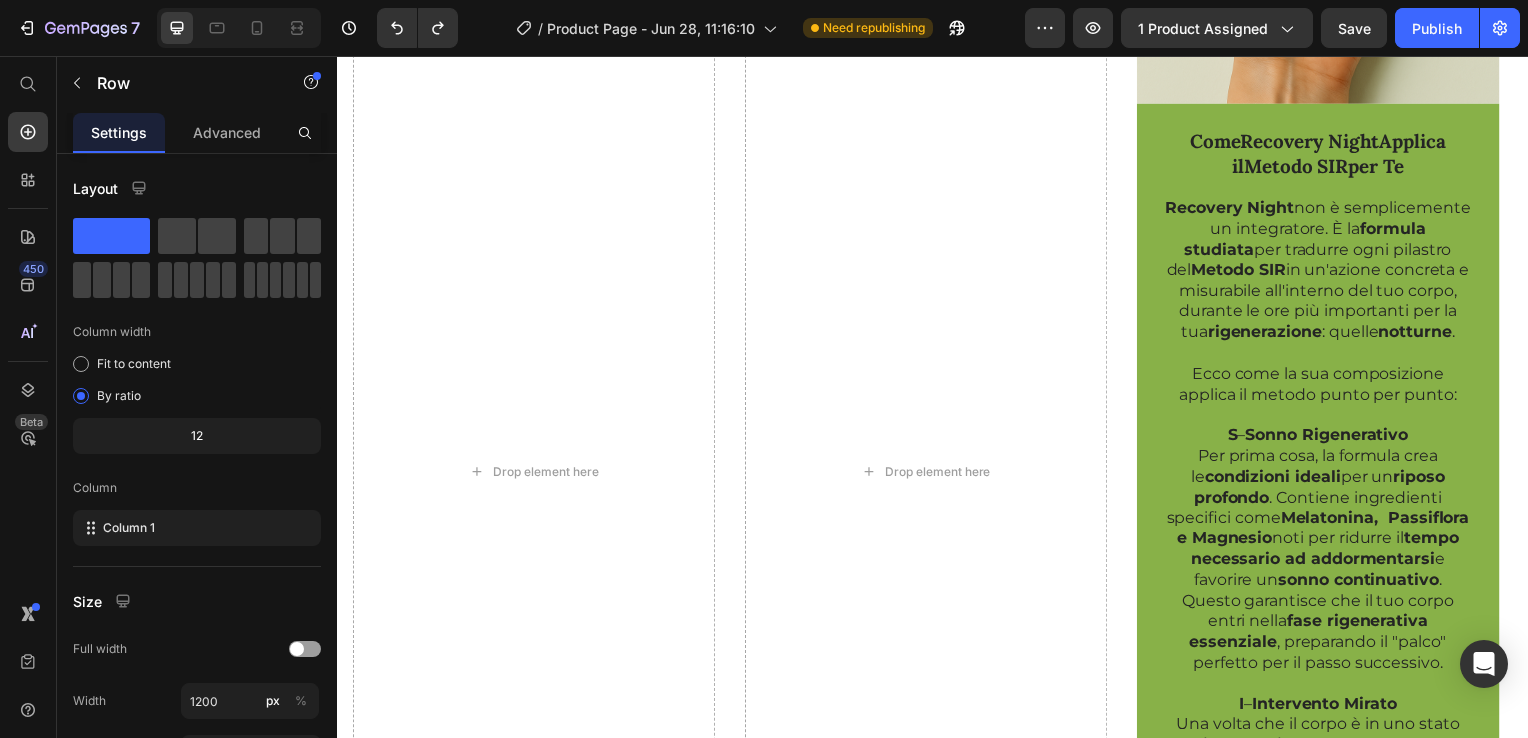 scroll, scrollTop: 1300, scrollLeft: 0, axis: vertical 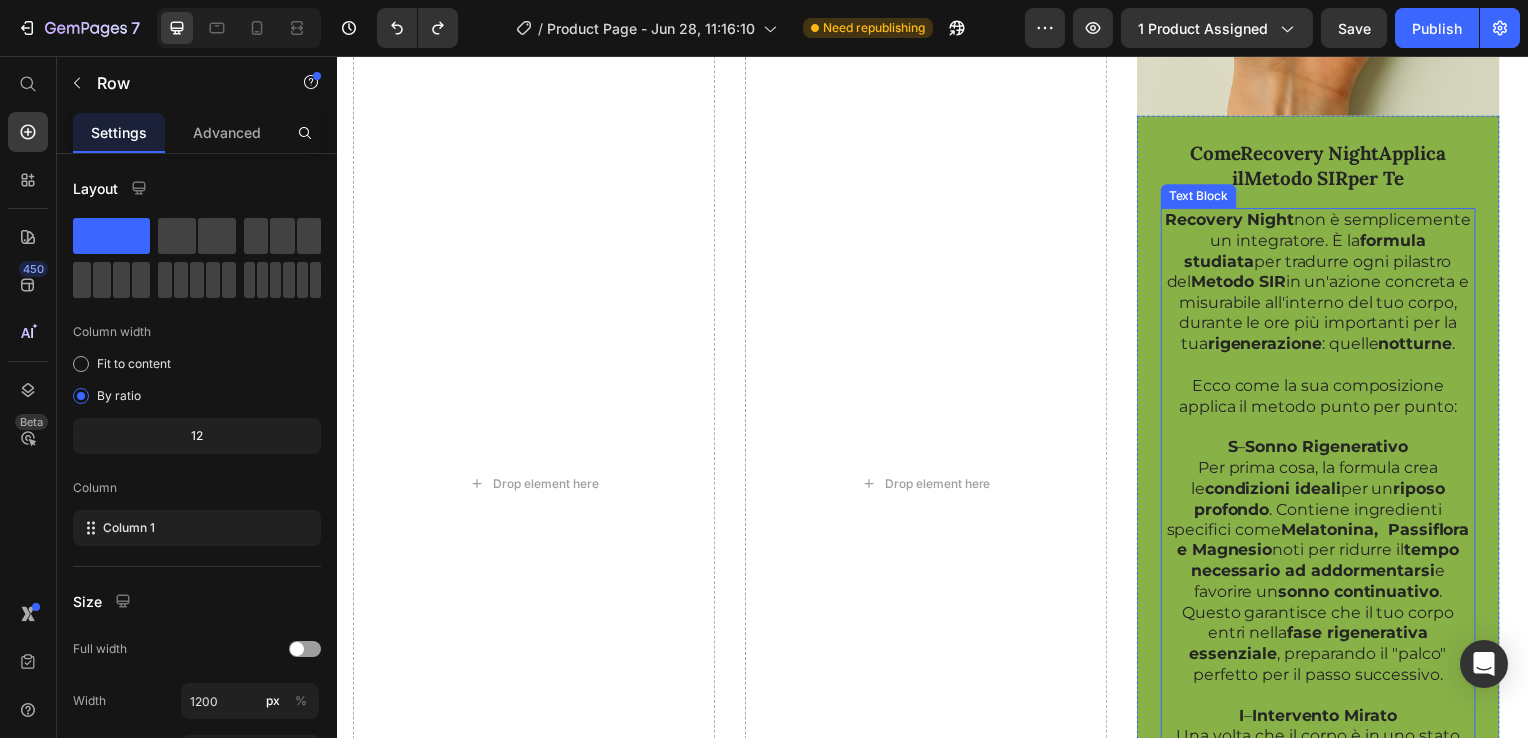 click on "Recovery Night" at bounding box center [1235, 221] 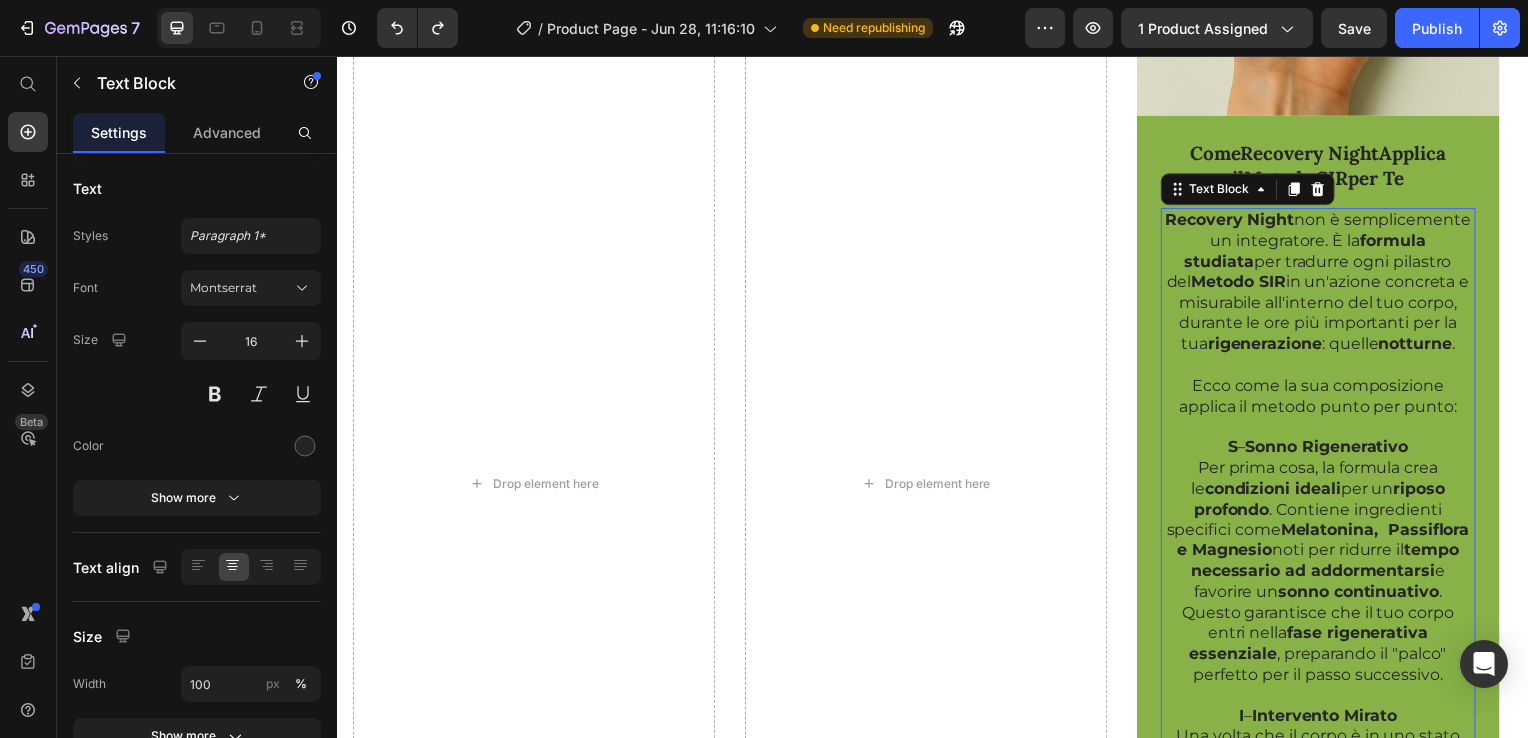 click on "Recovery Night" at bounding box center (1235, 221) 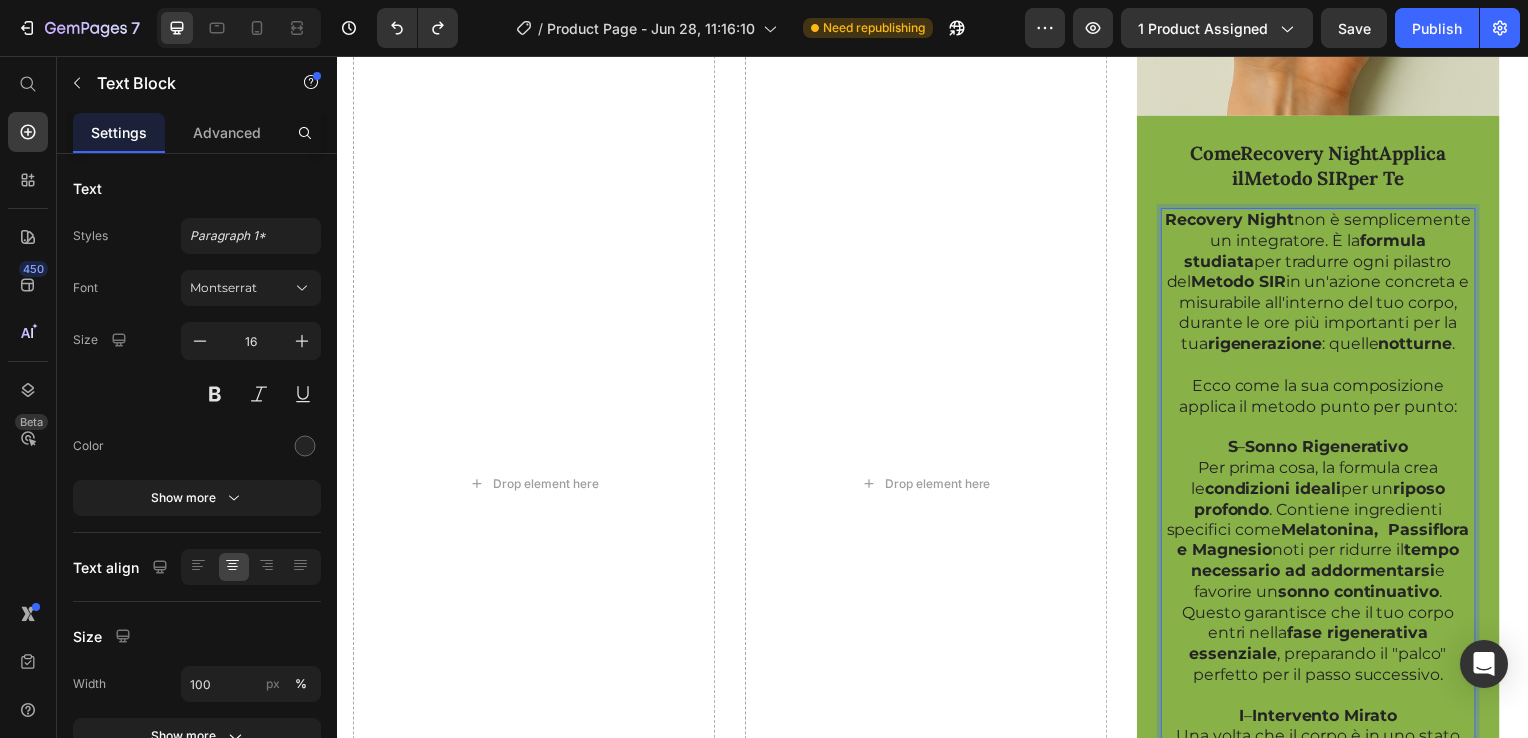 click on "Recovery Night" at bounding box center (1235, 221) 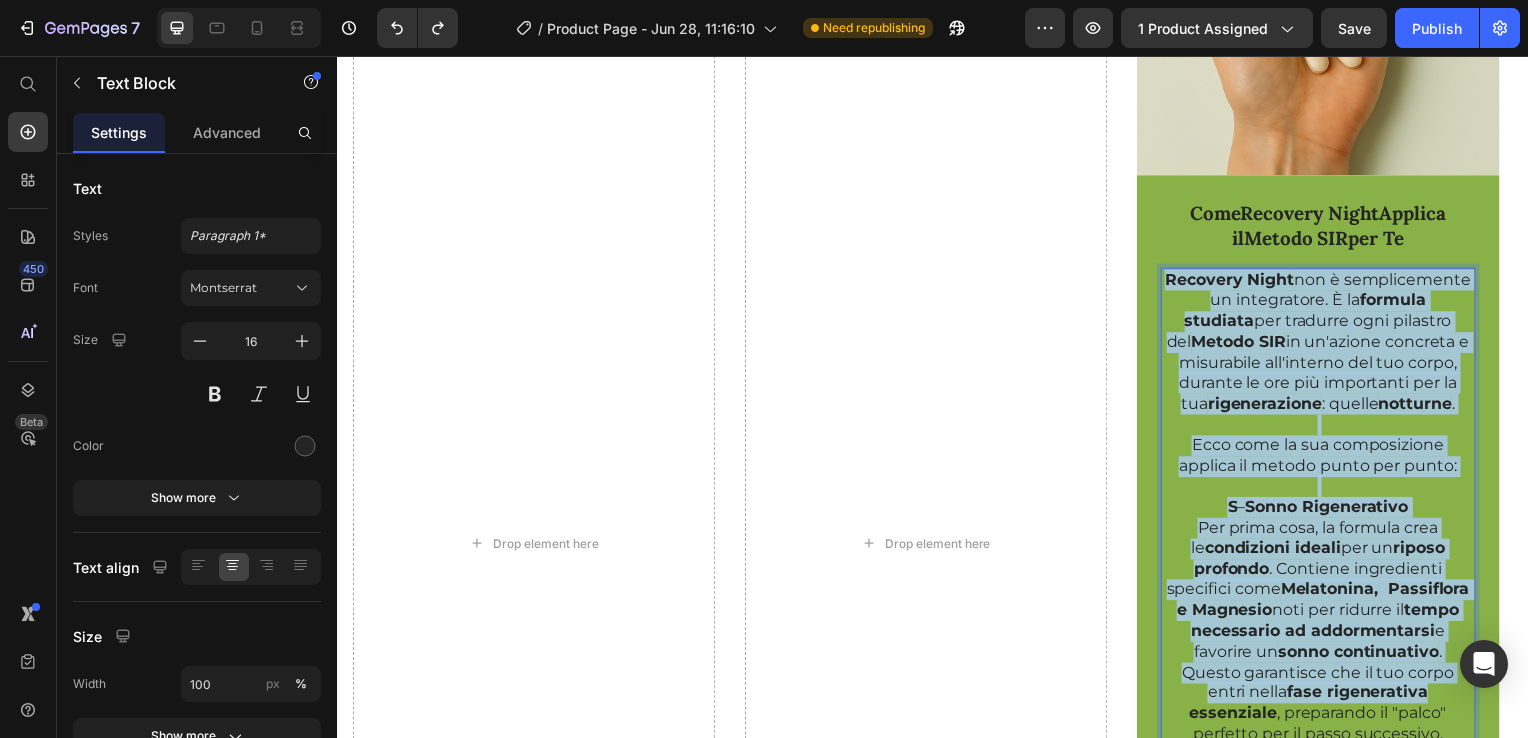 scroll, scrollTop: 2184, scrollLeft: 0, axis: vertical 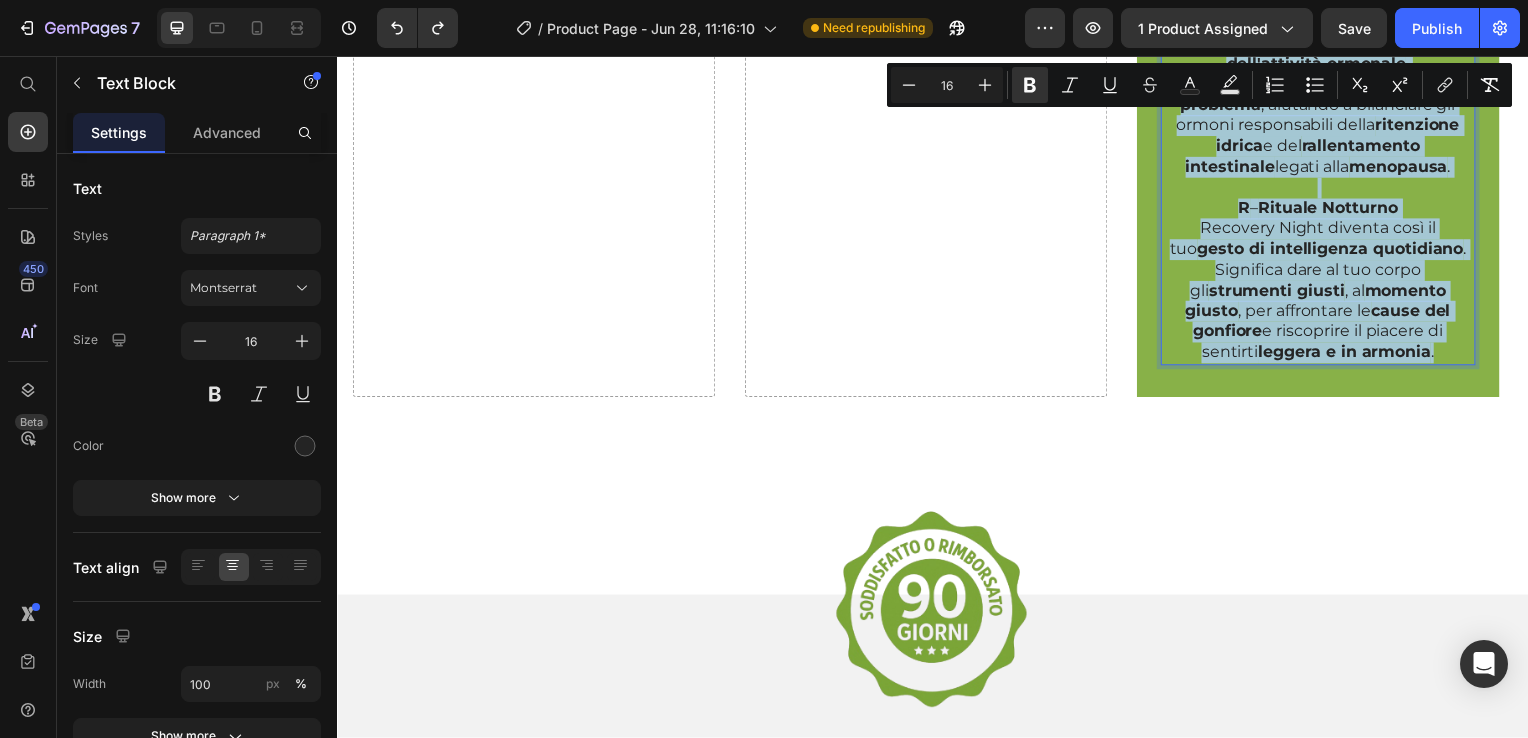 drag, startPoint x: 1222, startPoint y: 303, endPoint x: 1437, endPoint y: 340, distance: 218.16049 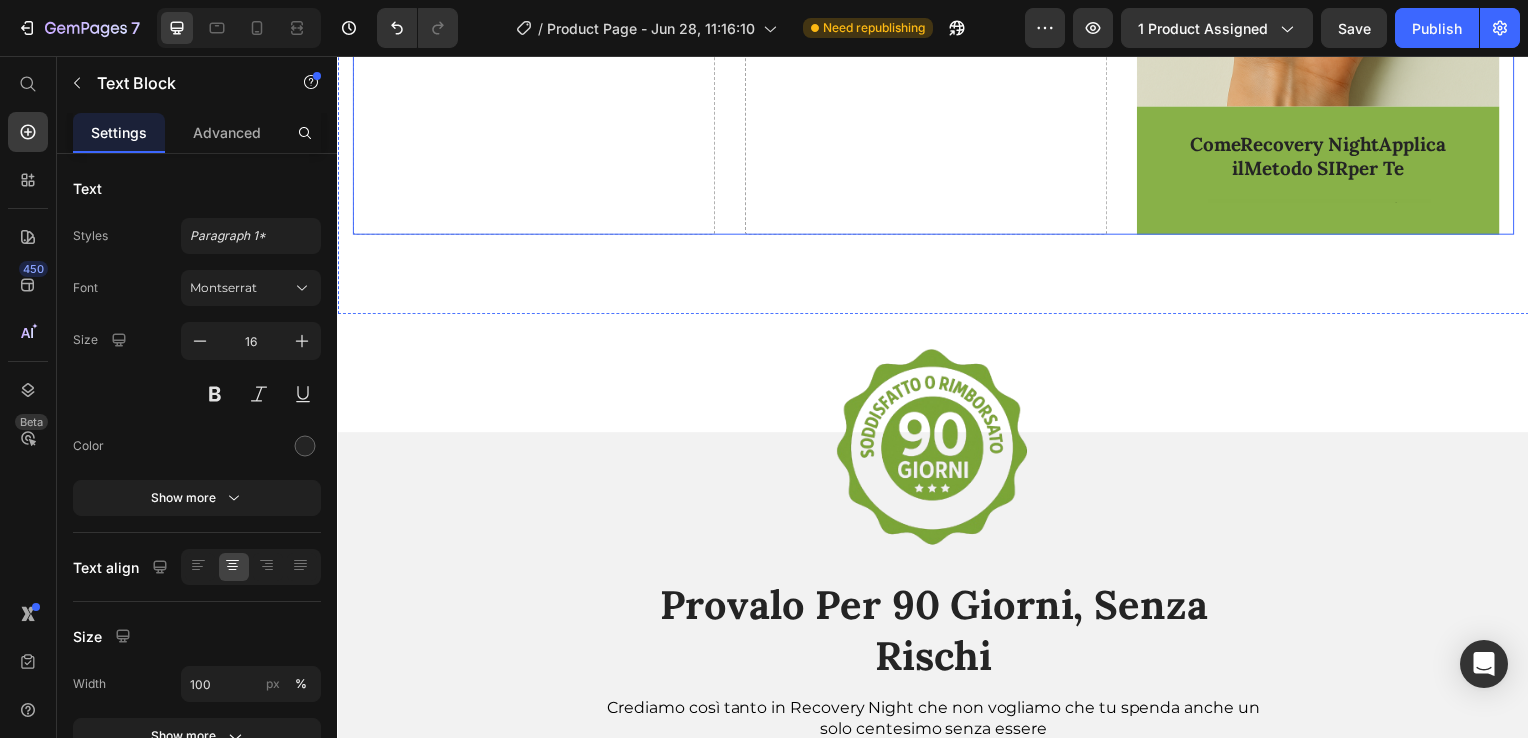 scroll, scrollTop: 796, scrollLeft: 0, axis: vertical 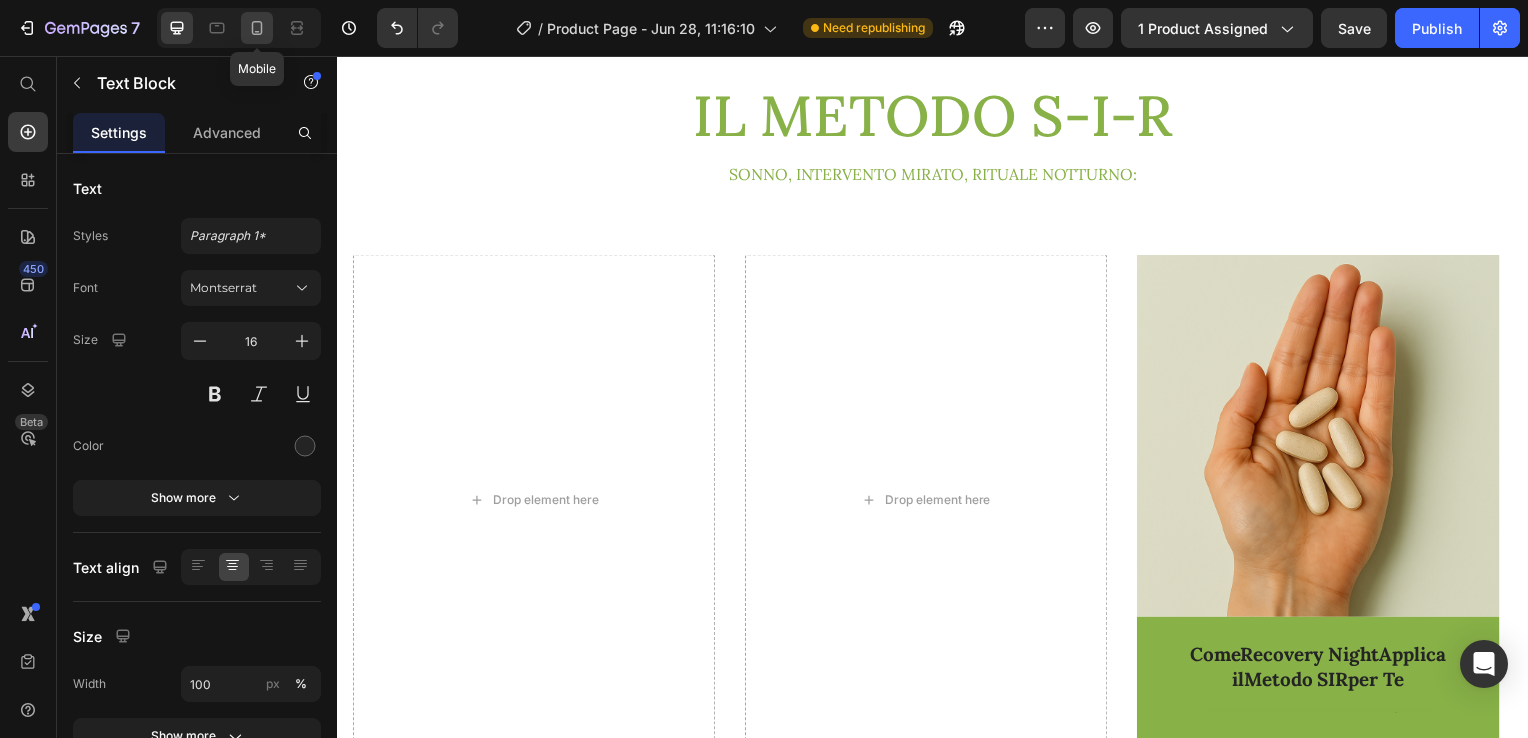 click 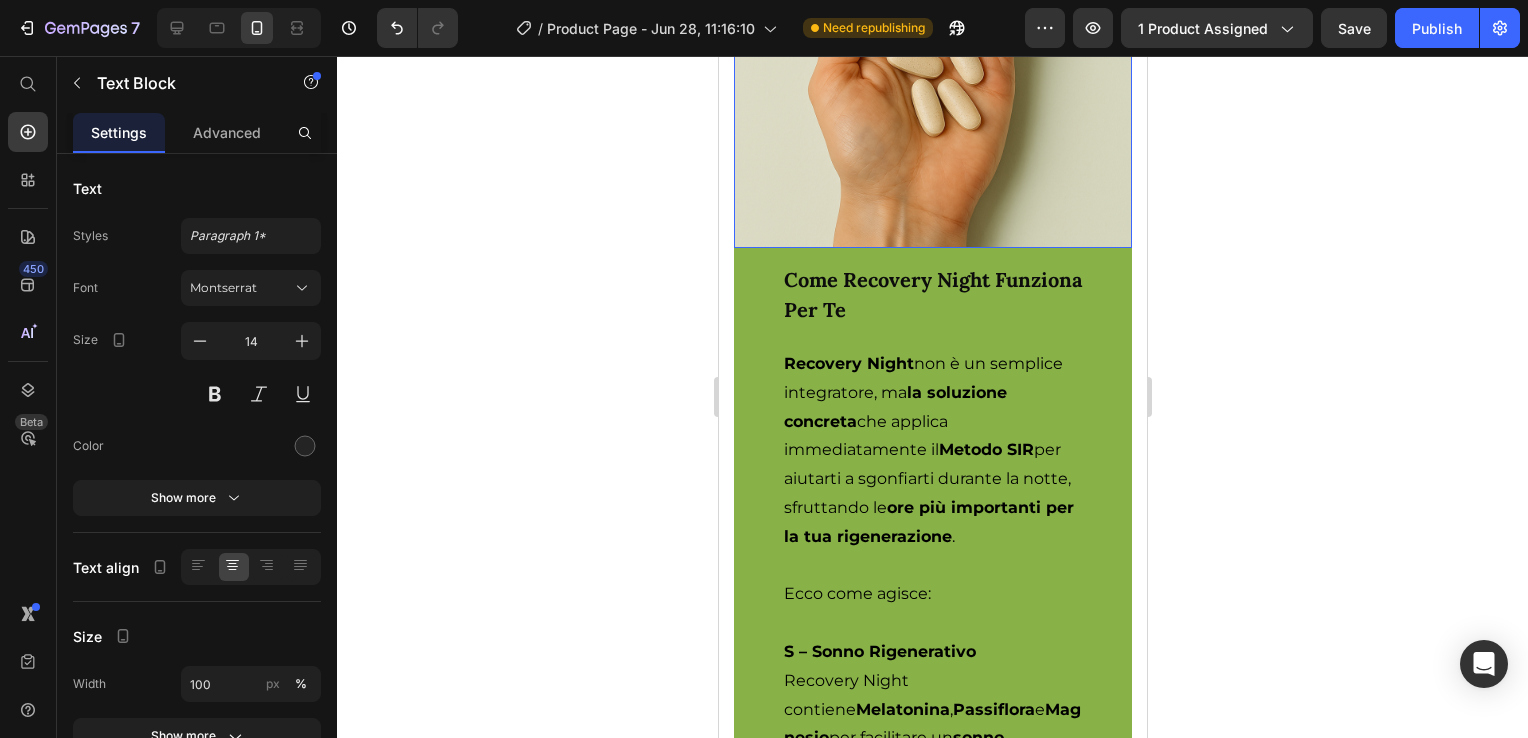 scroll, scrollTop: 6400, scrollLeft: 0, axis: vertical 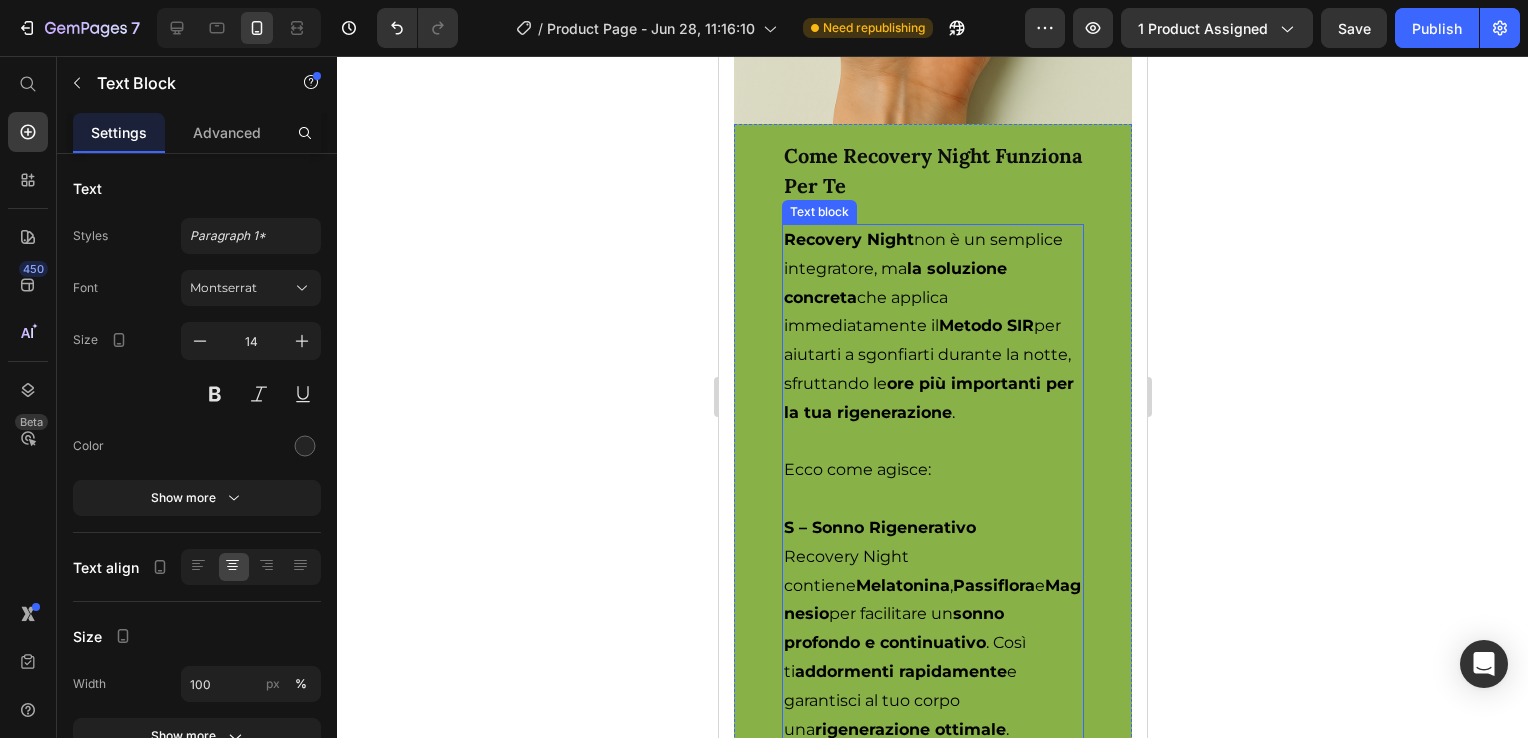 click on "Recovery Night" at bounding box center [848, 239] 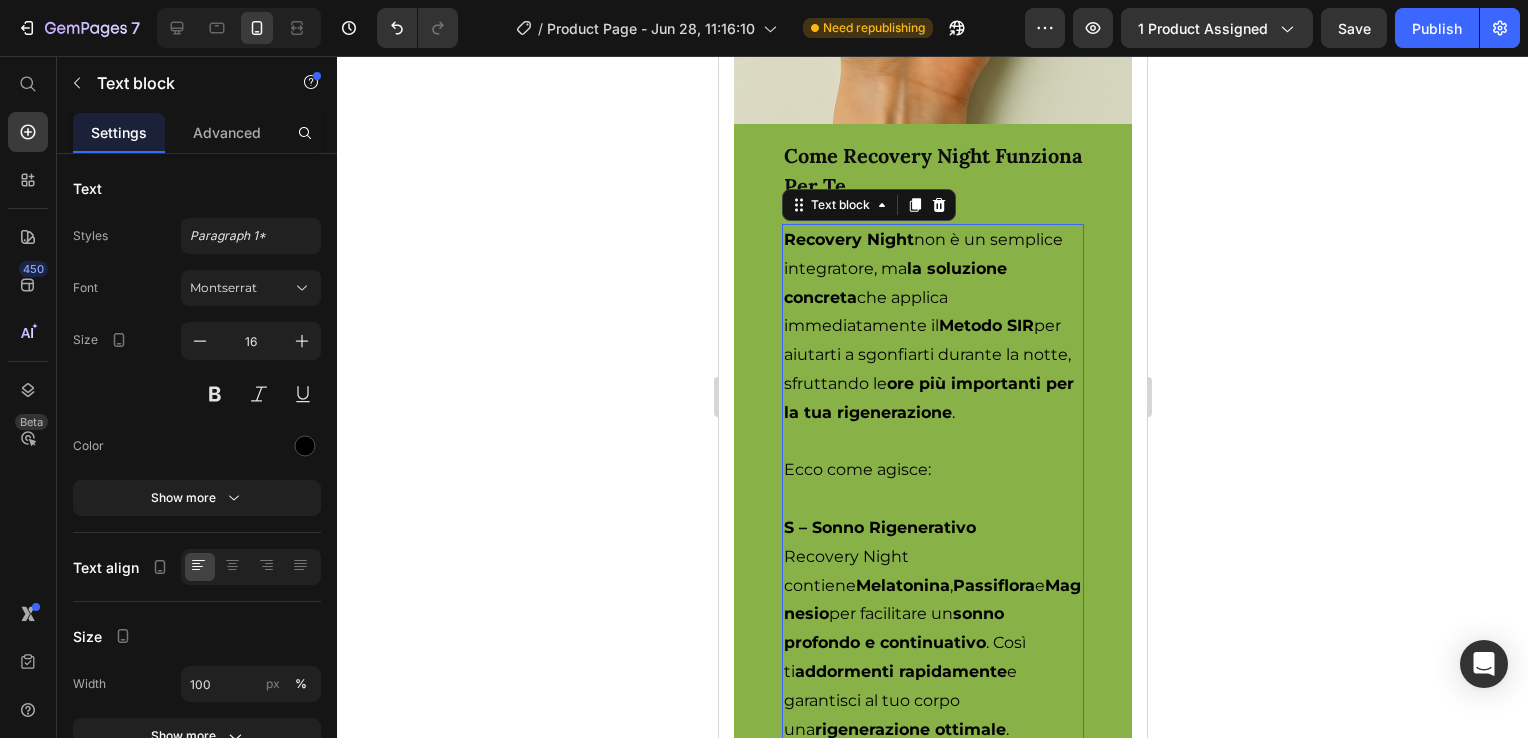 click on "Recovery Night  non è un semplice integratore, ma  la soluzione concreta  che applica immediatamente il  Metodo SIR  per aiutarti a sgonfiarti durante la notte, sfruttando le  ore più importanti per la tua rigenerazione . Ecco come agisce: S – Sonno Rigenerativo Recovery Night contiene  Melatonina ,  Passiflora  e  Magnesio  per facilitare un  sonno profondo e continuativo . Così ti  addormenti rapidamente  e garantisci al tuo corpo una  rigenerazione ottimale . I – Intervento Mirato Durante il sonno, la  Vitamina B6  presente nella formula agisce direttamente sull' attività ormonale , combattendo  gonfiore addominale ,  ritenzione idrica  e  intestino rallentato , sintomi tipici della menopausa. R – Rituale Notturno Fare di Recovery Night il tuo  rituale quotidiano di benessere  è facile: prendi semplicemente  5 capsule circa 30-60 minuti prima di coricarti. Così, ogni notte,  regali al tuo corpo ciò di cui ha bisogno  per farti risvegliare  leggera, riposata e in perfetta armonia" at bounding box center [932, 773] 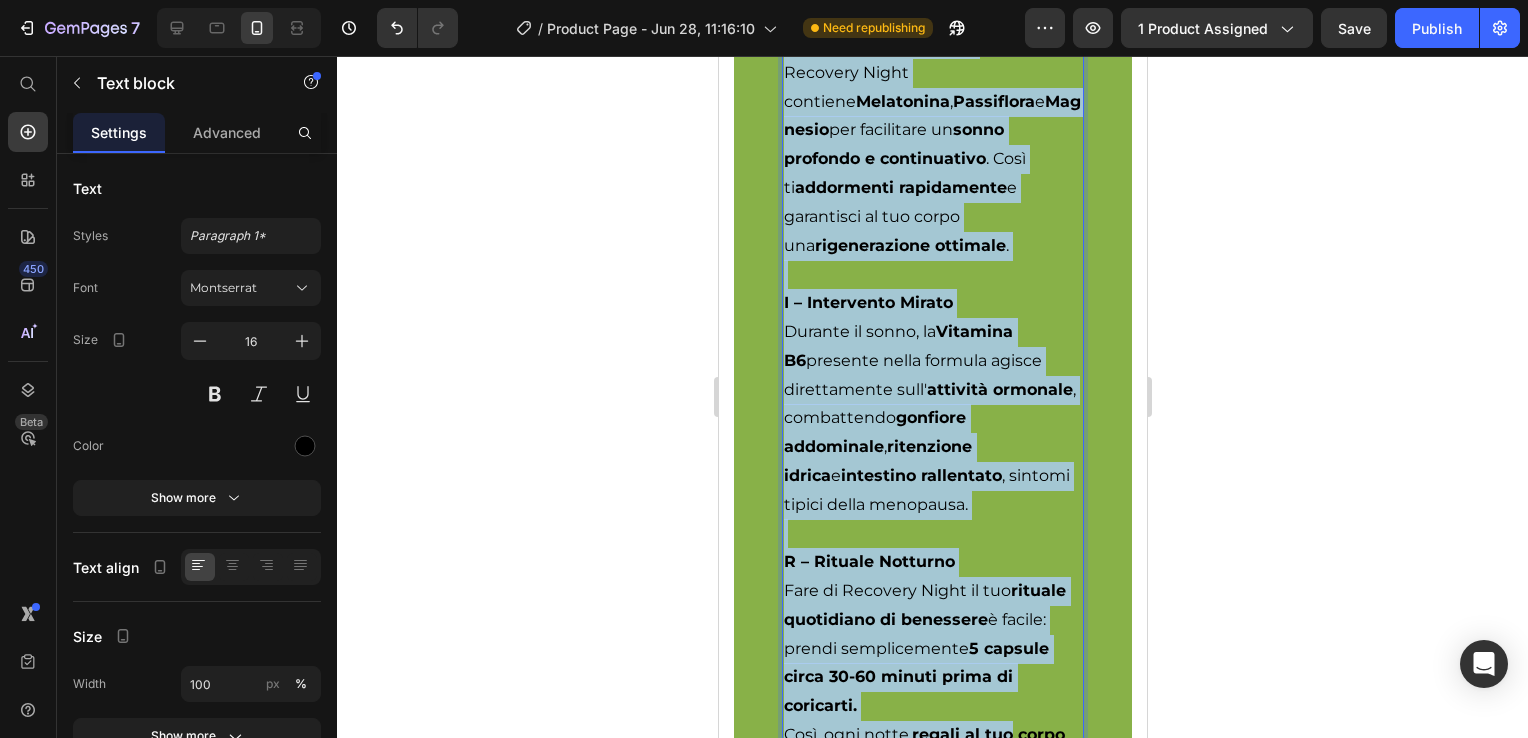scroll, scrollTop: 6988, scrollLeft: 0, axis: vertical 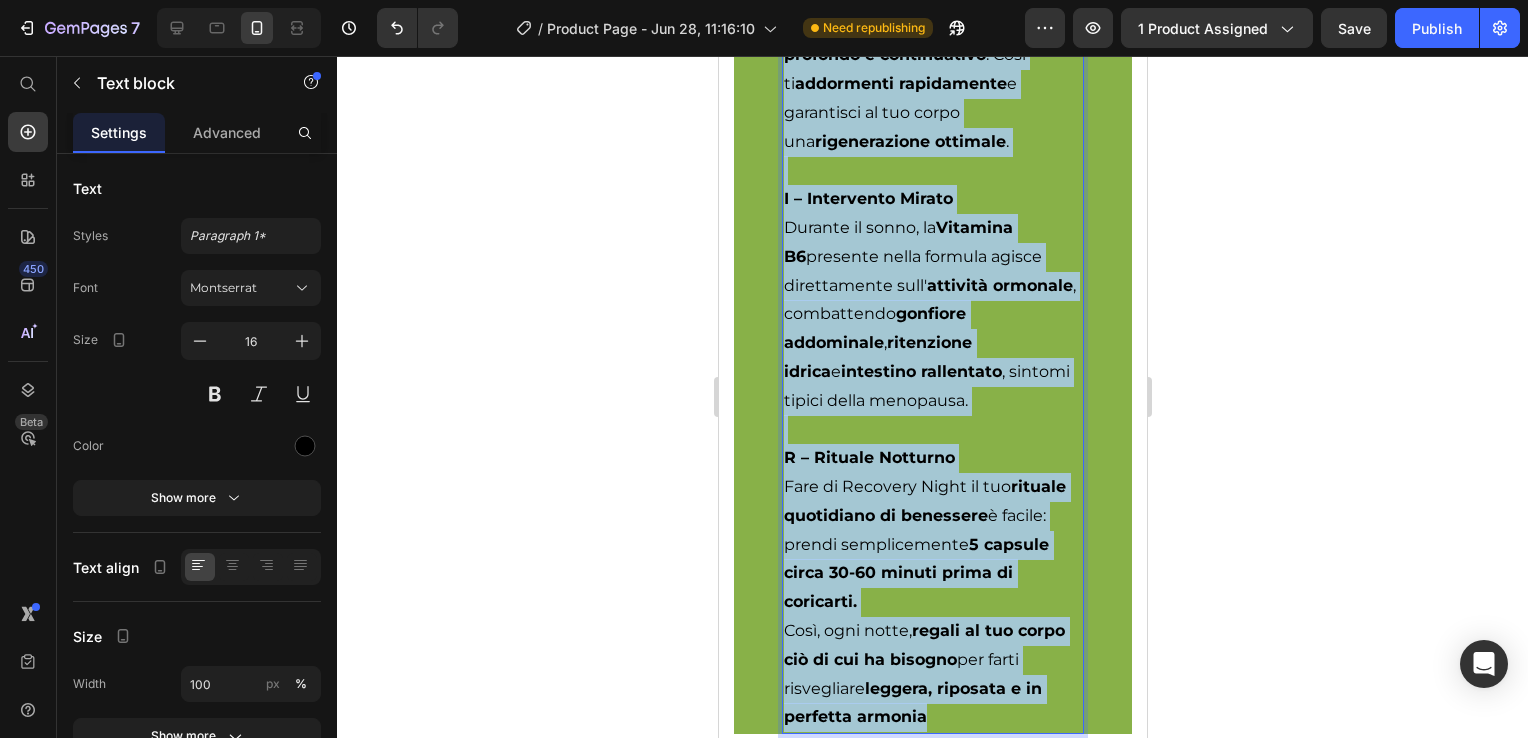 drag, startPoint x: 784, startPoint y: 223, endPoint x: 1019, endPoint y: 683, distance: 516.5511 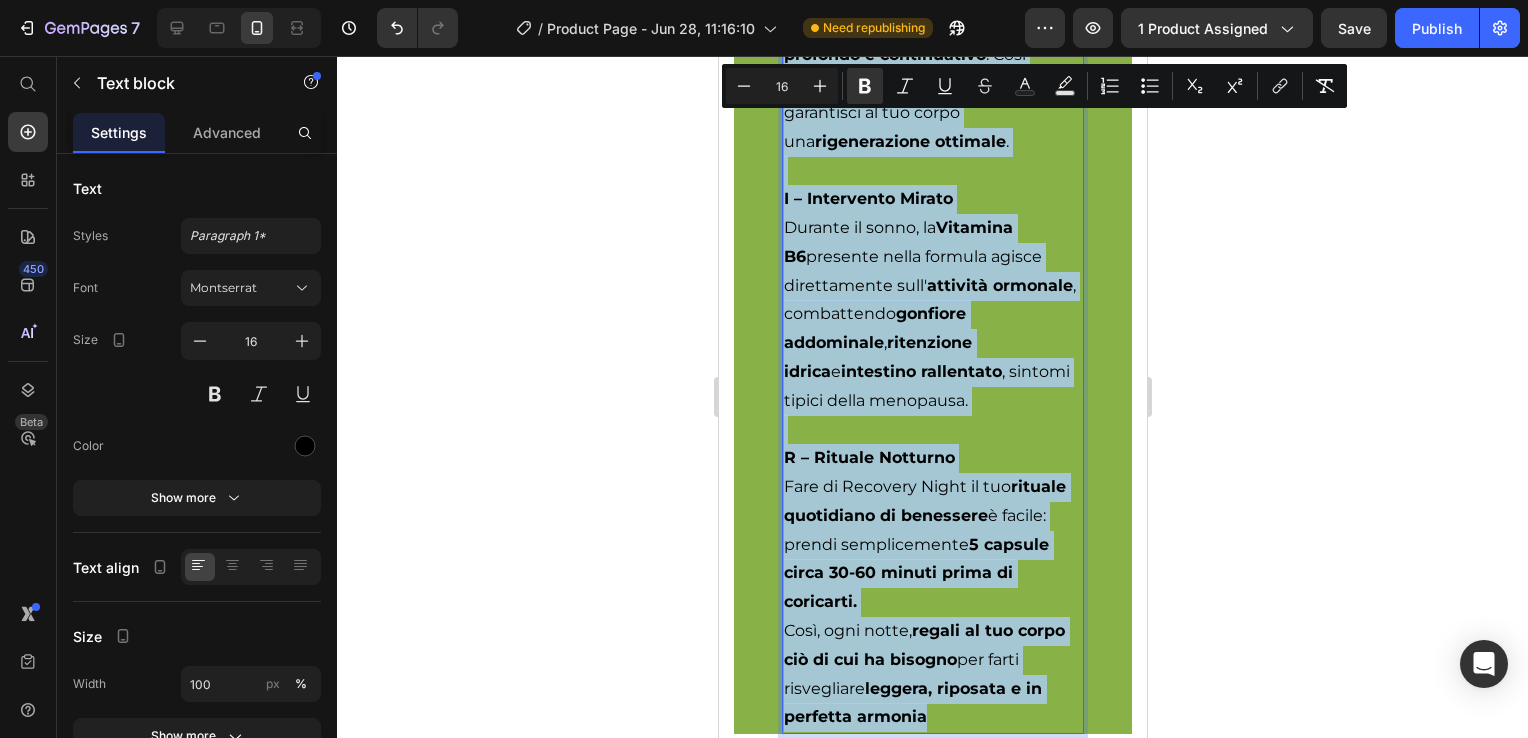 copy on "Recovery Night  non è un semplice integratore, ma  la soluzione concreta  che applica immediatamente il  Metodo SIR  per aiutarti a sgonfiarti durante la notte, sfruttando le  ore più importanti per la tua rigenerazione . Ecco come agisce: S – Sonno Rigenerativo Recovery Night contiene  Melatonina ,  Passiflora  e  Magnesio  per facilitare un  sonno profondo e continuativo . Così ti  addormenti rapidamente  e garantisci al tuo corpo una  rigenerazione ottimale . I – Intervento Mirato Durante il sonno, la  Vitamina B6  presente nella formula agisce direttamente sull' attività ormonale , combattendo  gonfiore addominale ,  ritenzione idrica  e  intestino rallentato , sintomi tipici della menopausa. R – Rituale Notturno Fare di Recovery Night il tuo  rituale quotidiano di benessere  è facile: prendi semplicemente  5 capsule circa 30-60 minuti prima di coricarti. Così, ogni notte,  regali al tuo corpo ciò di cui ha bisogno  per farti risvegliare  leggera, riposata e in perfetta armonia" 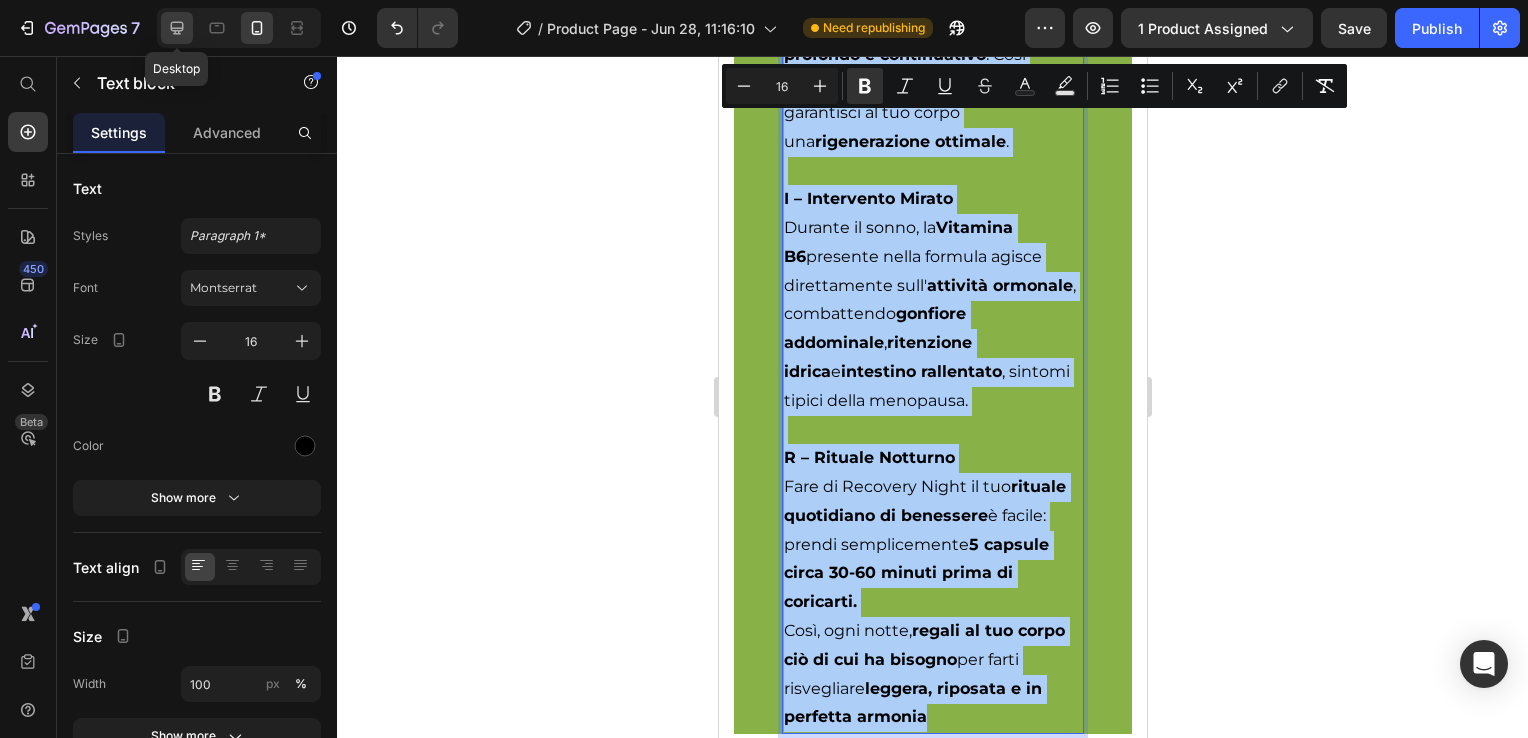 click 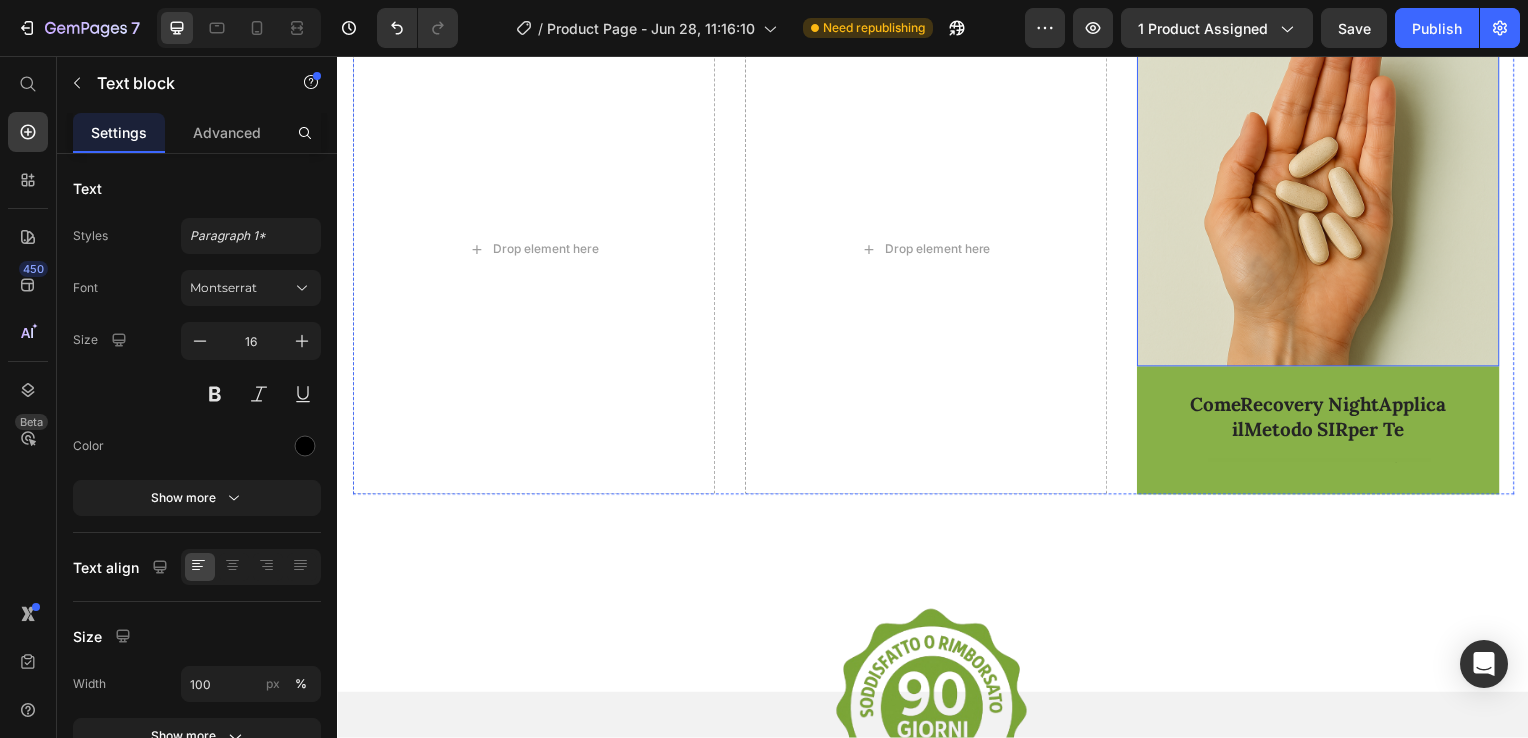 scroll, scrollTop: 1254, scrollLeft: 0, axis: vertical 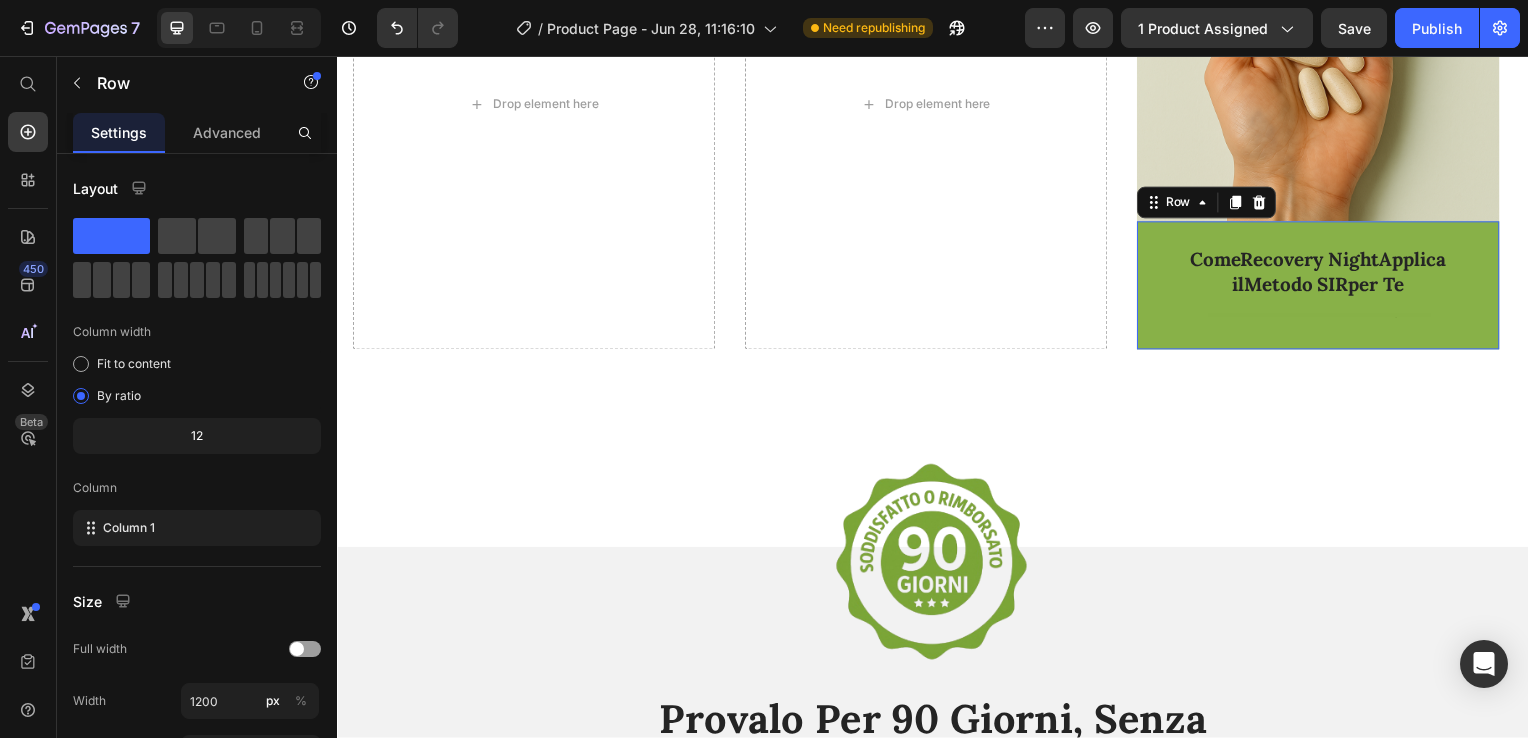 click on "Come  Recovery Night  Applica il  Metodo SIR  per Te Text Block Text Block" at bounding box center [1324, 291] 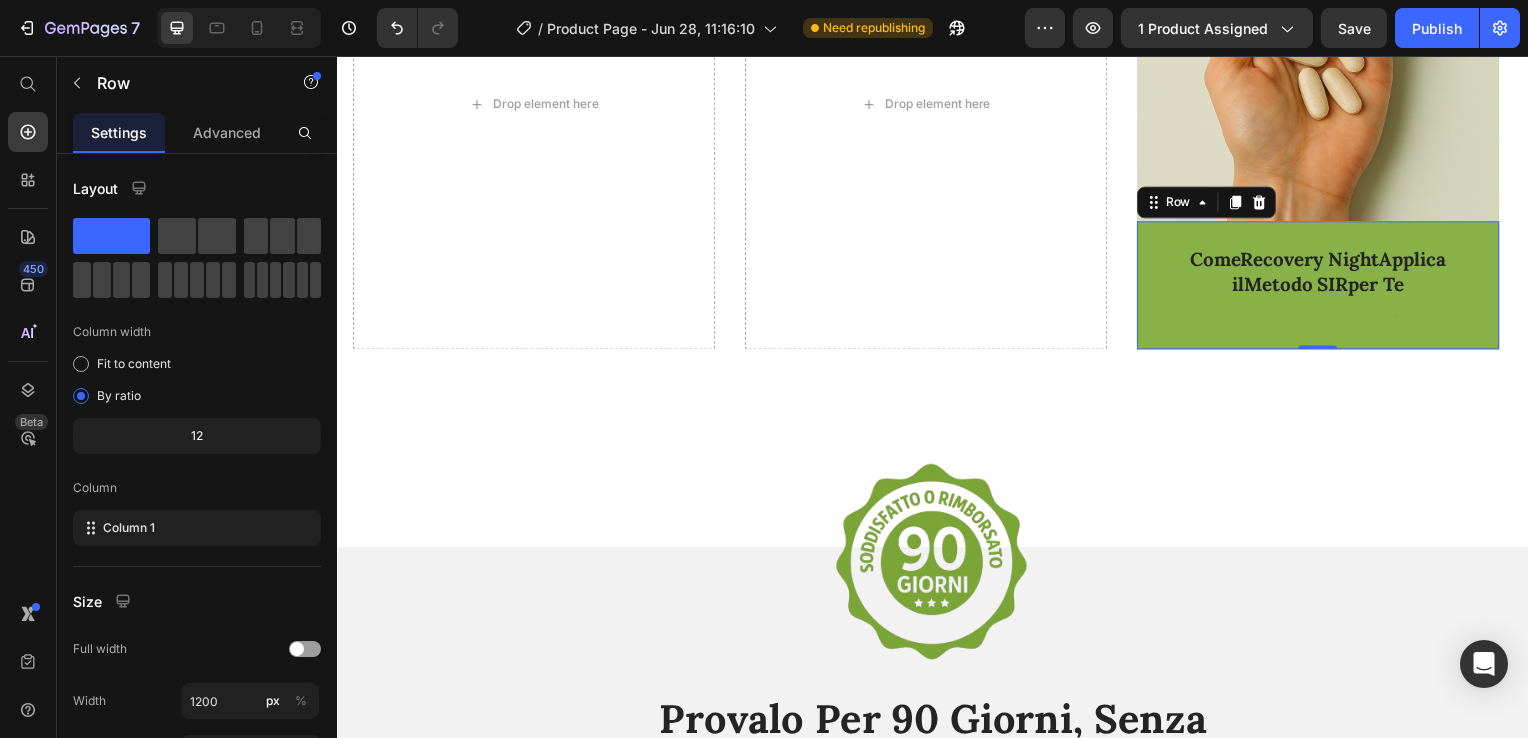 click on "Come  Recovery Night  Applica il  Metodo SIR  per Te Text Block Text Block" at bounding box center [1324, 291] 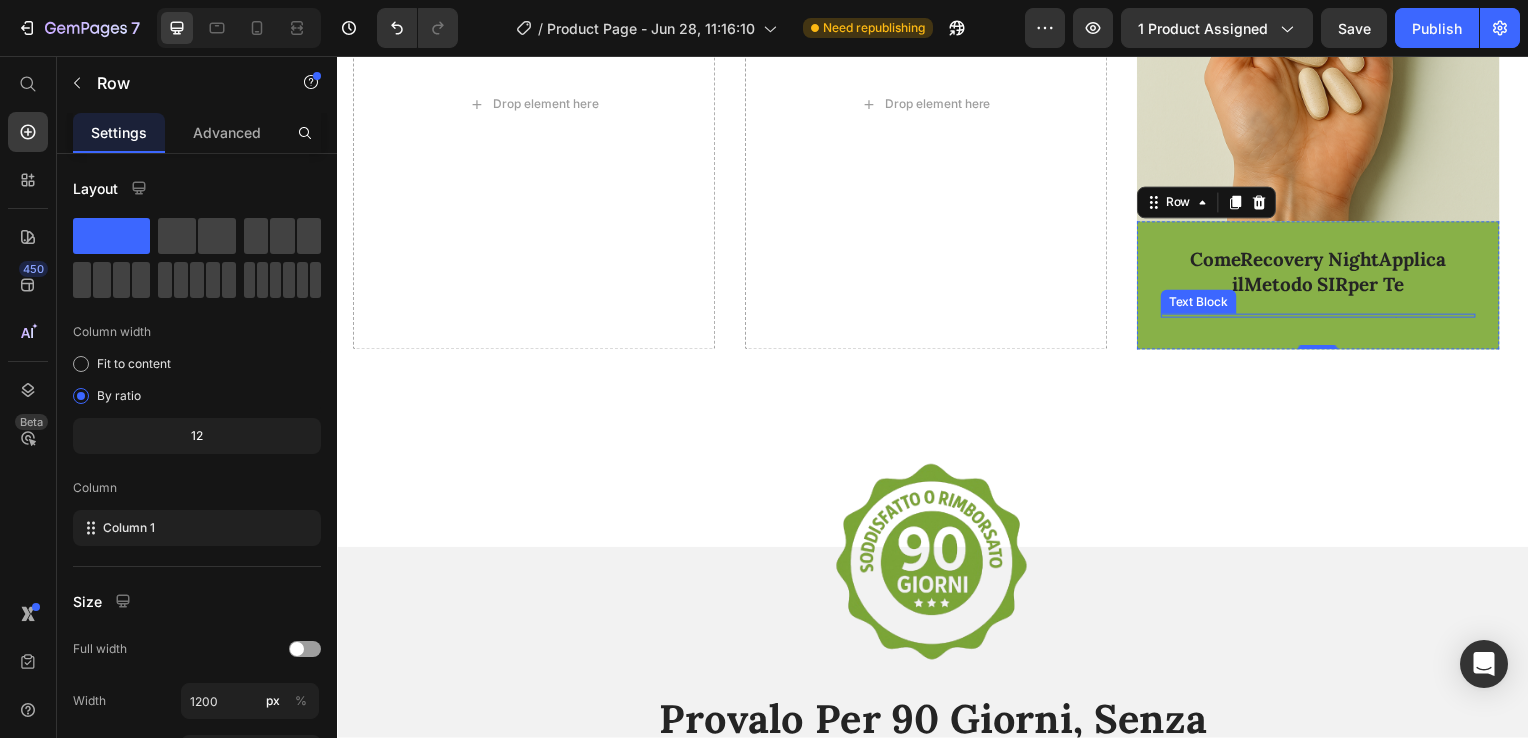 click on "Text Block" at bounding box center [1204, 304] 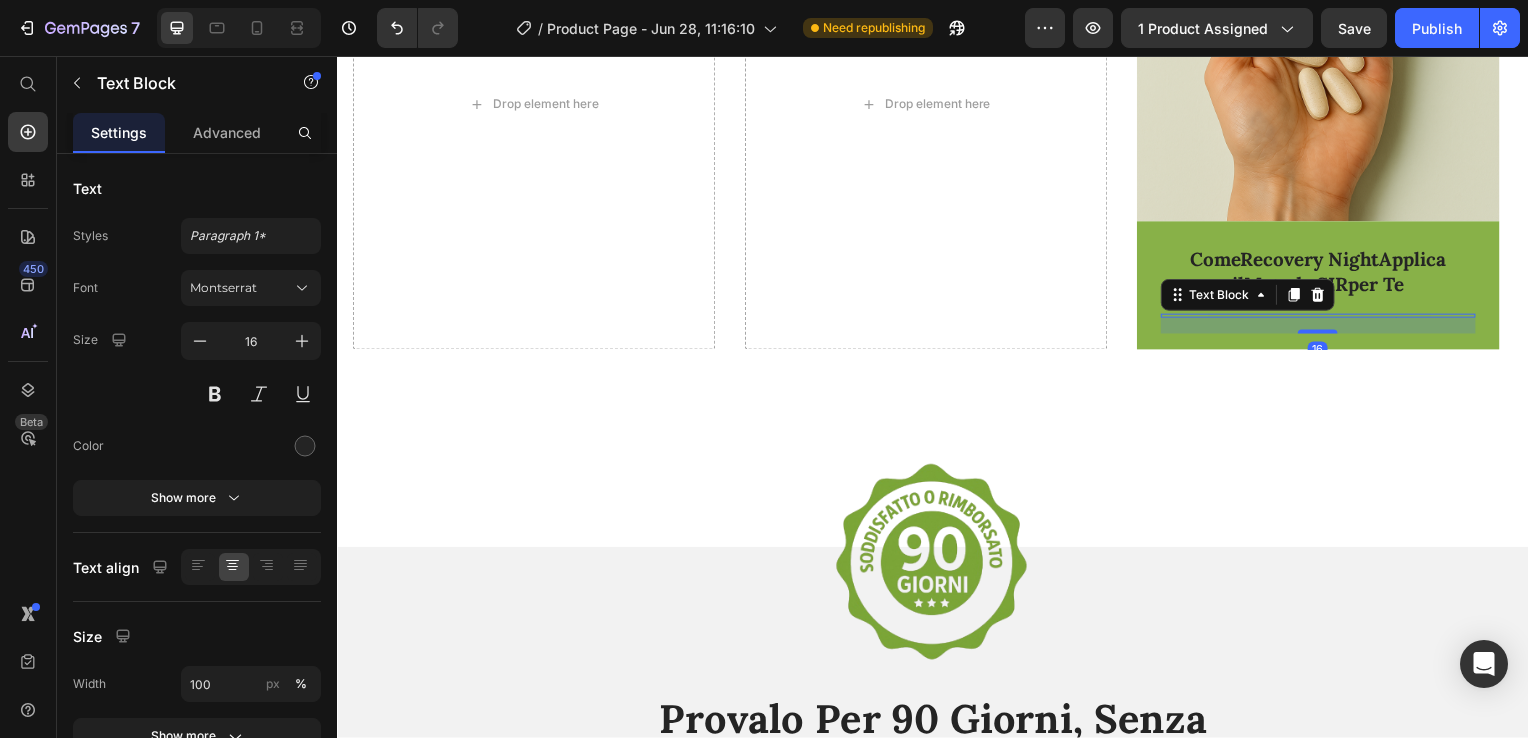 click at bounding box center (1324, 318) 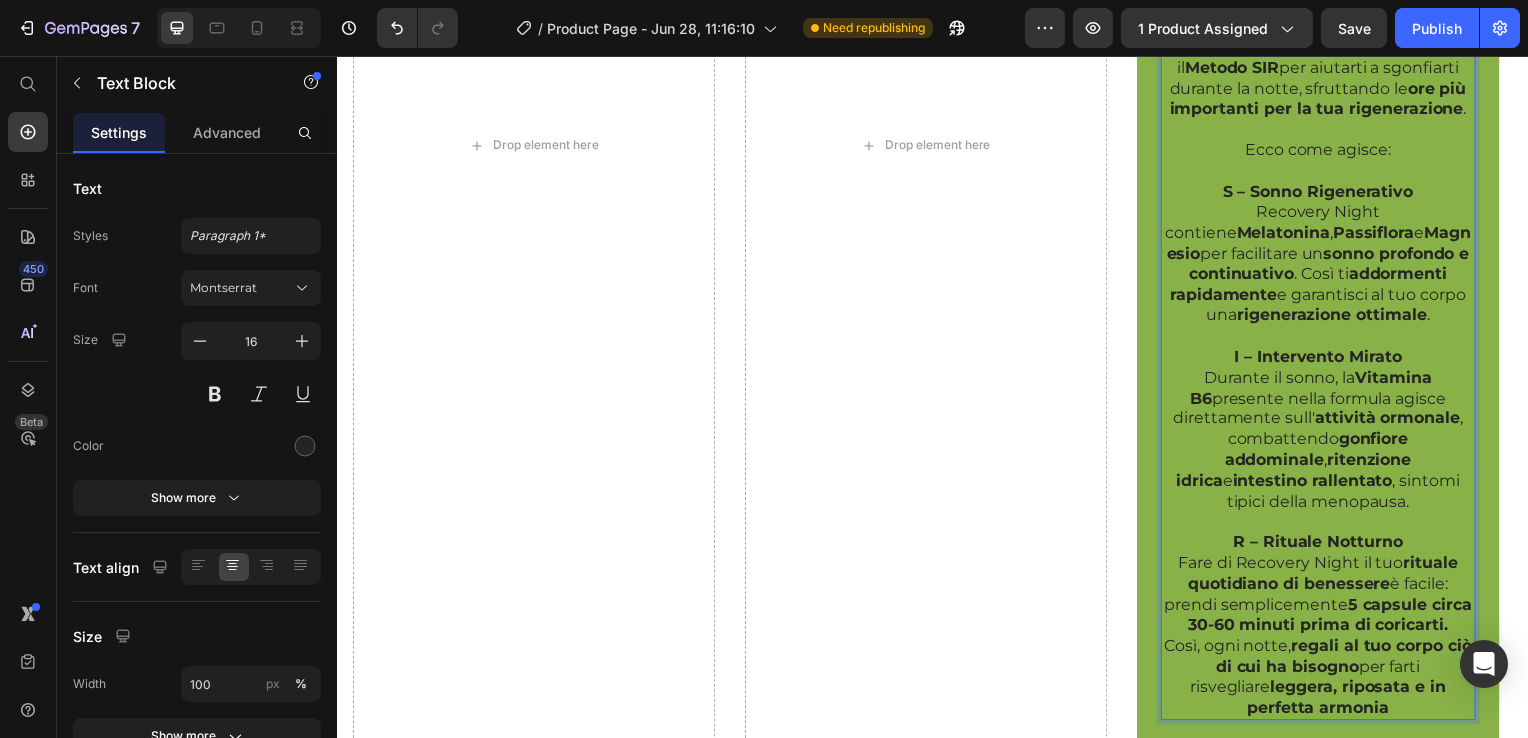 scroll, scrollTop: 1776, scrollLeft: 0, axis: vertical 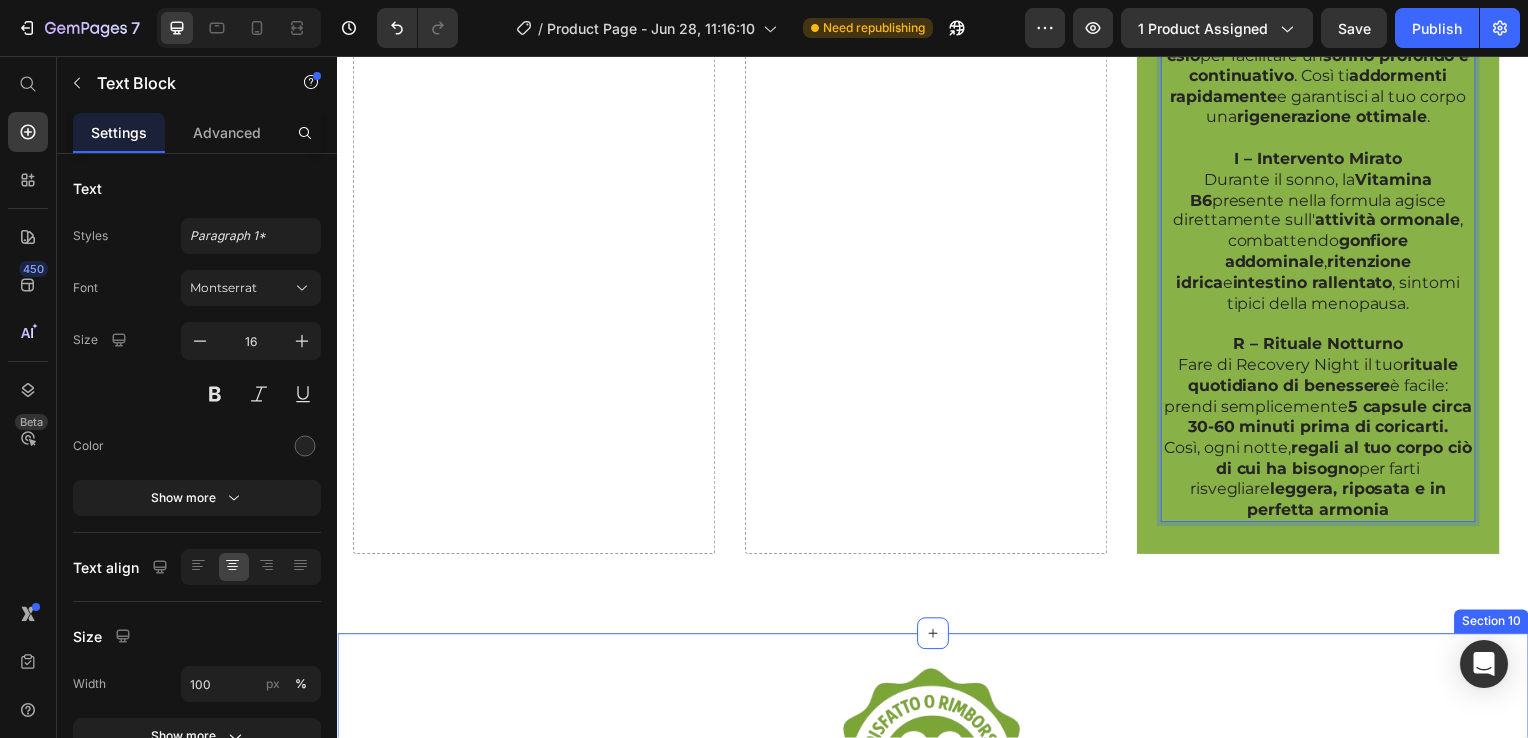 click on "Image Provalo Per 90 Giorni, Senza Rischi Heading Crediamo così tanto in Recovery Night che non vogliamo che tu spenda anche un solo centesimo senza essere  sicura che funzioni per te. Ecco perchè offriamo  la garanzia Soddisfatto o Rimborsato di 90 Giorni , semplicemente acquista oggi Recovery Night e poi  decidi in base ai tuoi risultati . In altre parole,  paghi solo se funziona per te . Text Block Vai all'Offerta Button Row Row Section 10" at bounding box center (937, 989) 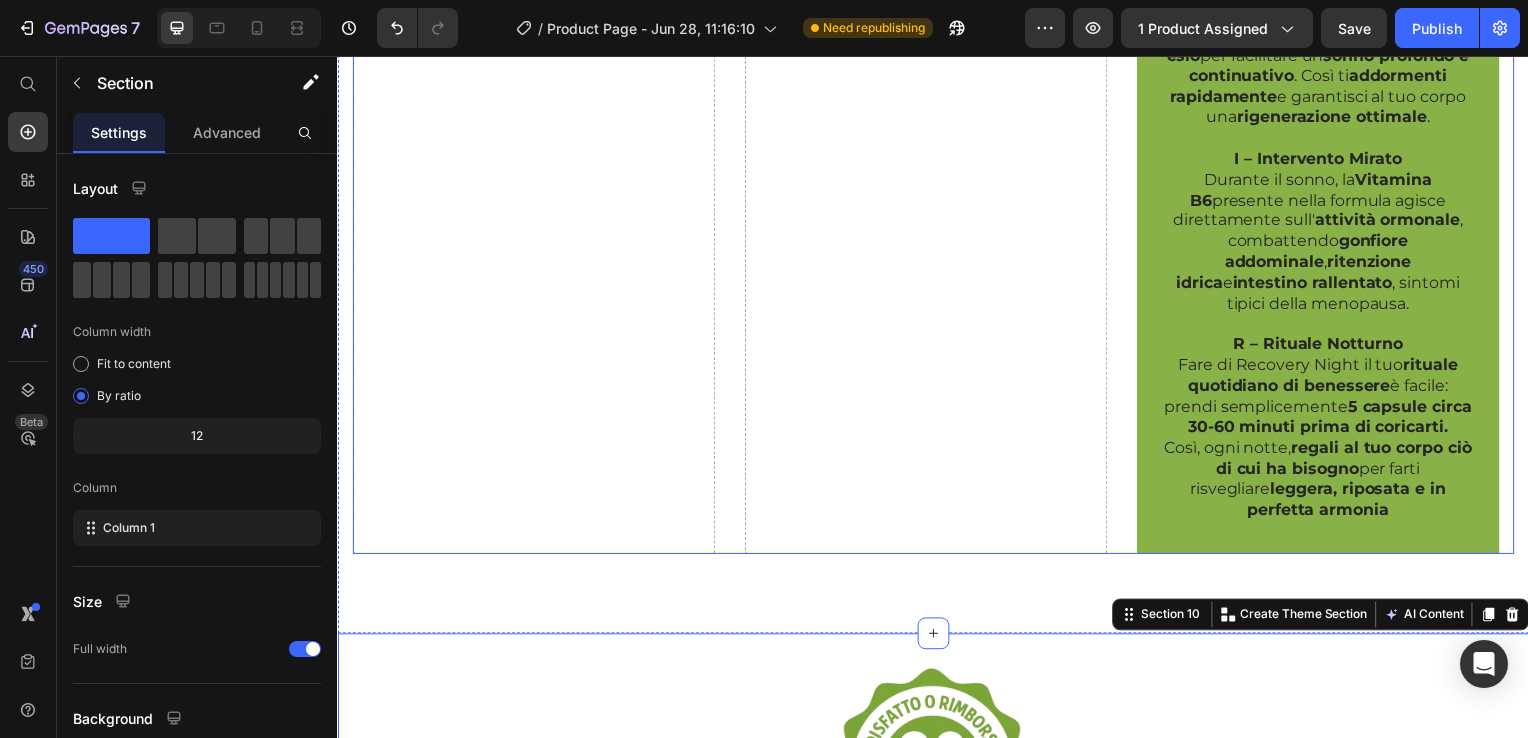 click on "Drop element here" at bounding box center [929, -53] 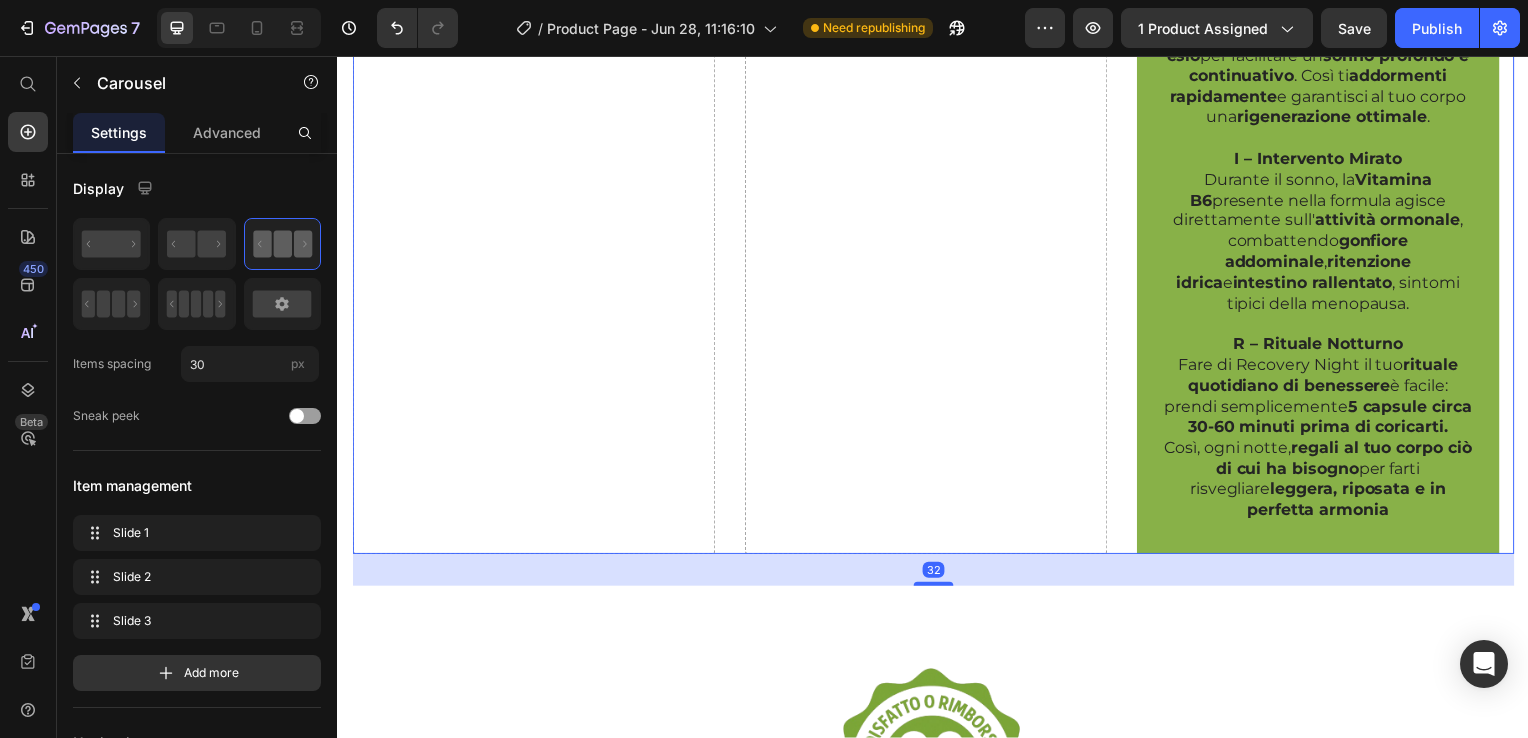 scroll, scrollTop: 1276, scrollLeft: 0, axis: vertical 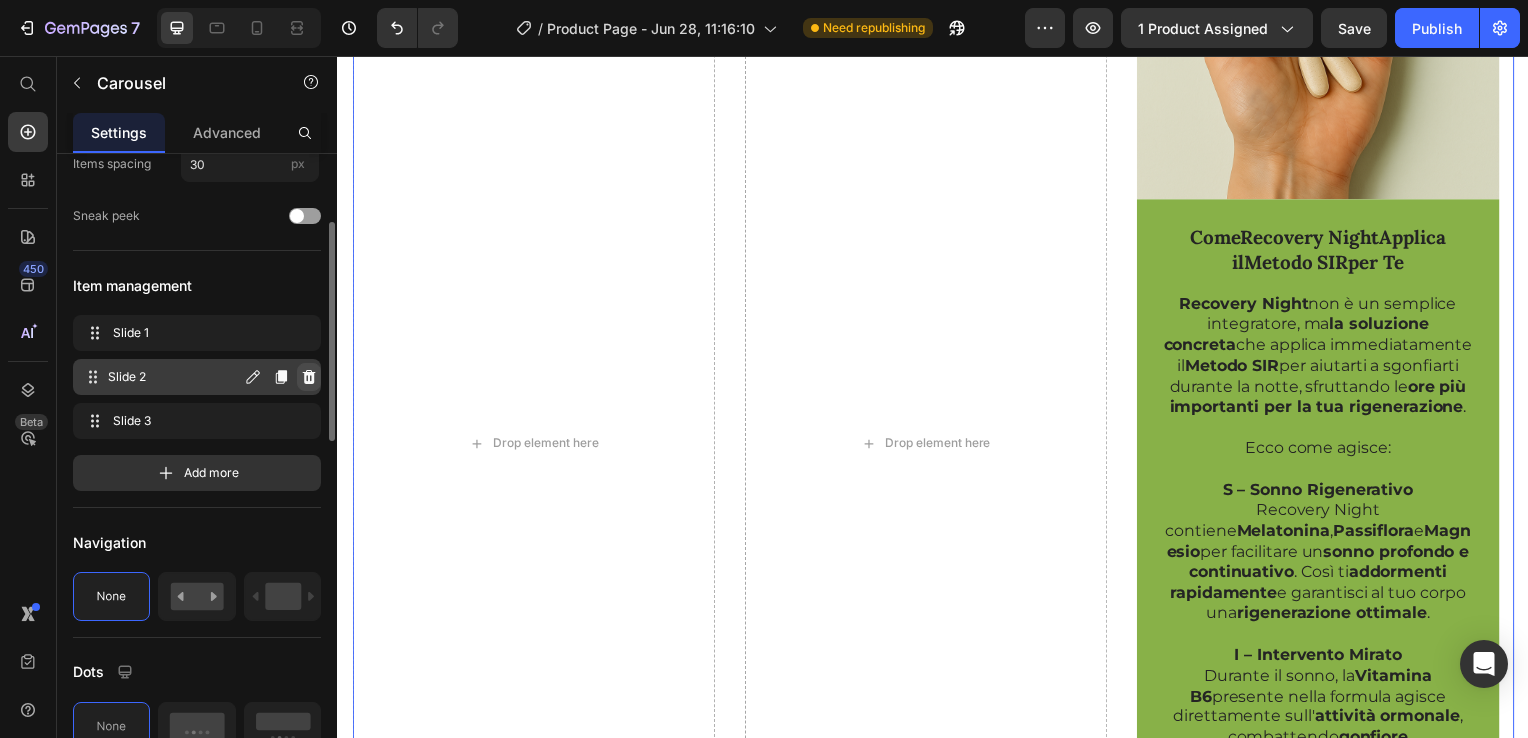 click 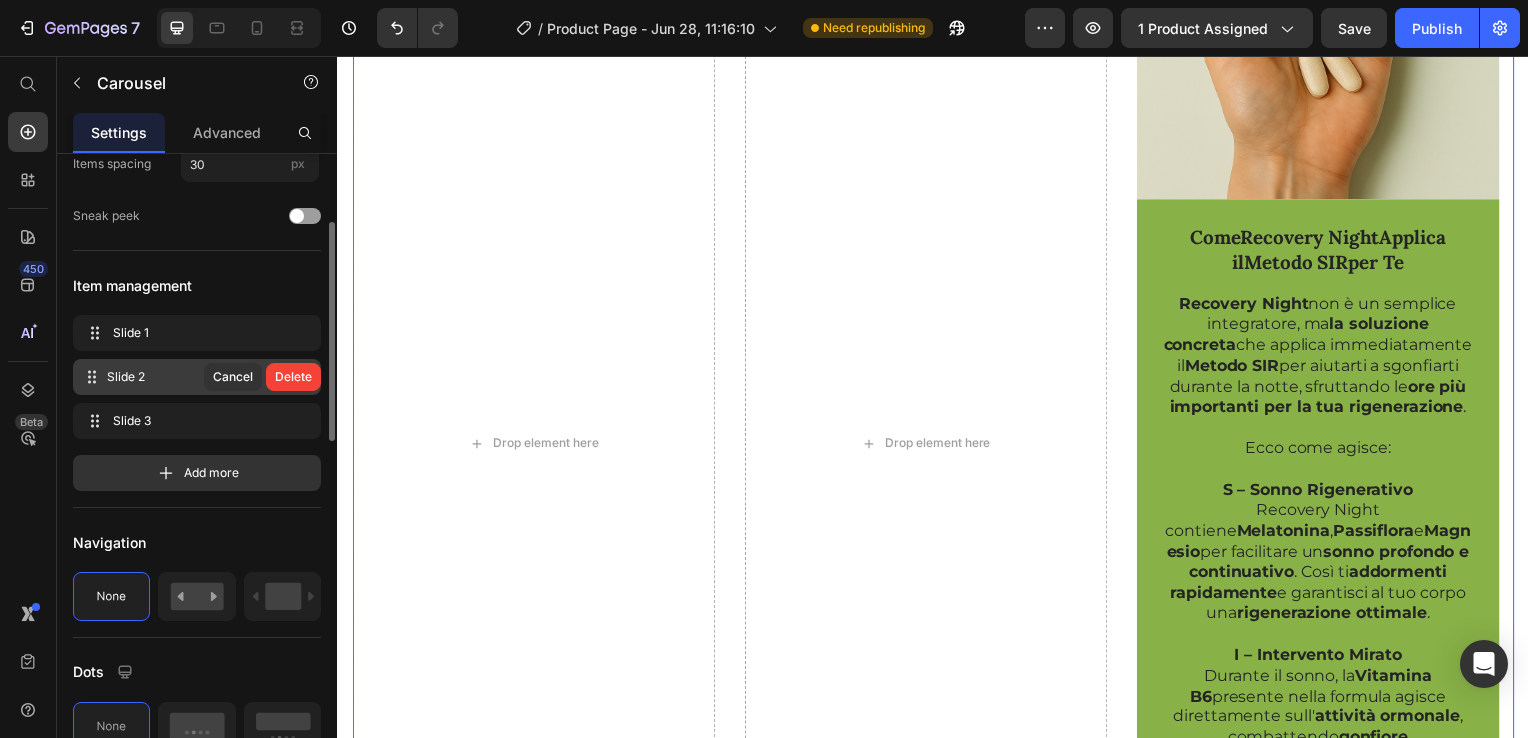 click on "Delete" at bounding box center [293, 377] 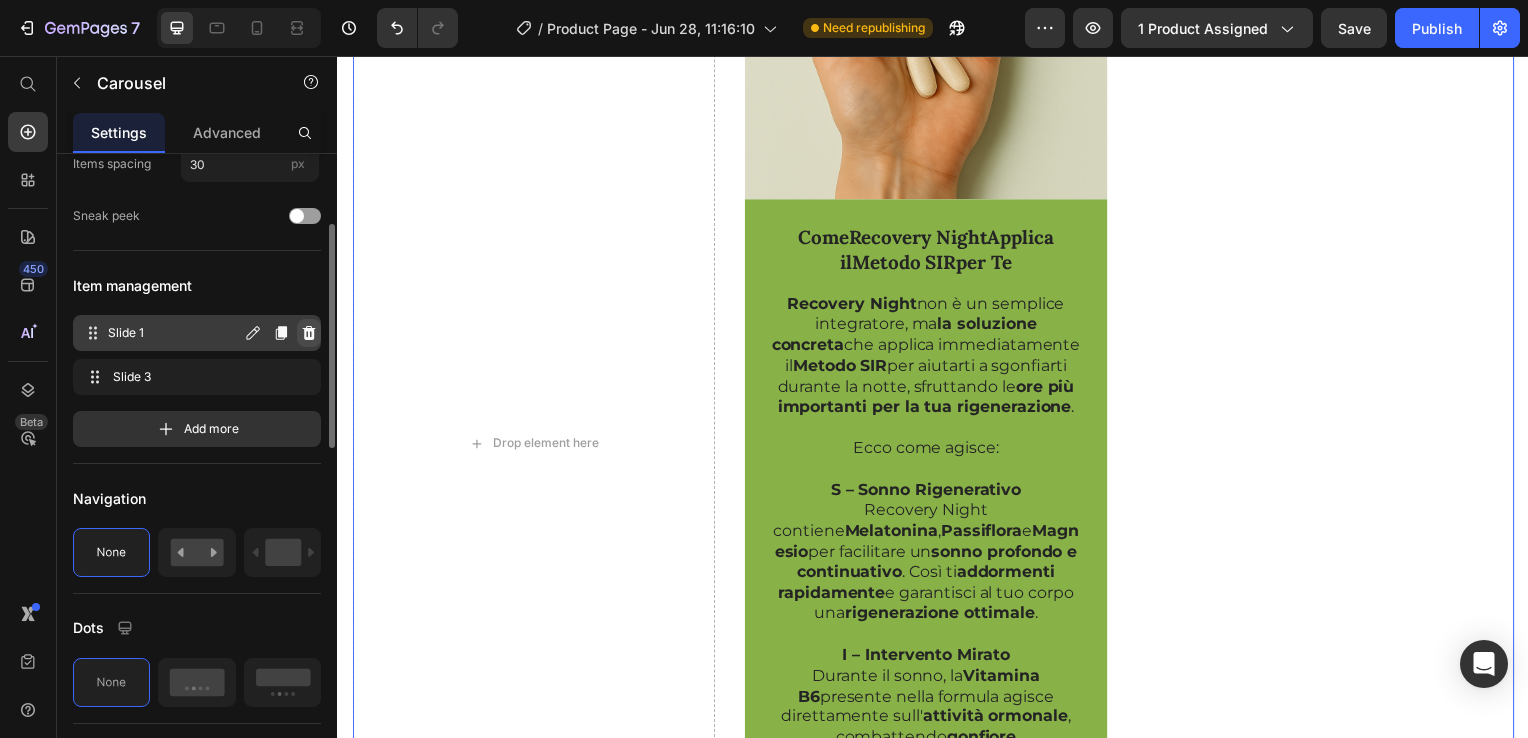 click 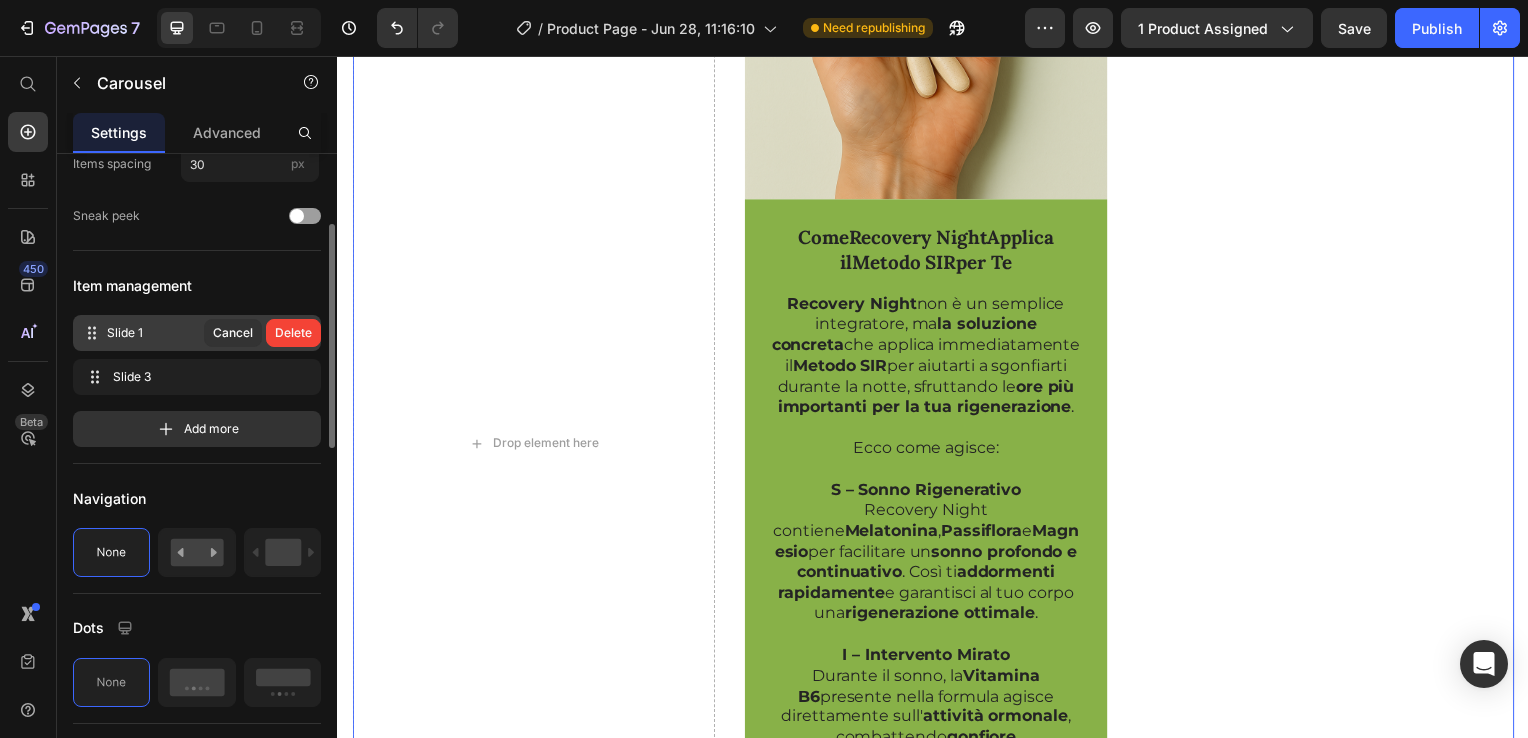 click on "Delete" at bounding box center [293, 333] 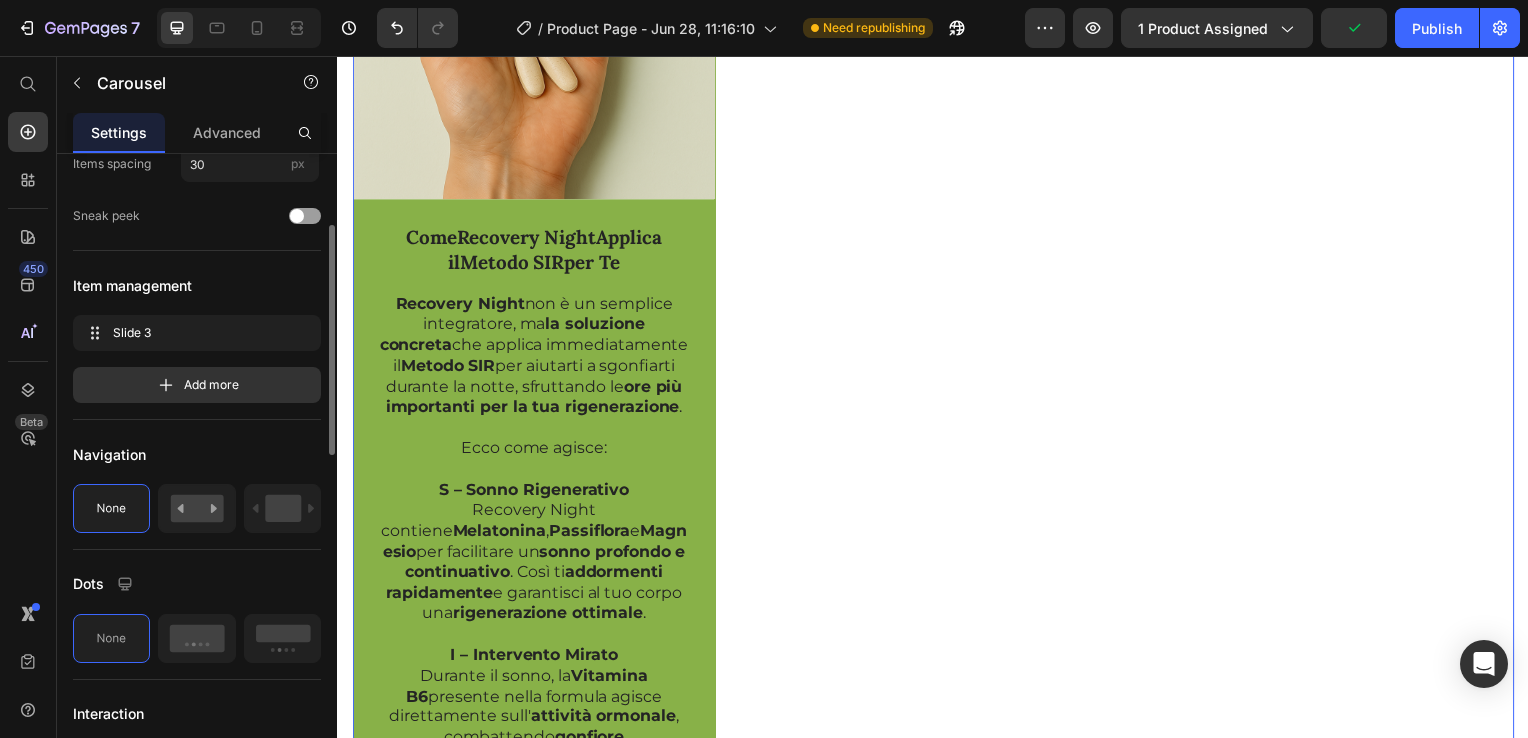 scroll, scrollTop: 876, scrollLeft: 0, axis: vertical 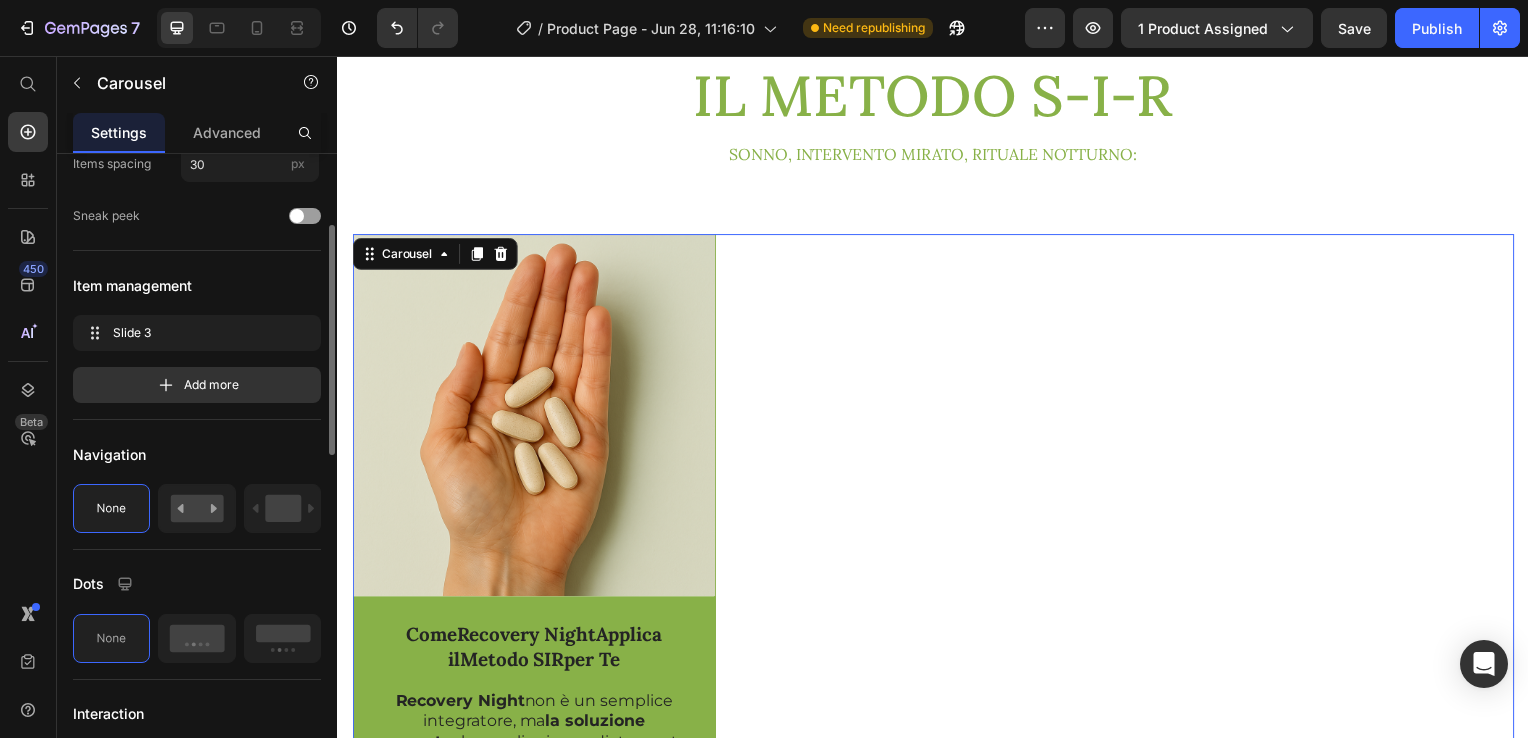 click on "Image Come  Recovery Night  Applica il  Metodo SIR  per Te Text Block Recovery Night  non è un semplice integratore, ma  la soluzione concreta  che applica immediatamente il  Metodo SIR  per aiutarti a sgonfiarti durante la notte, sfruttando le  ore più importanti per la tua rigenerazione . Ecco come agisce: S – Sonno Rigenerativo Recovery Night contiene  Melatonina ,  Passiflora  e  Magnesio  per facilitare un  sonno profondo e continuativo . Così ti  addormenti rapidamente  e garantisci al tuo corpo una  rigenerazione ottimale . I – Intervento Mirato Durante il sonno, la  Vitamina B6  presente nella formula agisce direttamente sull' attività ormonale , combattendo  gonfiore addominale ,  ritenzione idrica  e  intestino rallentato , sintomi tipici della menopausa. R – Rituale Notturno Fare di Recovery Night il tuo  rituale quotidiano di benessere  è facile: prendi semplicemente  5 capsule circa 30-60 minuti prima di coricarti. Così, ogni notte,  regali al tuo corpo ciò di cui ha bisogno Row" at bounding box center [937, 847] 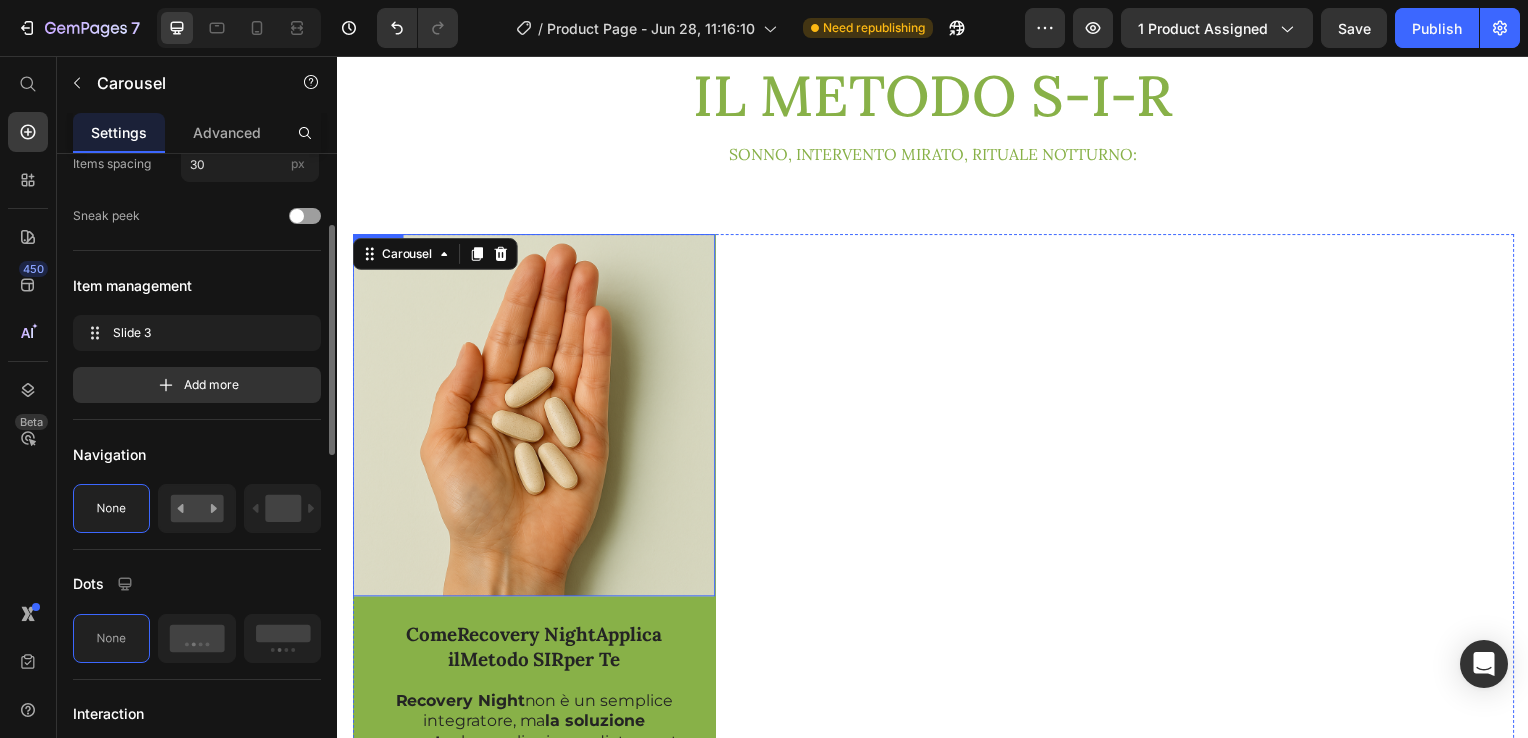 click at bounding box center [534, 418] 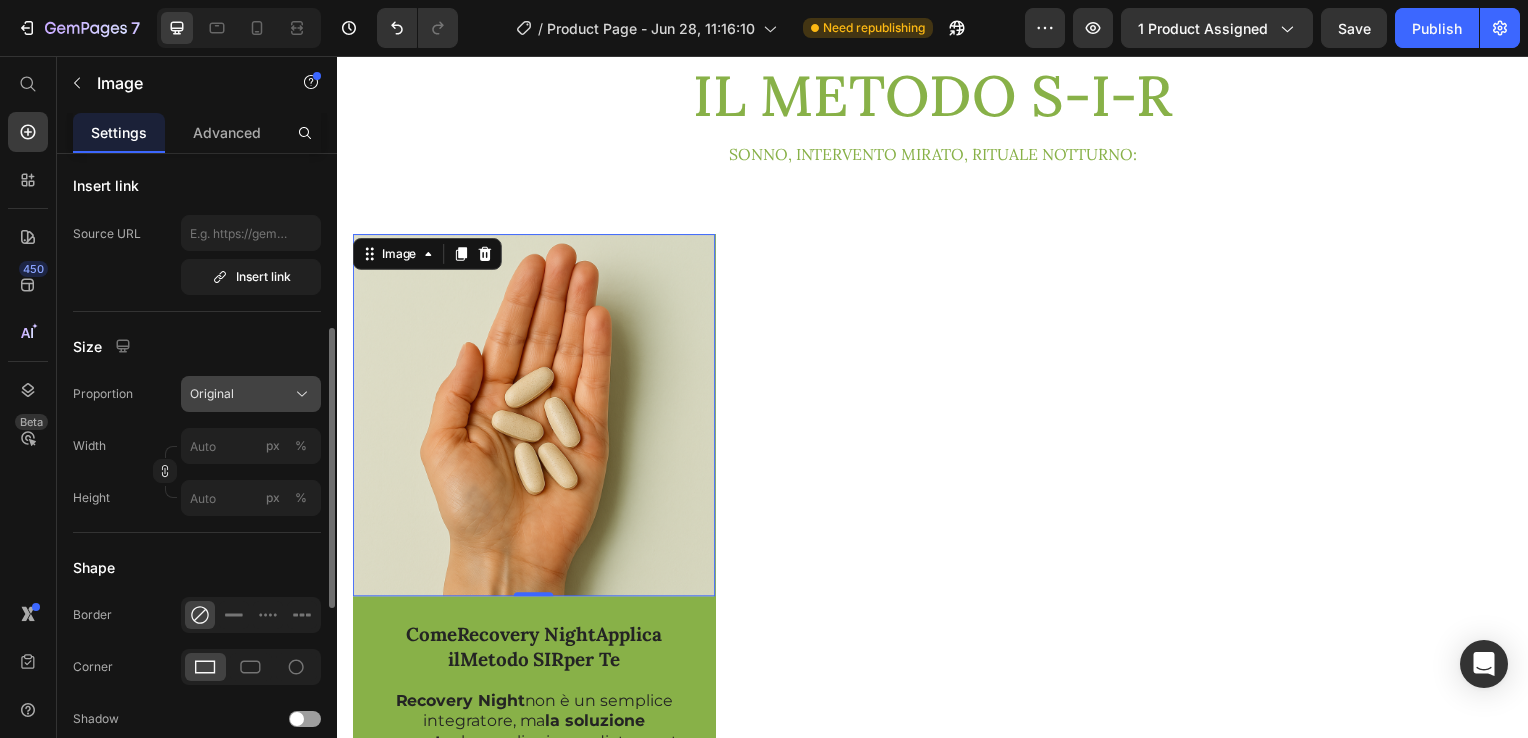 scroll, scrollTop: 500, scrollLeft: 0, axis: vertical 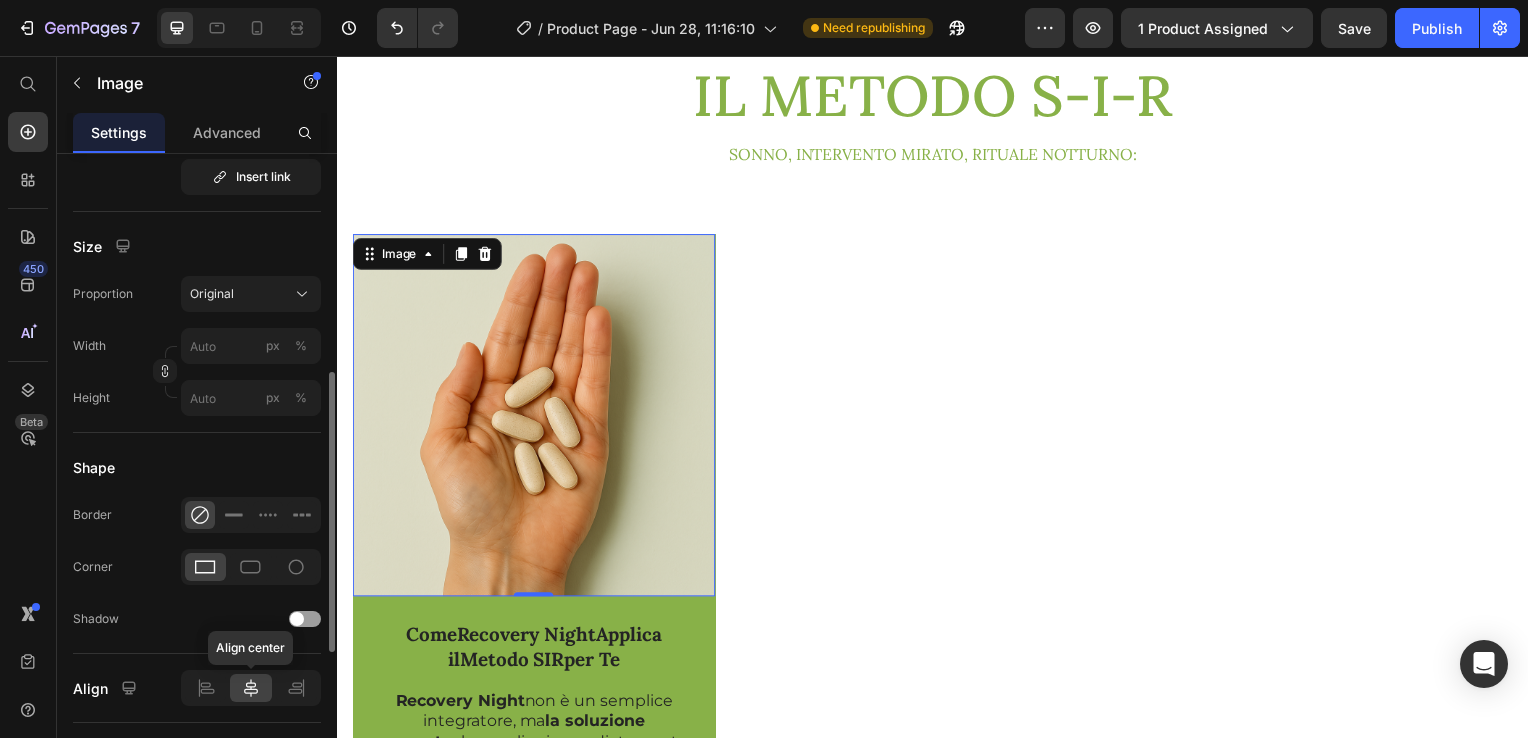 click 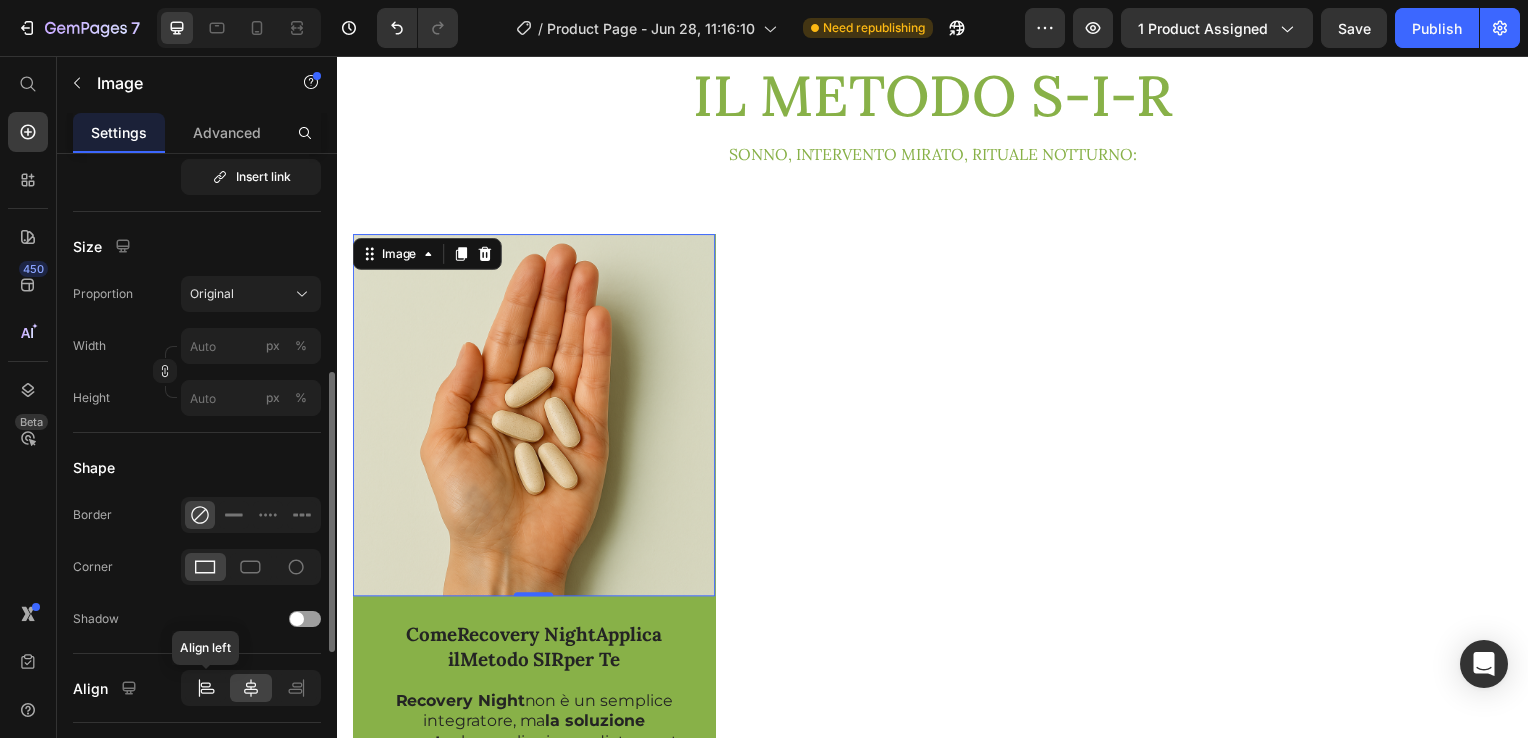 click 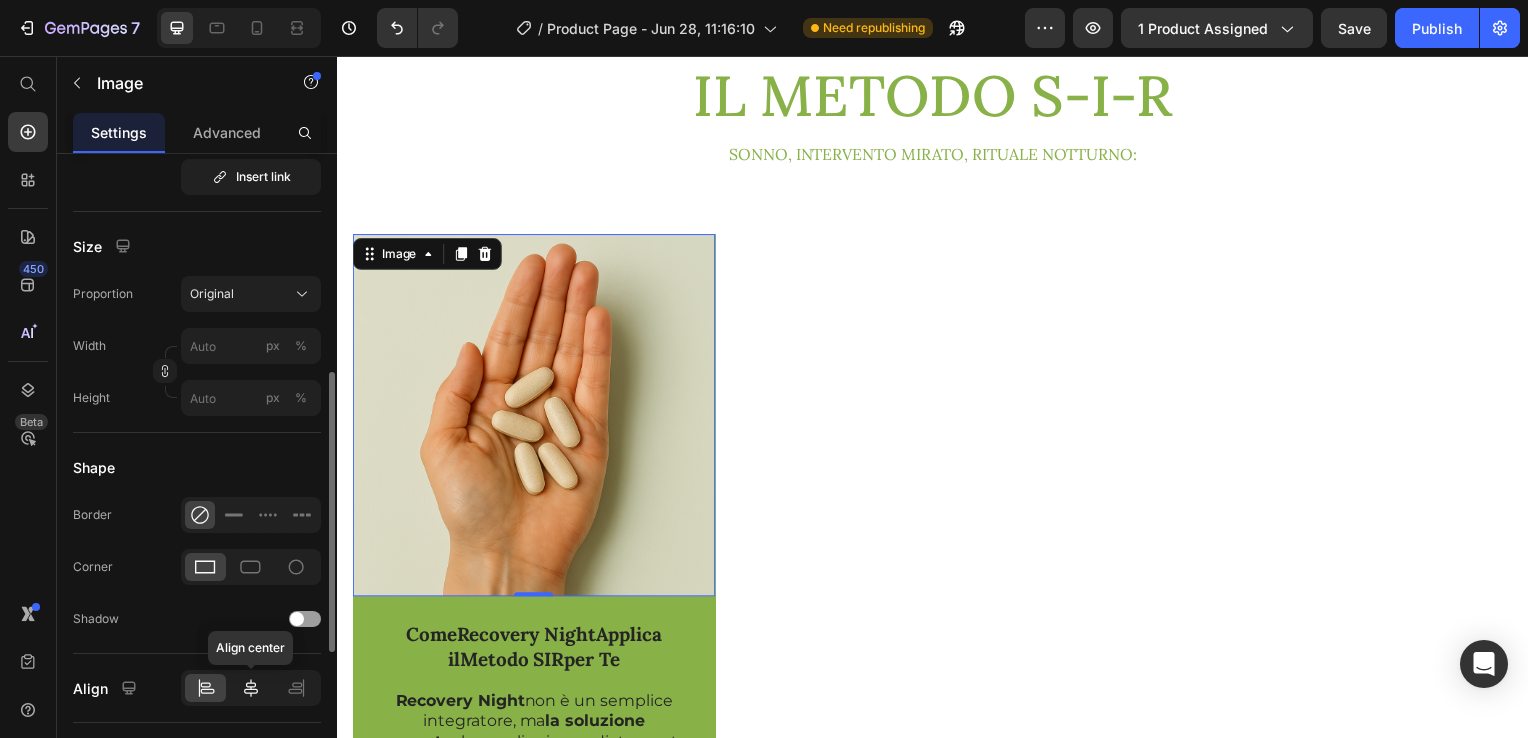 click 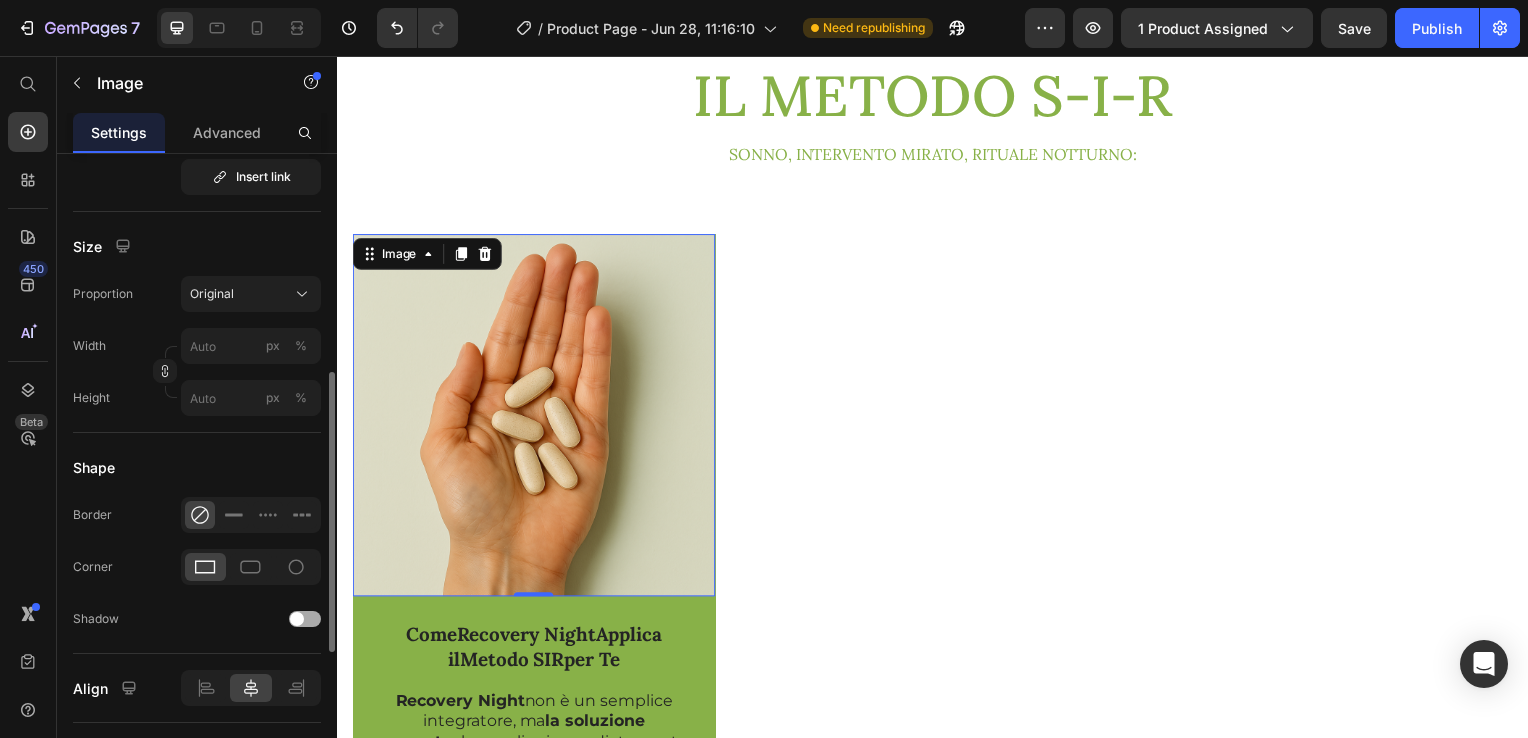 scroll, scrollTop: 600, scrollLeft: 0, axis: vertical 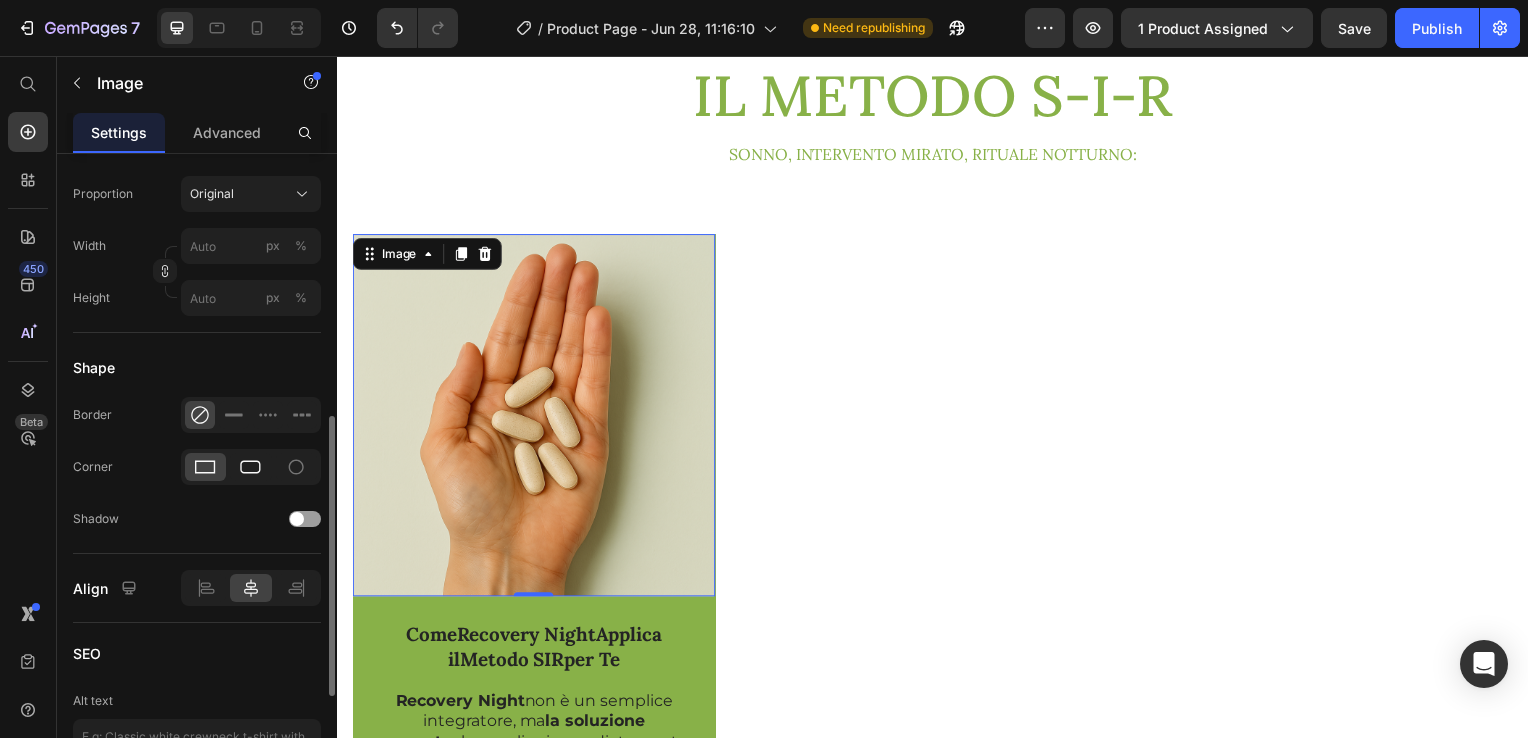 click 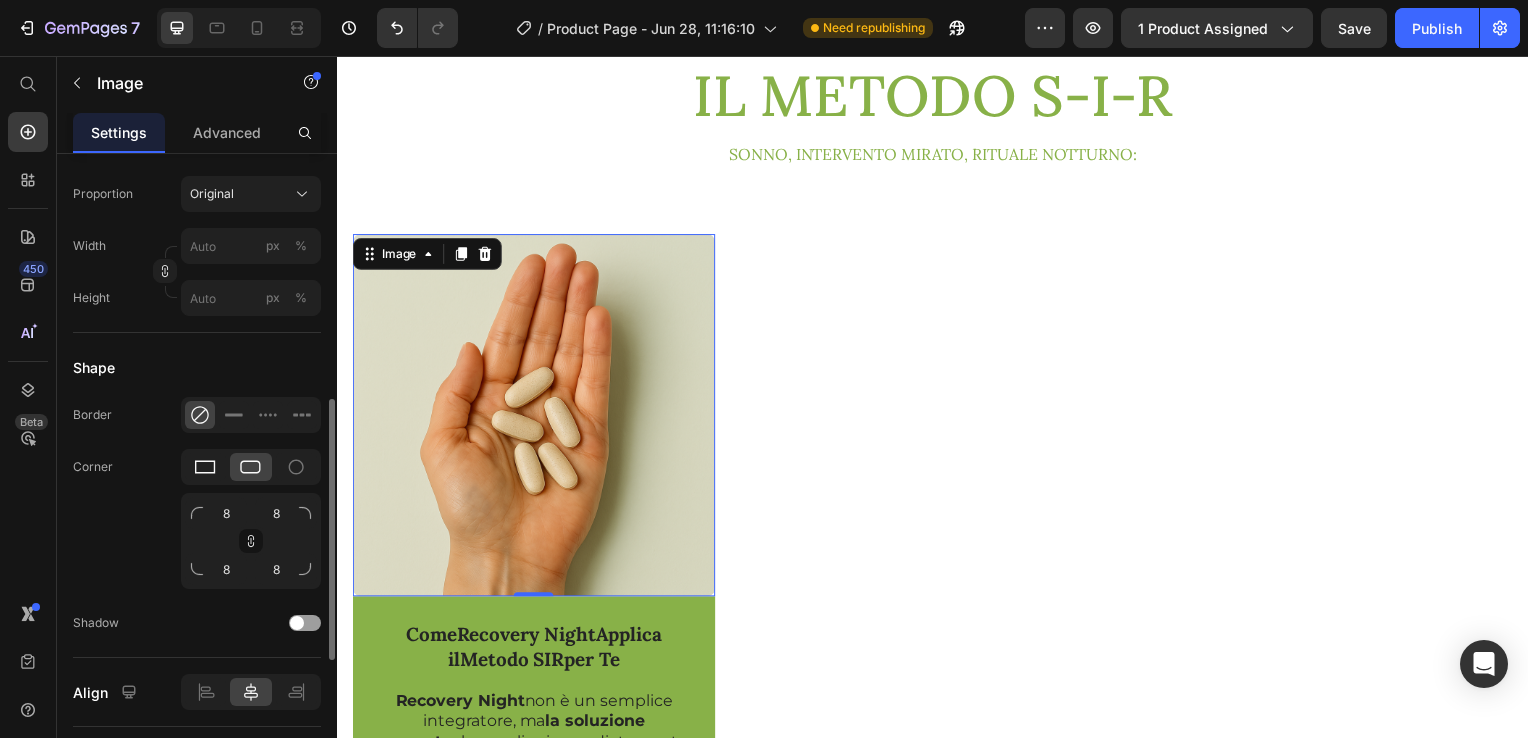 click 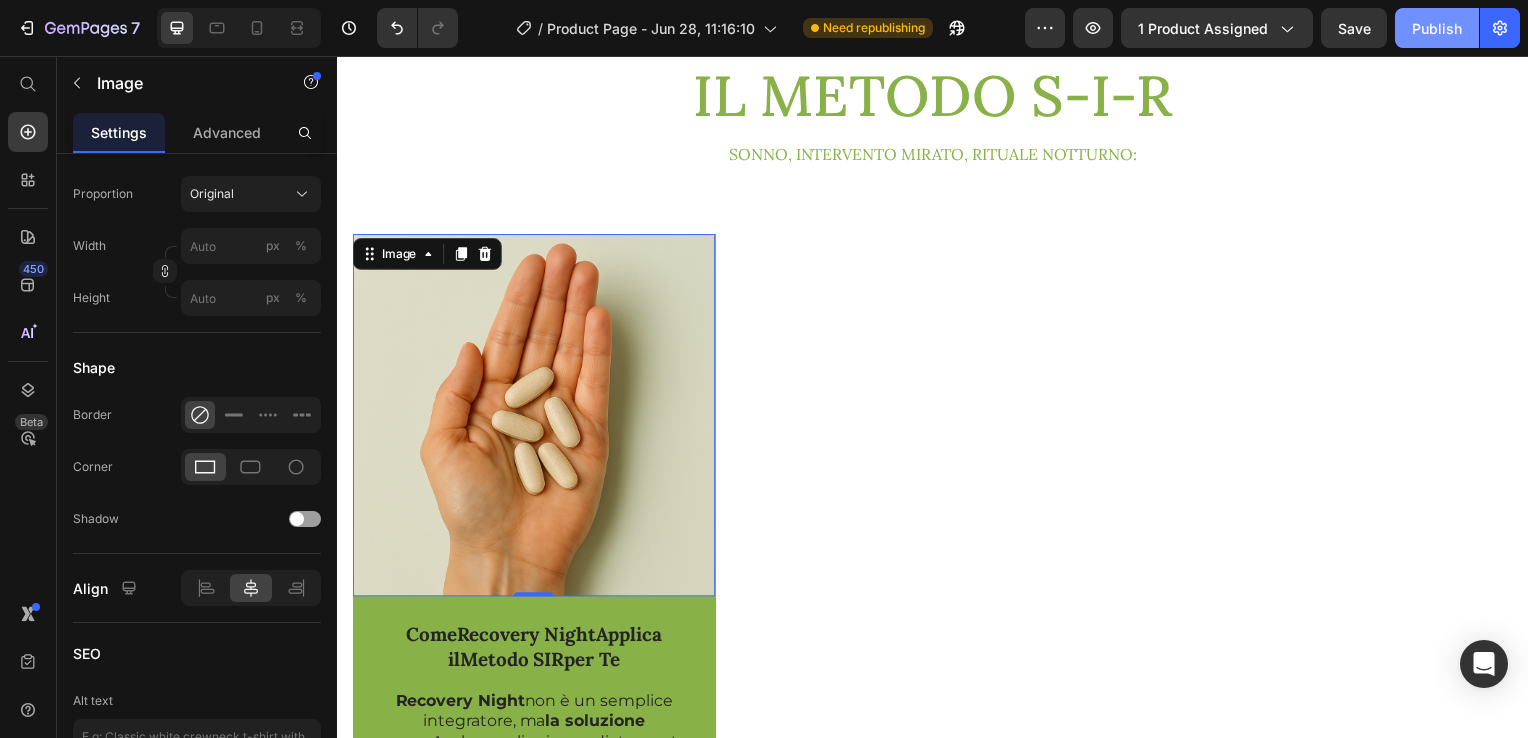 click on "Publish" 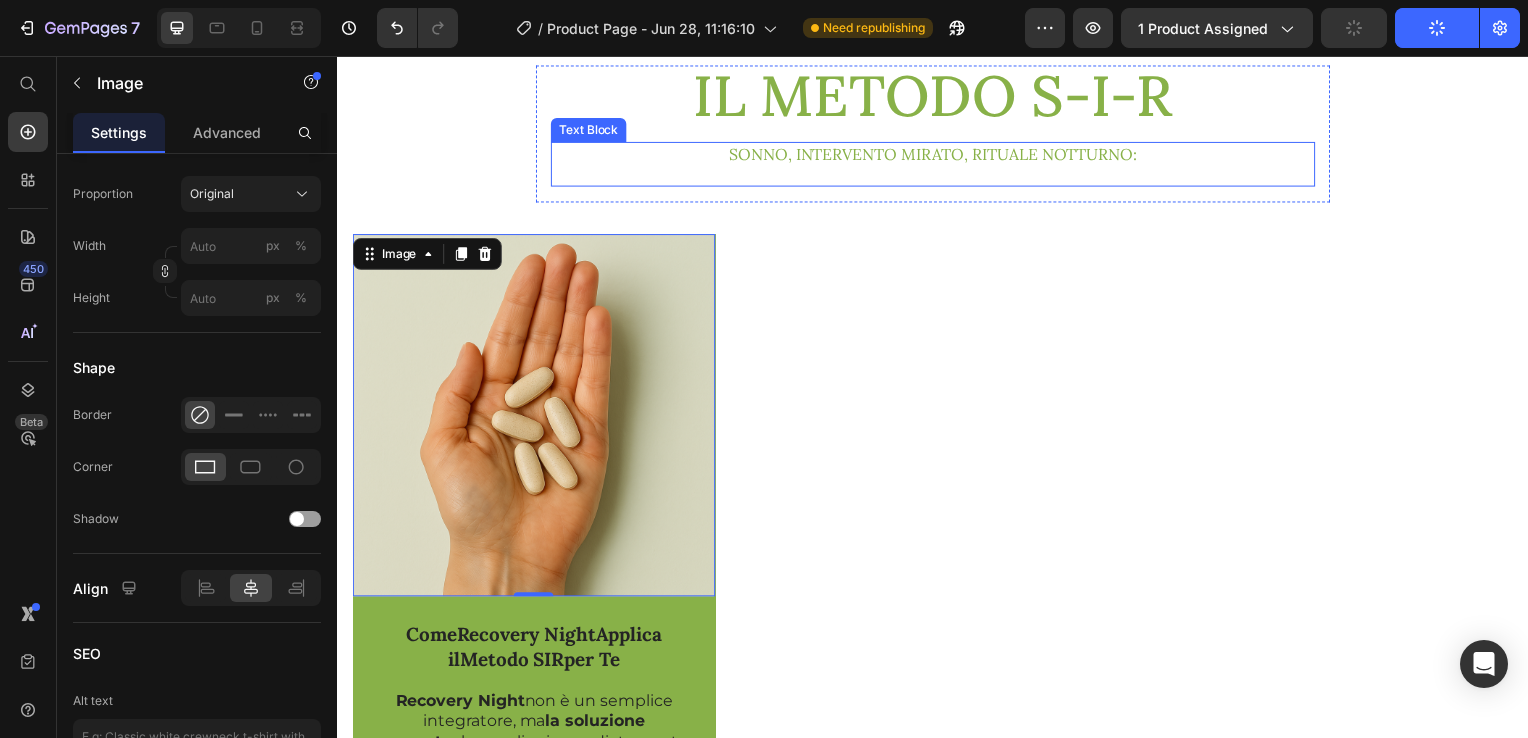 click on "SOnno, intervento mirato, rituale notturno:" at bounding box center [937, 155] 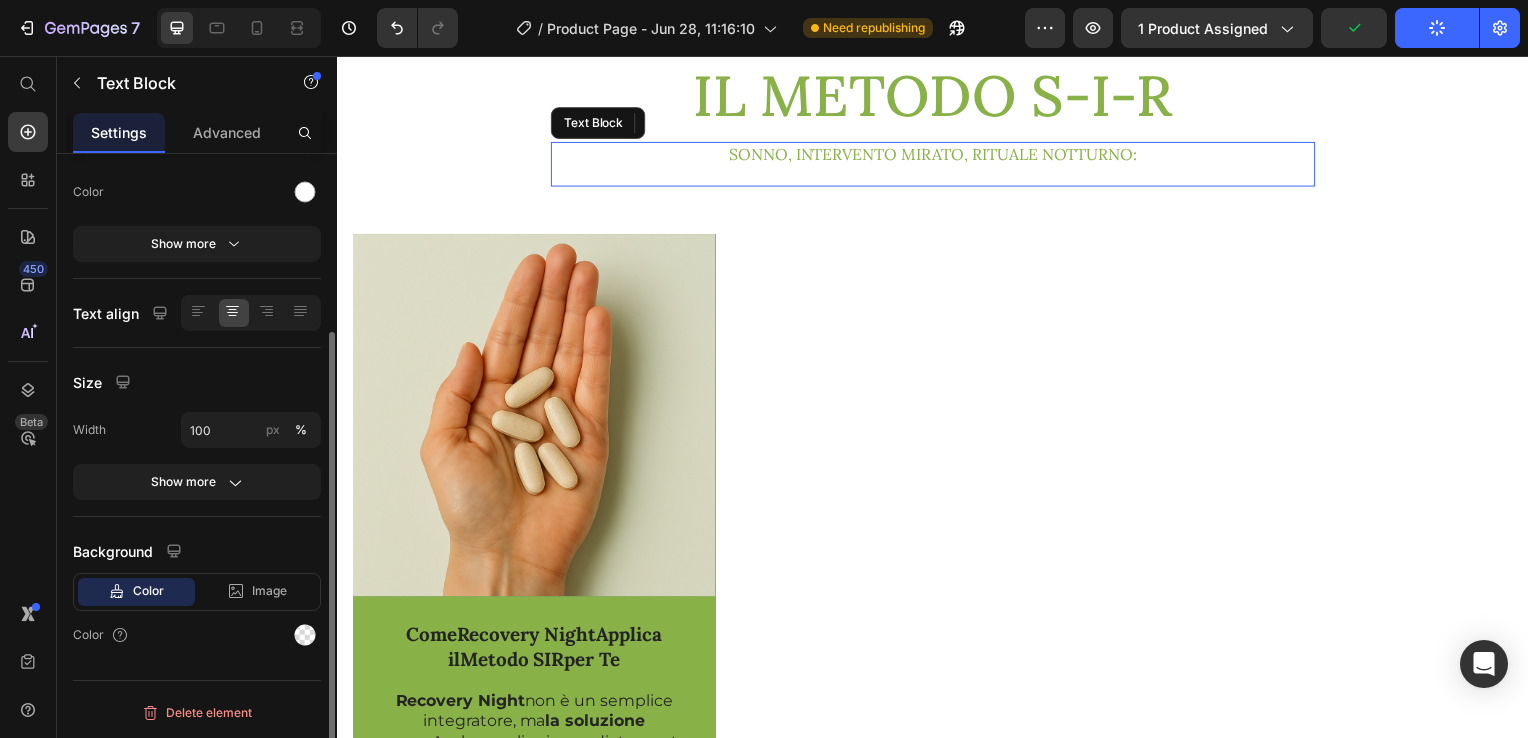 scroll, scrollTop: 0, scrollLeft: 0, axis: both 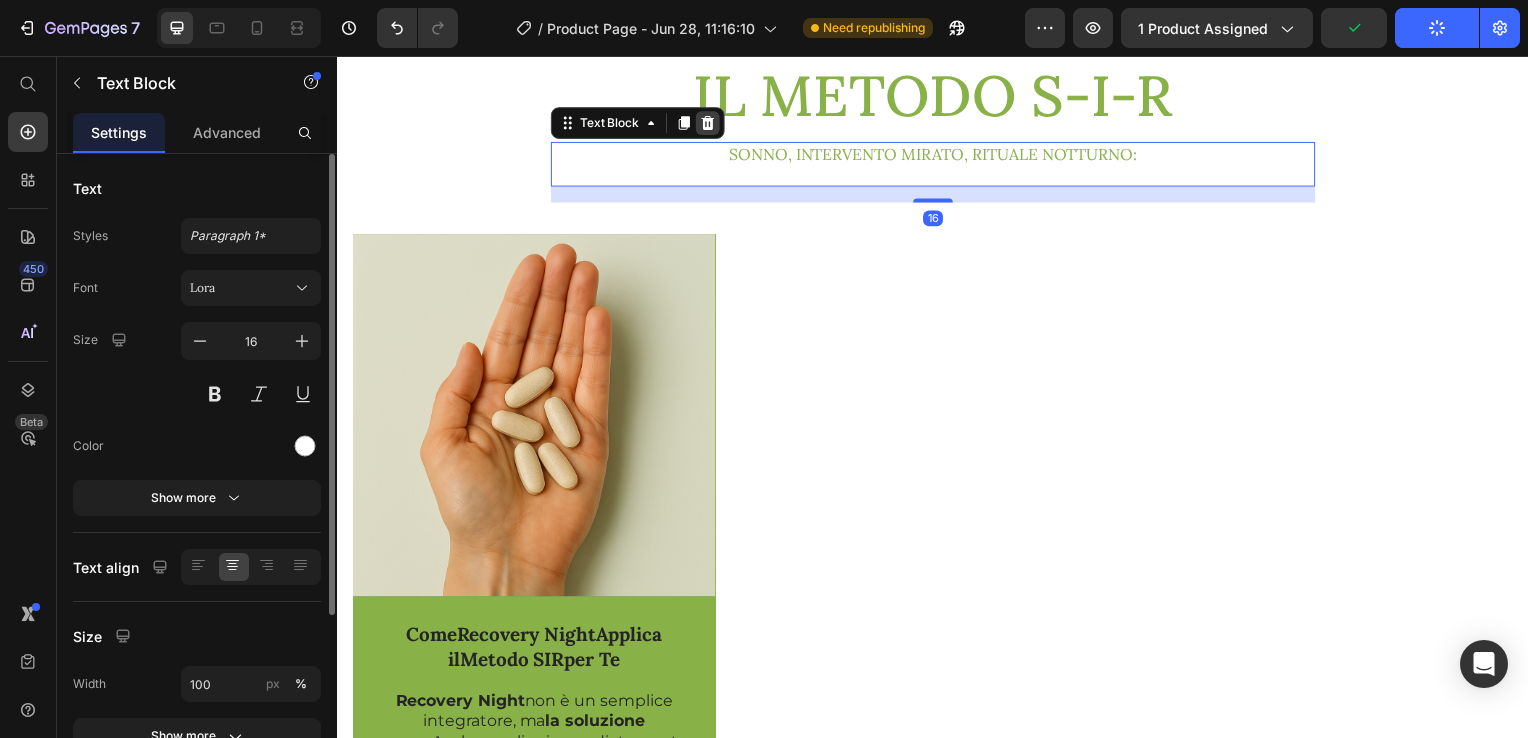 click at bounding box center [710, 124] 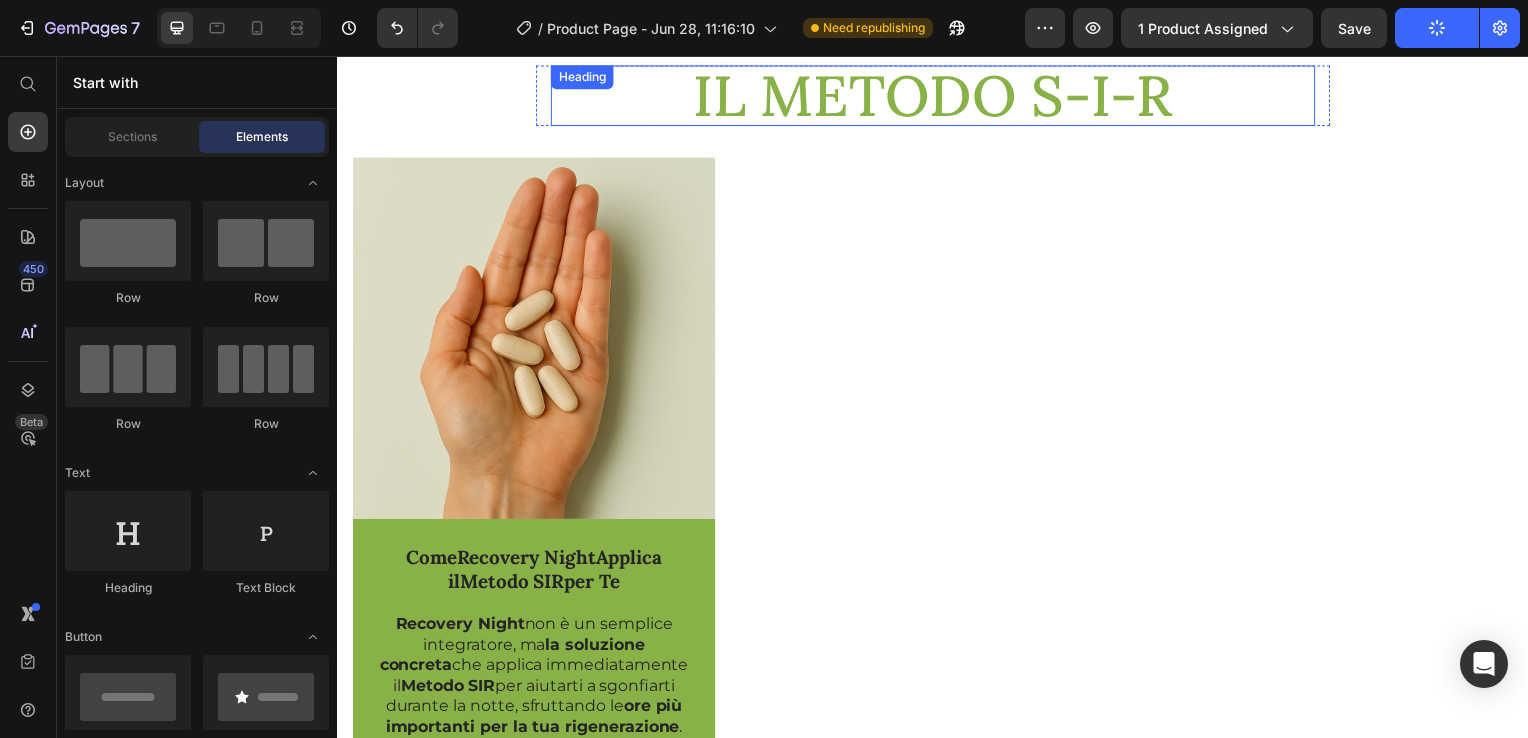 click on "il metodo s-i-r" at bounding box center (937, 96) 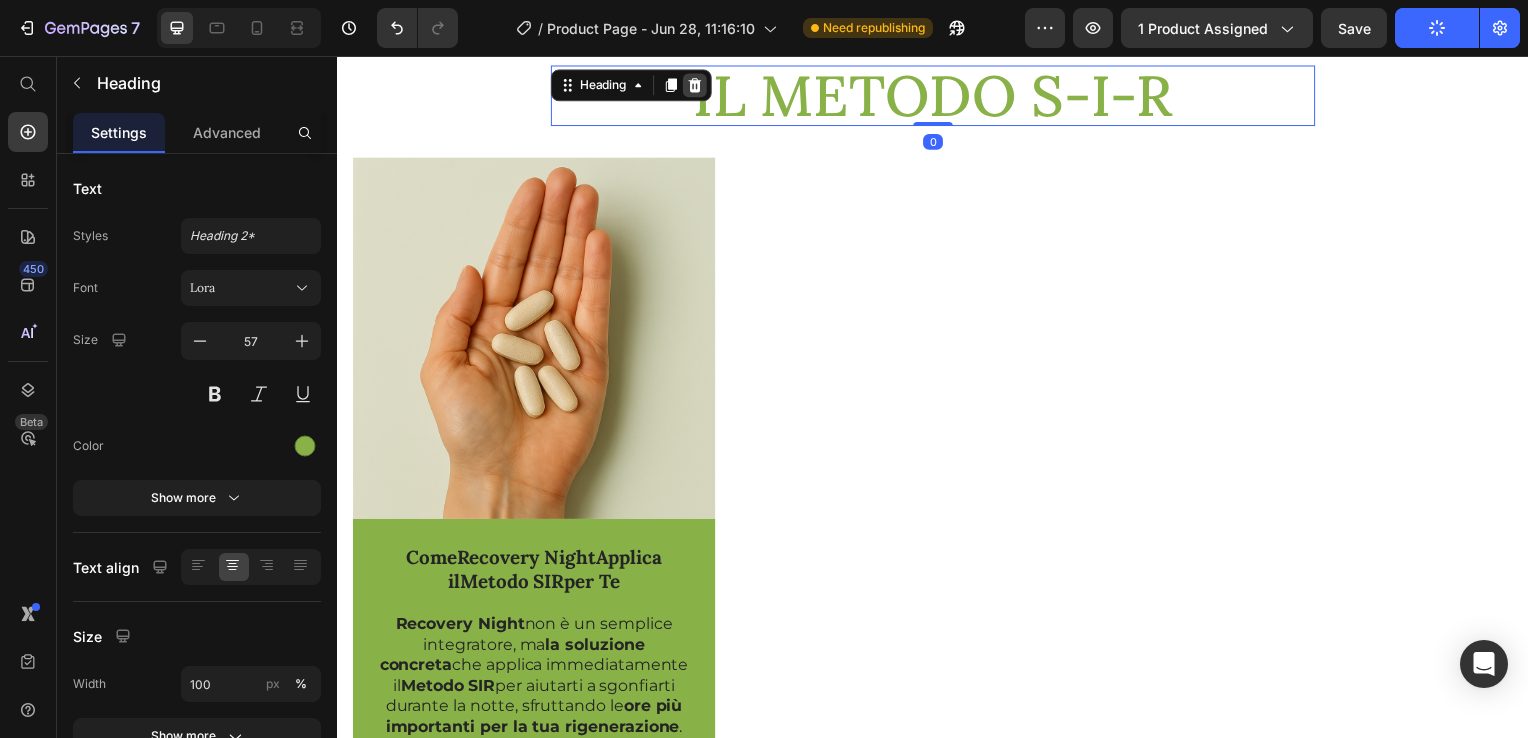 click 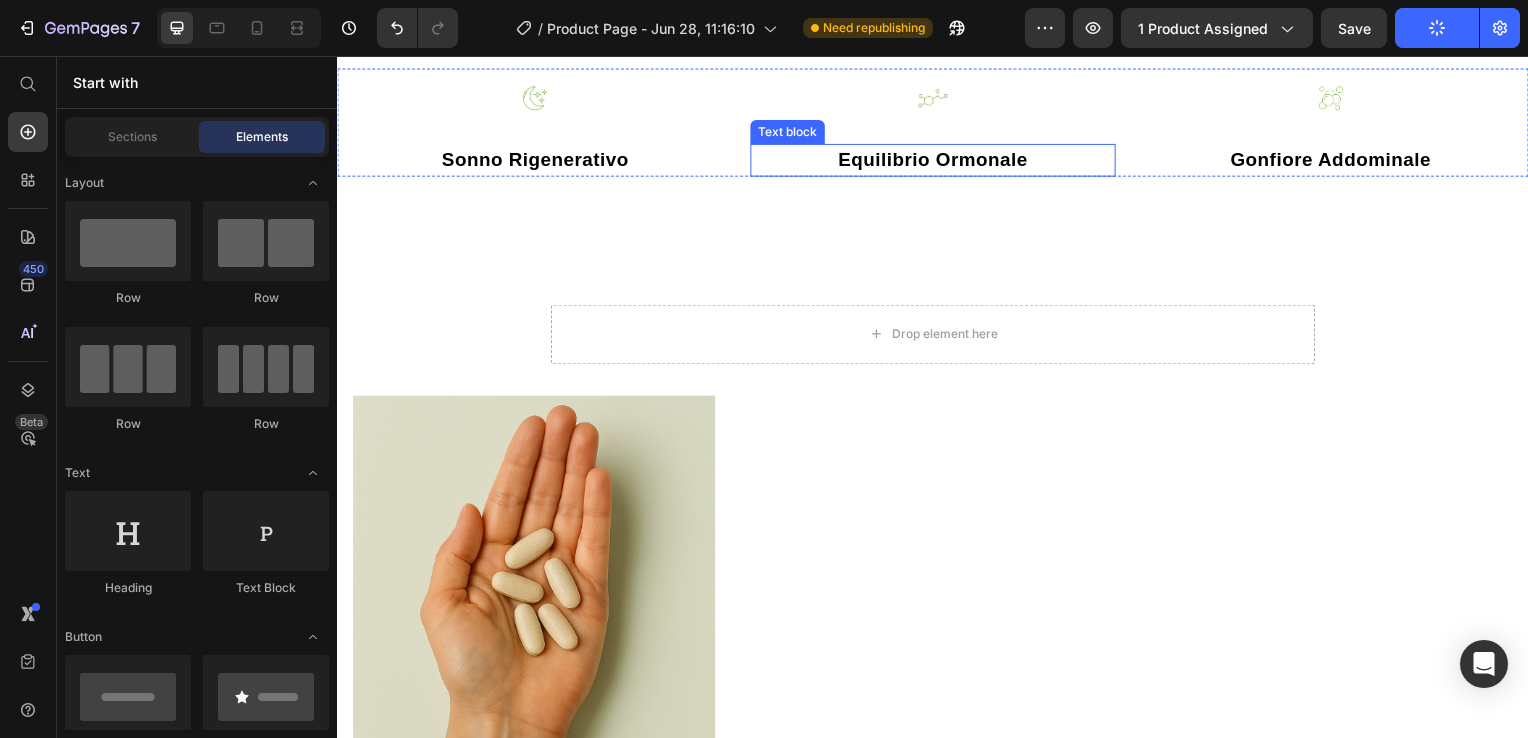 scroll, scrollTop: 576, scrollLeft: 0, axis: vertical 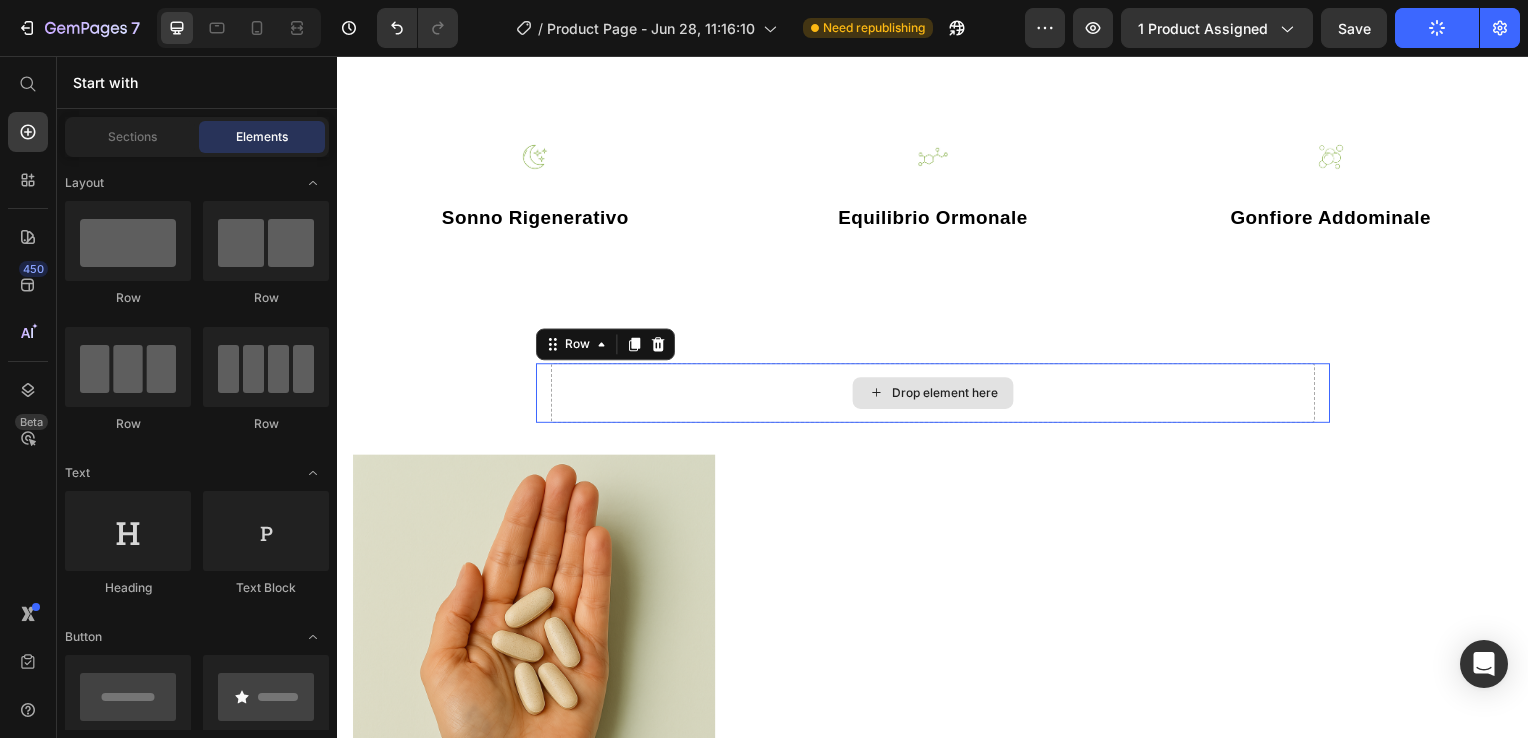 click on "Drop element here" at bounding box center (937, 396) 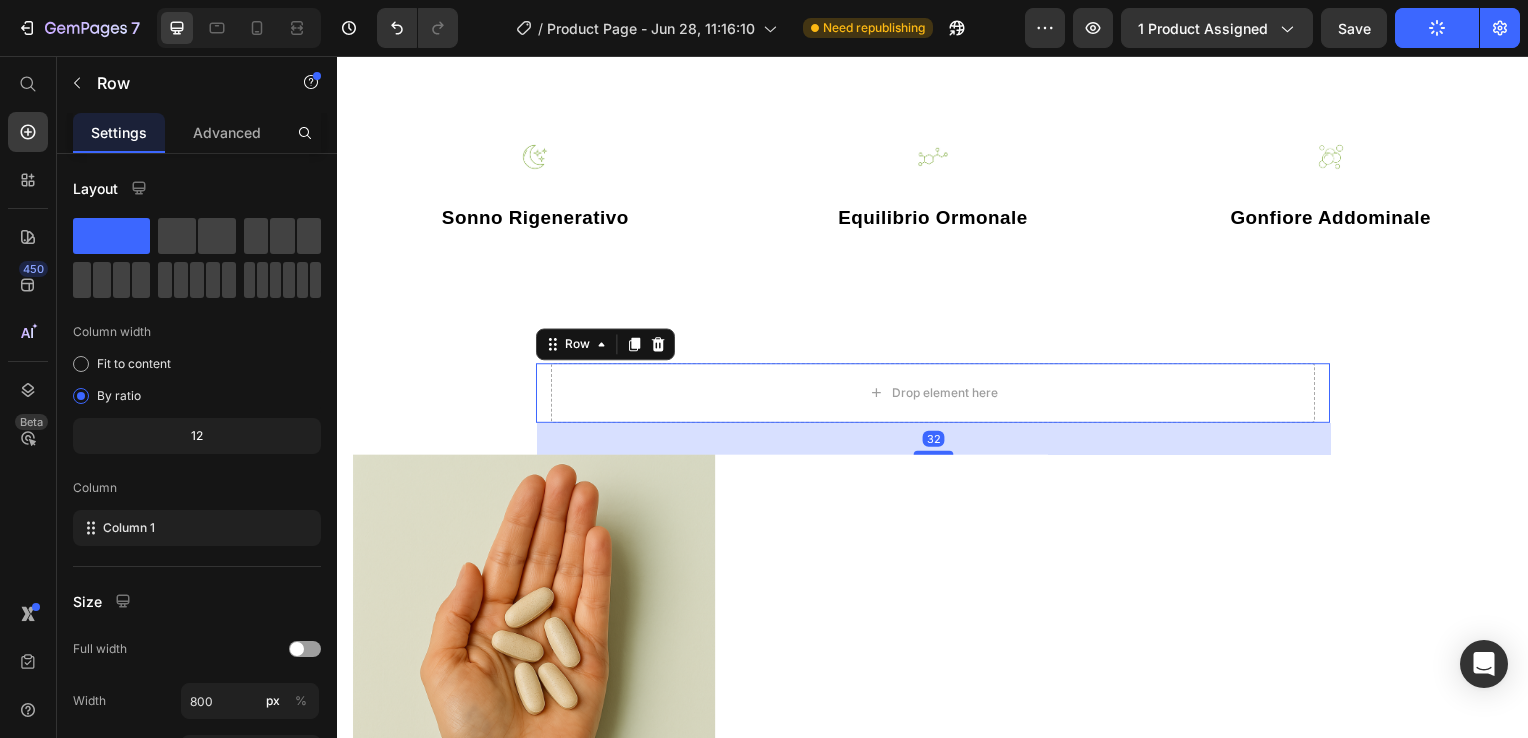 click at bounding box center (660, 347) 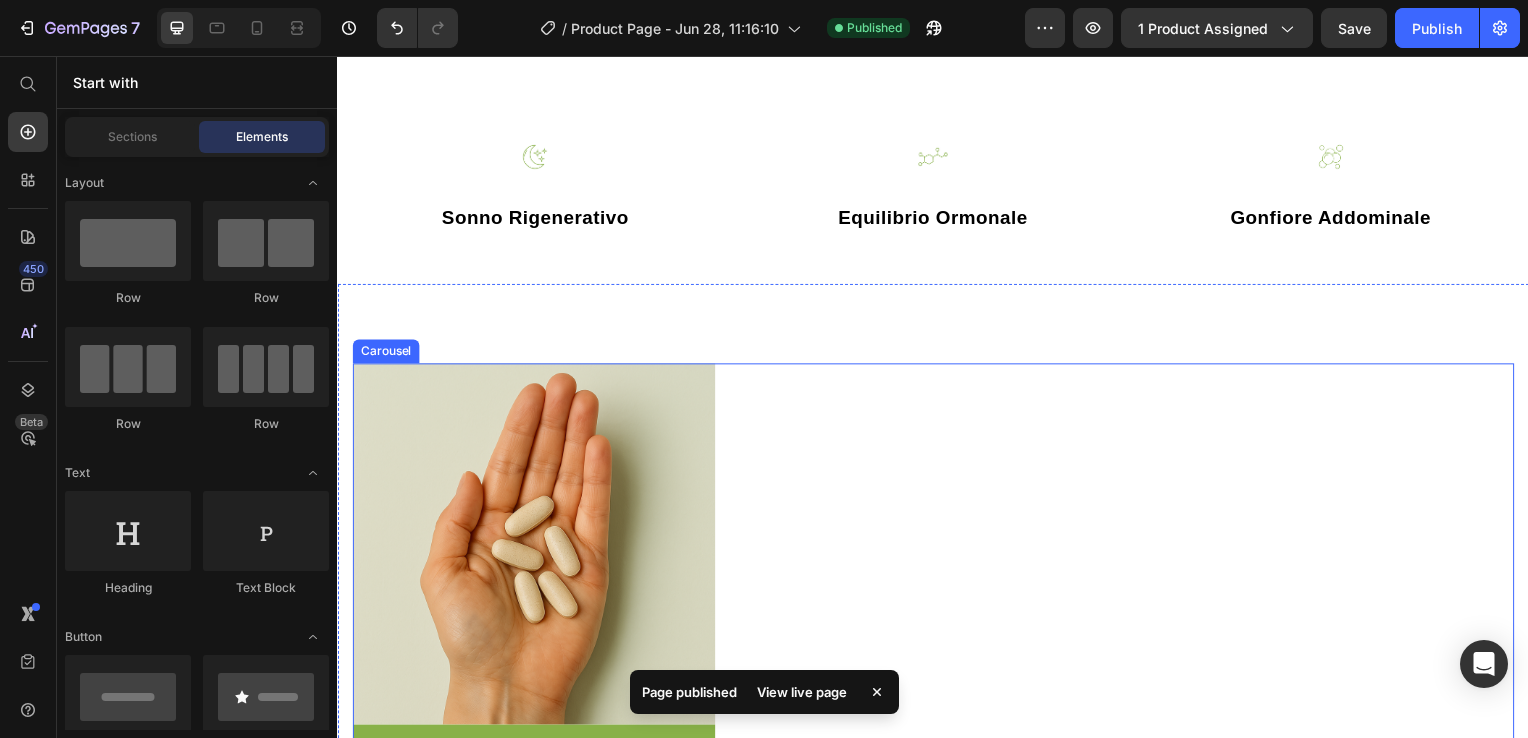 click on "Image Come  Recovery Night  Applica il  Metodo SIR  per Te Text Block Recovery Night  non è un semplice integratore, ma  la soluzione concreta  che applica immediatamente il  Metodo SIR  per aiutarti a sgonfiarti durante la notte, sfruttando le  ore più importanti per la tua rigenerazione . Ecco come agisce: S – Sonno Rigenerativo Recovery Night contiene  Melatonina ,  Passiflora  e  Magnesio  per facilitare un  sonno profondo e continuativo . Così ti  addormenti rapidamente  e garantisci al tuo corpo una  rigenerazione ottimale . I – Intervento Mirato Durante il sonno, la  Vitamina B6  presente nella formula agisce direttamente sull' attività ormonale , combattendo  gonfiore addominale ,  ritenzione idrica  e  intestino rallentato , sintomi tipici della menopausa. R – Rituale Notturno Fare di Recovery Night il tuo  rituale quotidiano di benessere  è facile: prendi semplicemente  5 capsule circa 30-60 minuti prima di coricarti. Così, ogni notte,  regali al tuo corpo ciò di cui ha bisogno Row" at bounding box center (937, 977) 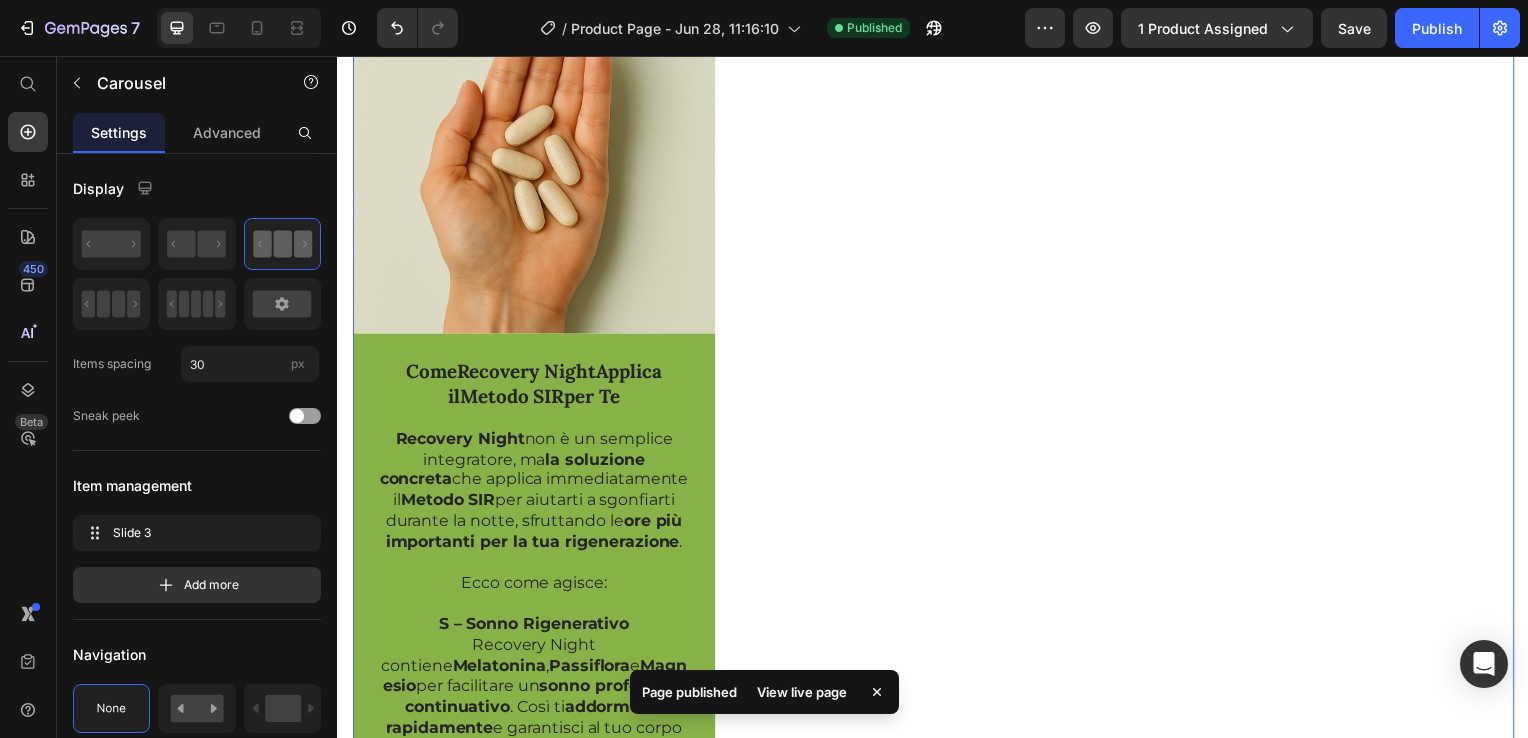 scroll, scrollTop: 1076, scrollLeft: 0, axis: vertical 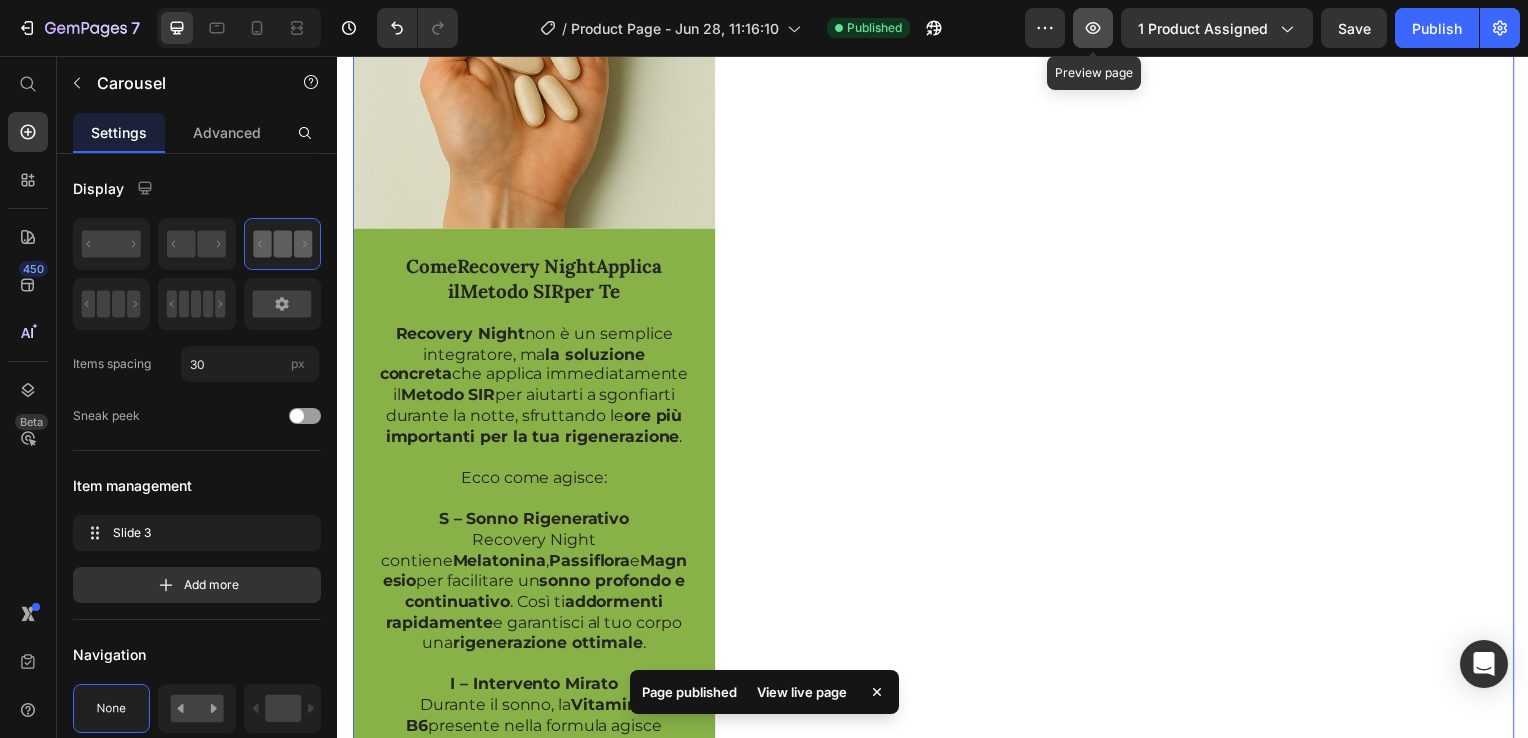 click 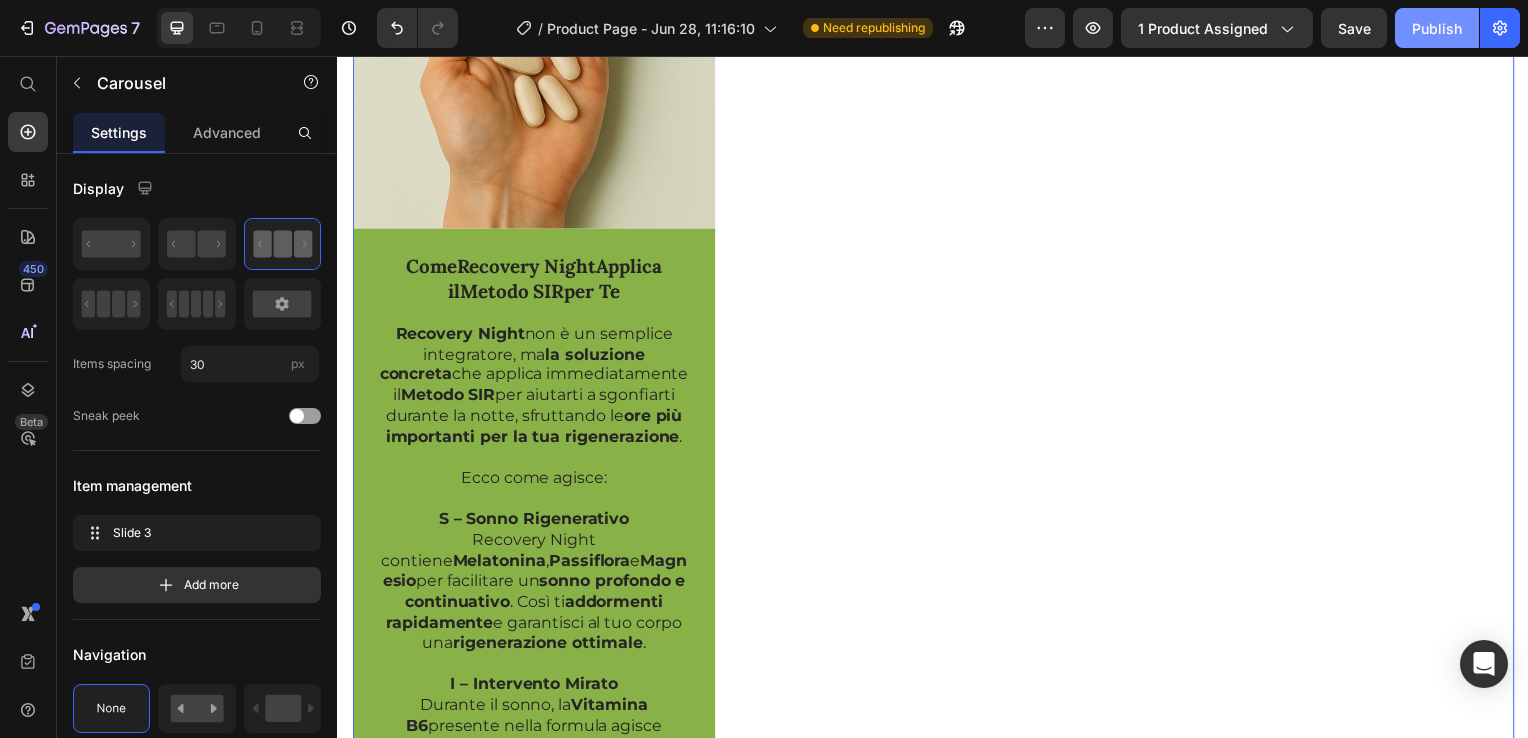 click on "Publish" at bounding box center [1437, 28] 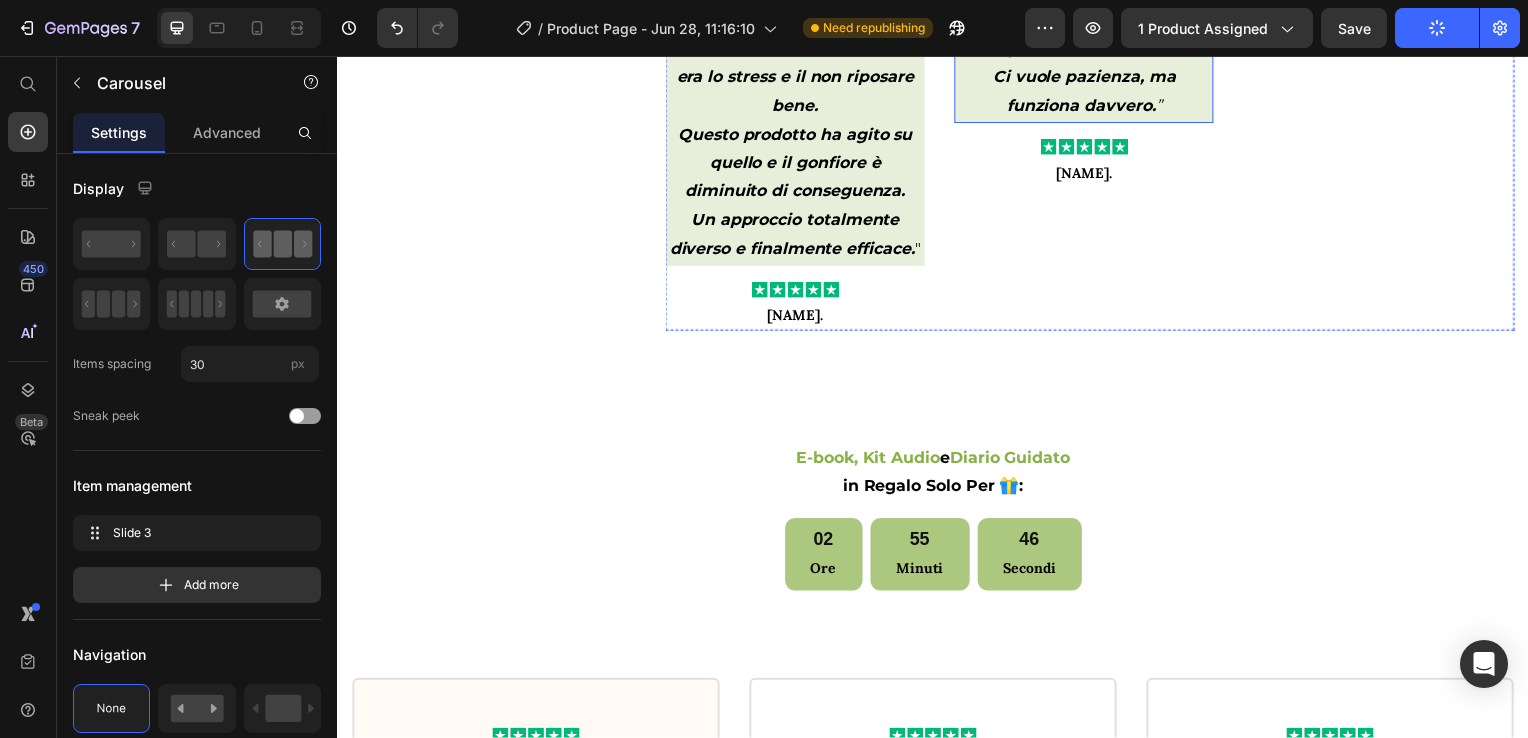 scroll, scrollTop: 5100, scrollLeft: 0, axis: vertical 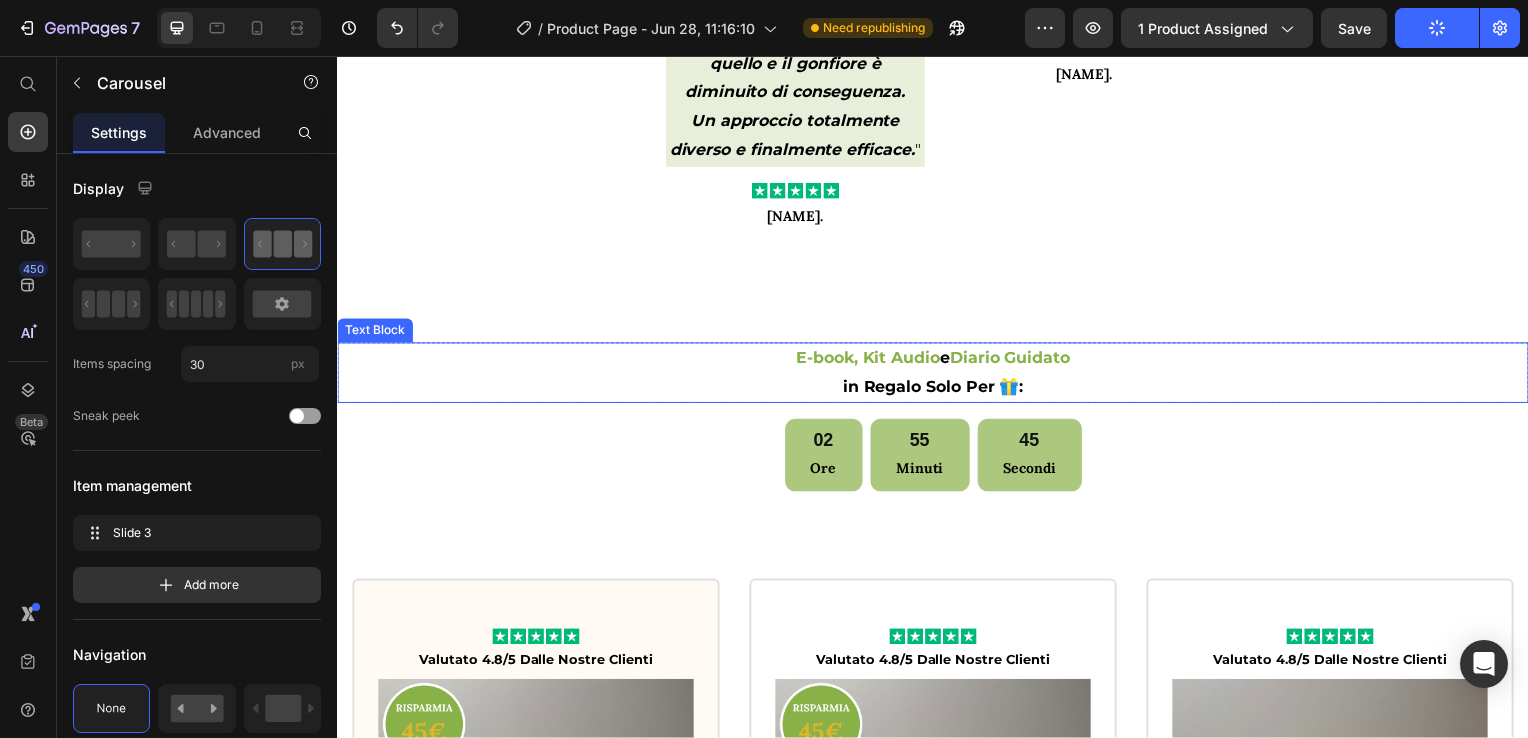 click on "E-book,   Kit Audio  e  Diario Guidato  in Regalo Solo Per 🎁:" at bounding box center [937, 376] 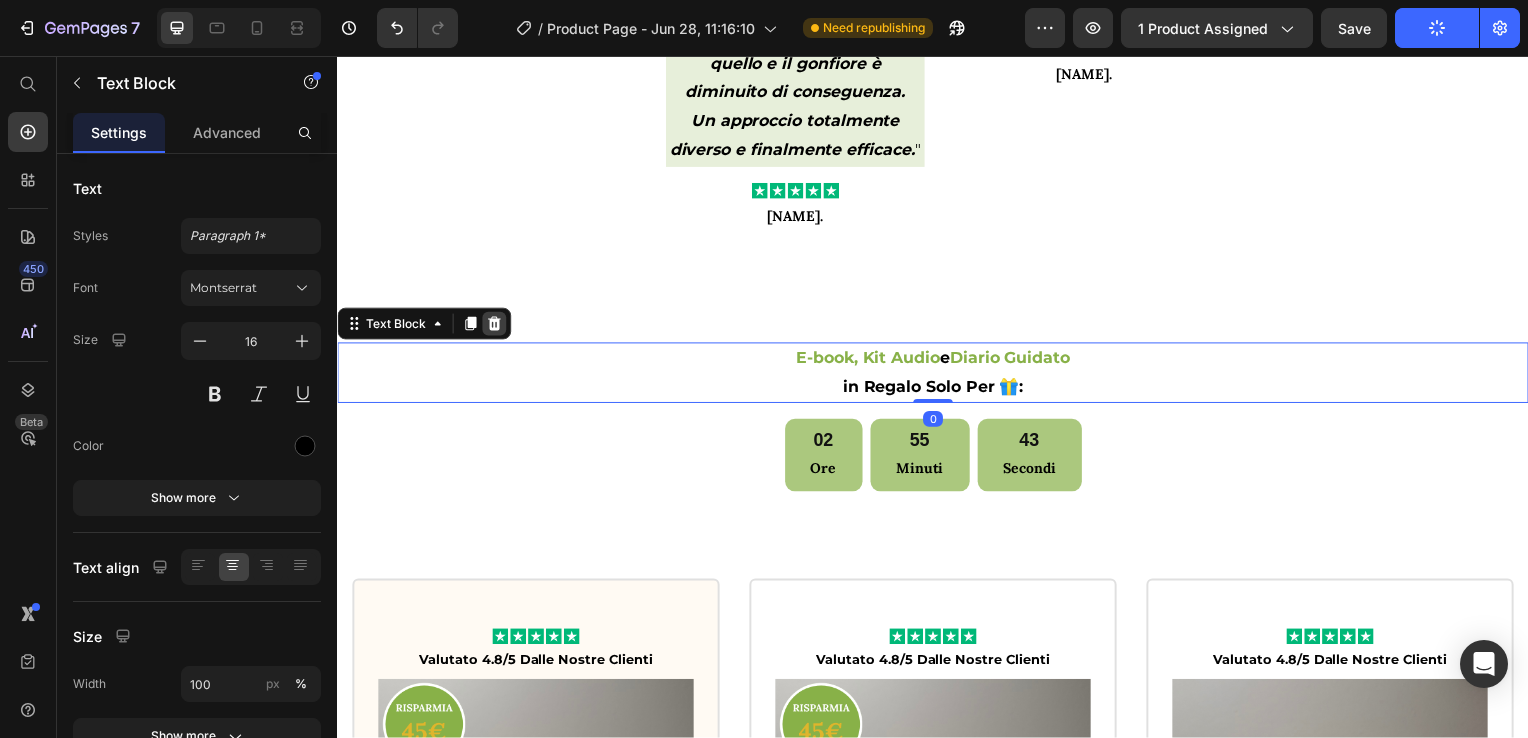 click 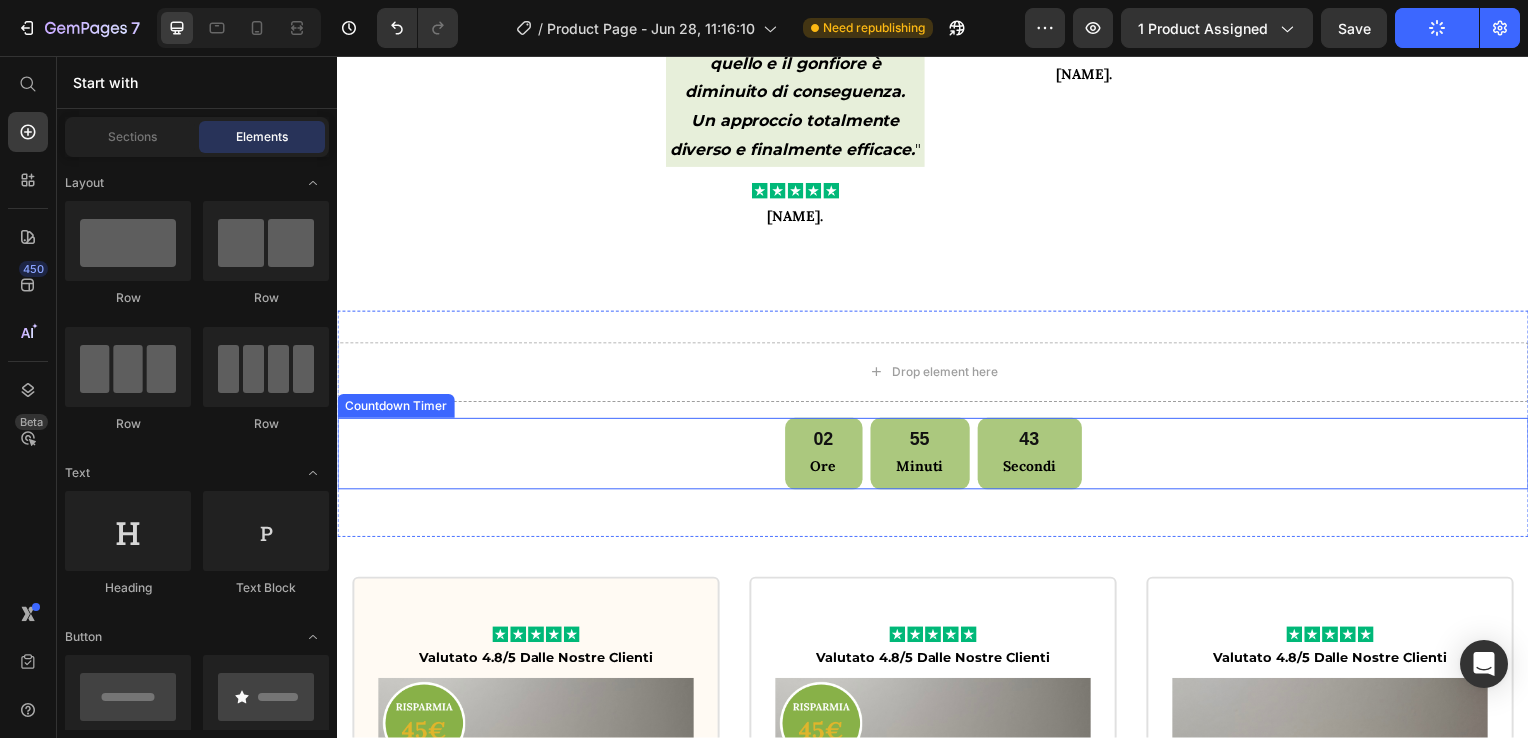 click on "02 Ore 55 Minuti 43 Secondi" at bounding box center (937, 457) 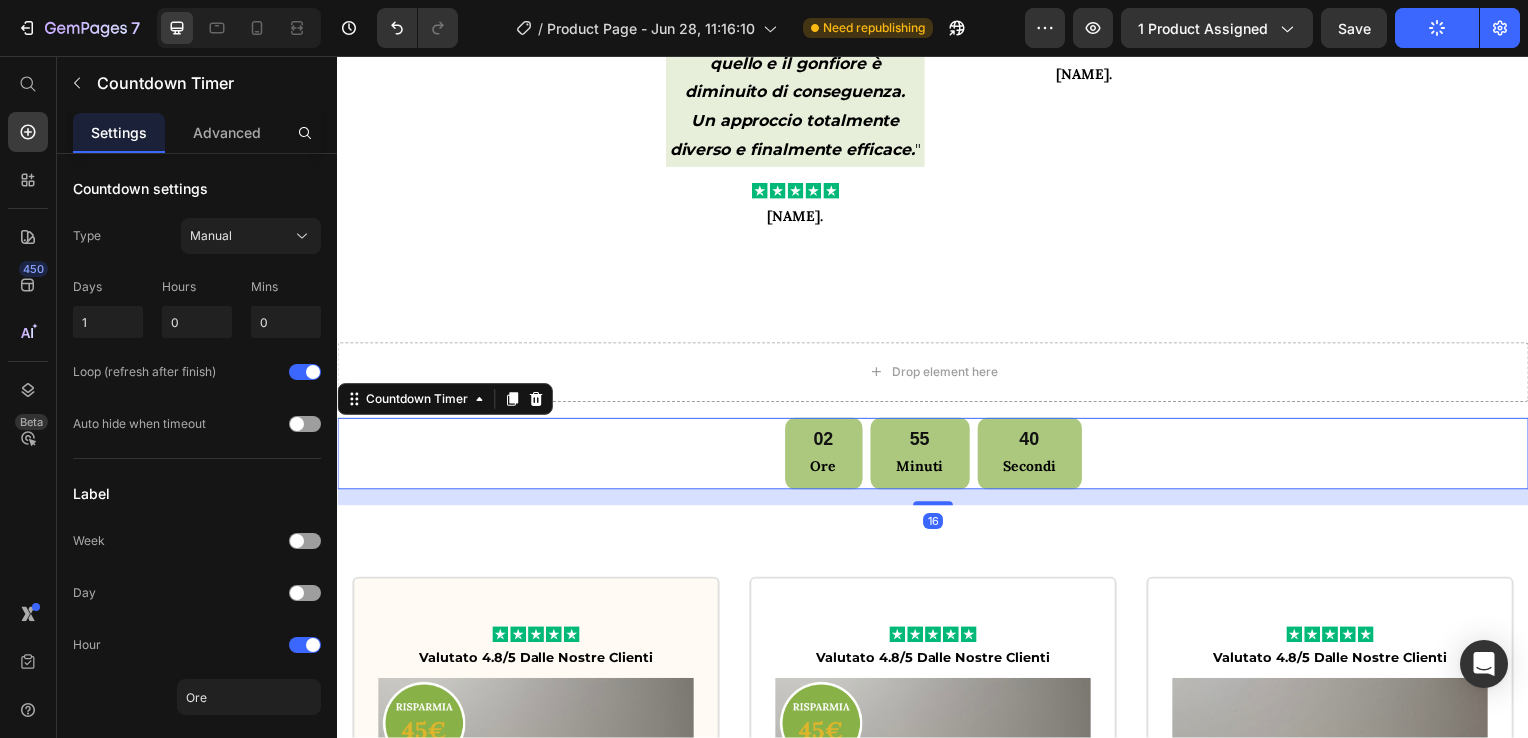 click at bounding box center (537, 402) 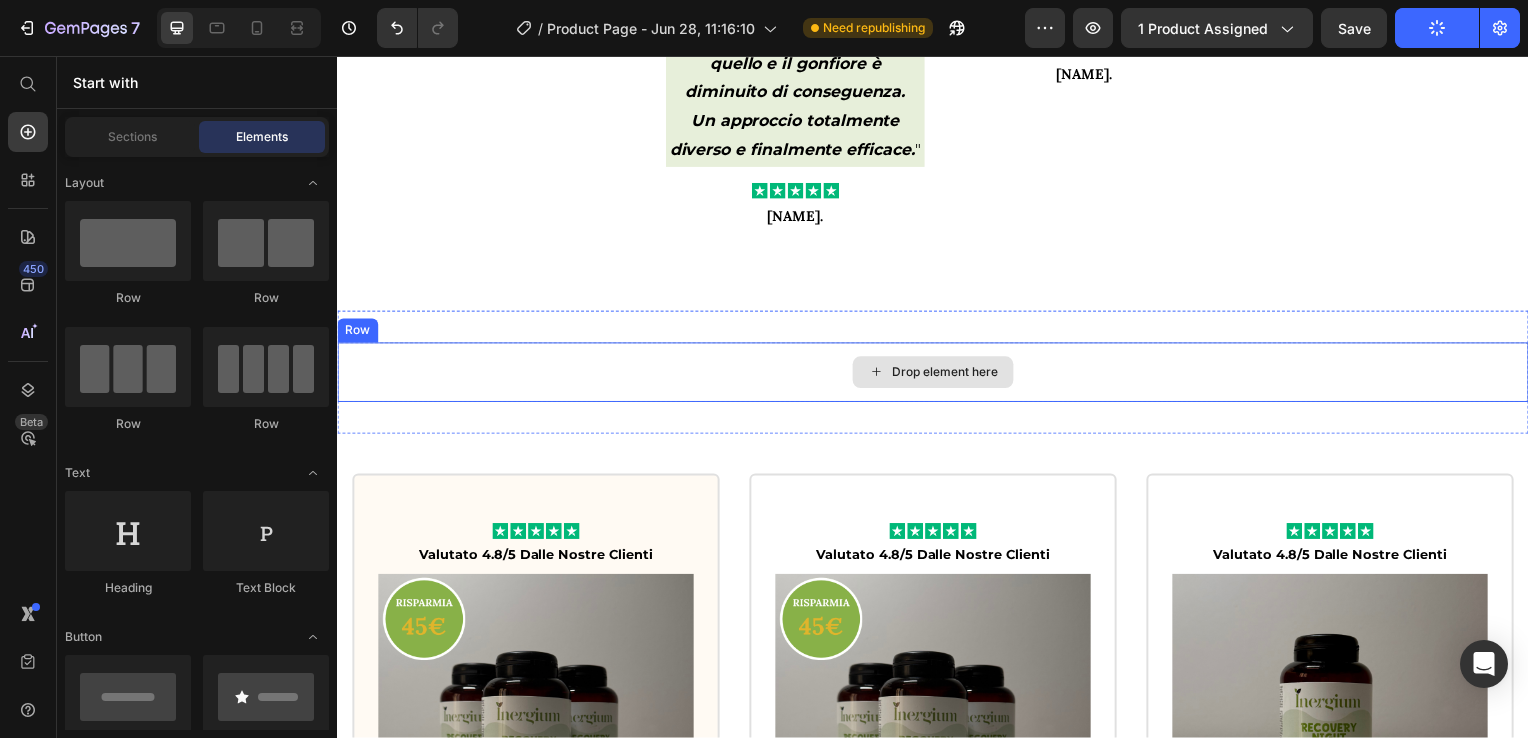 click on "Drop element here" at bounding box center (937, 375) 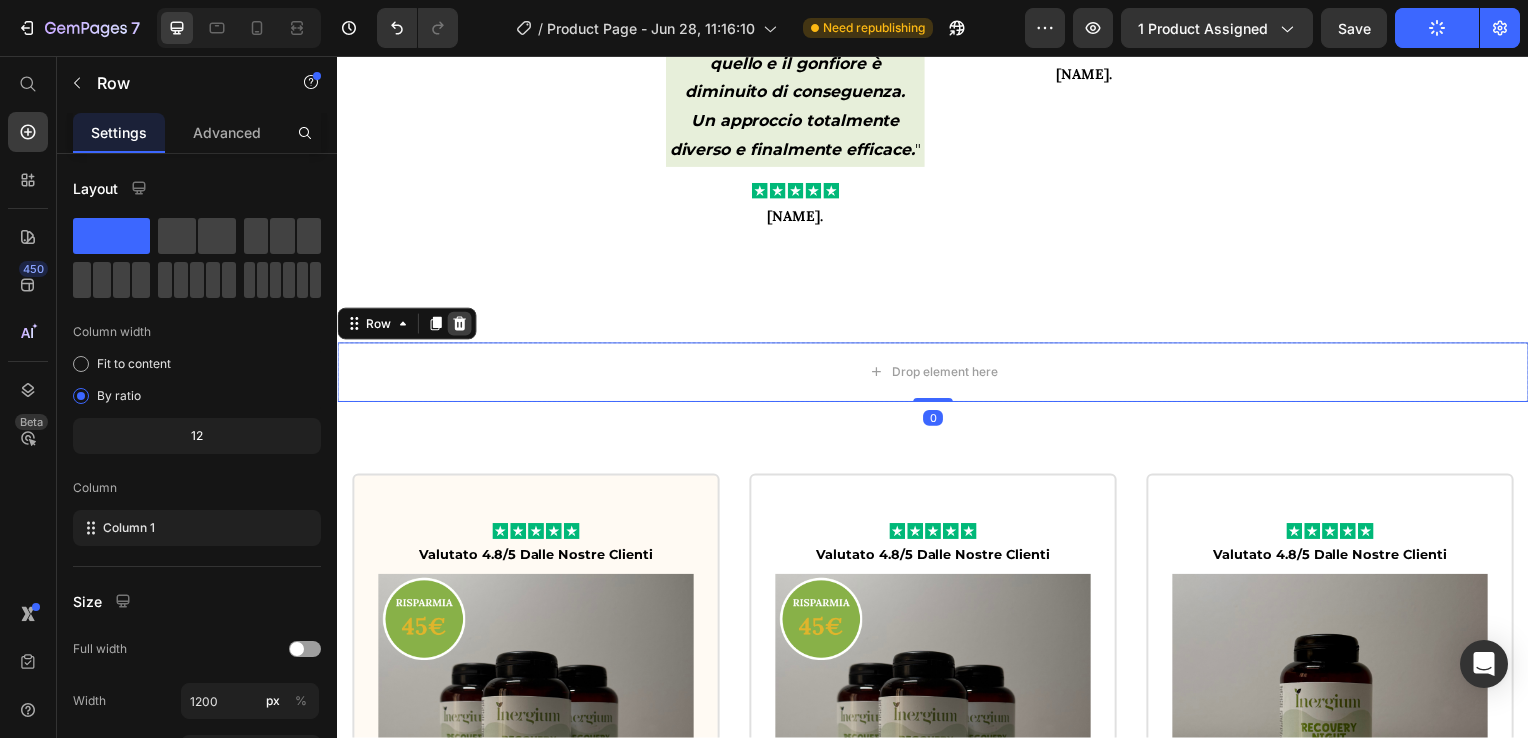 click 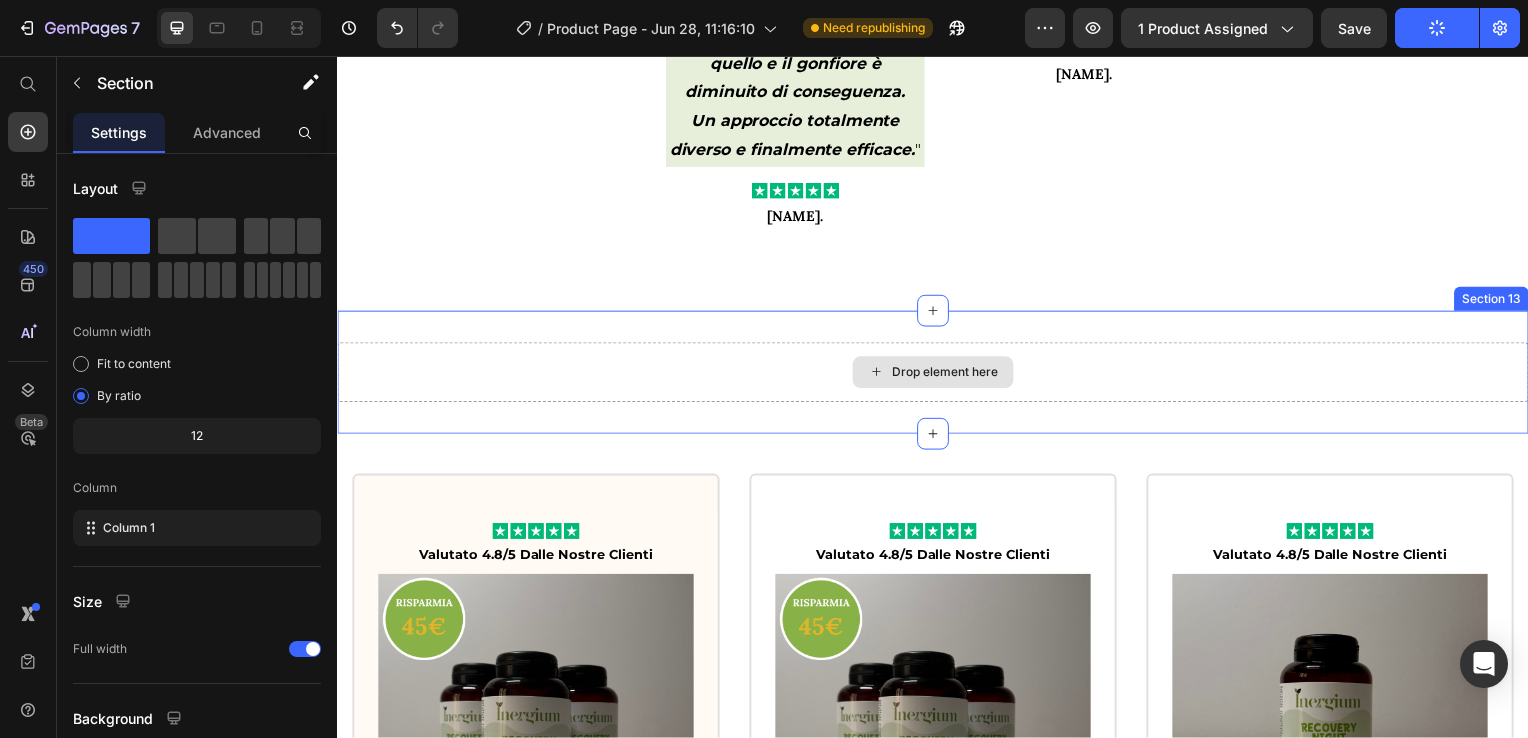 click on "Drop element here" at bounding box center (937, 375) 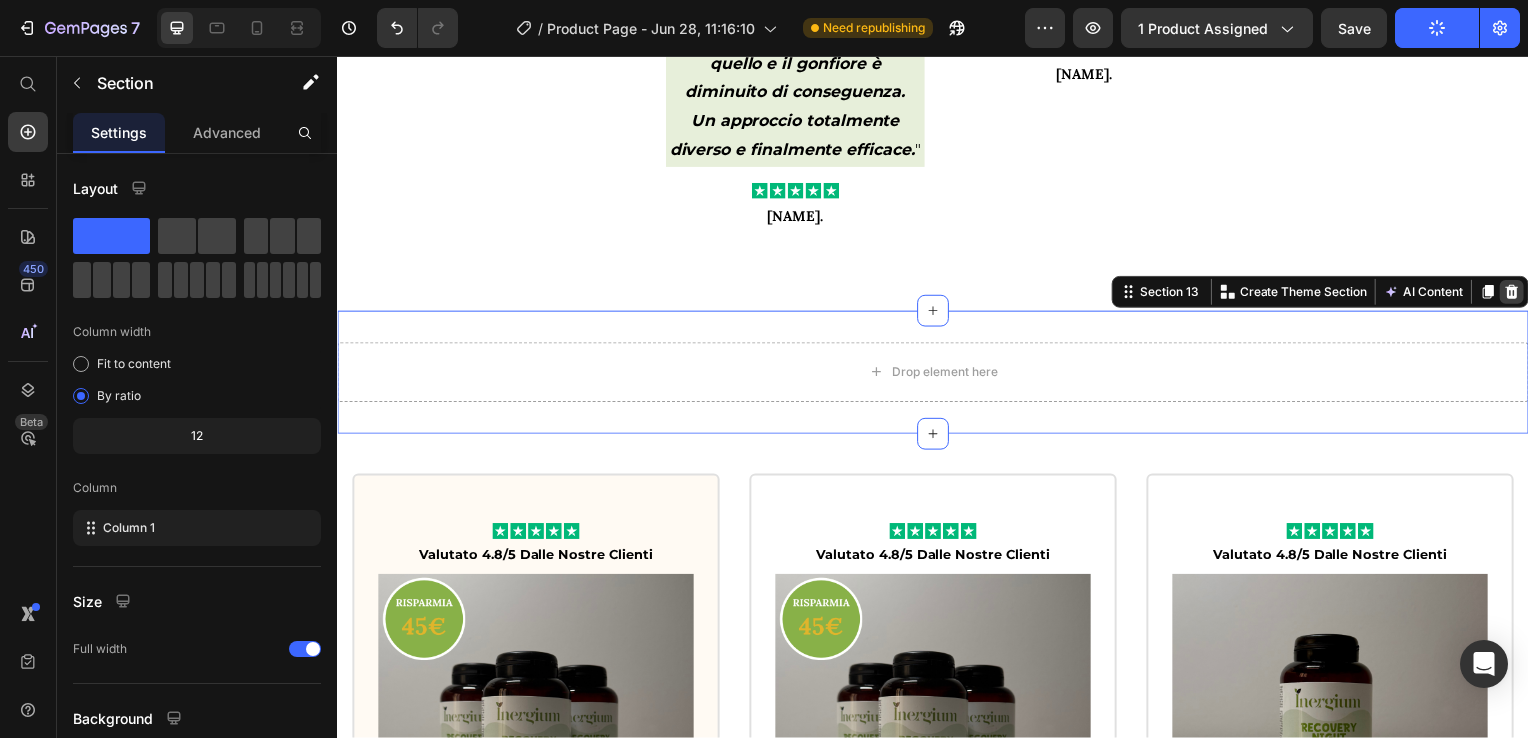 click 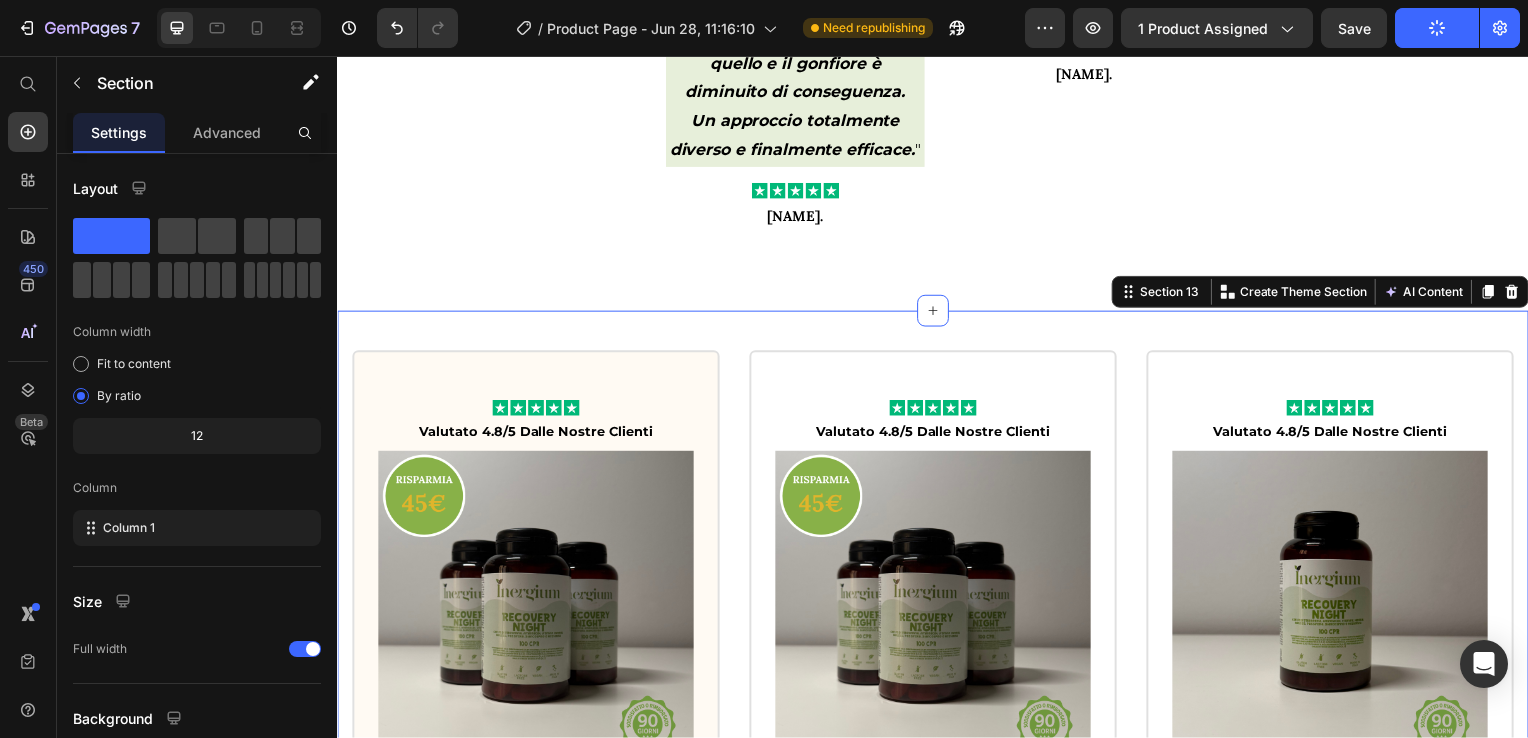 drag, startPoint x: 825, startPoint y: 339, endPoint x: 852, endPoint y: 178, distance: 163.24828 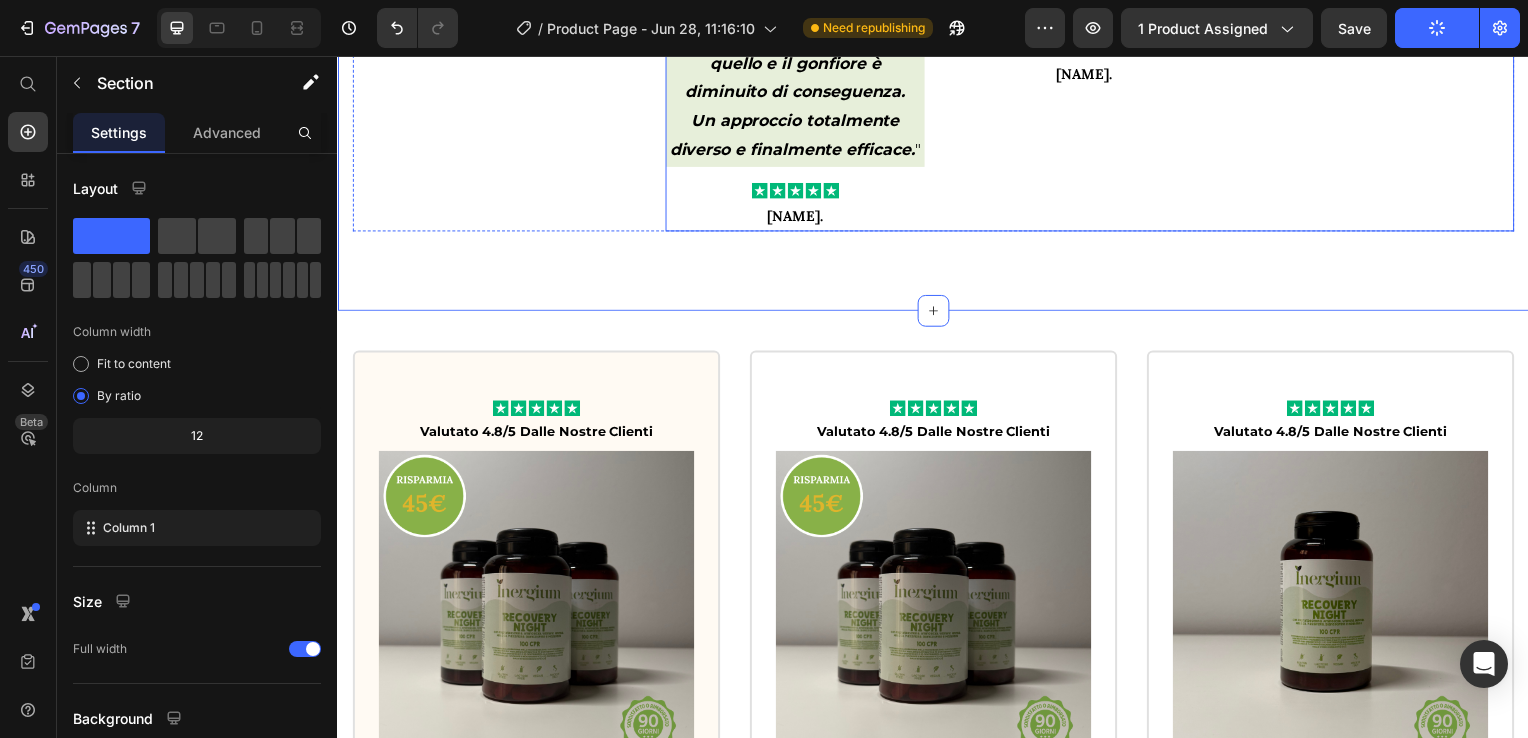 click on "Un approccio totalmente diverso e finalmente efficace." at bounding box center (794, 136) 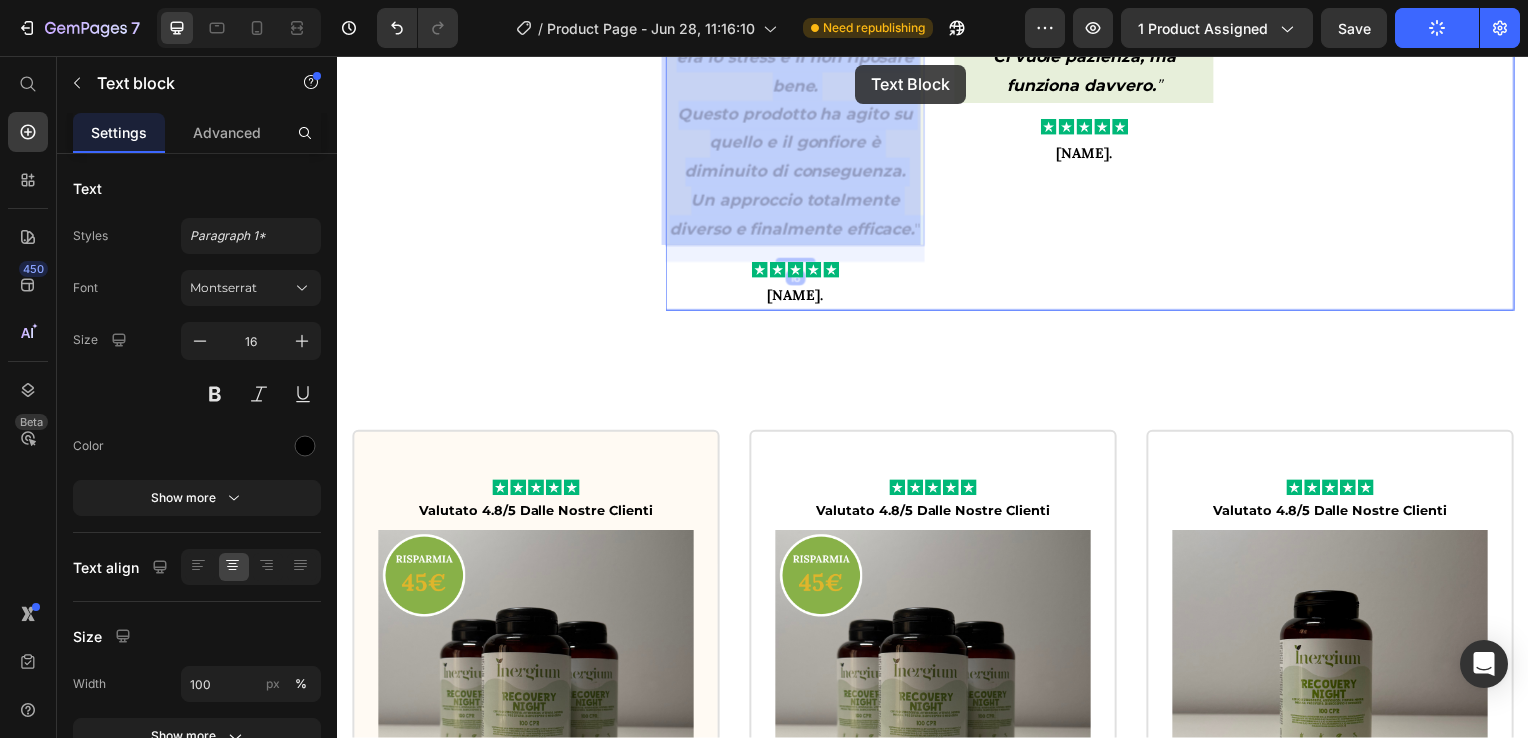 drag, startPoint x: 852, startPoint y: 112, endPoint x: 1034, endPoint y: 424, distance: 361.20355 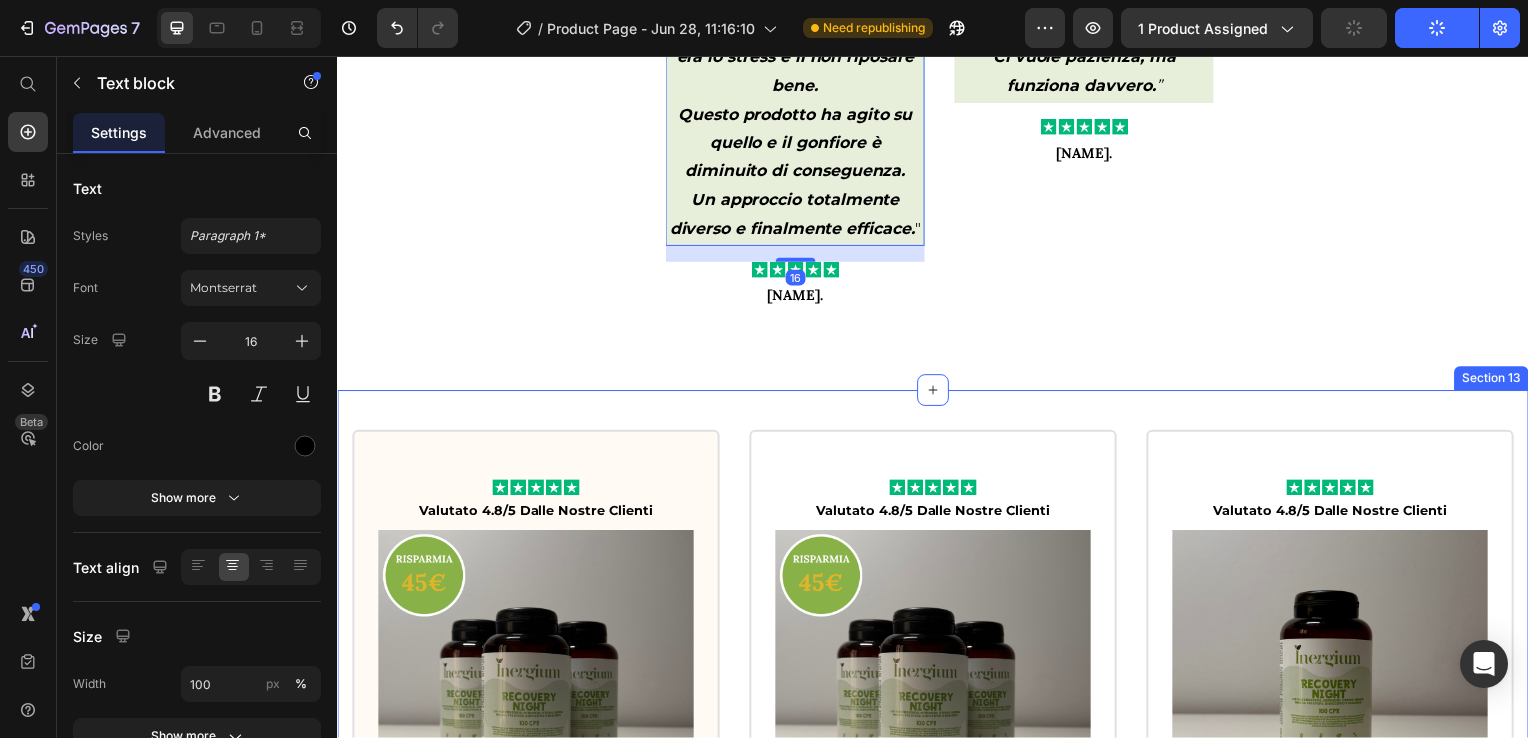 scroll, scrollTop: 5011, scrollLeft: 0, axis: vertical 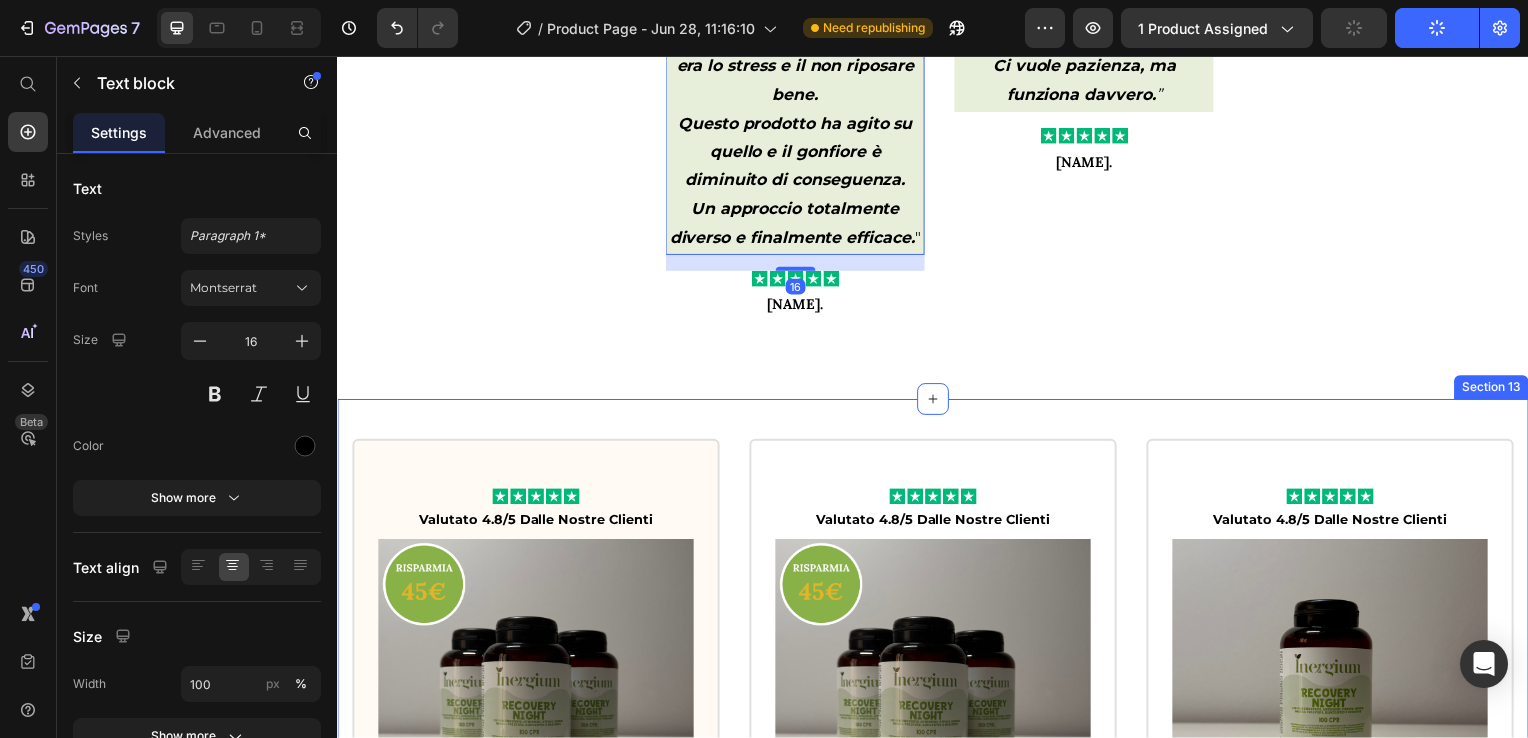 click on "Icon
Icon
Icon
Icon
Icon Icon List Valutato 4.8/5 Dalle Nostre Clienti Text Block Product Images Icon LA SCELTA PER LA MASSIMA EFFICACIA Text Block Icon Row 6 Barattoli - Piano di 120 Giorni Text Block Totale: Text Block €157,00 Product Price Row L'Investimento Definitivo per un Beneficio Permanente Risparmia  29,17€  a Barattolo E-book: Il Metodo Scientifico per Superare il Gonfiore da Menopausa Il Kit Audio: I Tuoi Strumenti Pratici per la Calma e il Riposo Il Piano di Trasformazione Personale: Il Tuo Diario Guidato di 120 Giorni Item List
Vai al Checkout Add to Cart Row Image Image Image Image Image Row Product Row
Icon
Icon
Icon
Icon
Icon Icon List Valutato 4.8/5 Dalle Nostre Clienti Text Block Product Images Il Più Scelto Text Block Row 3 Barattoli - Piano di 60 Giorni Text Block Totale: Text Block €97,00 Product Price Row La Scelta Consigliata per Risultati Visibili e Duraturi Risparmia  14,67€  a Barattolo Item List" at bounding box center (937, 1083) 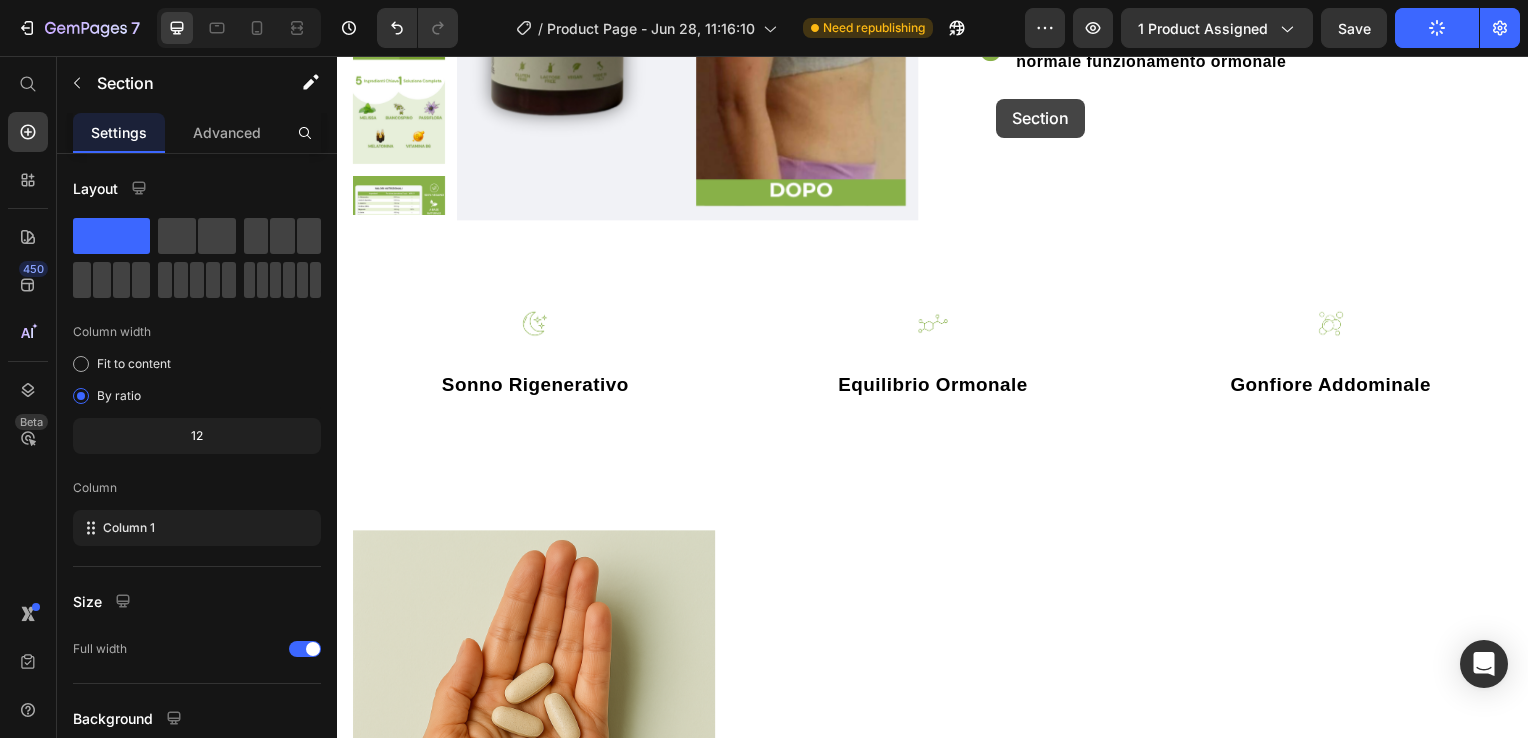 scroll, scrollTop: 324, scrollLeft: 0, axis: vertical 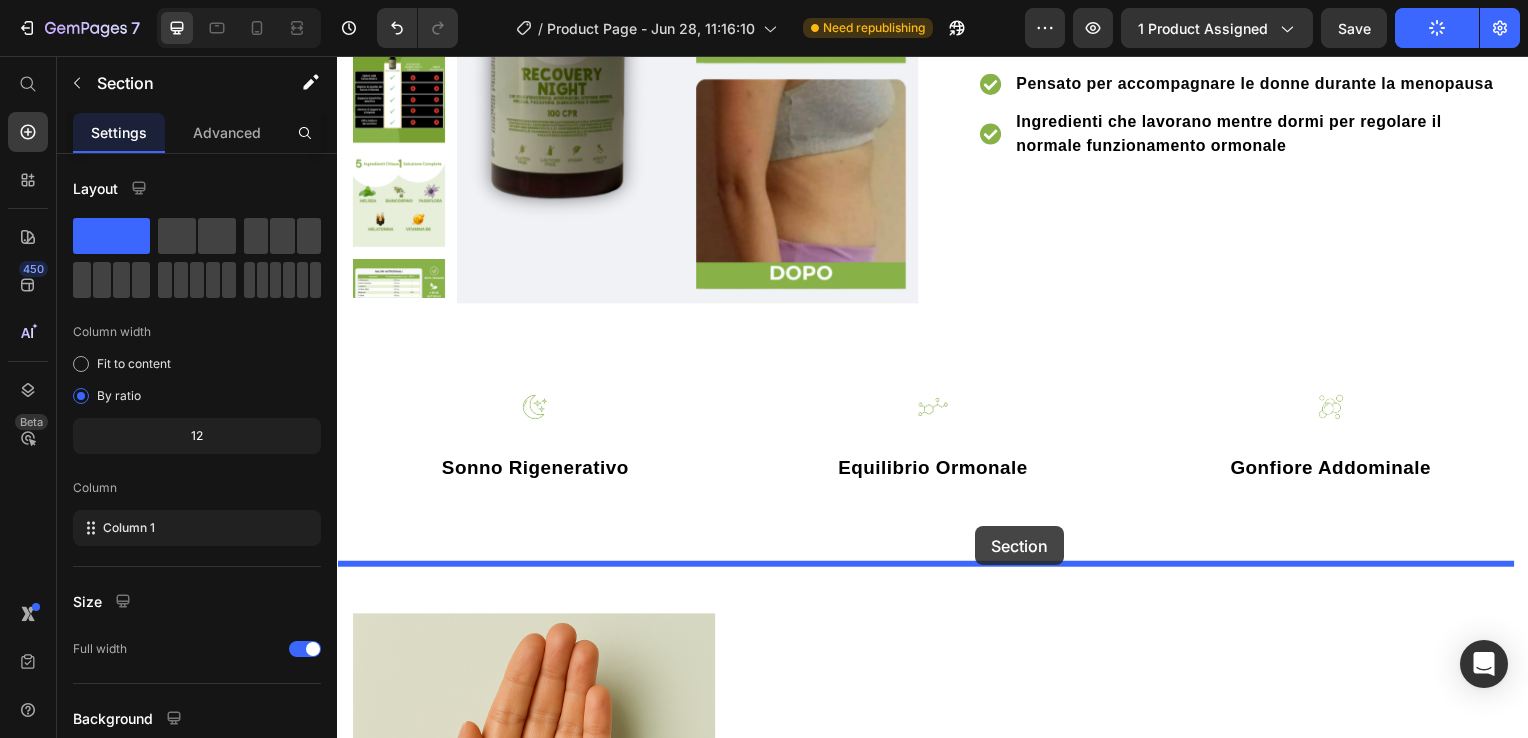 drag, startPoint x: 1009, startPoint y: 435, endPoint x: 980, endPoint y: 530, distance: 99.32774 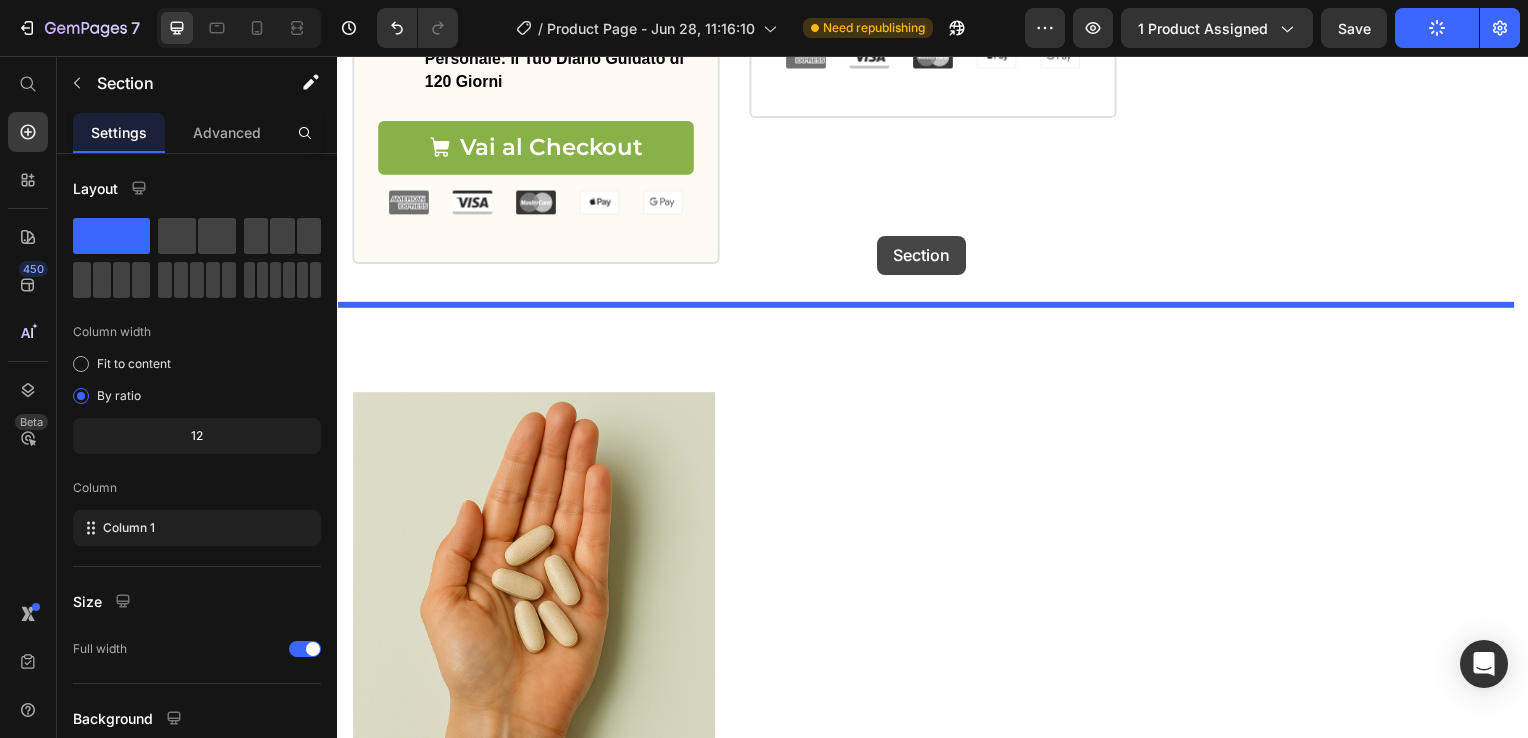 scroll, scrollTop: 1894, scrollLeft: 0, axis: vertical 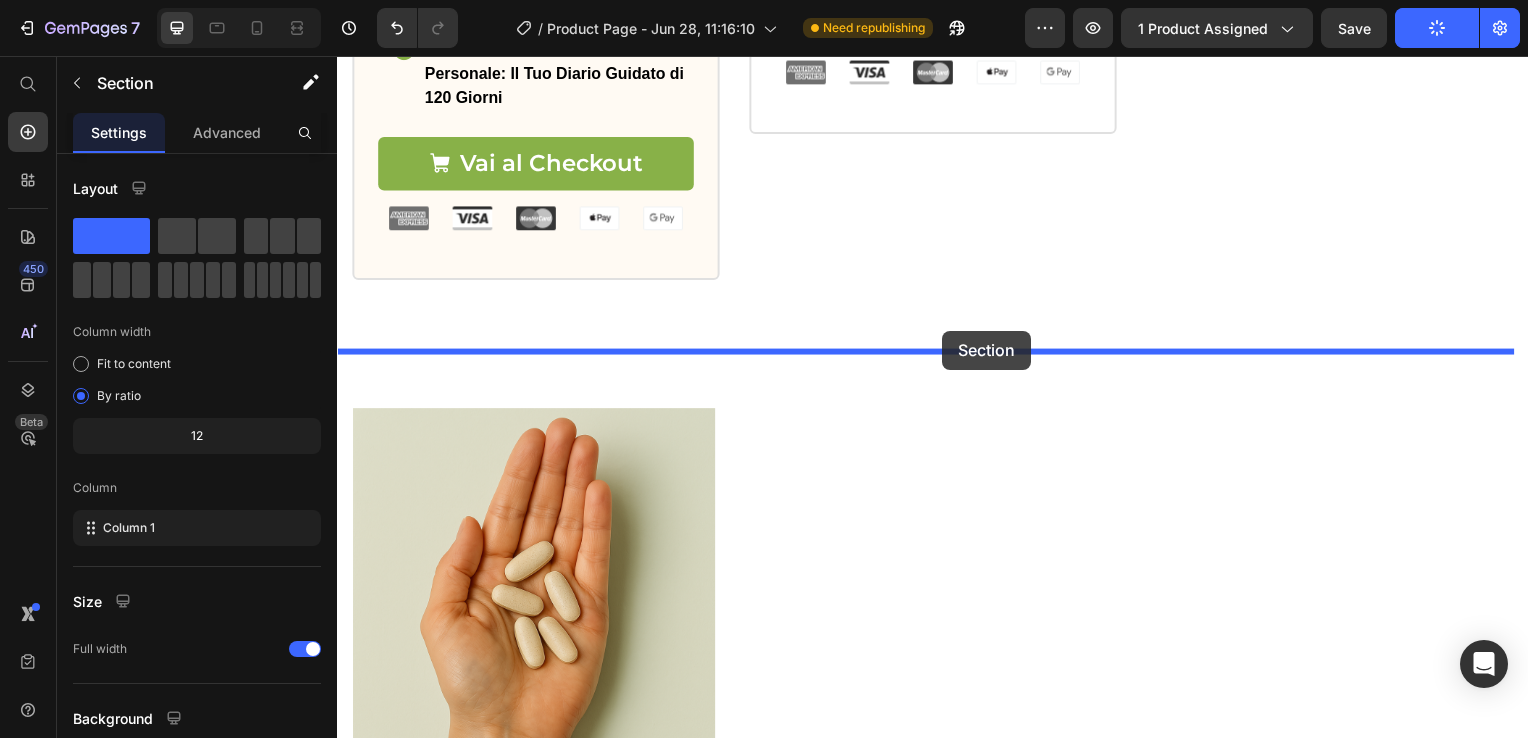 drag, startPoint x: 867, startPoint y: 316, endPoint x: 940, endPoint y: 332, distance: 74.73286 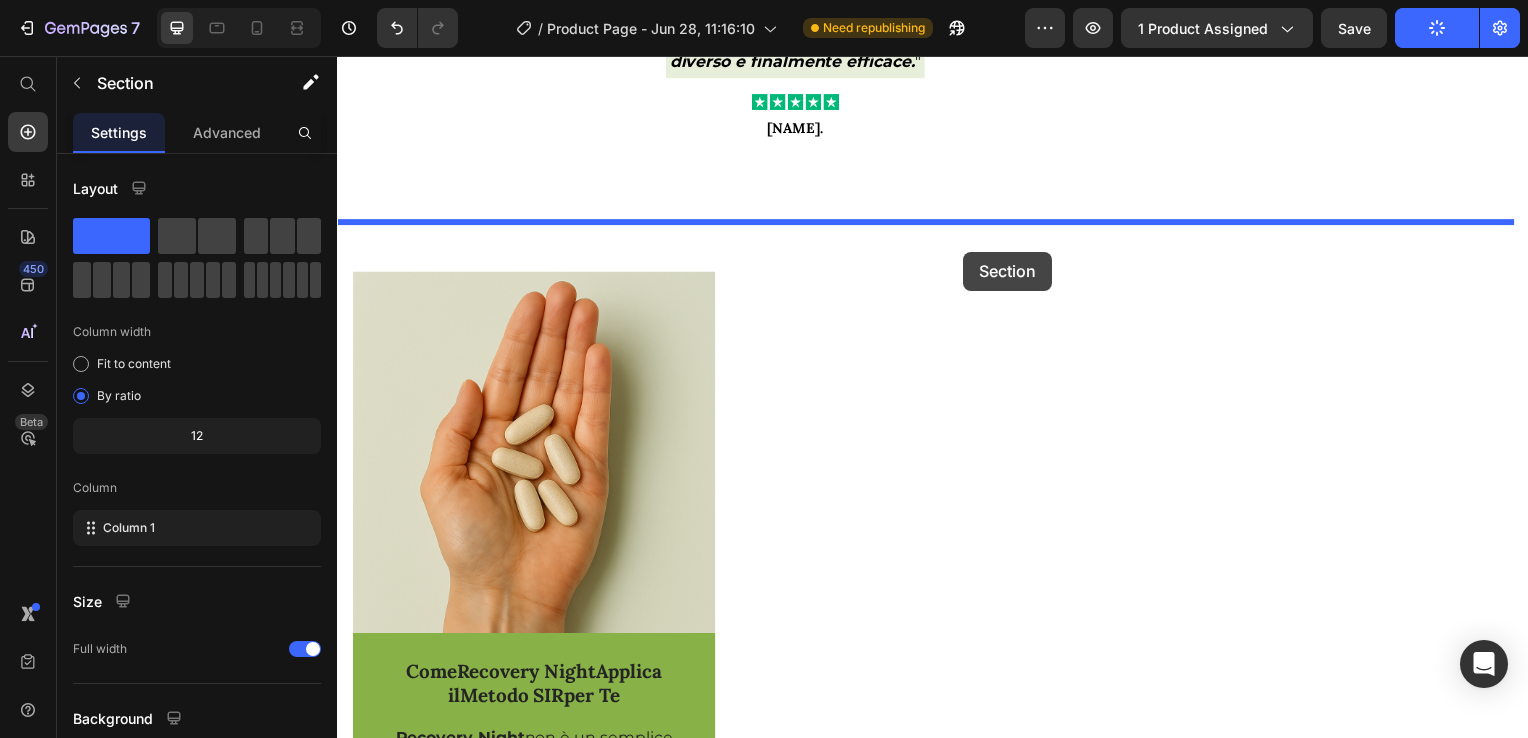 scroll, scrollTop: 3202, scrollLeft: 0, axis: vertical 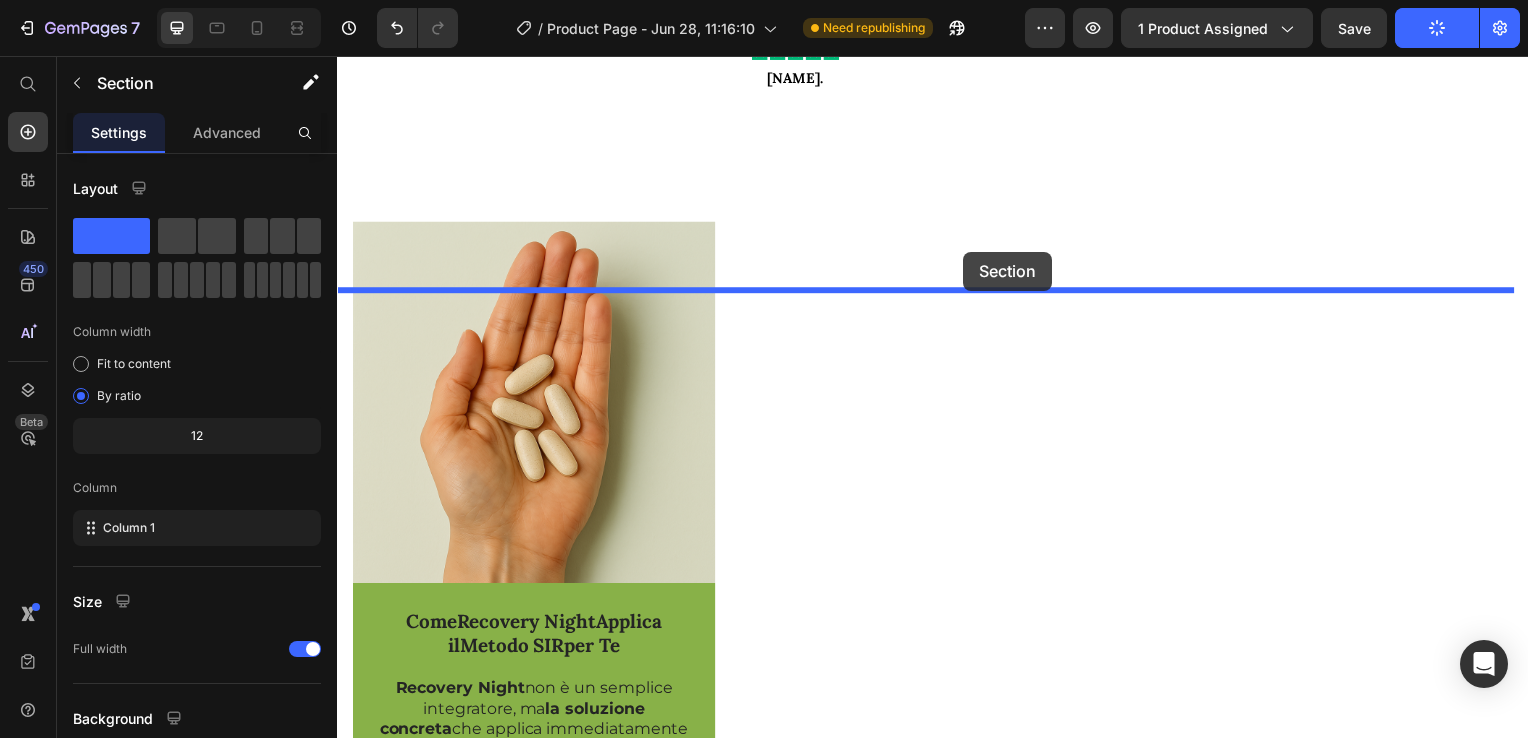 drag, startPoint x: 1367, startPoint y: 454, endPoint x: 968, endPoint y: 236, distance: 454.6702 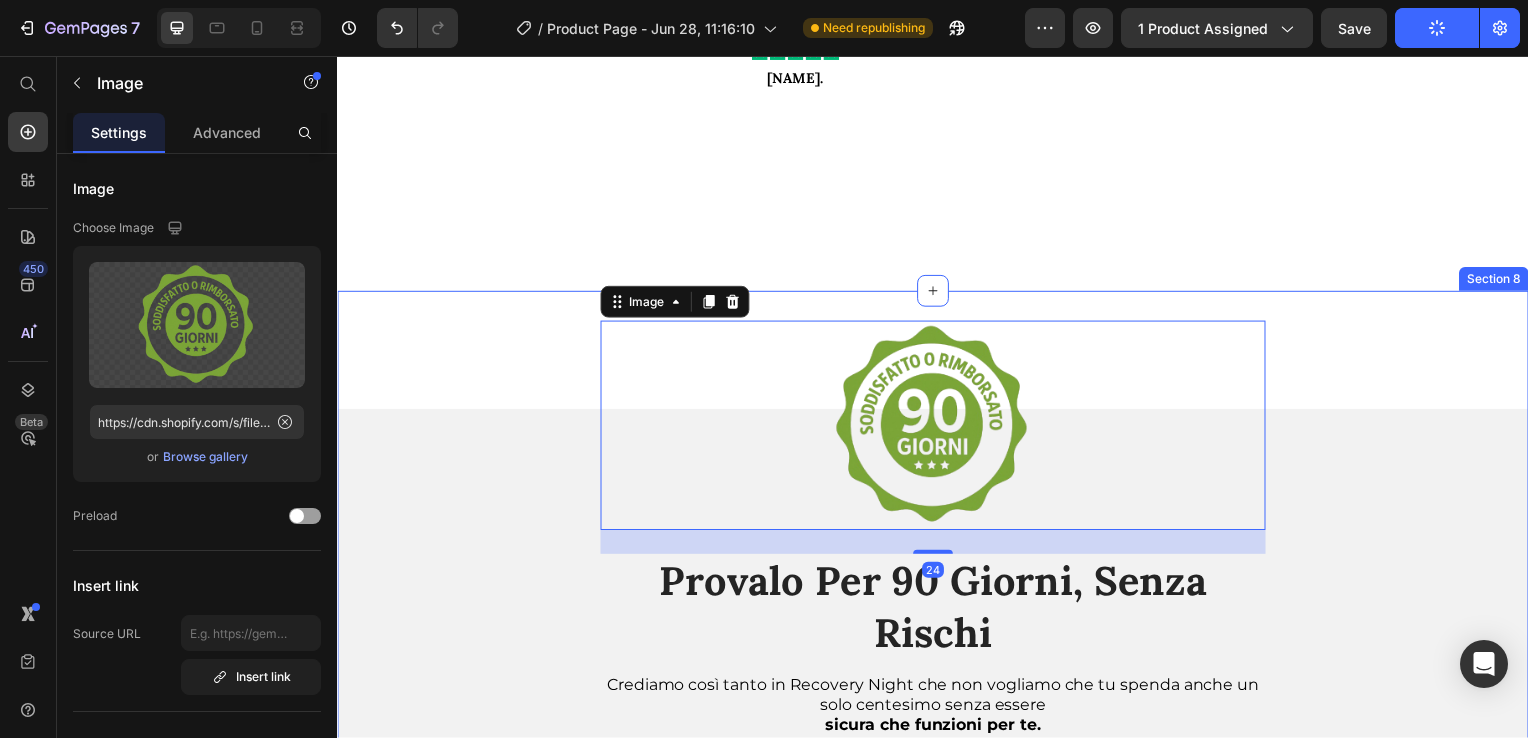click on "Image   24 Provalo Per 90 Giorni, Senza Rischi Heading Crediamo così tanto in Recovery Night che non vogliamo che tu spenda anche un solo centesimo senza essere  sicura che funzioni per te. Ecco perchè offriamo  la garanzia Soddisfatto o Rimborsato di 90 Giorni , semplicemente acquista oggi Recovery Night e poi  decidi in base ai tuoi risultati . In altre parole,  paghi solo se funziona per te . Text Block Vai all'Offerta Button Row Row Section 8" at bounding box center [937, 644] 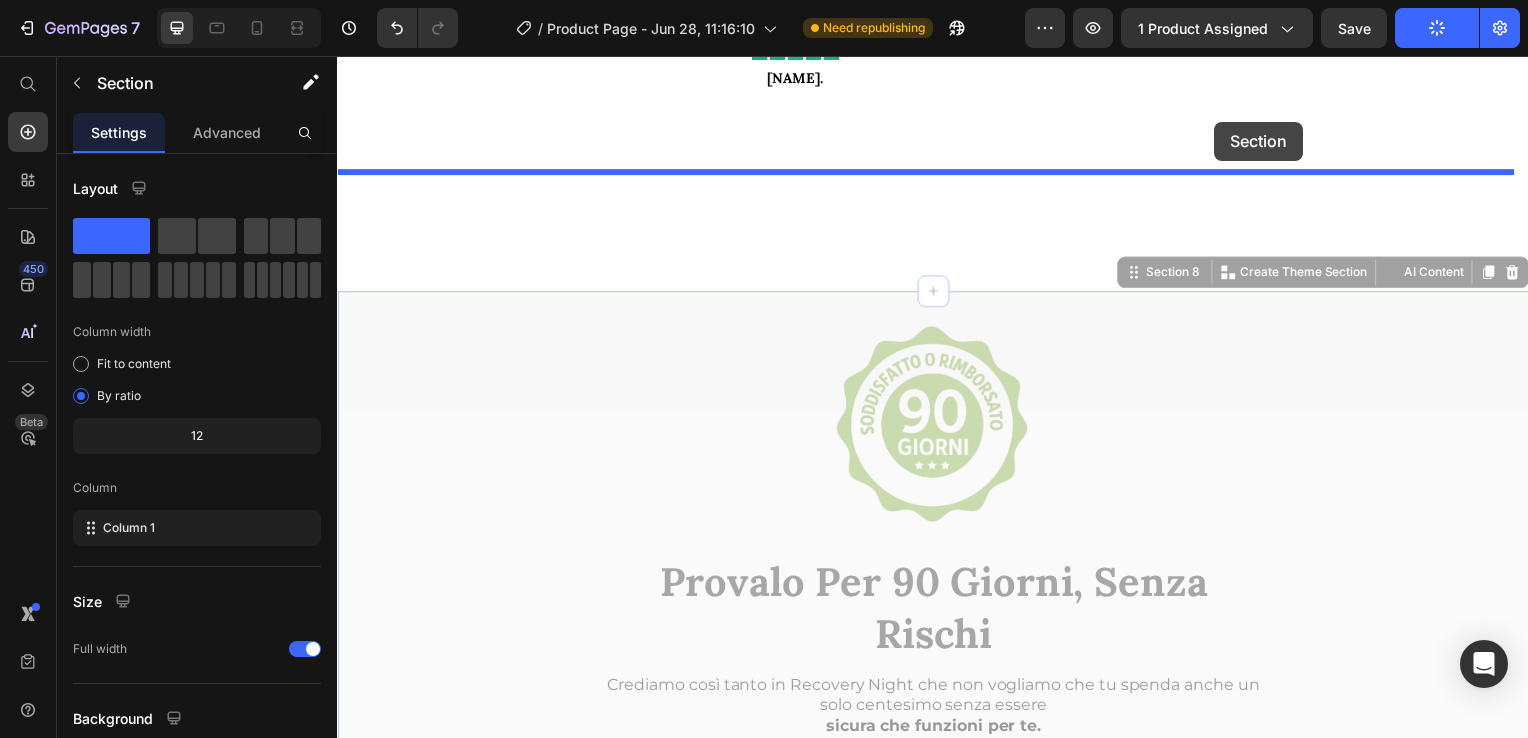 drag, startPoint x: 1279, startPoint y: 329, endPoint x: 1218, endPoint y: 126, distance: 211.96698 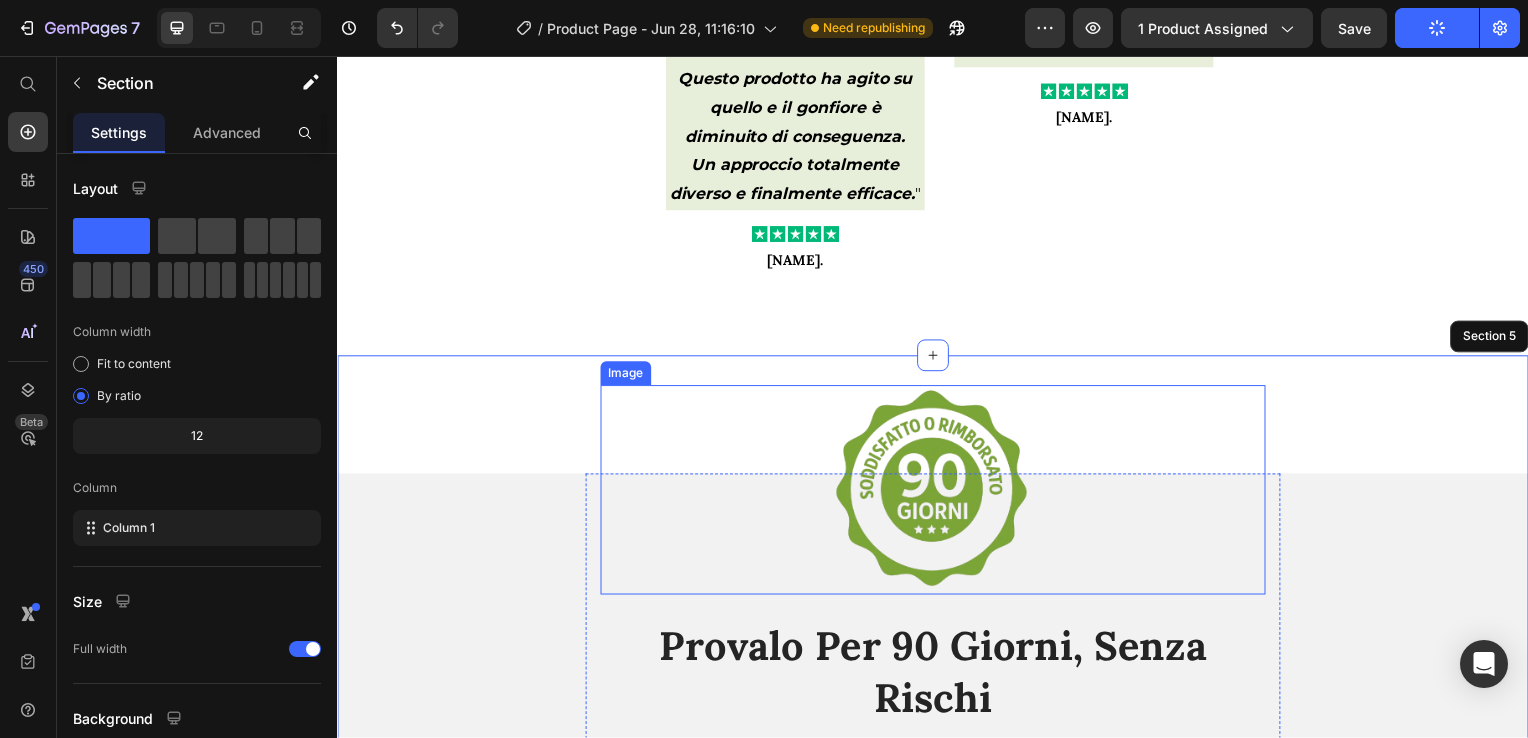 scroll, scrollTop: 2892, scrollLeft: 0, axis: vertical 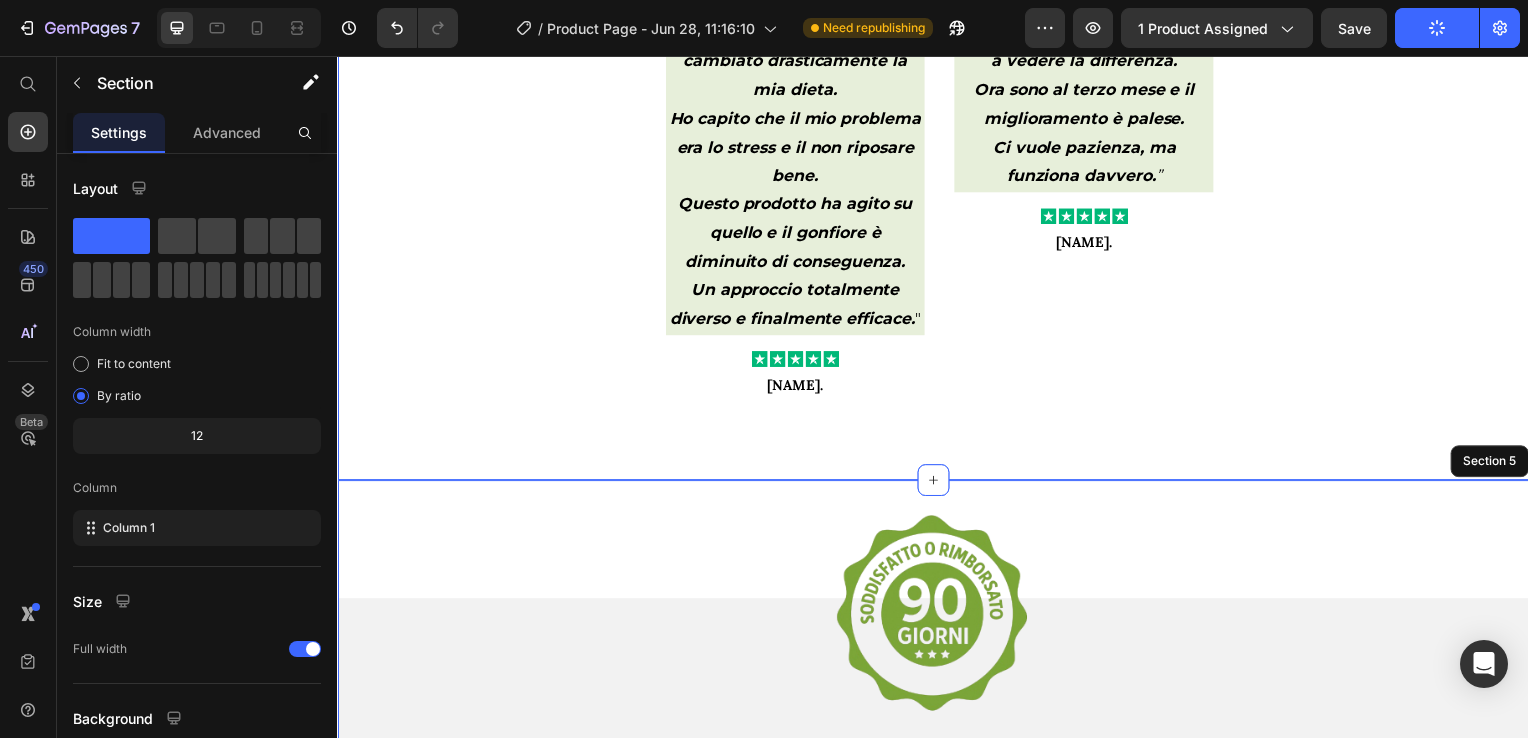 click on "Icon
Icon
Icon
Icon
Icon Icon List 5,000+ recensioni  Text block Cosa Dicono di Noi Le Nostre Clienti Heading Image " Per anni ho pensato che il mio gonfiore dipendesse da qualche intolleranza.  Mi sentivo sempre in colpa per quello che mangiavo.  Con Recovery Night, ho iniziato a dormire un sonno profondo, senza interruzioni. E col passare delle settimane, ho notato che la pancia si sgonfiava, anche senza aver cambiato drasticamente la mia dieta.  Ho capito che il mio problema era lo stress e il non riposare bene.  Questo prodotto ha agito su quello e il gonfiore è diminuito di conseguenza.  Un approccio totalmente diverso e finalmente efficace. " Text block
Icon
Icon
Icon
Icon
Icon Icon List Roberta F. Text block Image “ Gonfiore addominale, la mia croce da quando sono entrata in menopausa.  Ho provato diete, fermenti, carbone vegetale,di tutto.  Ho tenuto duro e verso la fine del secondo mese ho iniziato a vedere la differenza. ”" at bounding box center [937, -81] 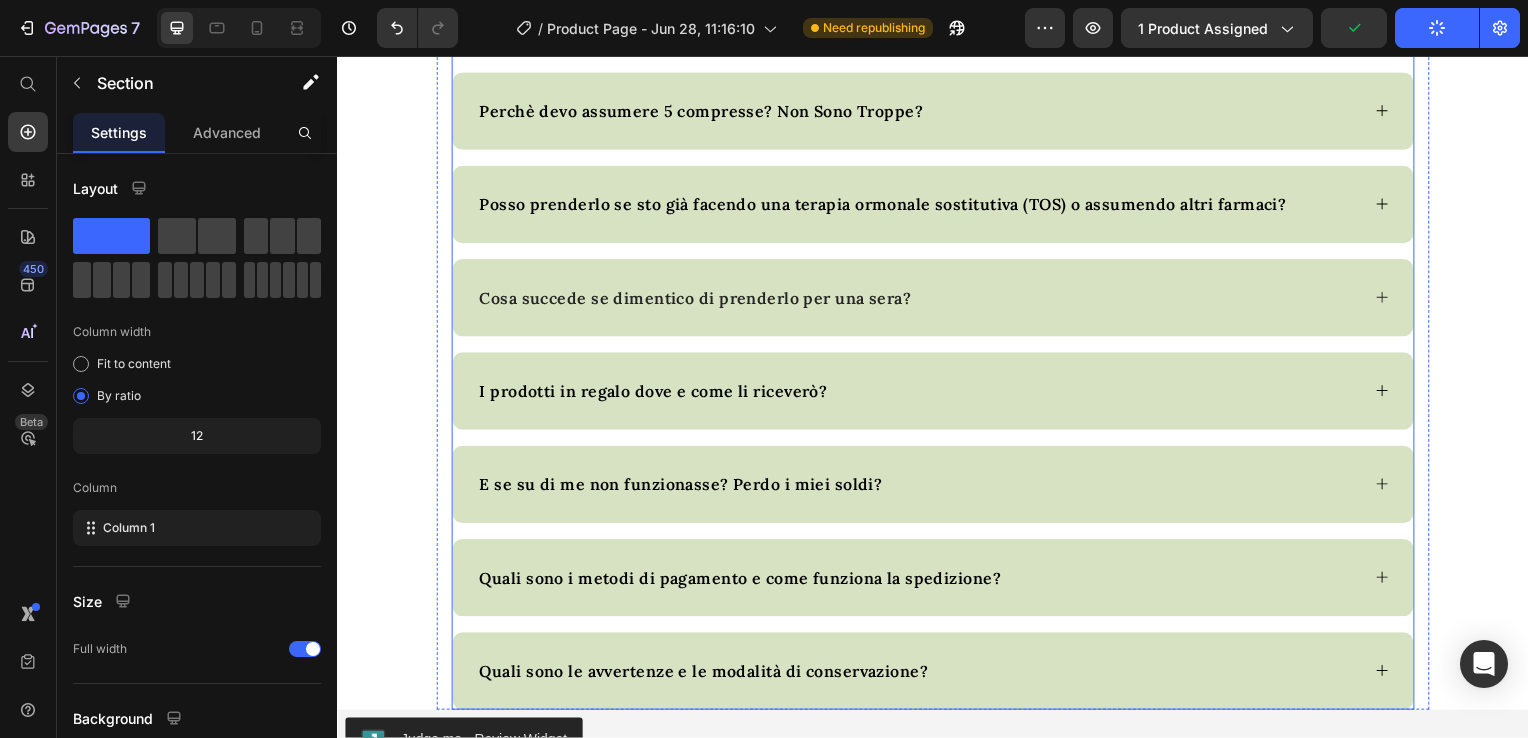 scroll, scrollTop: 7364, scrollLeft: 0, axis: vertical 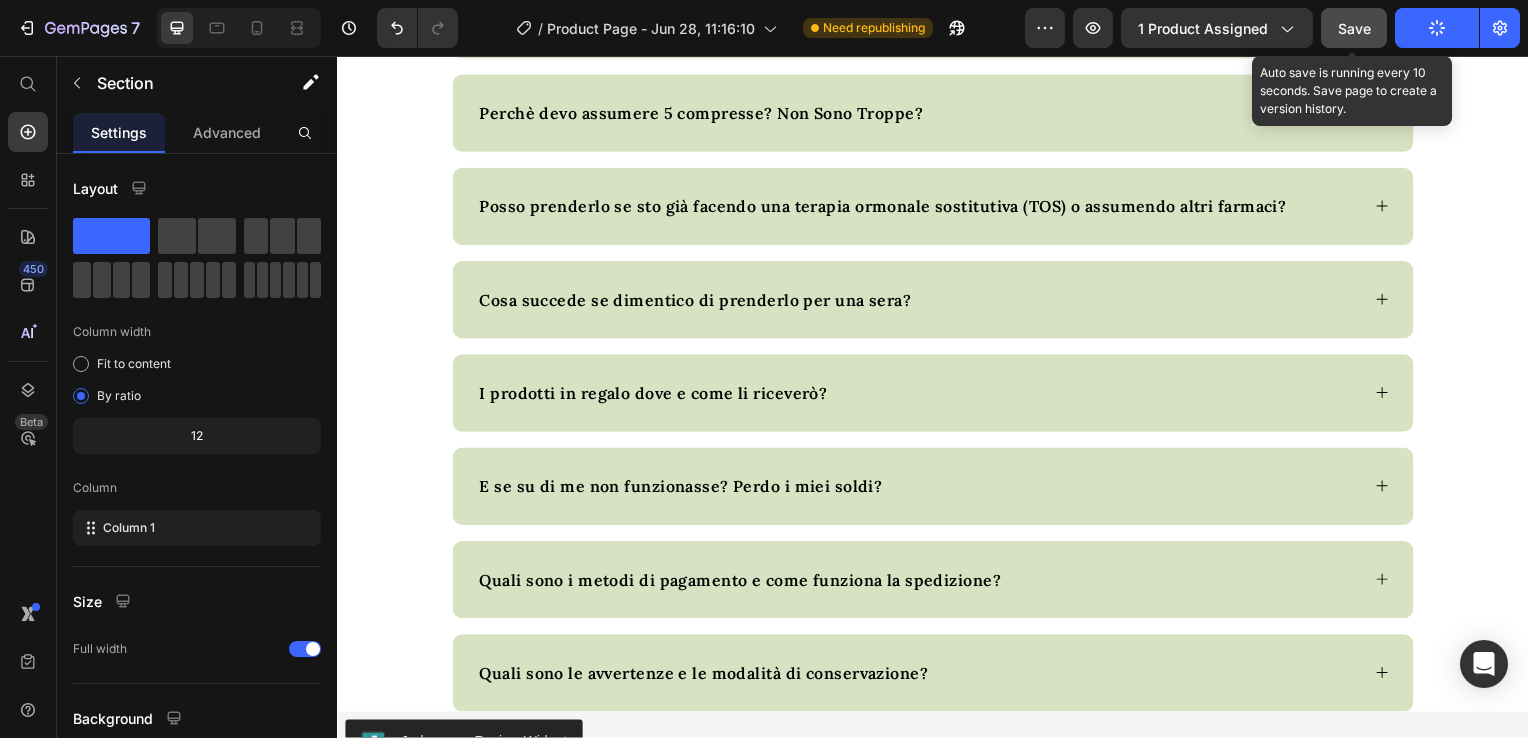 click on "Save" 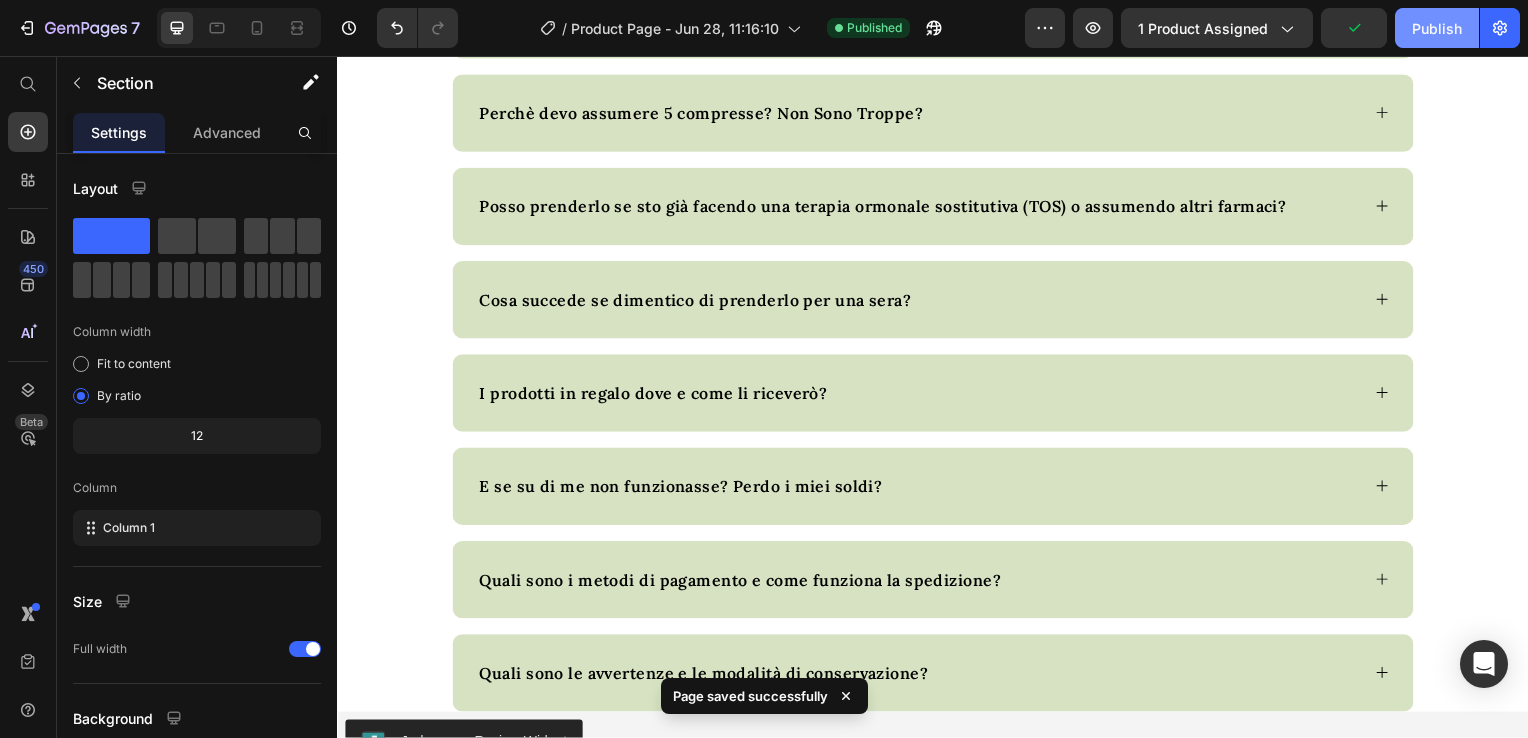 click on "Publish" at bounding box center (1437, 28) 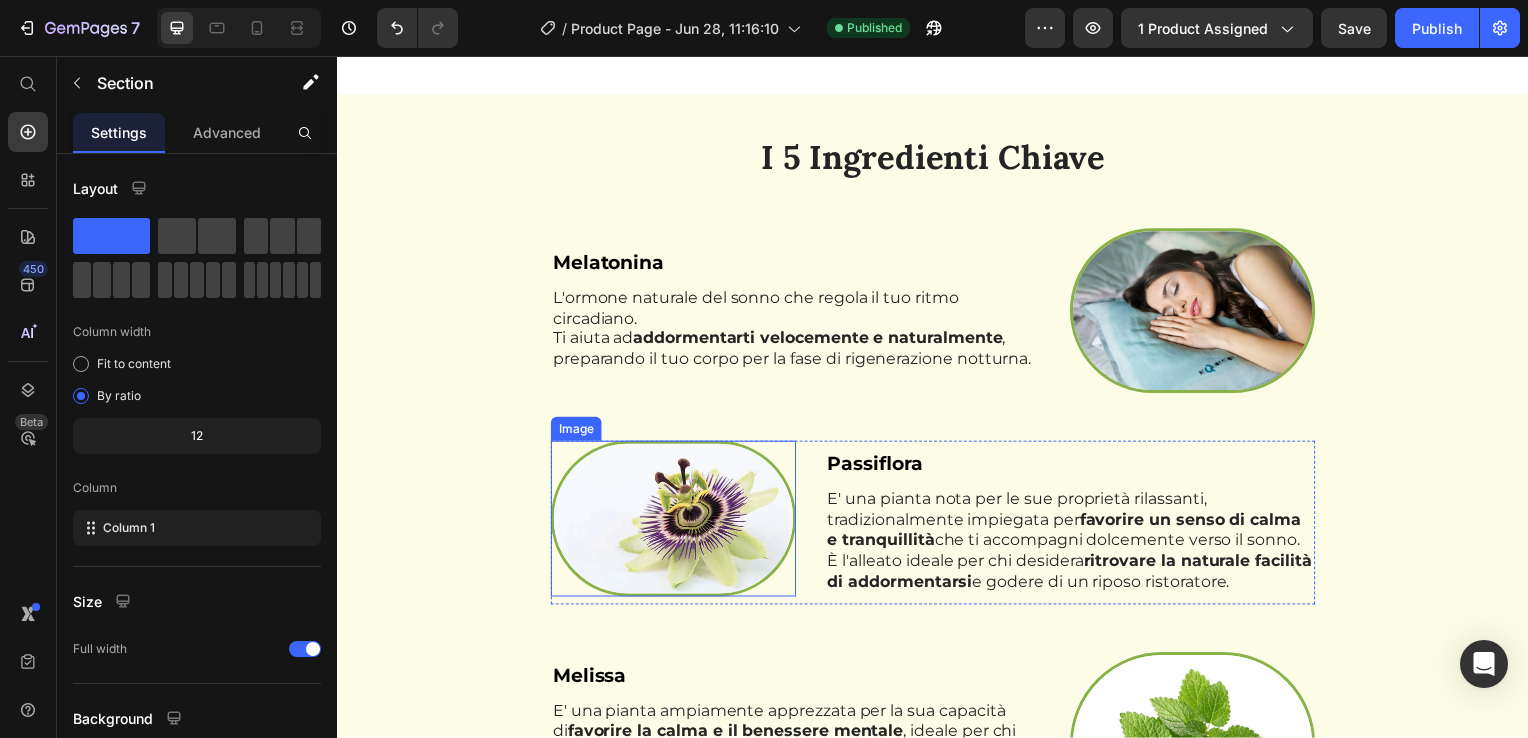 scroll, scrollTop: 5154, scrollLeft: 0, axis: vertical 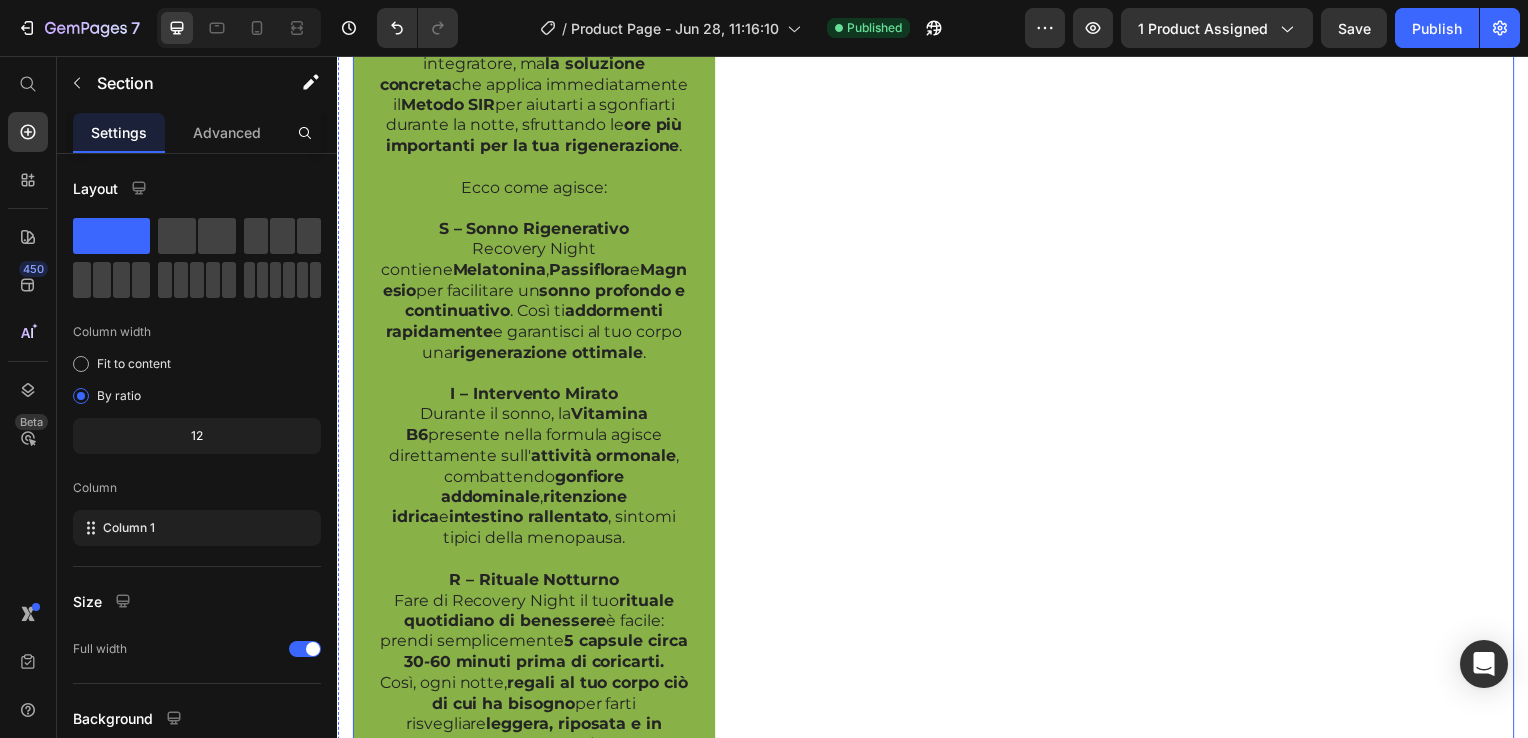 click on "Image Come  Recovery Night  Applica il  Metodo SIR  per Te Text Block Recovery Night  non è un semplice integratore, ma  la soluzione concreta  che applica immediatamente il  Metodo SIR  per aiutarti a sgonfiarti durante la notte, sfruttando le  ore più importanti per la tua rigenerazione . Ecco come agisce: S – Sonno Rigenerativo Recovery Night contiene  Melatonina ,  Passiflora  e  Magnesio  per facilitare un  sonno profondo e continuativo . Così ti  addormenti rapidamente  e garantisci al tuo corpo una  rigenerazione ottimale . I – Intervento Mirato Durante il sonno, la  Vitamina B6  presente nella formula agisce direttamente sull' attività ormonale , combattendo  gonfiore addominale ,  ritenzione idrica  e  intestino rallentato , sintomi tipici della menopausa. R – Rituale Notturno Fare di Recovery Night il tuo  rituale quotidiano di benessere  è facile: prendi semplicemente  5 capsule circa 30-60 minuti prima di coricarti. Così, ogni notte,  regali al tuo corpo ciò di cui ha bisogno Row" at bounding box center [937, 184] 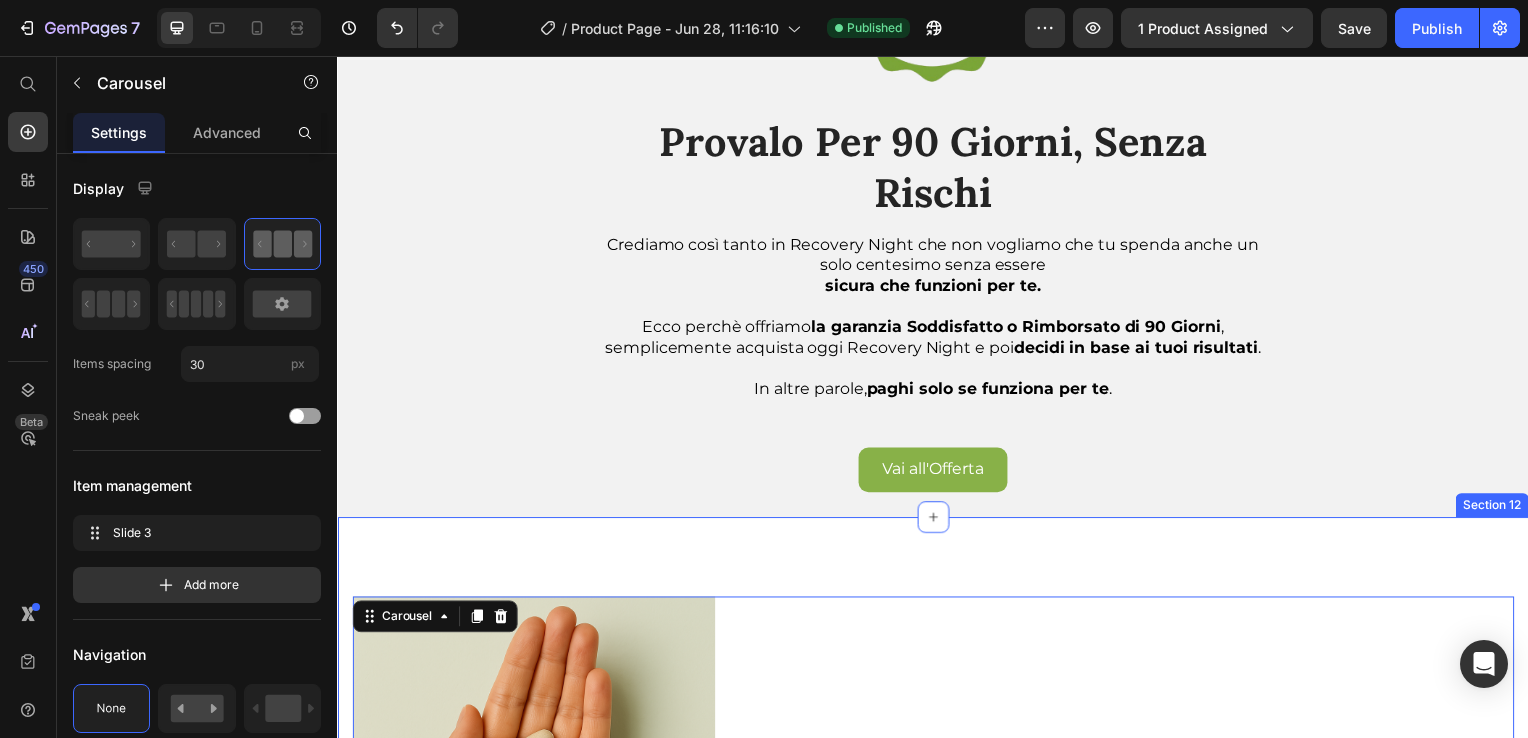 scroll, scrollTop: 3754, scrollLeft: 0, axis: vertical 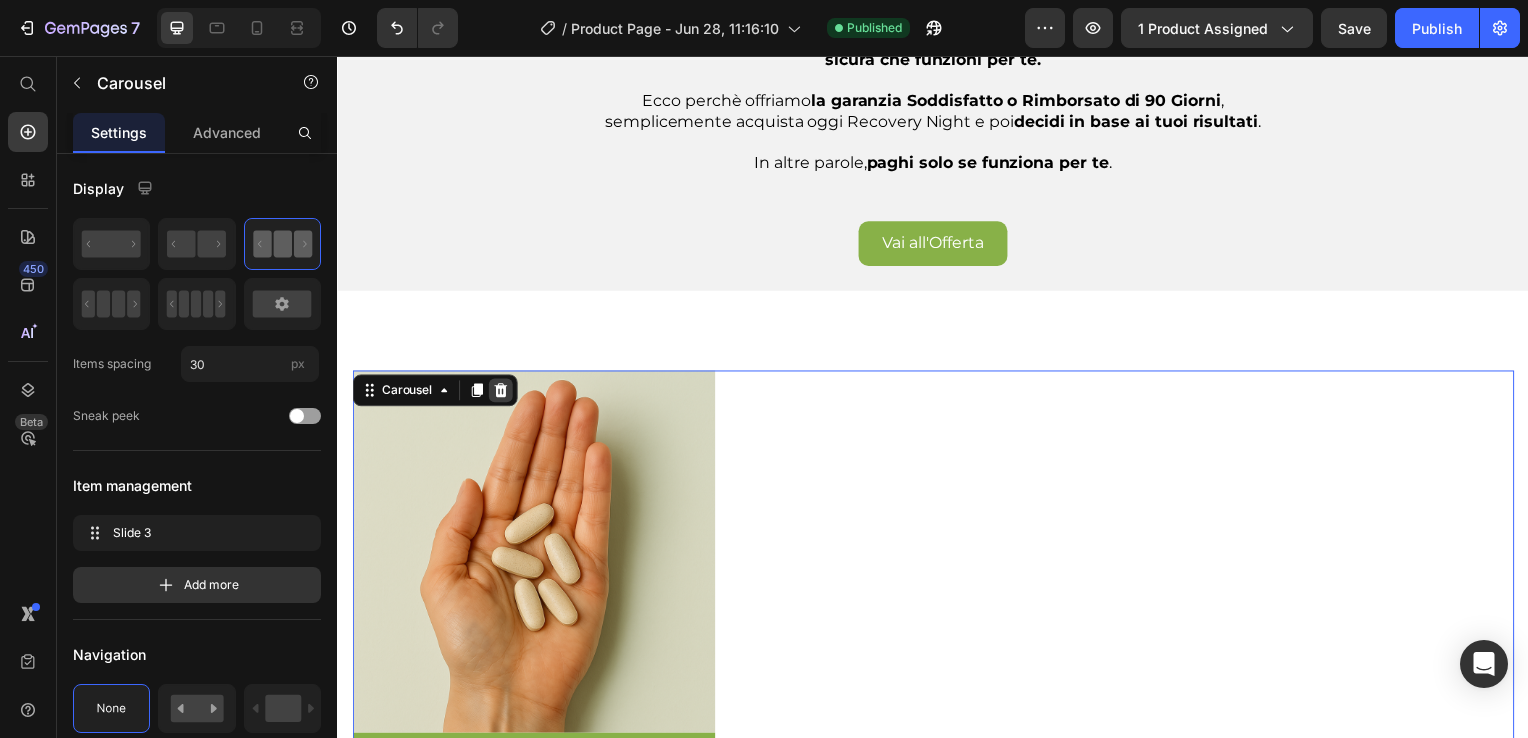 click 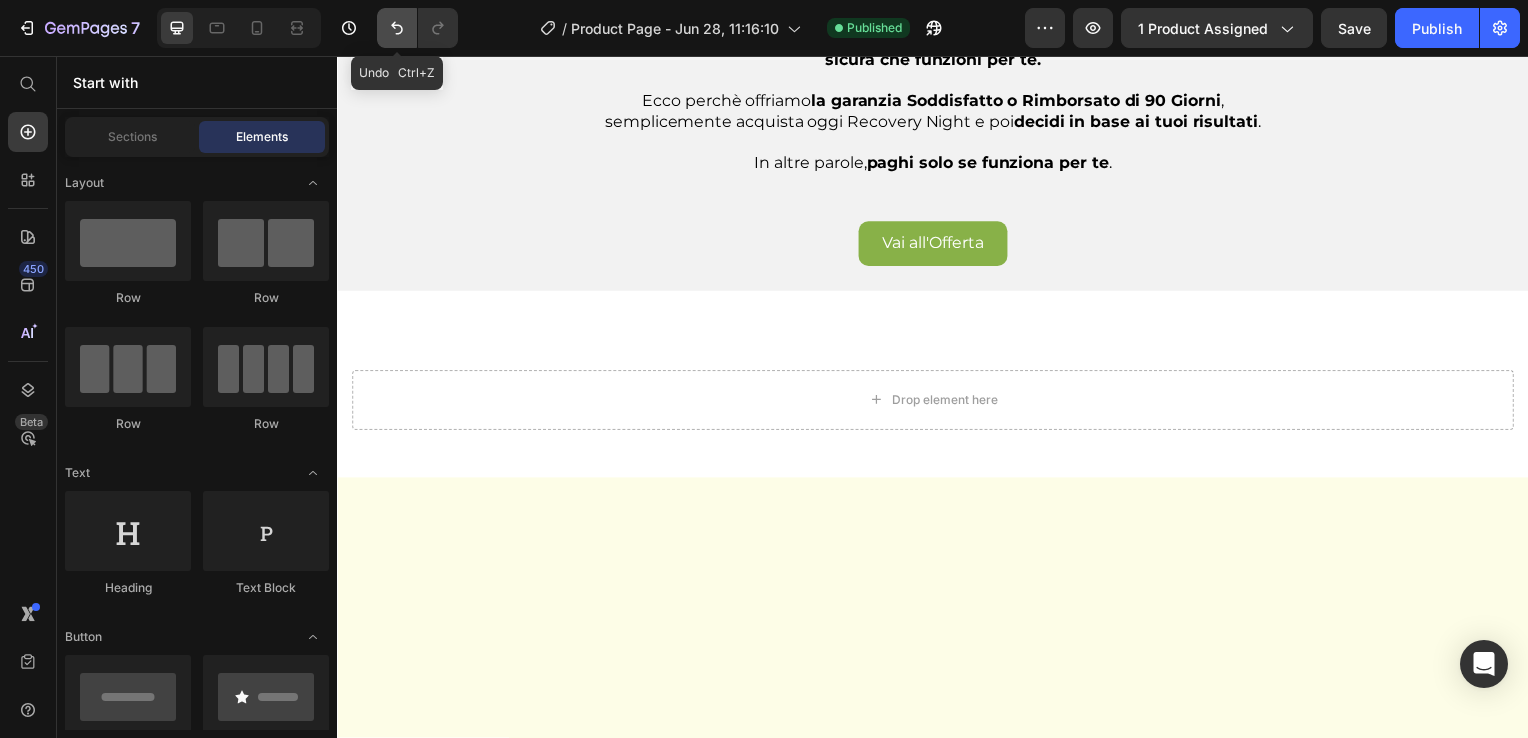 drag, startPoint x: 390, startPoint y: 41, endPoint x: 57, endPoint y: 31, distance: 333.15012 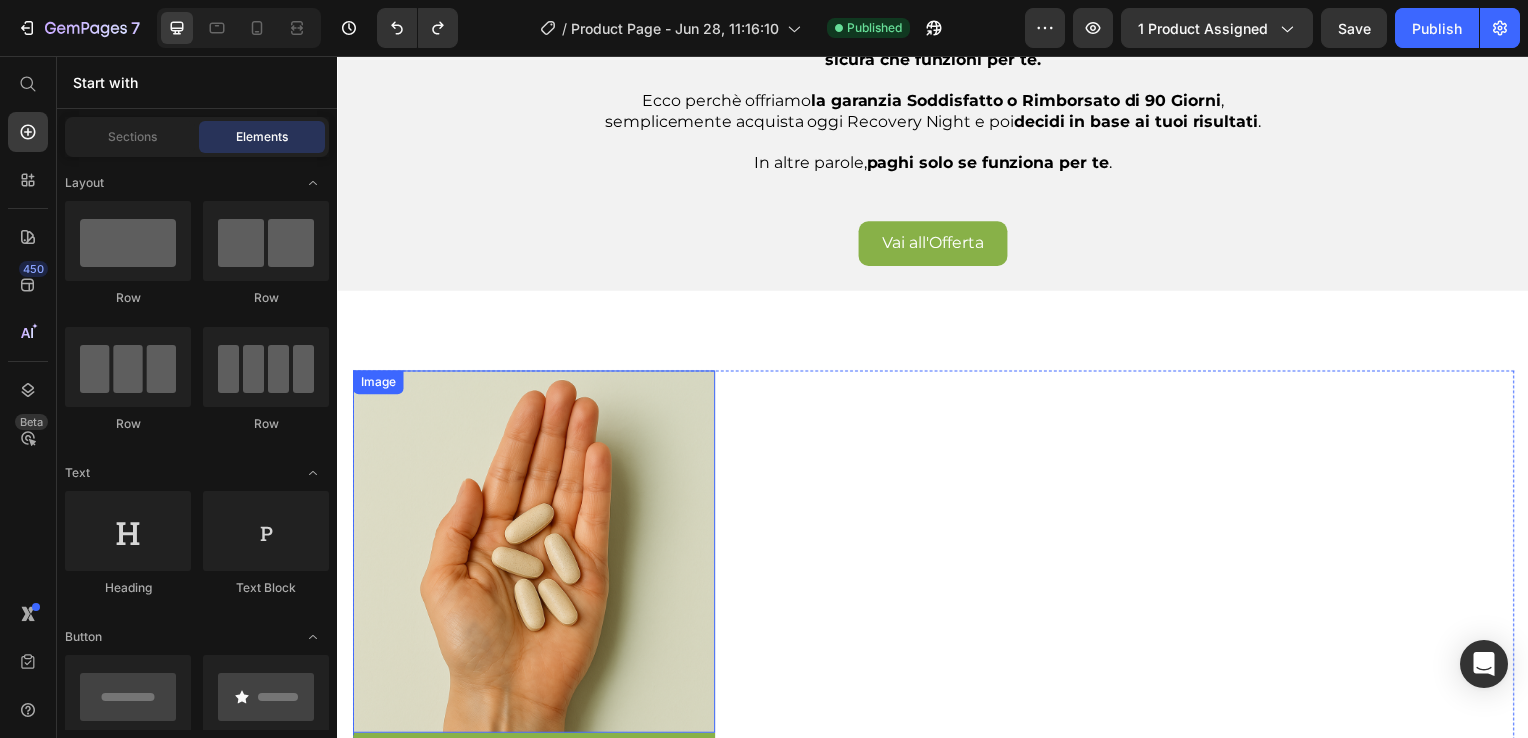 click at bounding box center [534, 555] 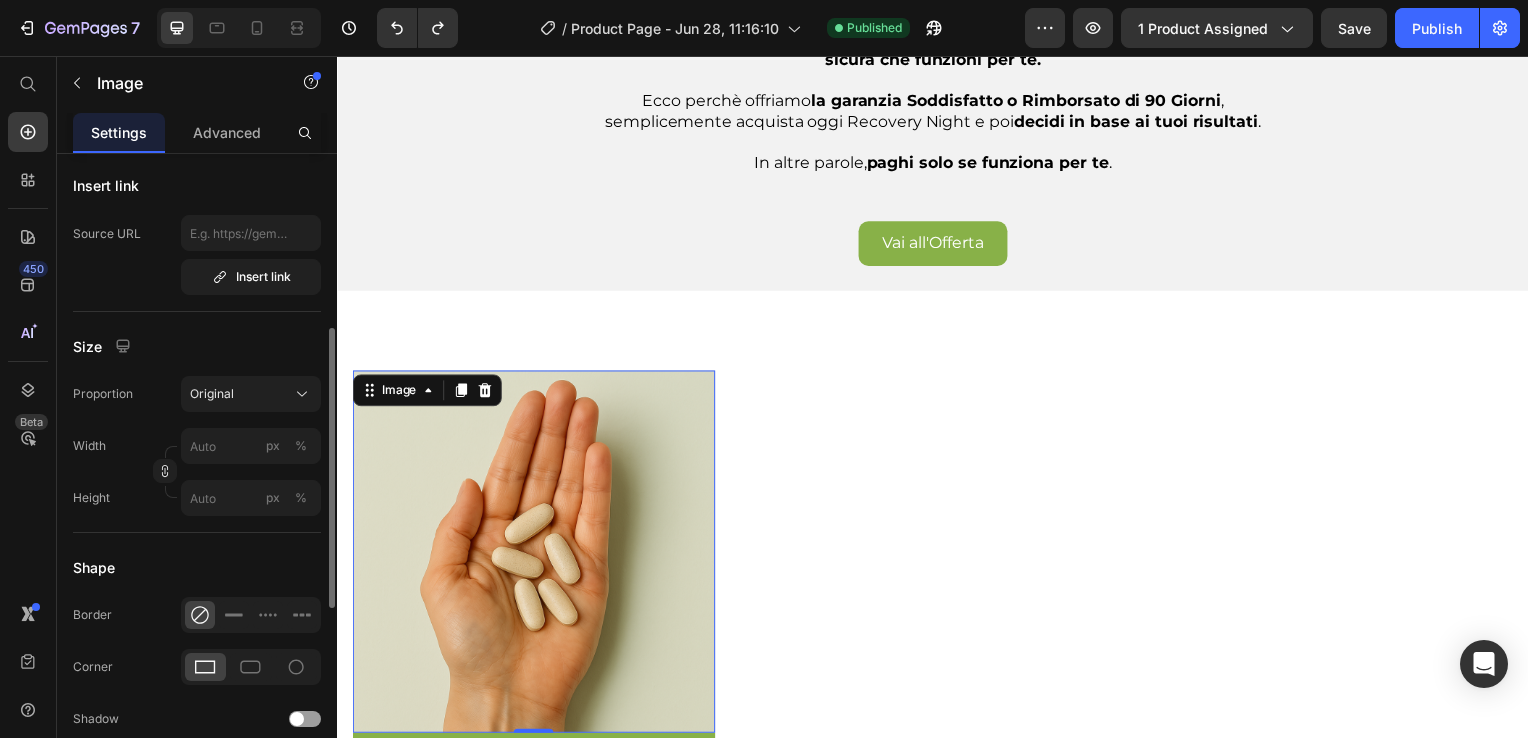 scroll, scrollTop: 500, scrollLeft: 0, axis: vertical 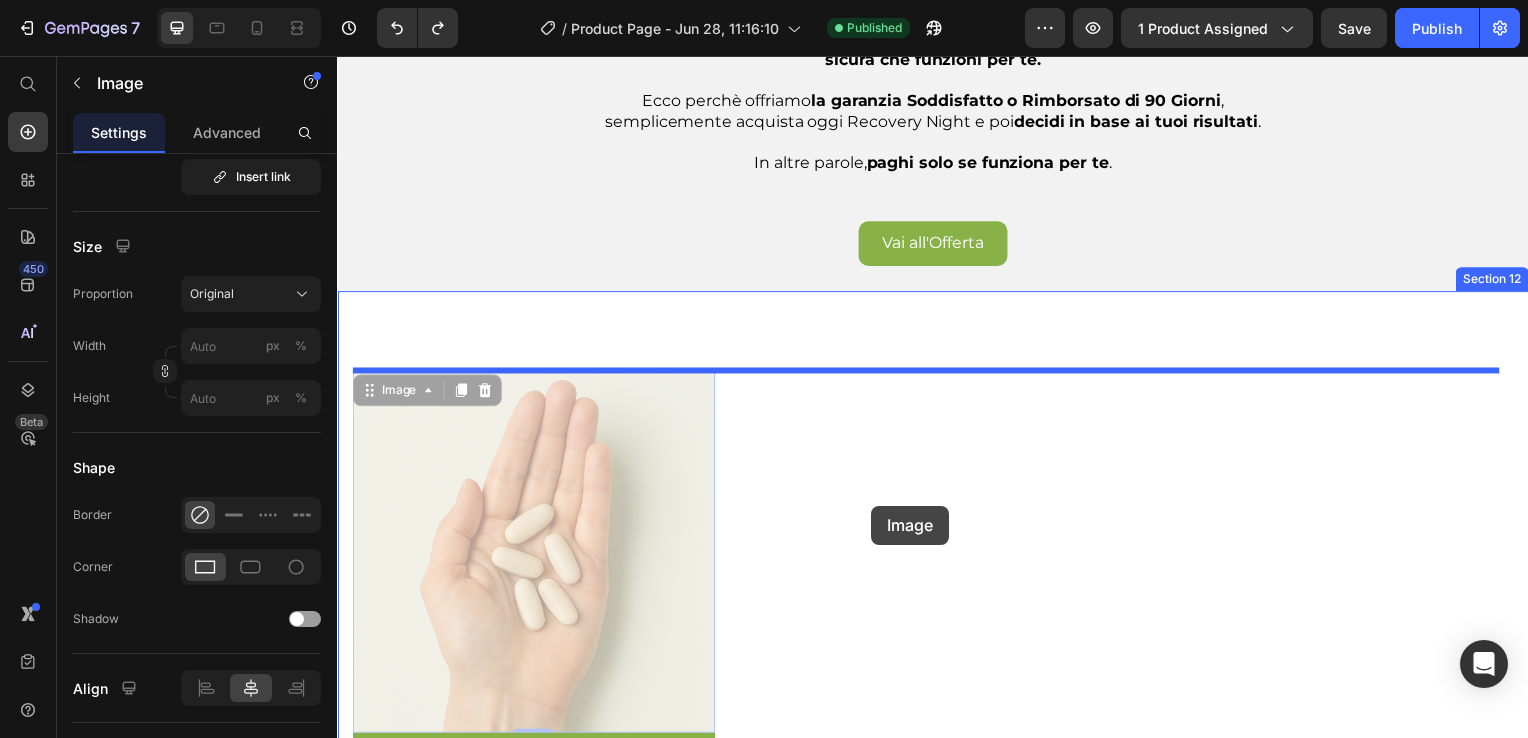 drag, startPoint x: 540, startPoint y: 523, endPoint x: 875, endPoint y: 509, distance: 335.29242 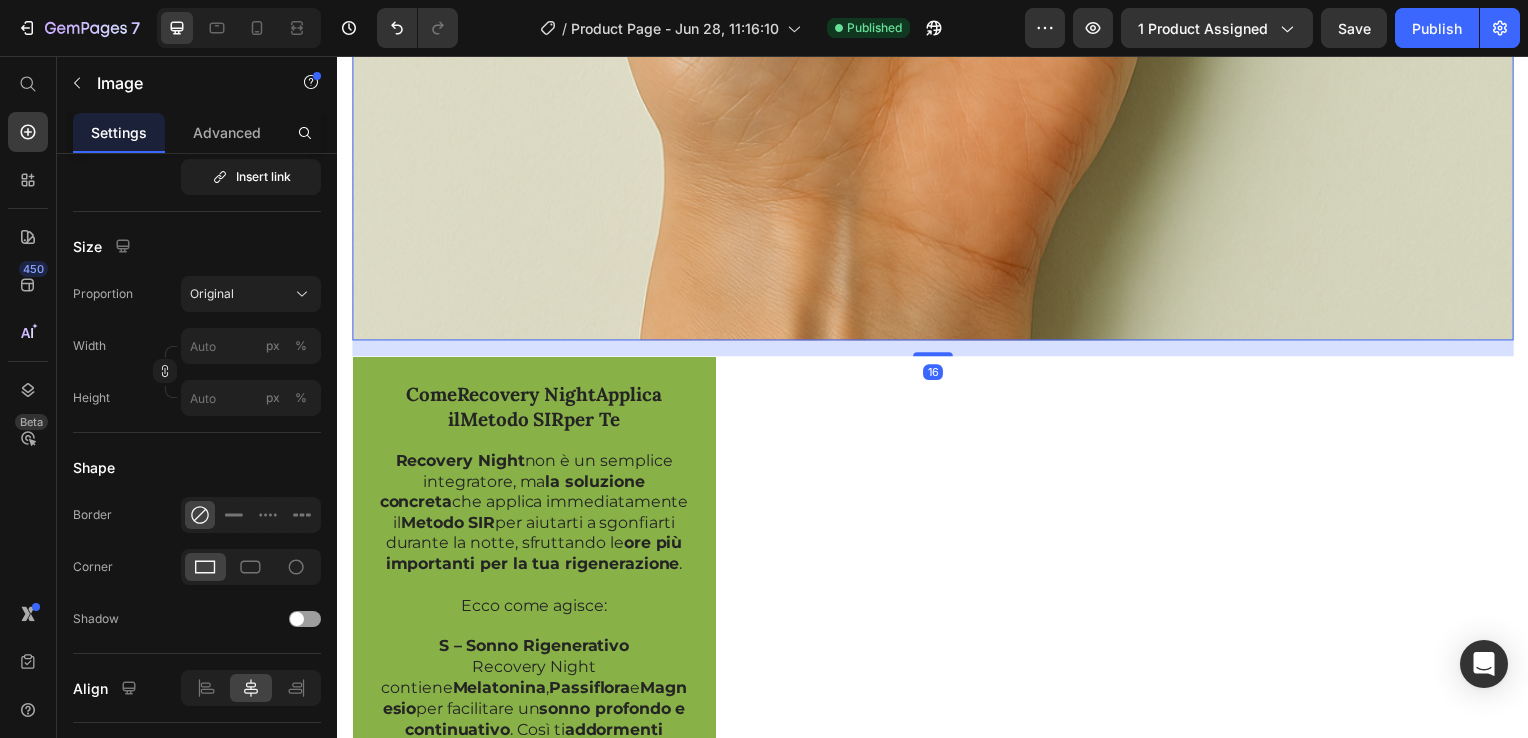 scroll, scrollTop: 5054, scrollLeft: 0, axis: vertical 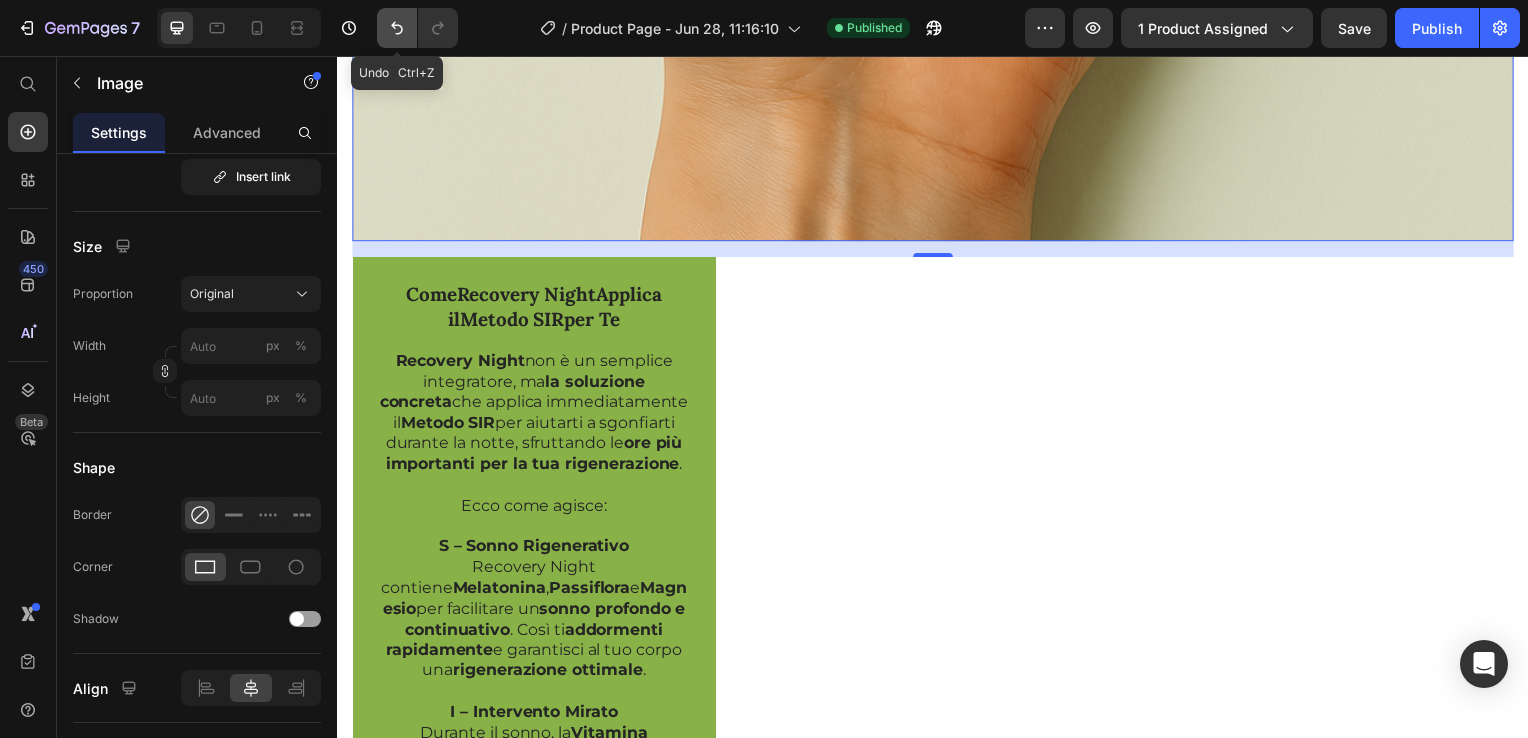 click 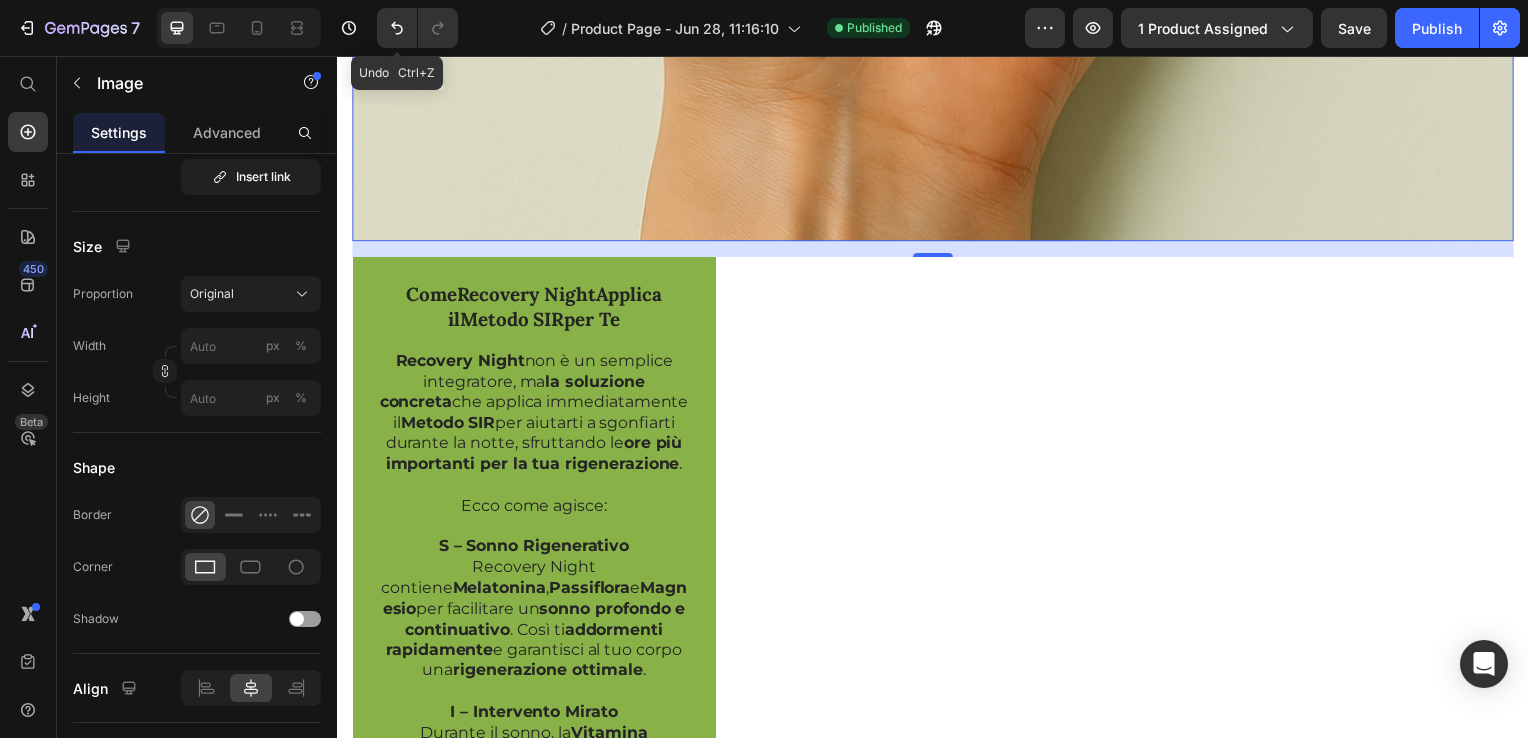 scroll, scrollTop: 4248, scrollLeft: 0, axis: vertical 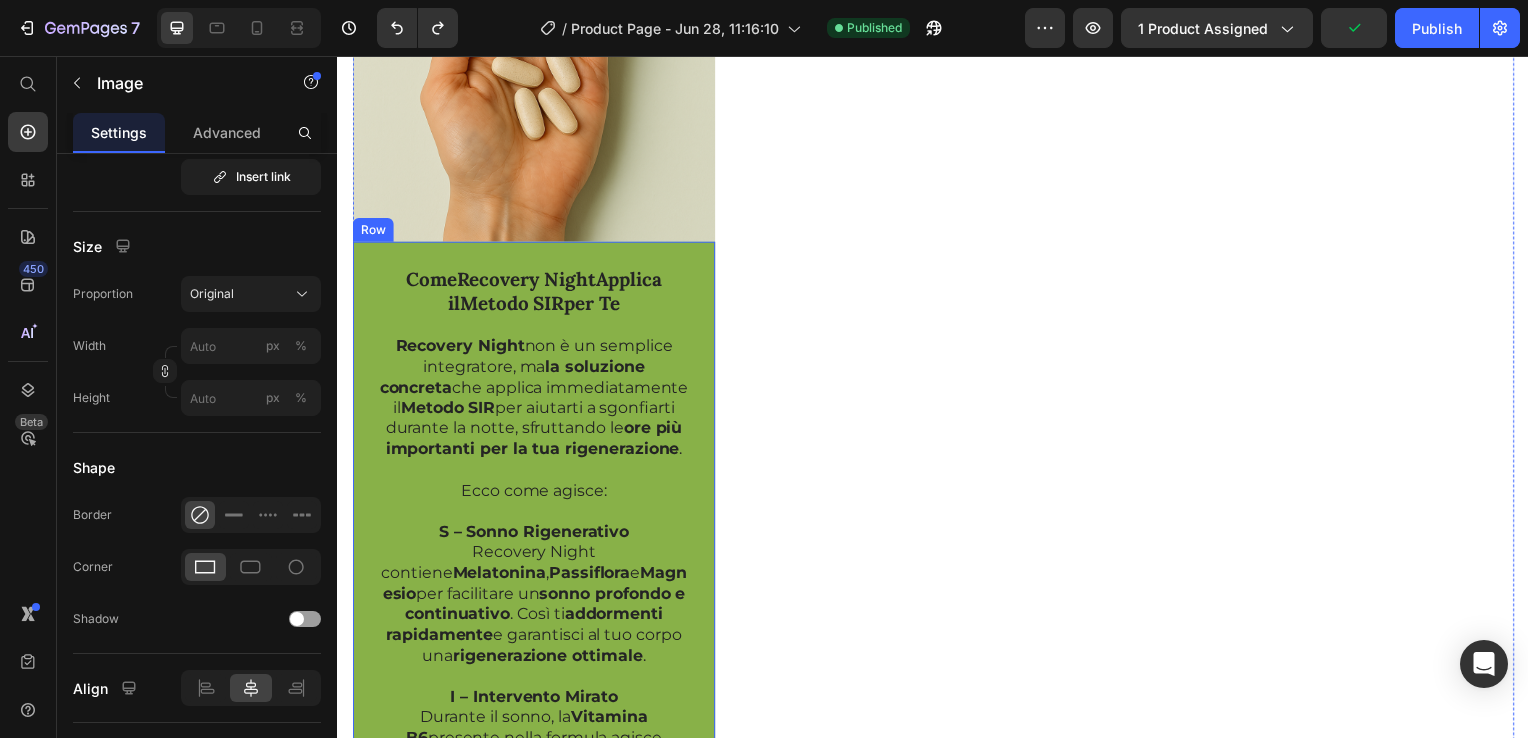 click on "Come  Recovery Night  Applica il  Metodo SIR  per Te Text Block Recovery Night  non è un semplice integratore, ma  la soluzione concreta  che applica immediatamente il  Metodo SIR  per aiutarti a sgonfiarti durante la notte, sfruttando le  ore più importanti per la tua rigenerazione . Ecco come agisce: S – Sonno Rigenerativo Recovery Night contiene  Melatonina ,  Passiflora  e  Magnesio  per facilitare un  sonno profondo e continuativo . Così ti  addormenti rapidamente  e garantisci al tuo corpo una  rigenerazione ottimale . I – Intervento Mirato Durante il sonno, la  Vitamina B6  presente nella formula agisce direttamente sull' attività ormonale , combattendo  gonfiore addominale ,  ritenzione idrica  e  intestino rallentato , sintomi tipici della menopausa. R – Rituale Notturno Fare di Recovery Night il tuo  rituale quotidiano di benessere  è facile: prendi semplicemente  5 capsule circa 30-60 minuti prima di coricarti. Così, ogni notte,  regali al tuo corpo ciò di cui ha bisogno Text Block Row" at bounding box center [534, 672] 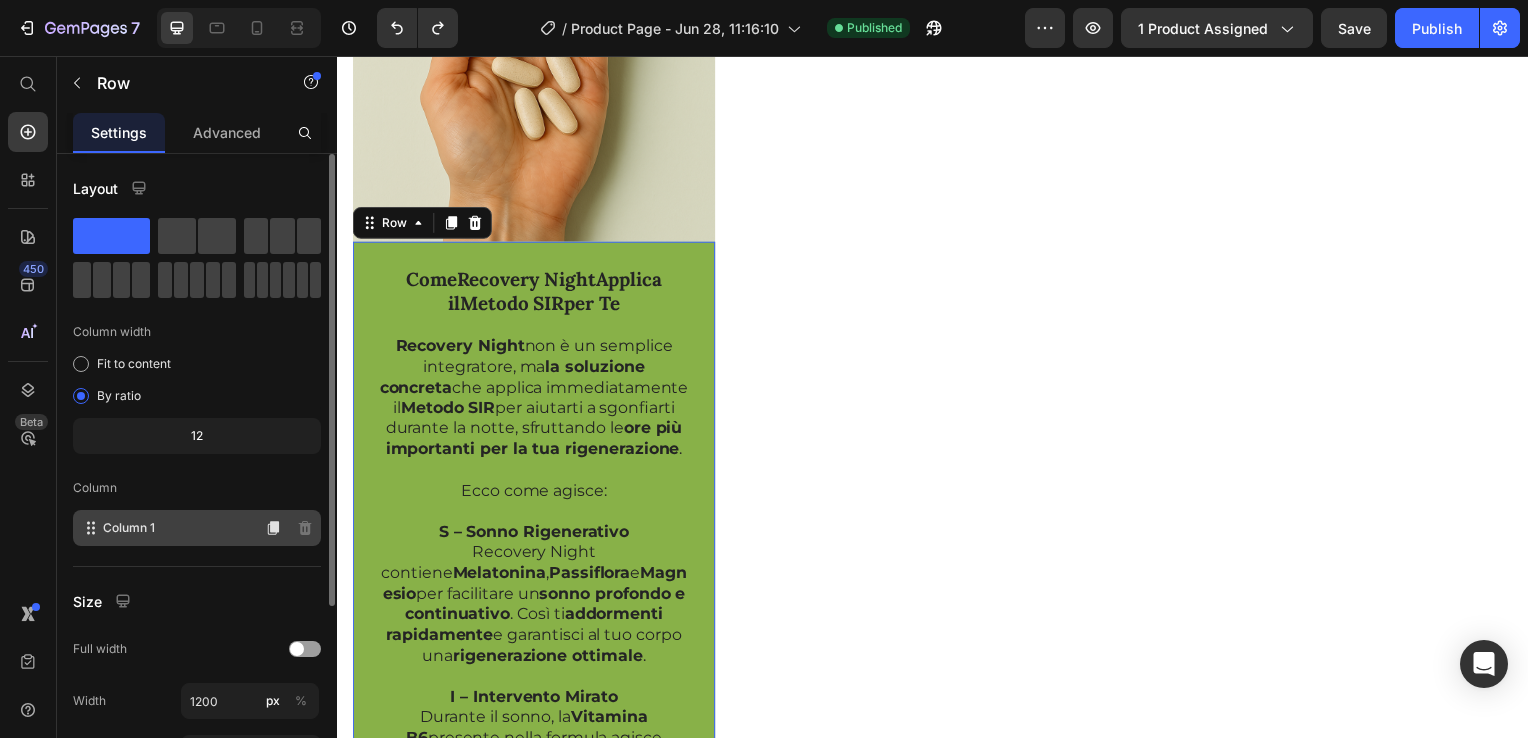 scroll, scrollTop: 268, scrollLeft: 0, axis: vertical 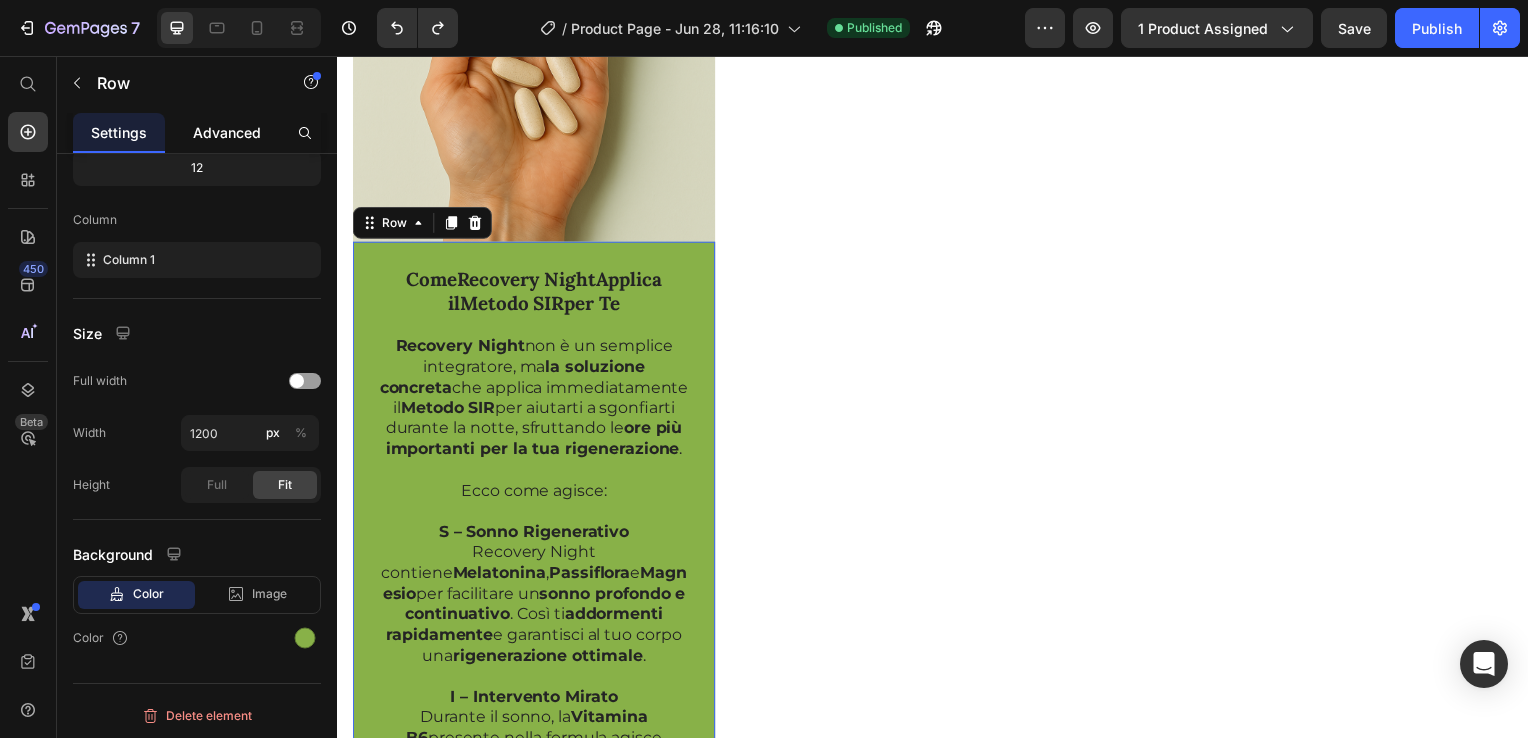 click on "Advanced" at bounding box center (227, 132) 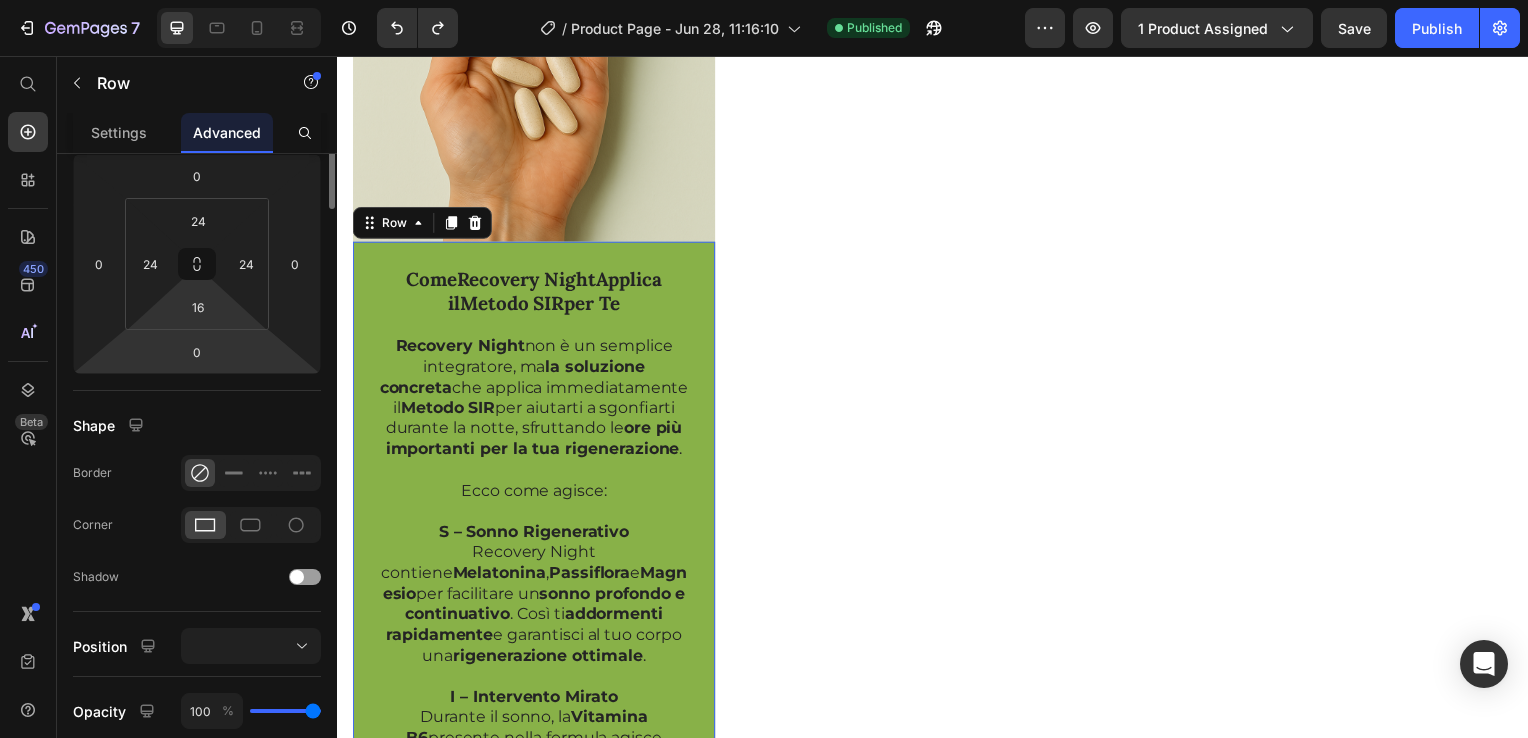 scroll, scrollTop: 0, scrollLeft: 0, axis: both 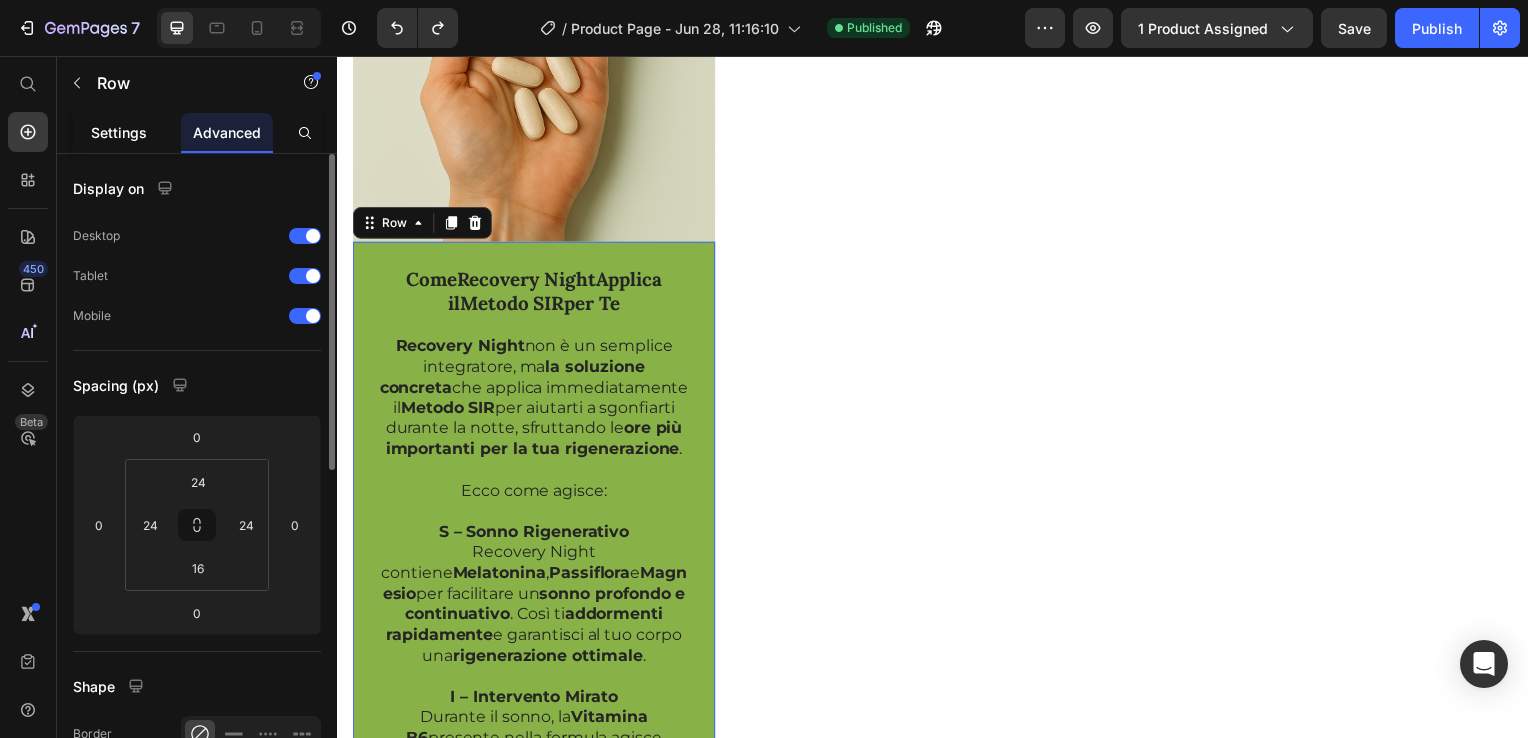 click on "Settings" at bounding box center (119, 132) 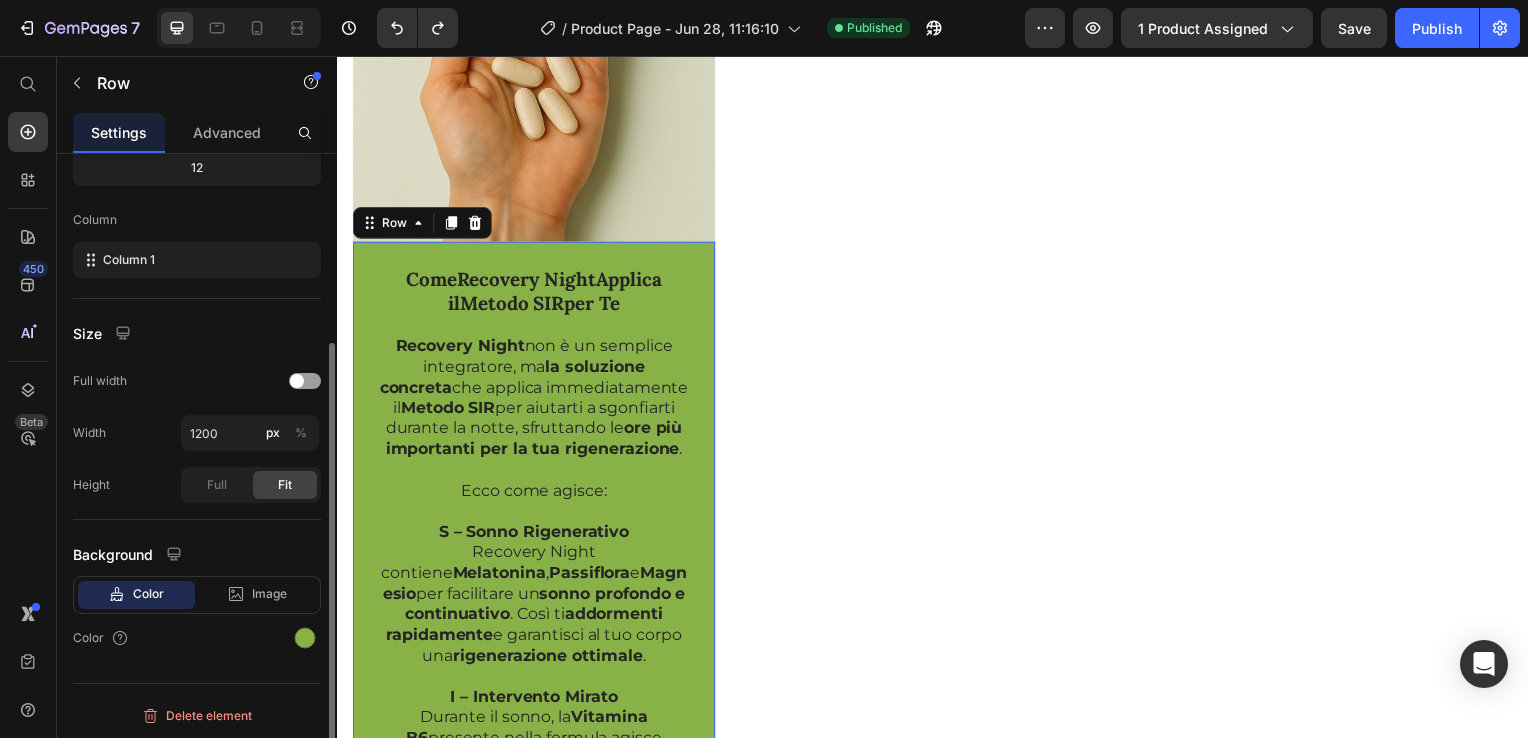 scroll, scrollTop: 0, scrollLeft: 0, axis: both 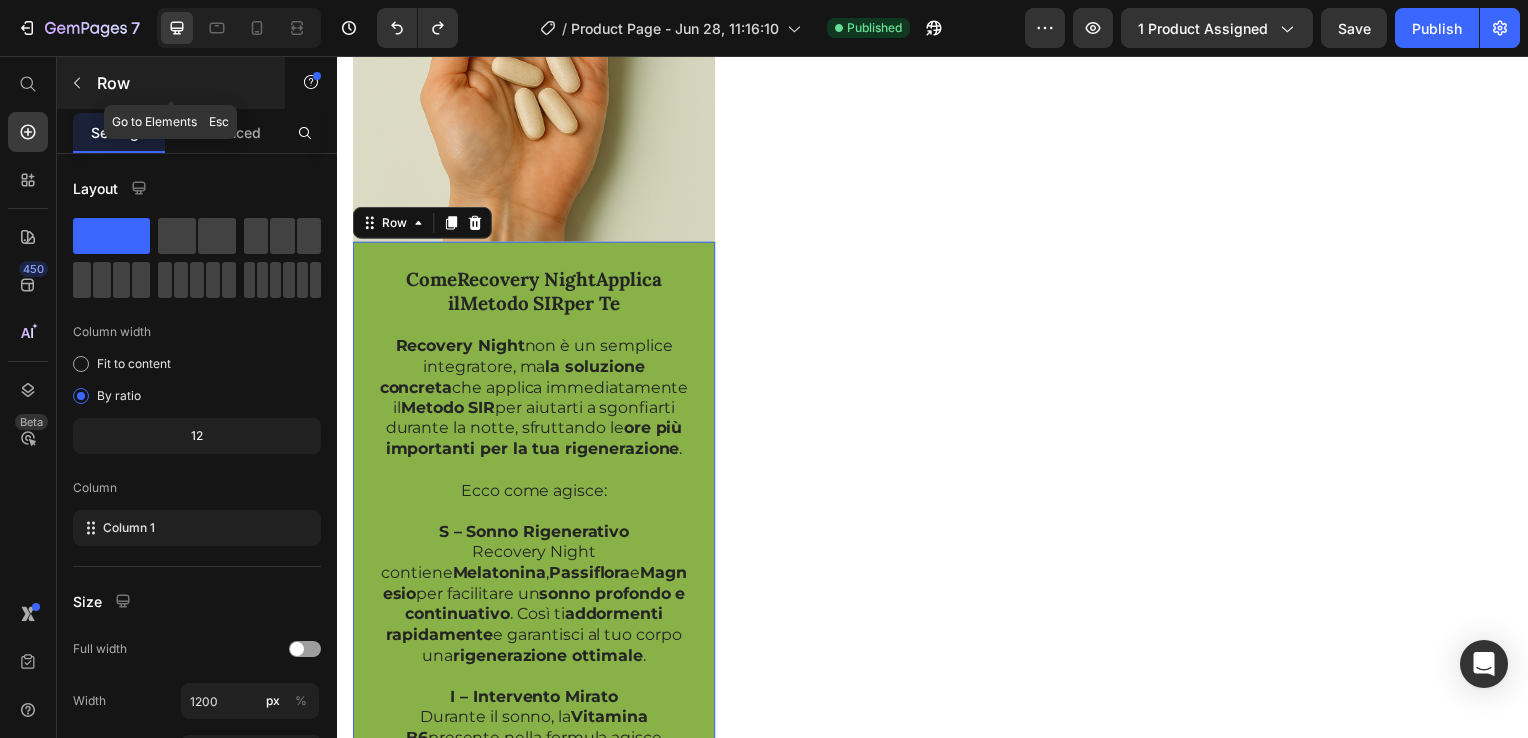 click 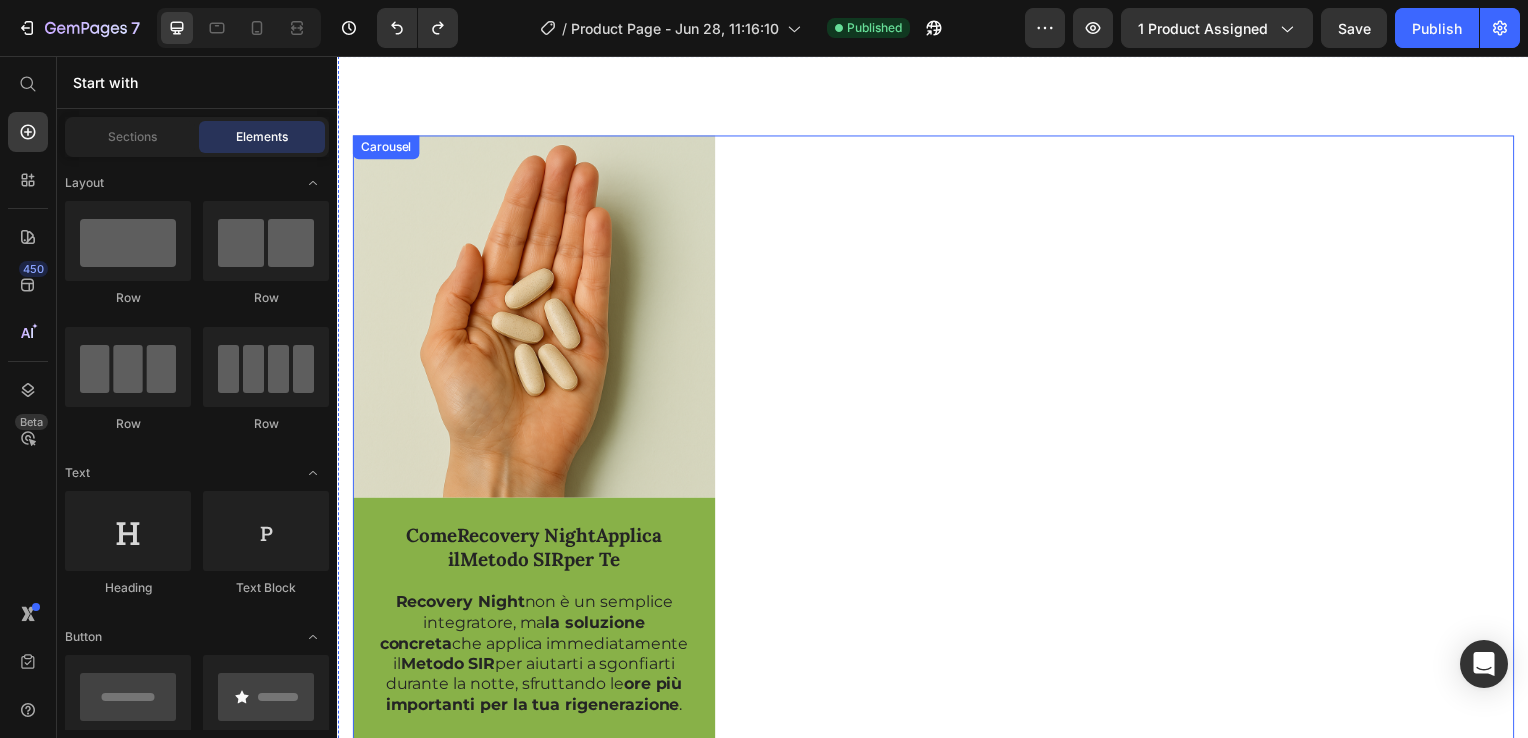 scroll, scrollTop: 3848, scrollLeft: 0, axis: vertical 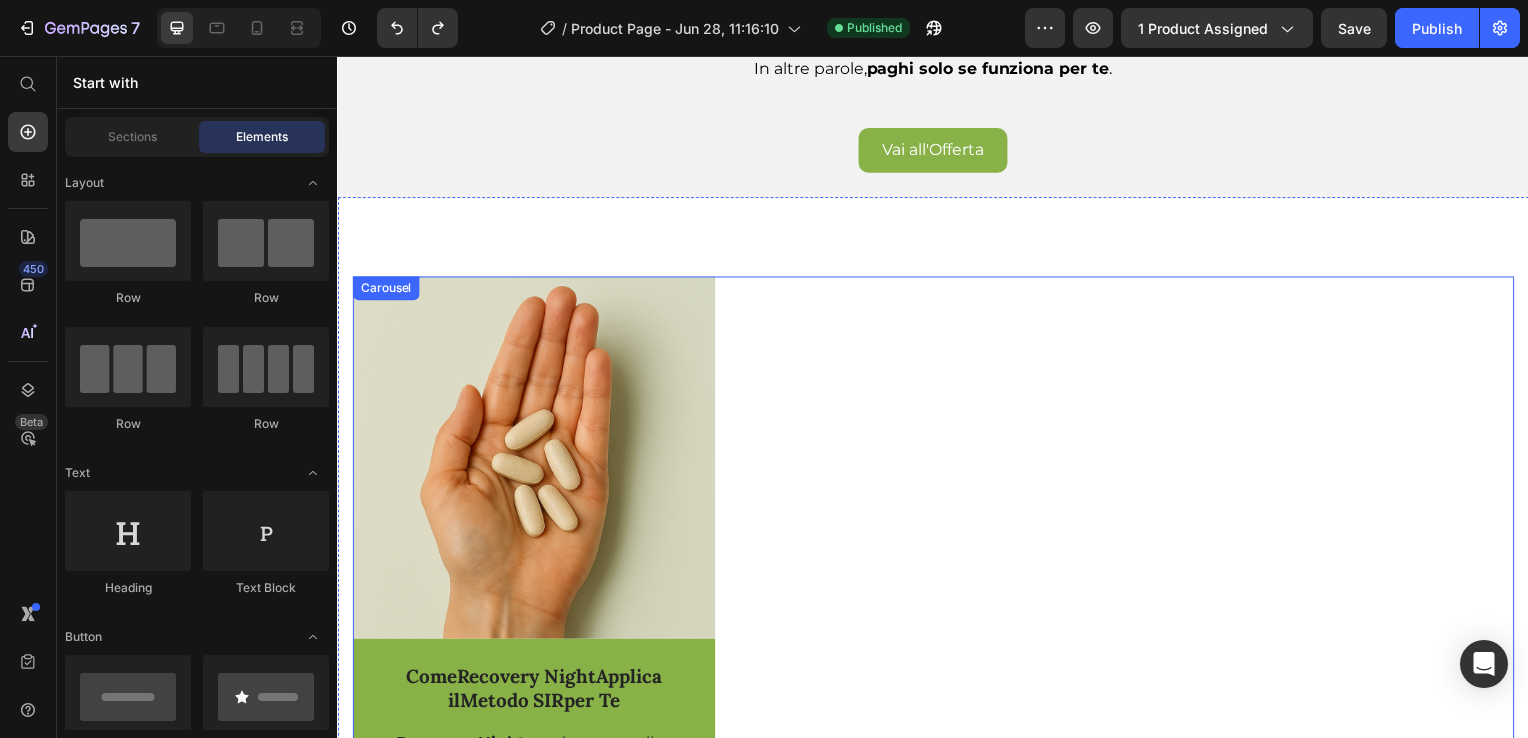 click on "Image Come  Recovery Night  Applica il  Metodo SIR  per Te Text Block Recovery Night  non è un semplice integratore, ma  la soluzione concreta  che applica immediatamente il  Metodo SIR  per aiutarti a sgonfiarti durante la notte, sfruttando le  ore più importanti per la tua rigenerazione . Ecco come agisce: S – Sonno Rigenerativo Recovery Night contiene  Melatonina ,  Passiflora  e  Magnesio  per facilitare un  sonno profondo e continuativo . Così ti  addormenti rapidamente  e garantisci al tuo corpo una  rigenerazione ottimale . I – Intervento Mirato Durante il sonno, la  Vitamina B6  presente nella formula agisce direttamente sull' attività ormonale , combattendo  gonfiore addominale ,  ritenzione idrica  e  intestino rallentato , sintomi tipici della menopausa. R – Rituale Notturno Fare di Recovery Night il tuo  rituale quotidiano di benessere  è facile: prendi semplicemente  5 capsule circa 30-60 minuti prima di coricarti. Così, ogni notte,  regali al tuo corpo ciò di cui ha bisogno Row" at bounding box center (937, 890) 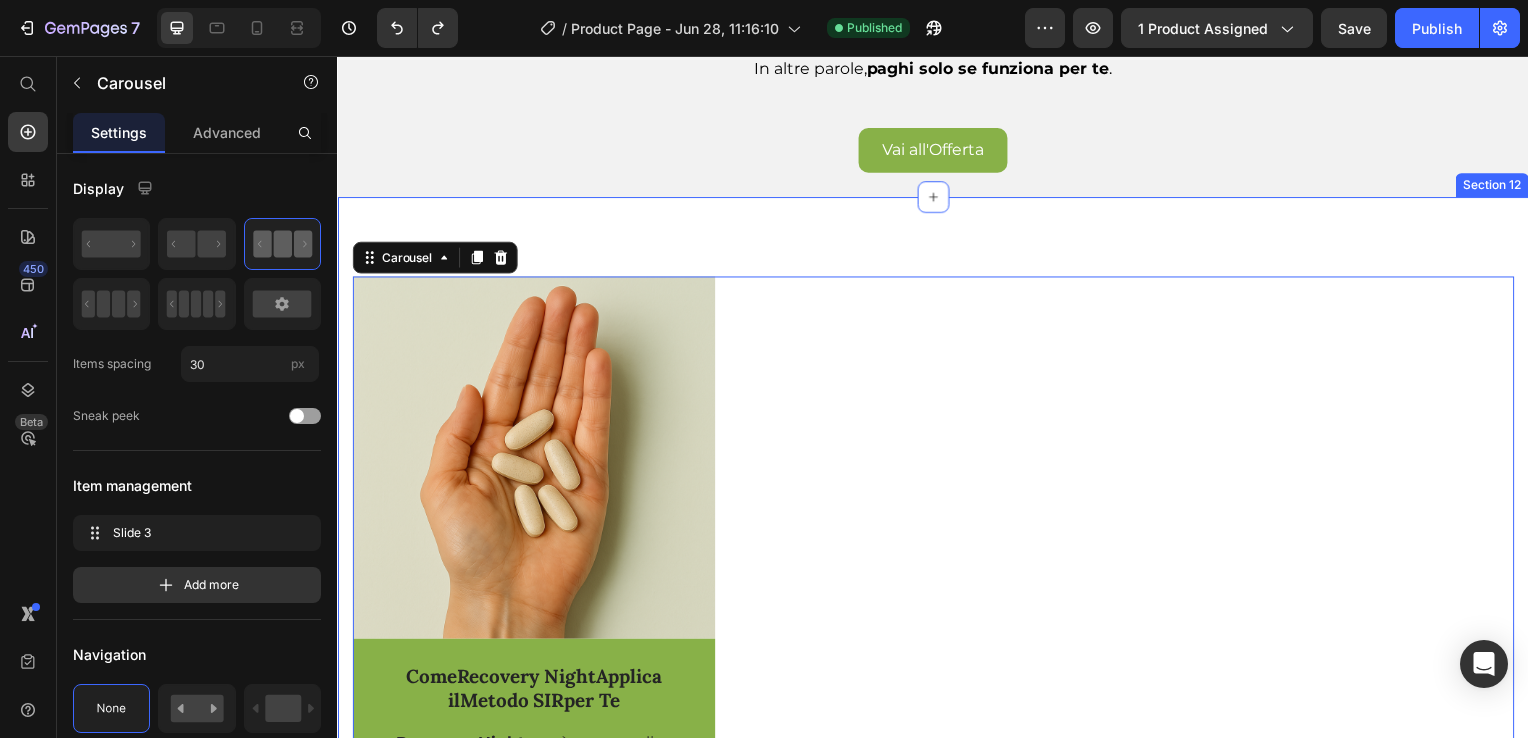 click on "Image Come  Recovery Night  Applica il  Metodo SIR  per Te Text Block Recovery Night  non è un semplice integratore, ma  la soluzione concreta  che applica immediatamente il  Metodo SIR  per aiutarti a sgonfiarti durante la notte, sfruttando le  ore più importanti per la tua rigenerazione . Ecco come agisce: S – Sonno Rigenerativo Recovery Night contiene  Melatonina ,  Passiflora  e  Magnesio  per facilitare un  sonno profondo e continuativo . Così ti  addormenti rapidamente  e garantisci al tuo corpo una  rigenerazione ottimale . I – Intervento Mirato Durante il sonno, la  Vitamina B6  presente nella formula agisce direttamente sull' attività ormonale , combattendo  gonfiore addominale ,  ritenzione idrica  e  intestino rallentato , sintomi tipici della menopausa. R – Rituale Notturno Fare di Recovery Night il tuo  rituale quotidiano di benessere  è facile: prendi semplicemente  5 capsule circa 30-60 minuti prima di coricarti. Così, ogni notte,  regali al tuo corpo ciò di cui ha bisogno Row   32" at bounding box center [937, 890] 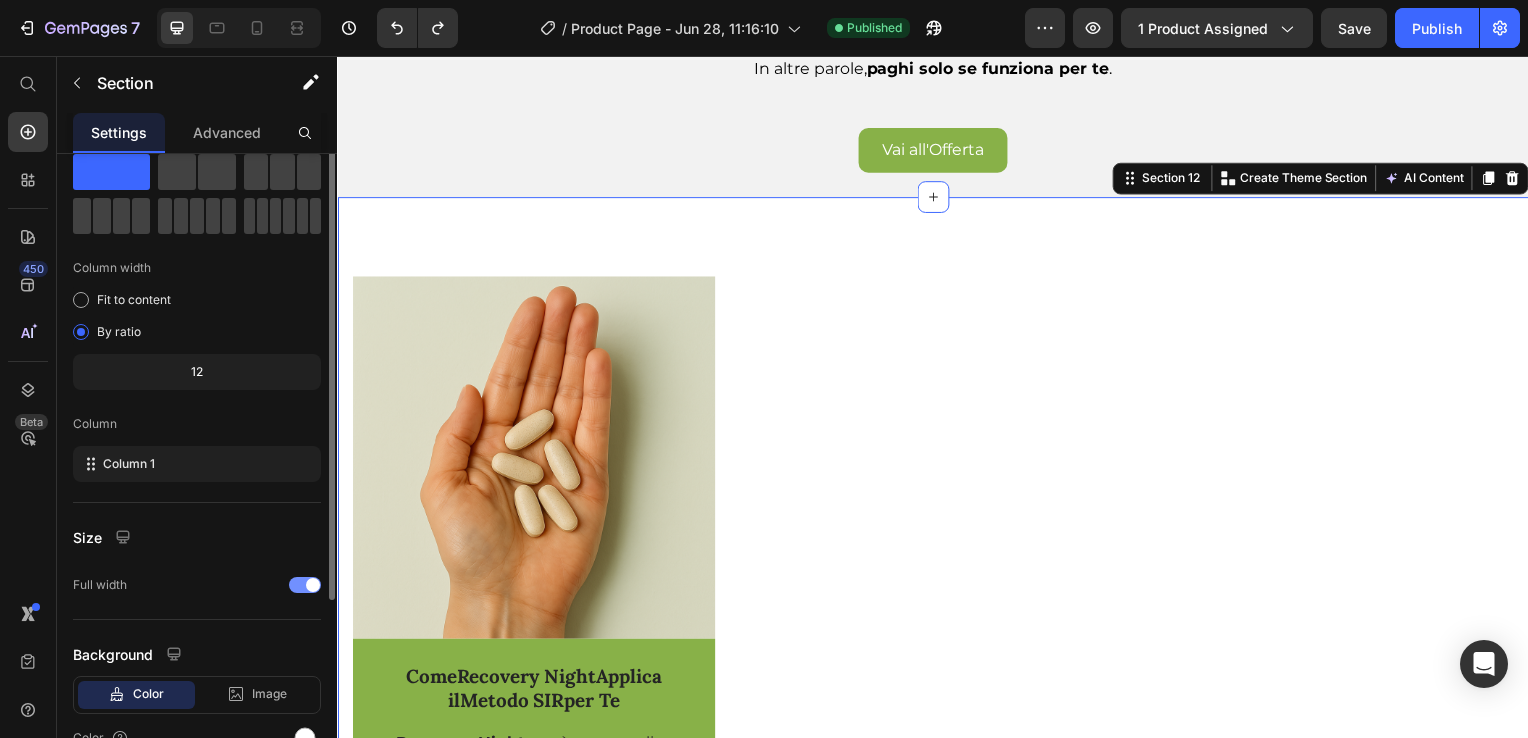 scroll, scrollTop: 0, scrollLeft: 0, axis: both 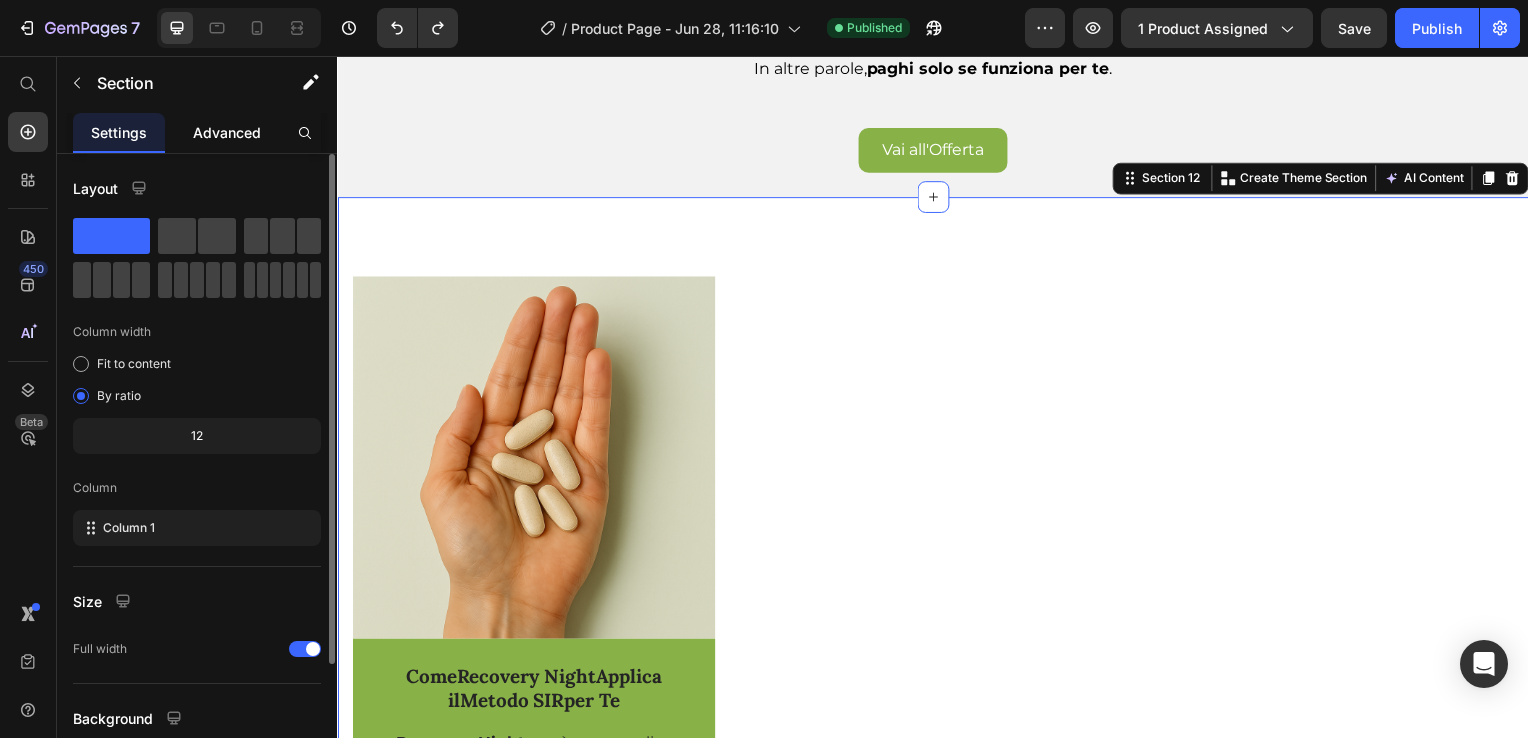 click on "Advanced" at bounding box center [227, 132] 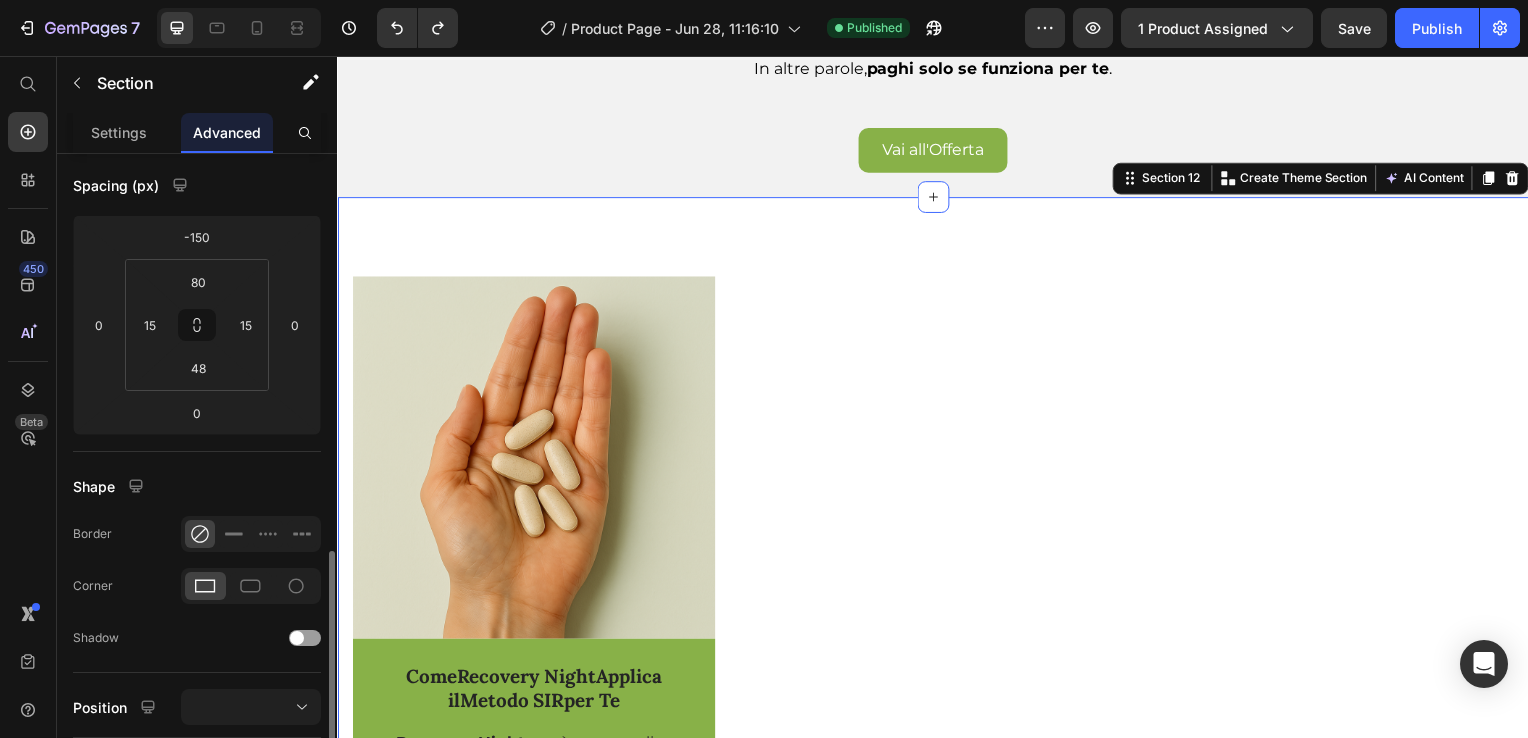 scroll, scrollTop: 400, scrollLeft: 0, axis: vertical 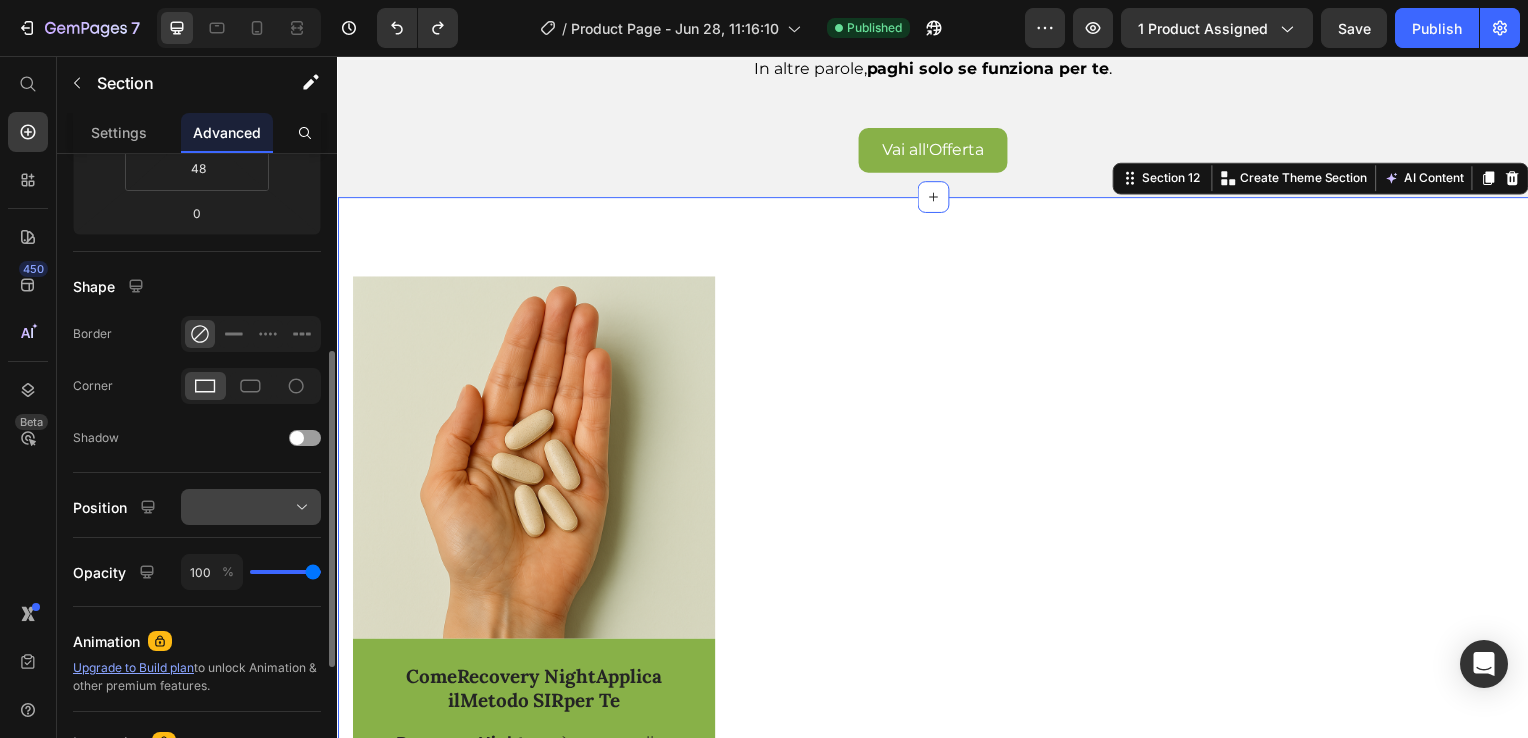 click at bounding box center [251, 507] 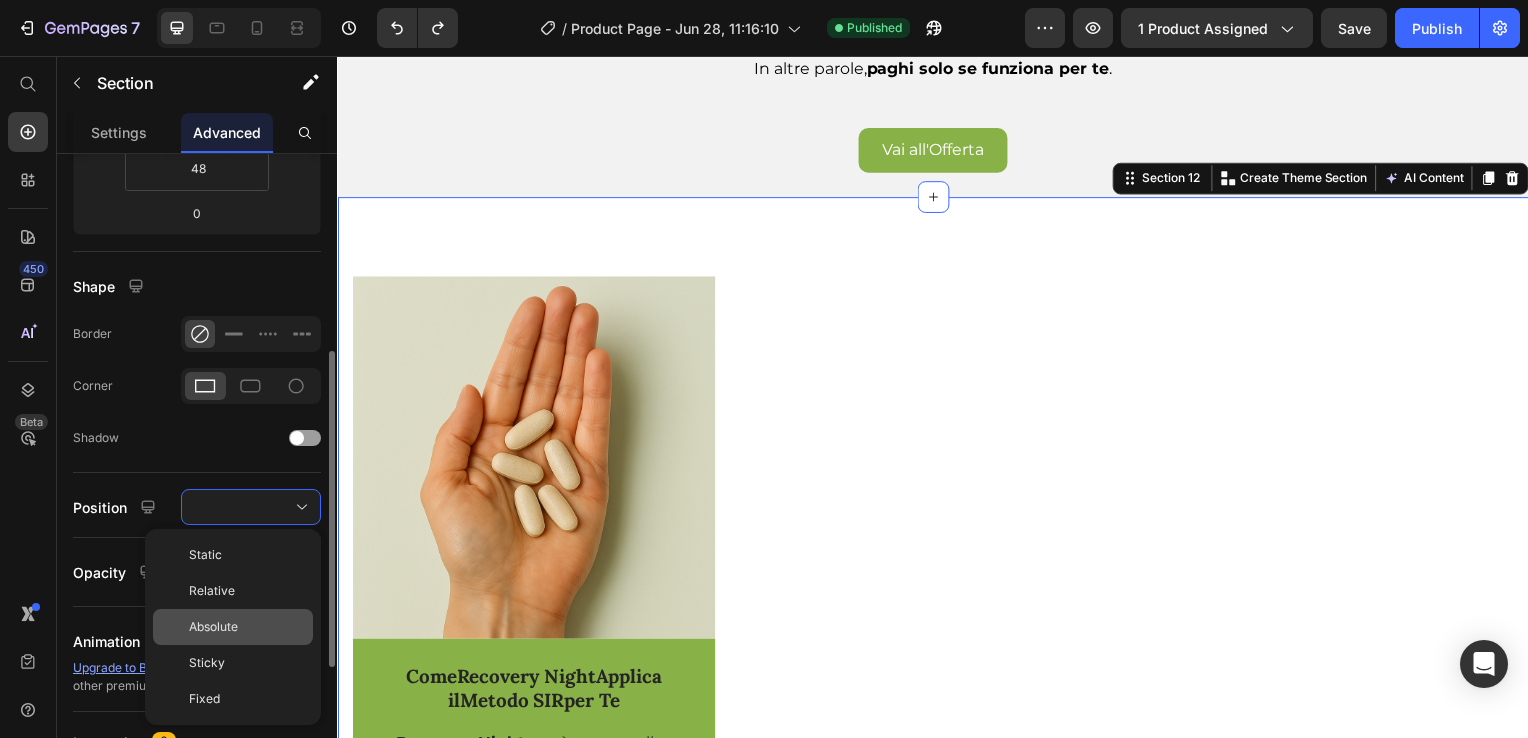 click on "Absolute" at bounding box center [247, 627] 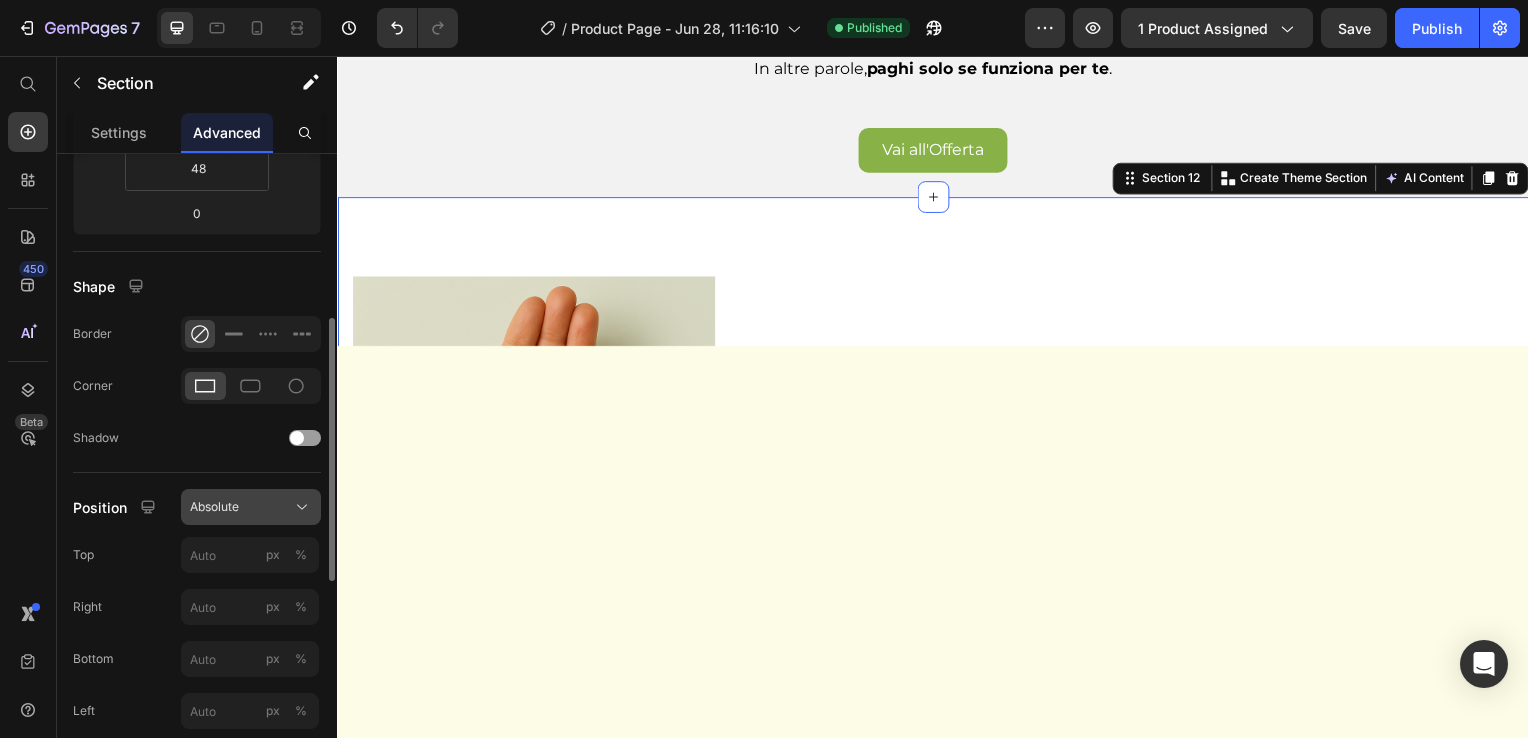 click on "Absolute" 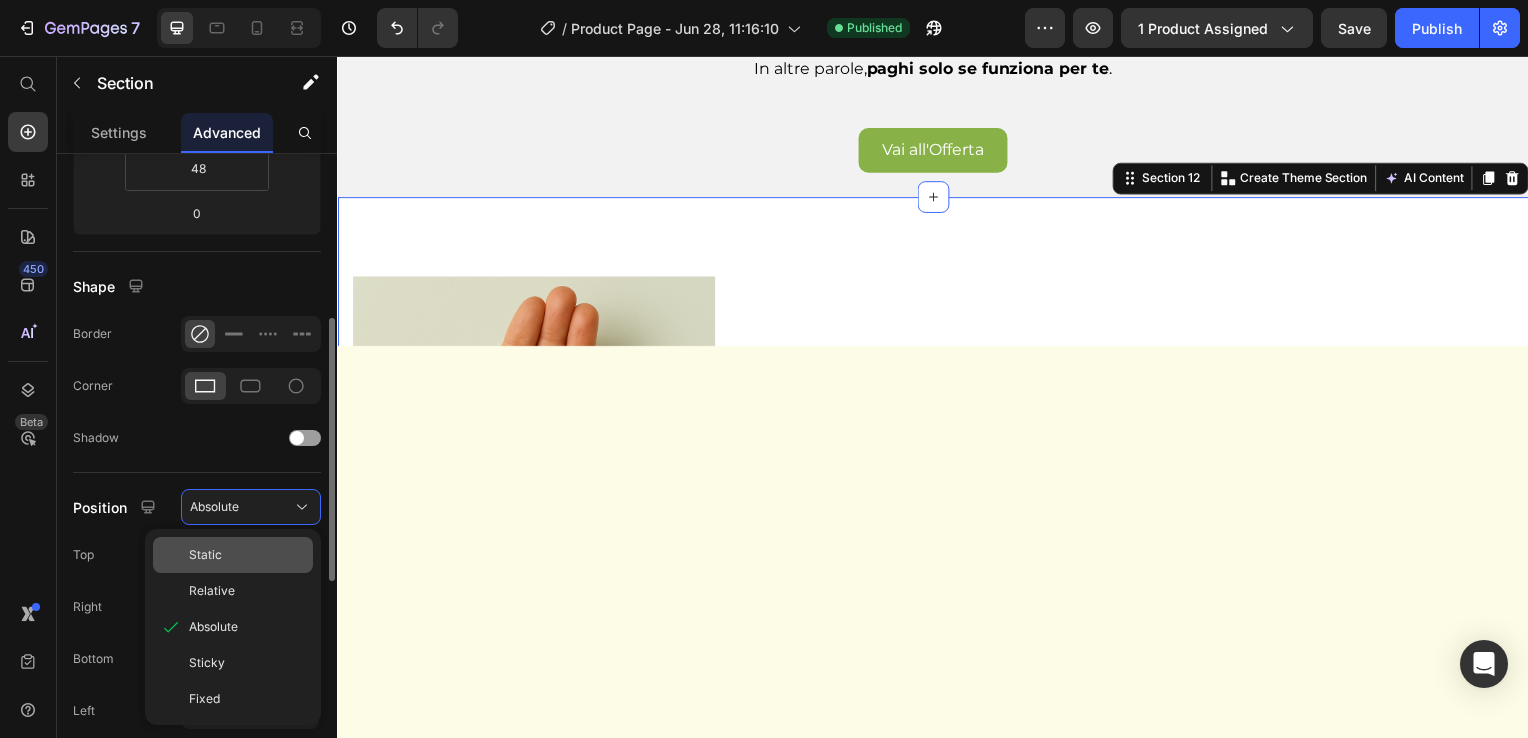click on "Static" at bounding box center [247, 555] 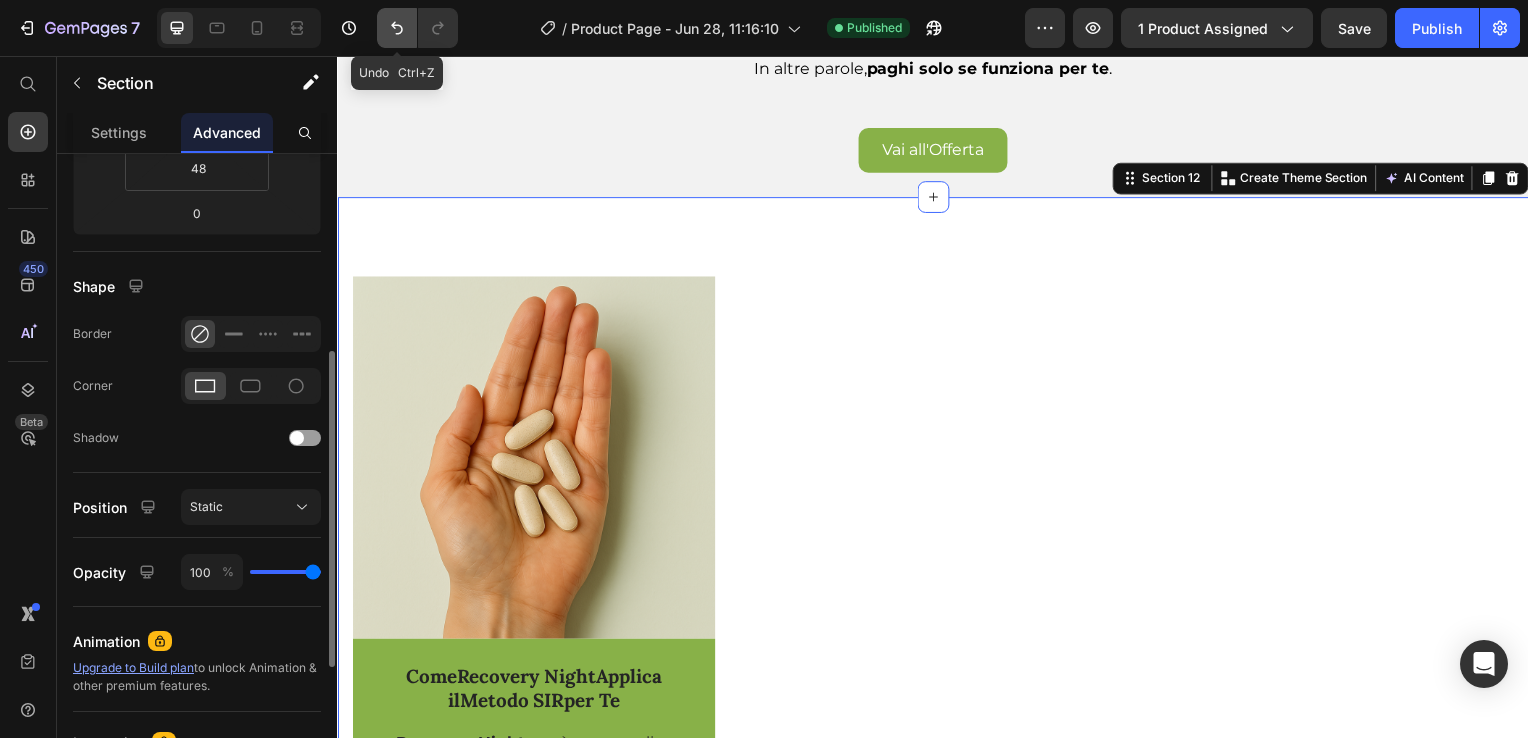 click 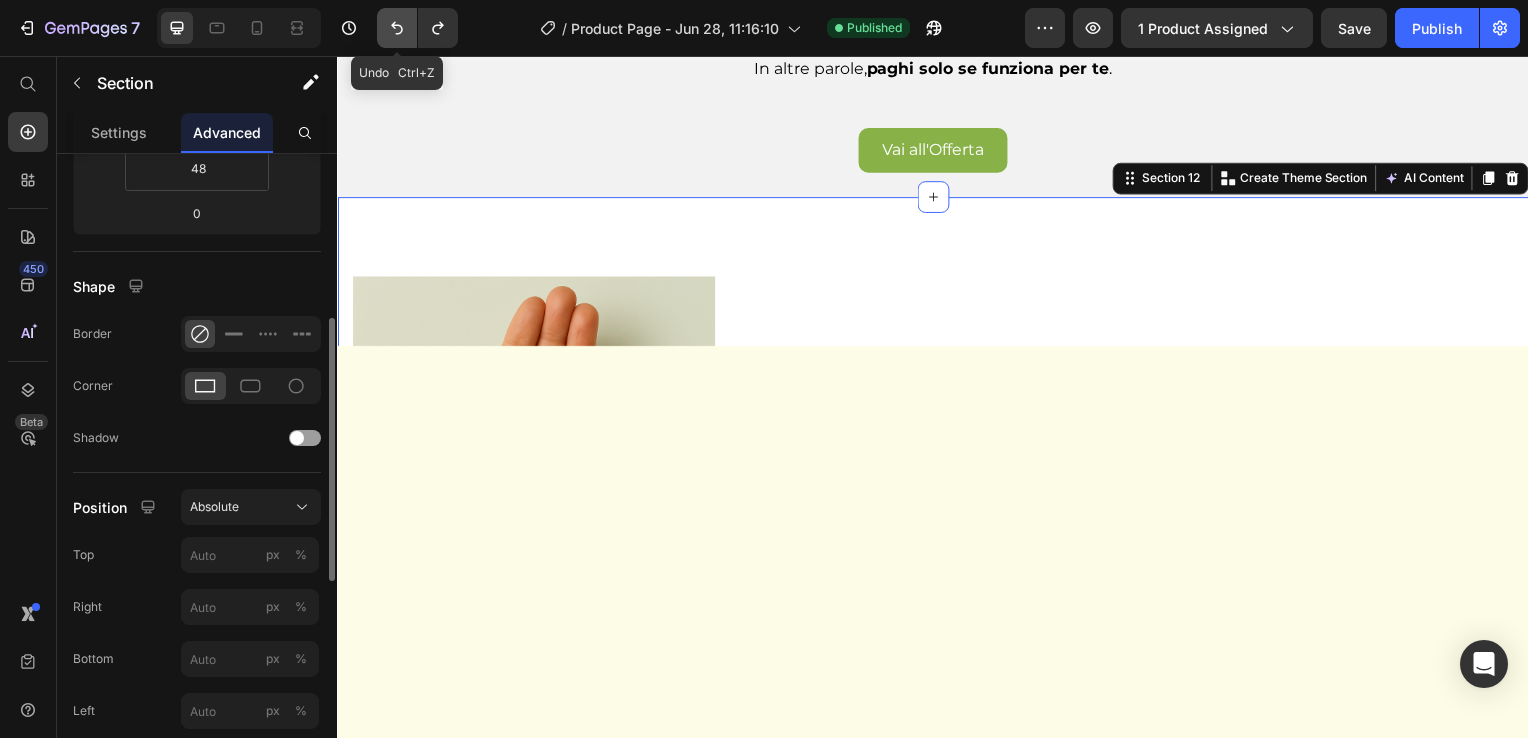 click 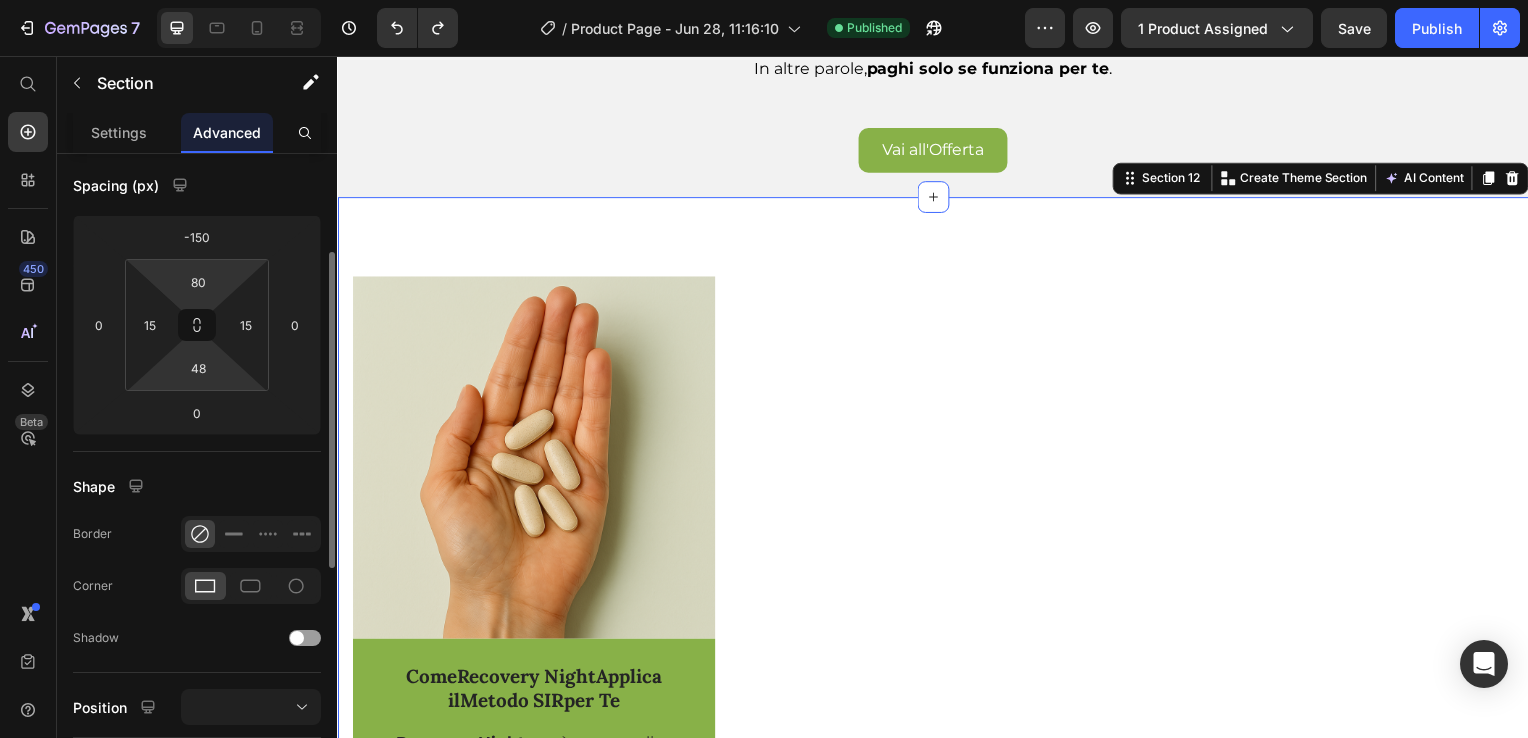 scroll, scrollTop: 0, scrollLeft: 0, axis: both 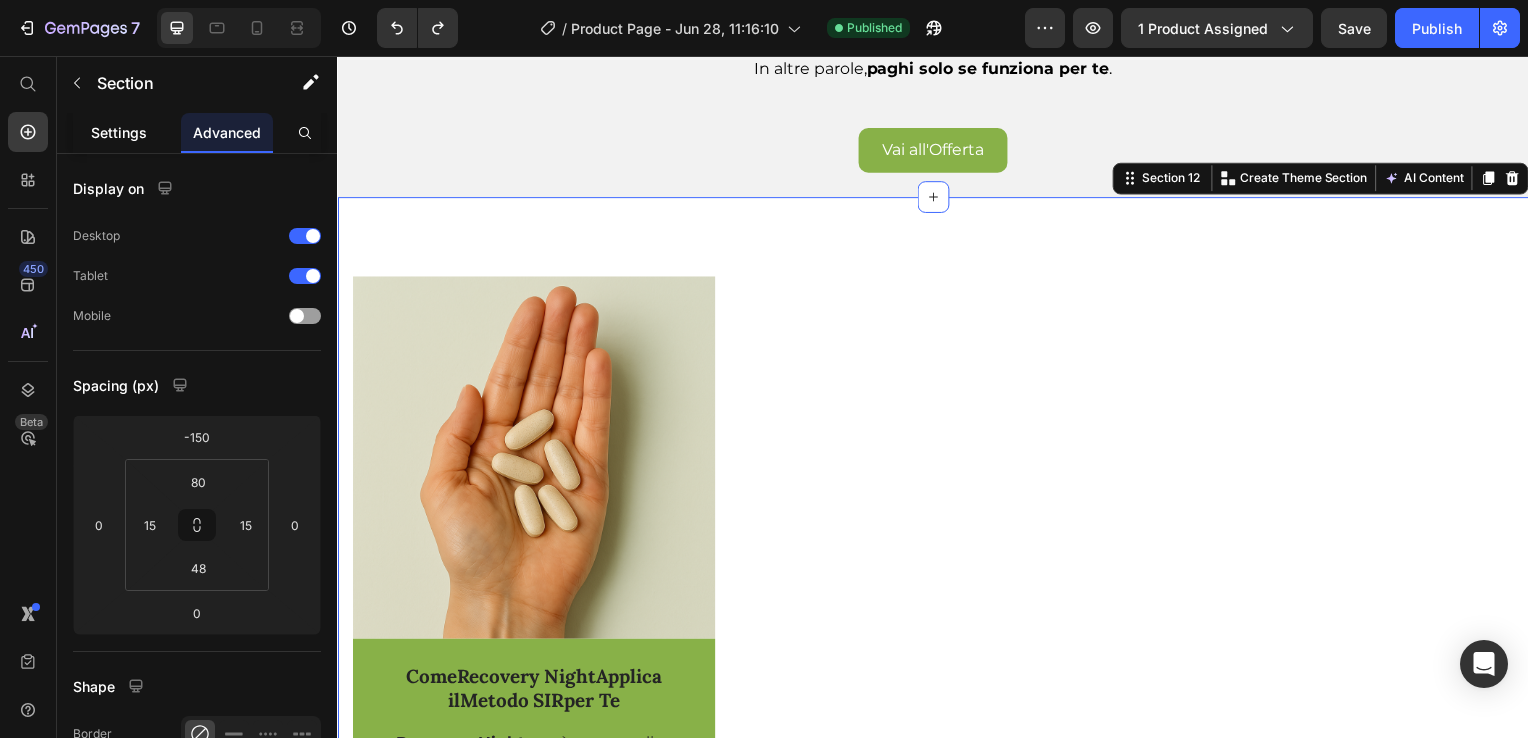 click on "Settings" at bounding box center [119, 132] 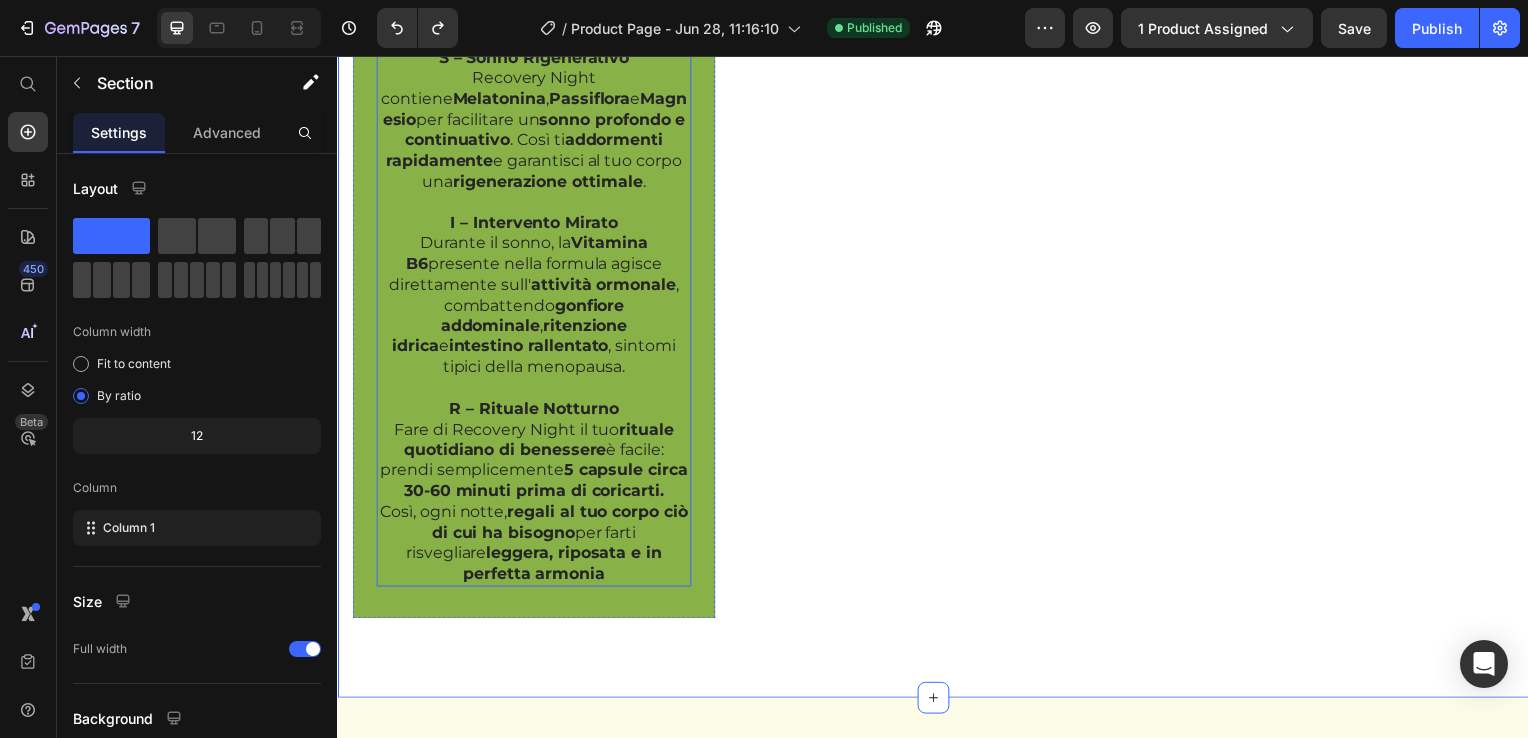 scroll, scrollTop: 4848, scrollLeft: 0, axis: vertical 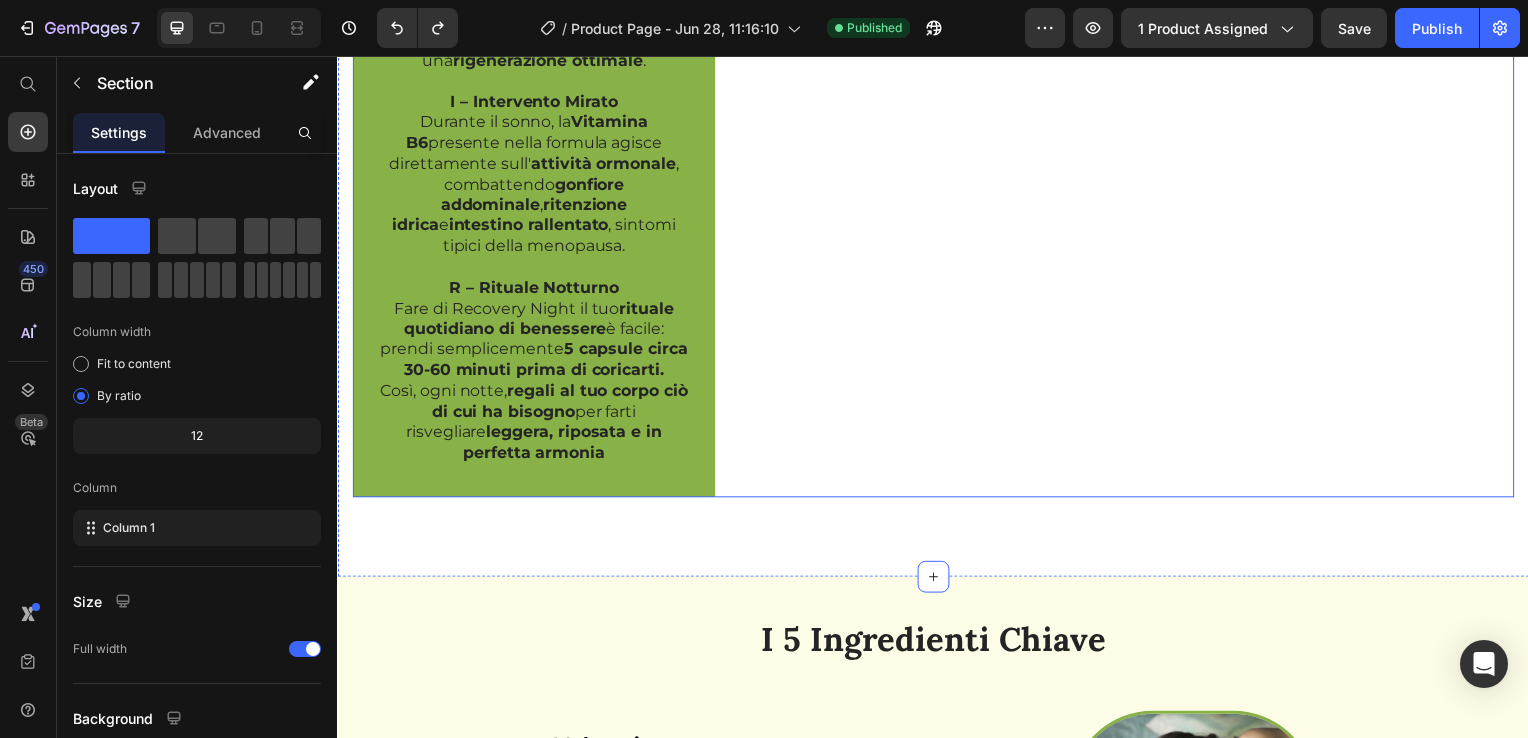 click on "Image Come  Recovery Night  Applica il  Metodo SIR  per Te Text Block Recovery Night  non è un semplice integratore, ma  la soluzione concreta  che applica immediatamente il  Metodo SIR  per aiutarti a sgonfiarti durante la notte, sfruttando le  ore più importanti per la tua rigenerazione . Ecco come agisce: S – Sonno Rigenerativo Recovery Night contiene  Melatonina ,  Passiflora  e  Magnesio  per facilitare un  sonno profondo e continuativo . Così ti  addormenti rapidamente  e garantisci al tuo corpo una  rigenerazione ottimale . I – Intervento Mirato Durante il sonno, la  Vitamina B6  presente nella formula agisce direttamente sull' attività ormonale , combattendo  gonfiore addominale ,  ritenzione idrica  e  intestino rallentato , sintomi tipici della menopausa. R – Rituale Notturno Fare di Recovery Night il tuo  rituale quotidiano di benessere  è facile: prendi semplicemente  5 capsule circa 30-60 minuti prima di coricarti. Così, ogni notte,  regali al tuo corpo ciò di cui ha bisogno Row" at bounding box center [937, -110] 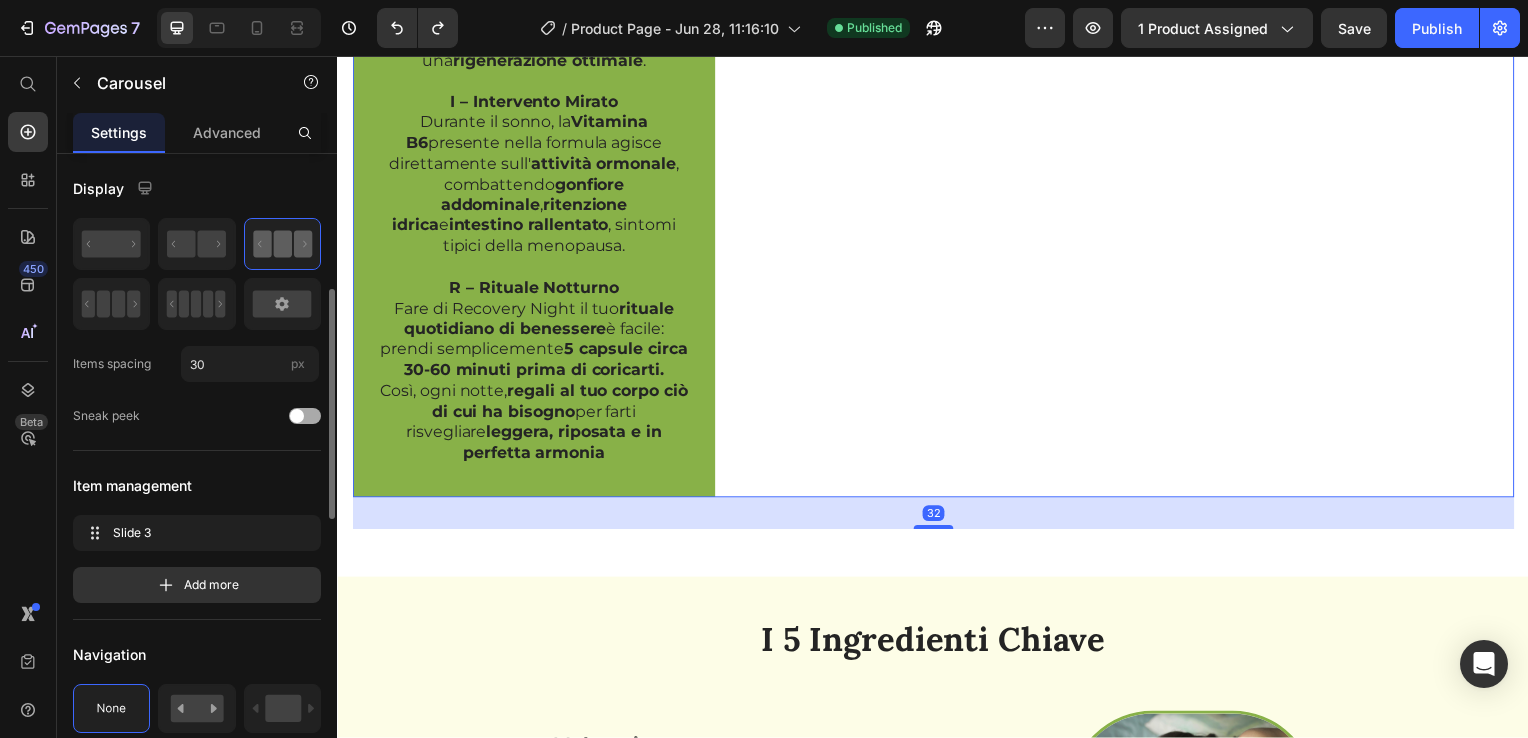 scroll, scrollTop: 100, scrollLeft: 0, axis: vertical 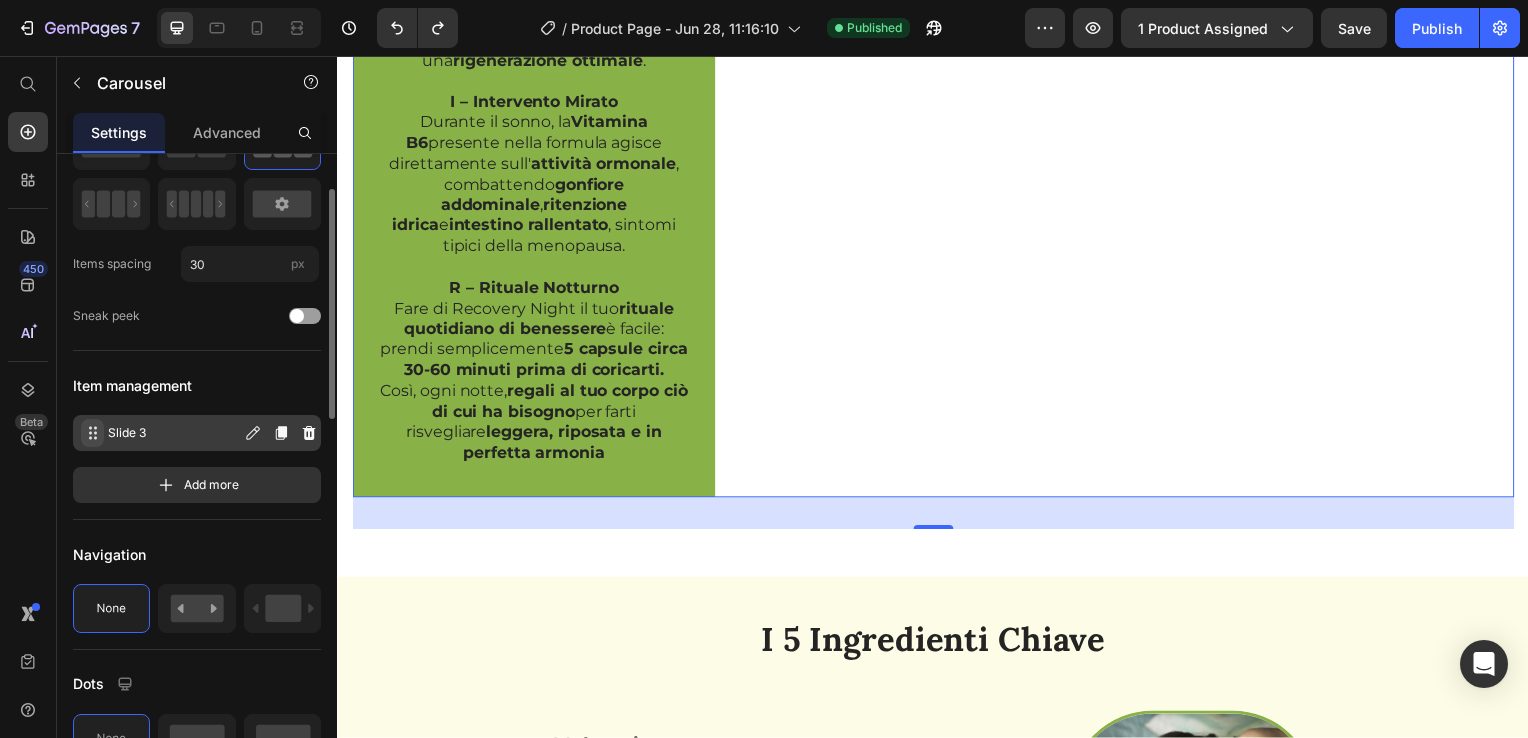 click at bounding box center (92, 433) 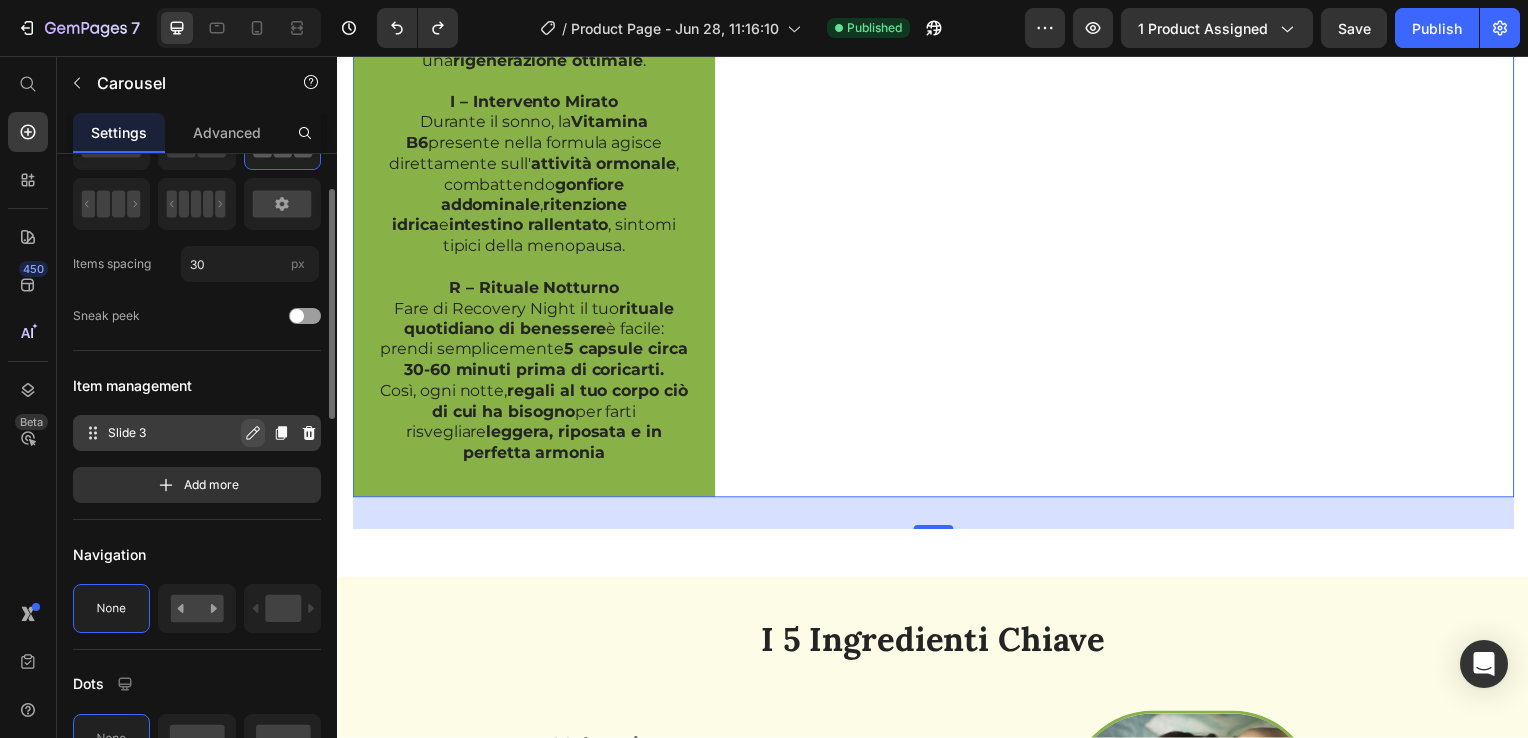 click 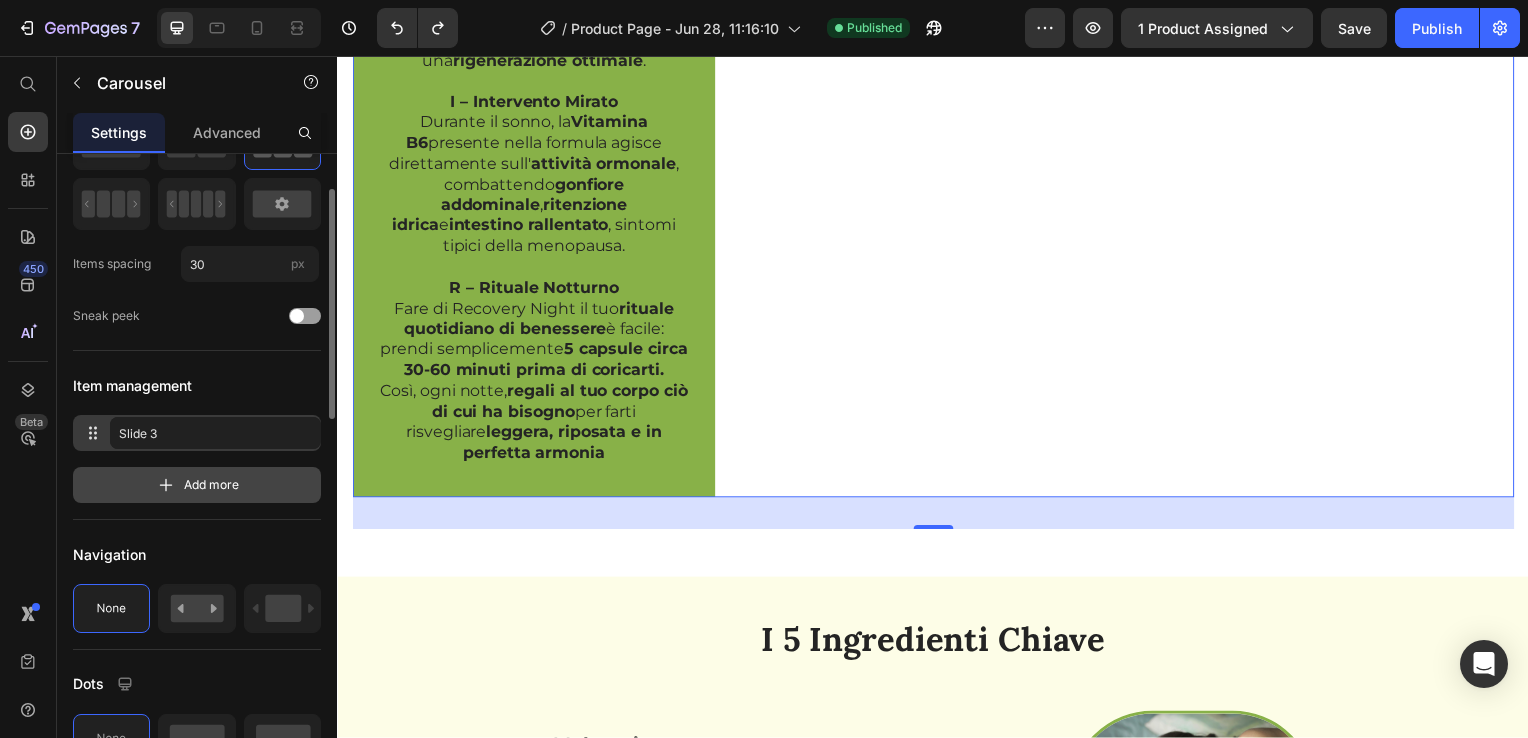 click on "Add more" at bounding box center (197, 485) 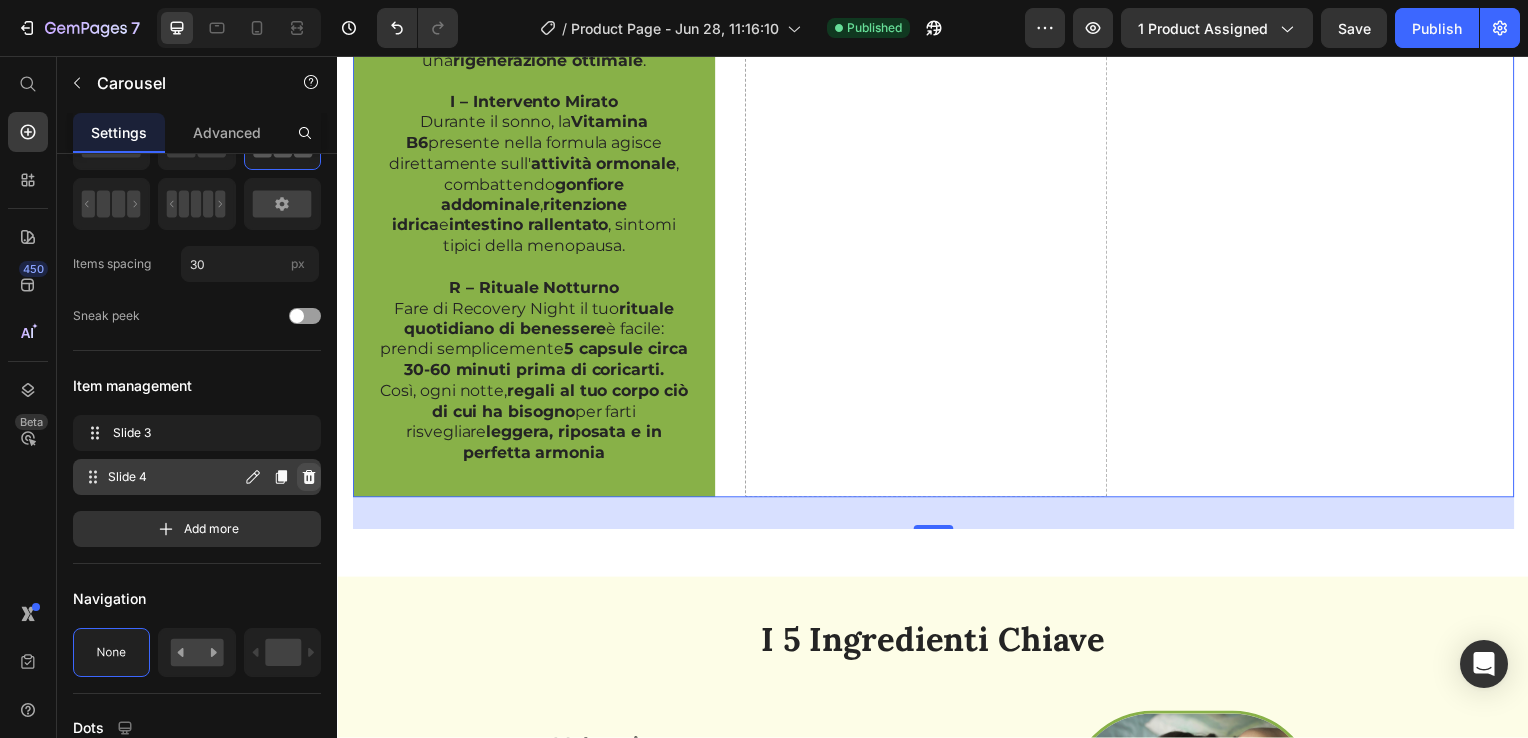 click 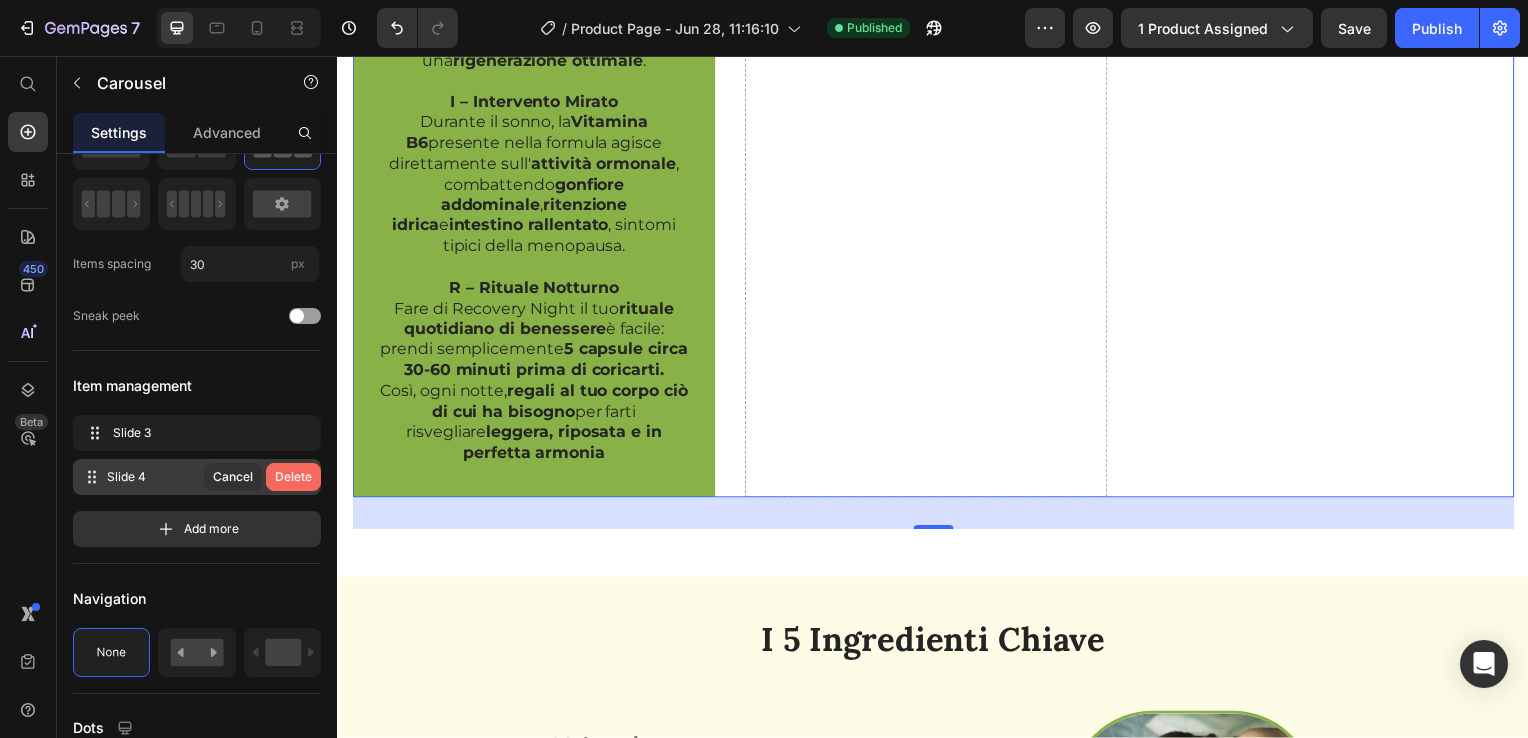 click on "Delete" at bounding box center [293, 477] 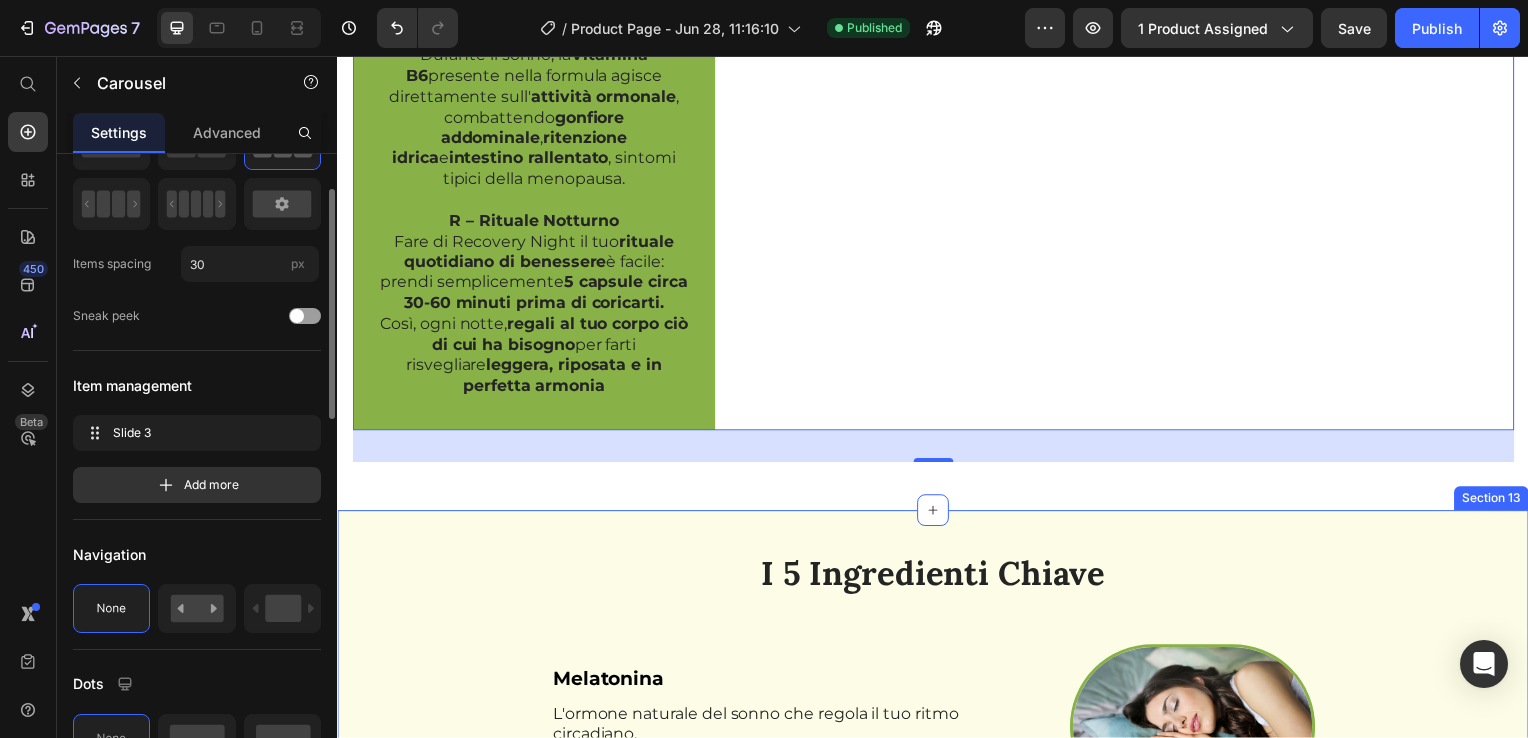 scroll, scrollTop: 4948, scrollLeft: 0, axis: vertical 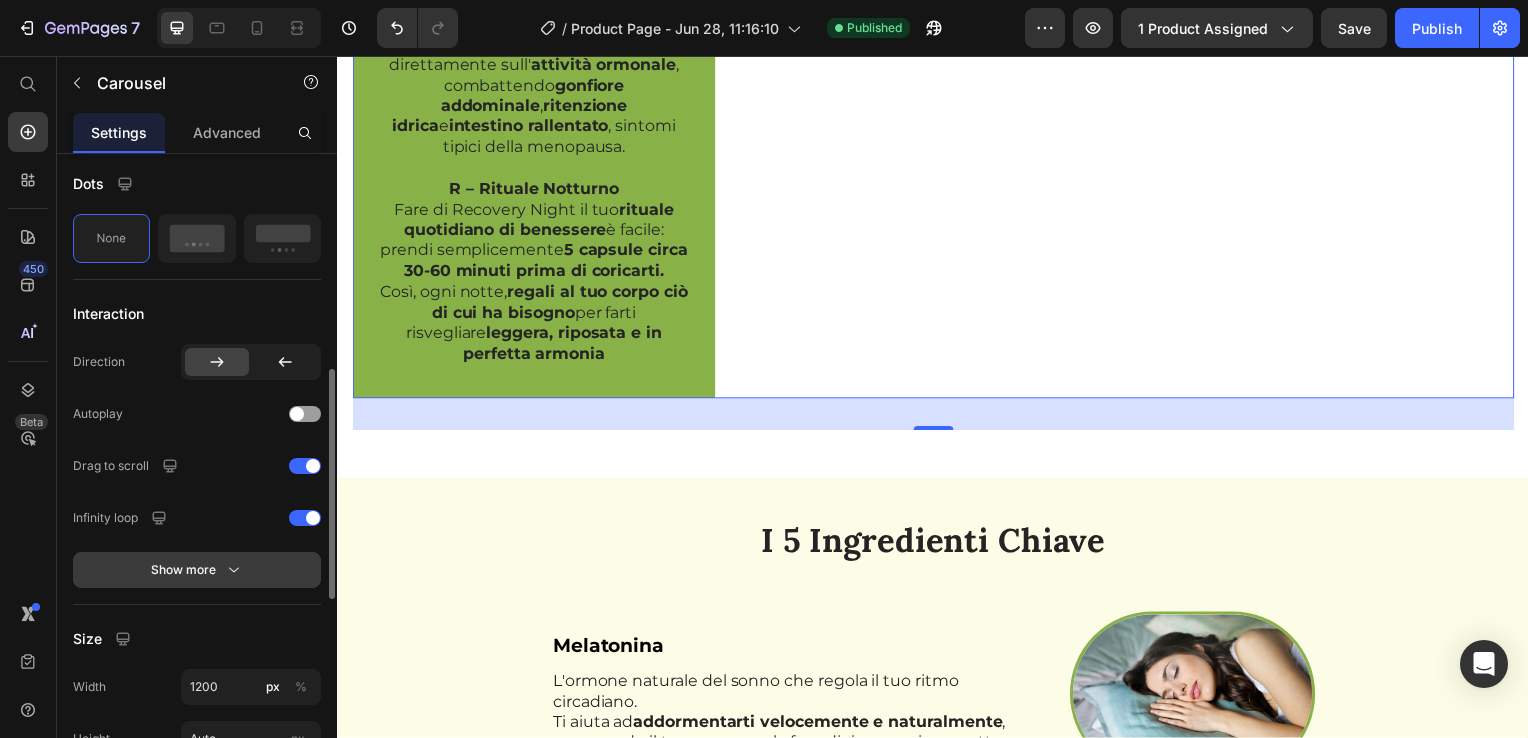 click on "Show more" at bounding box center (197, 570) 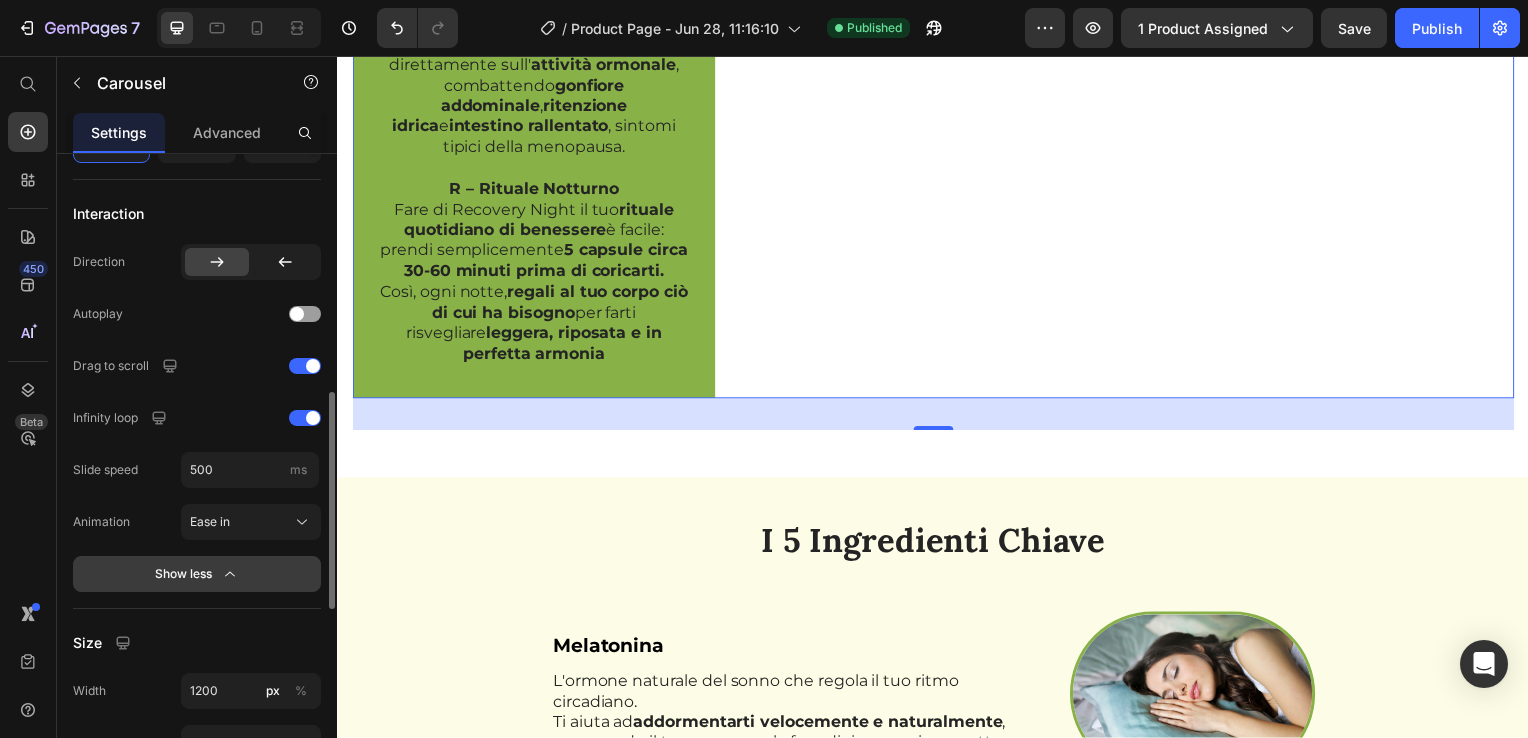 scroll, scrollTop: 1000, scrollLeft: 0, axis: vertical 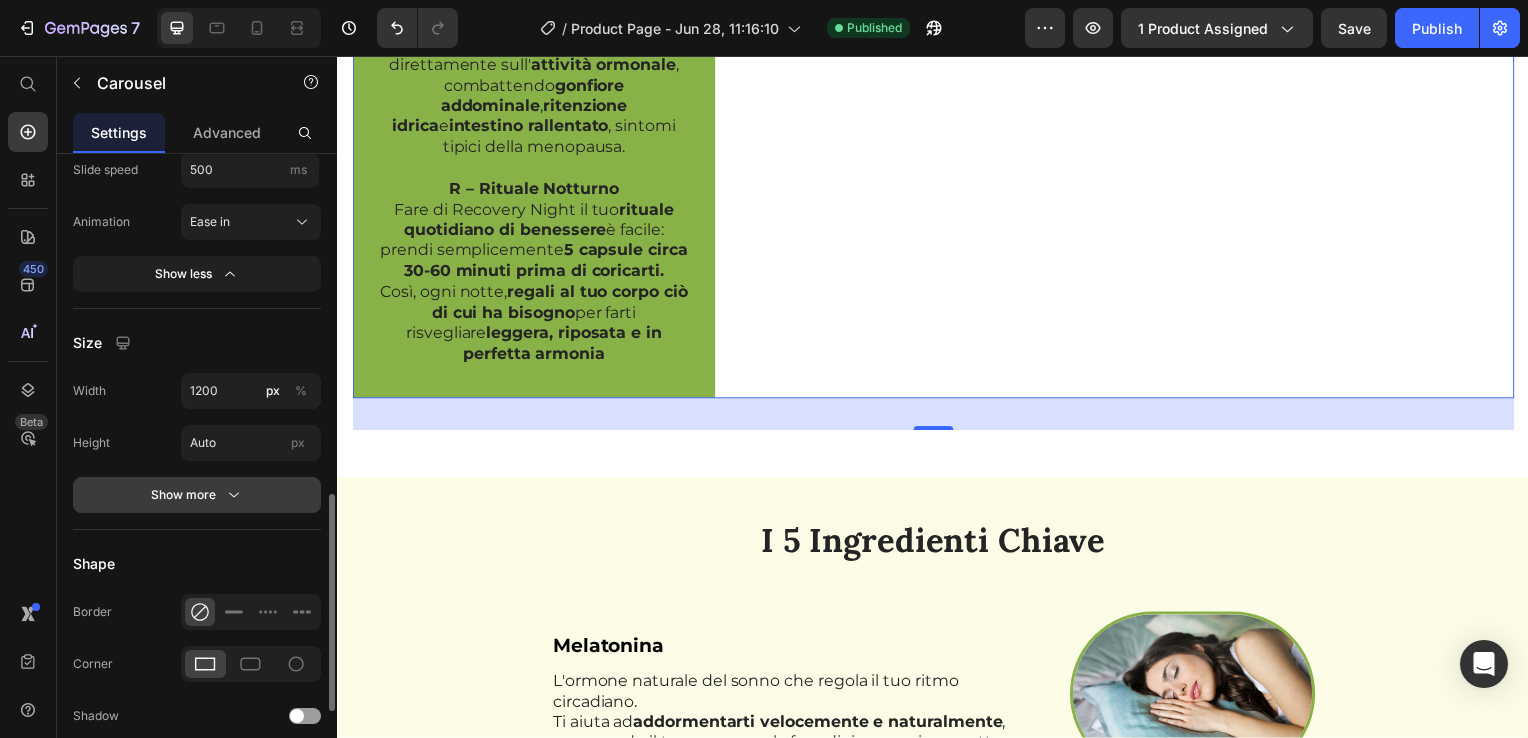 click on "Show more" at bounding box center (197, 495) 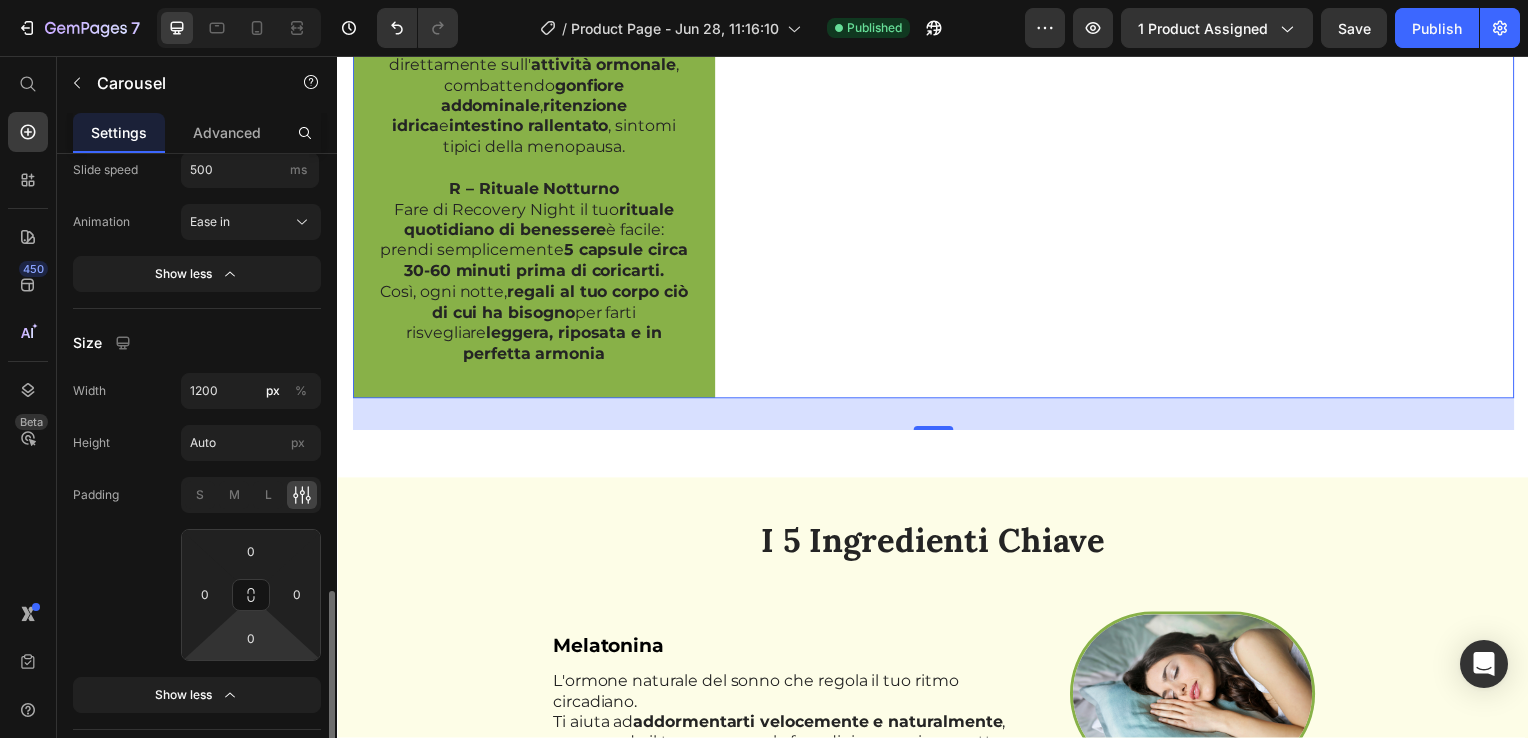 scroll, scrollTop: 1100, scrollLeft: 0, axis: vertical 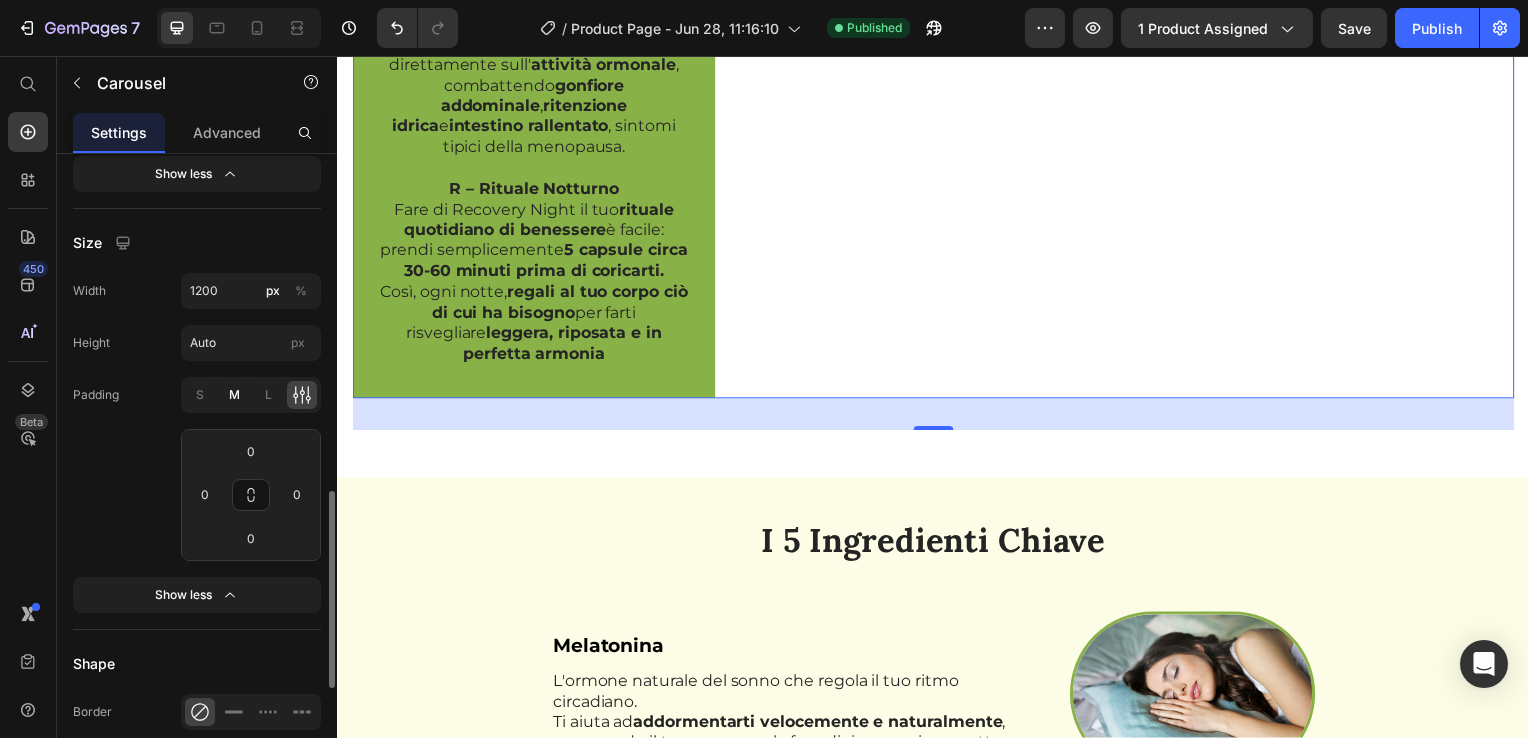 click on "M" 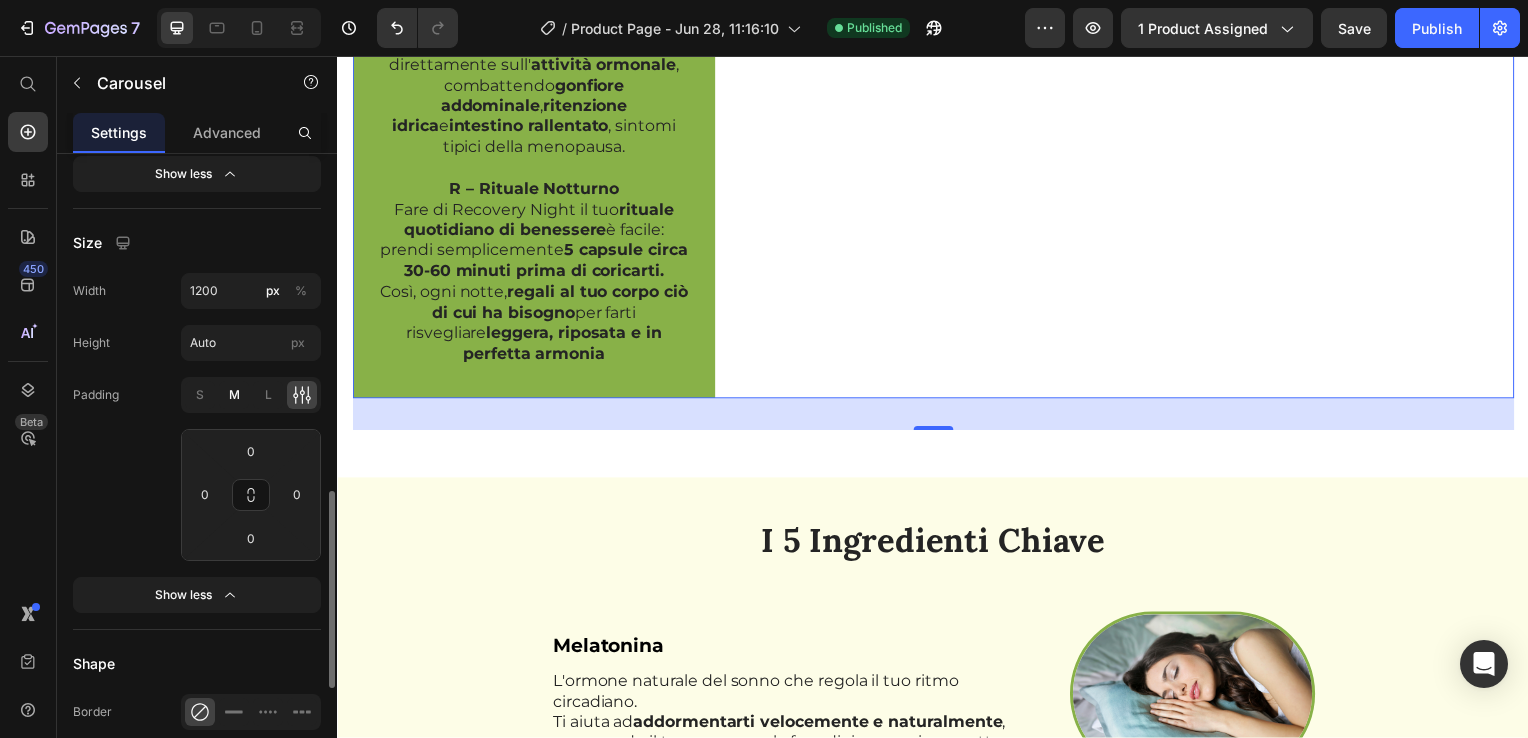 type on "8" 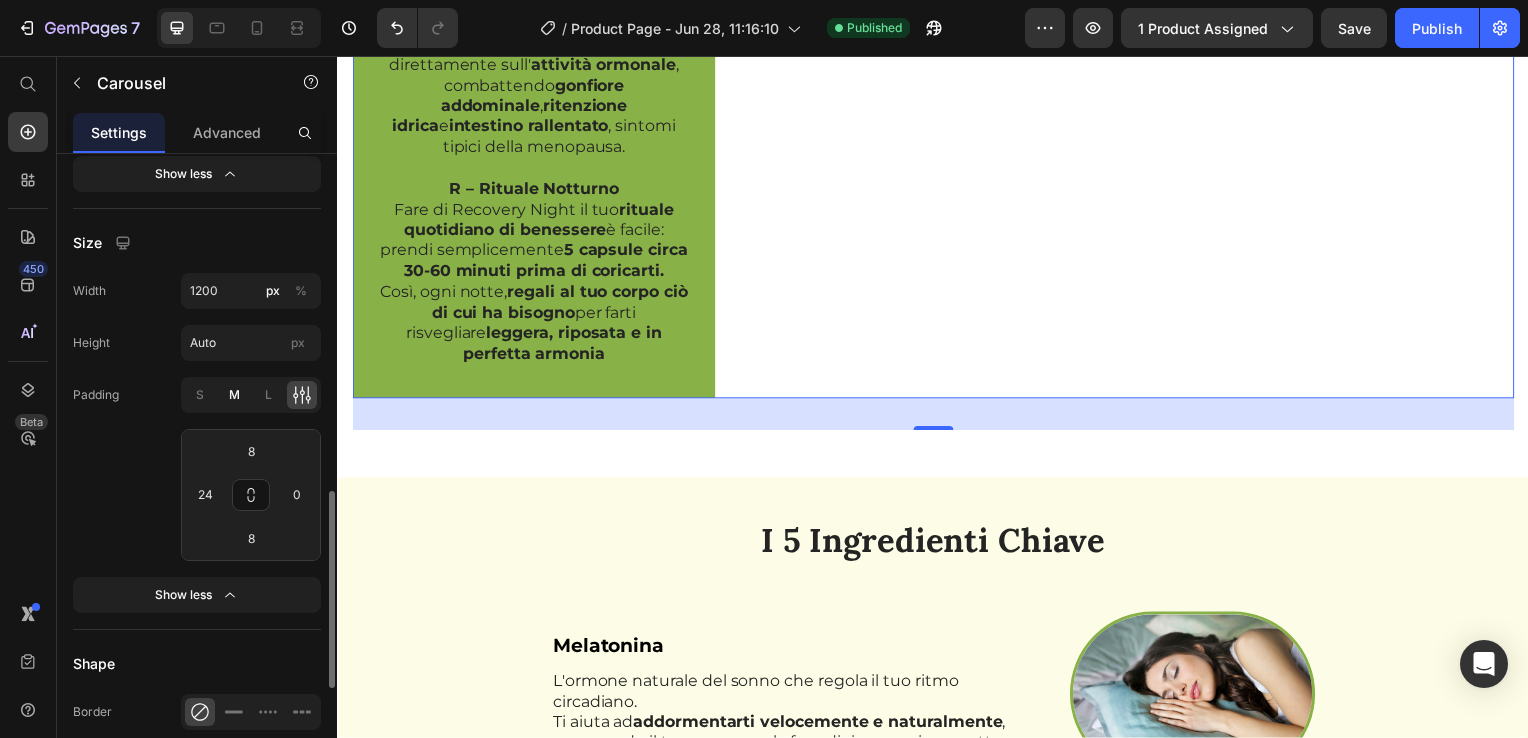 type on "24" 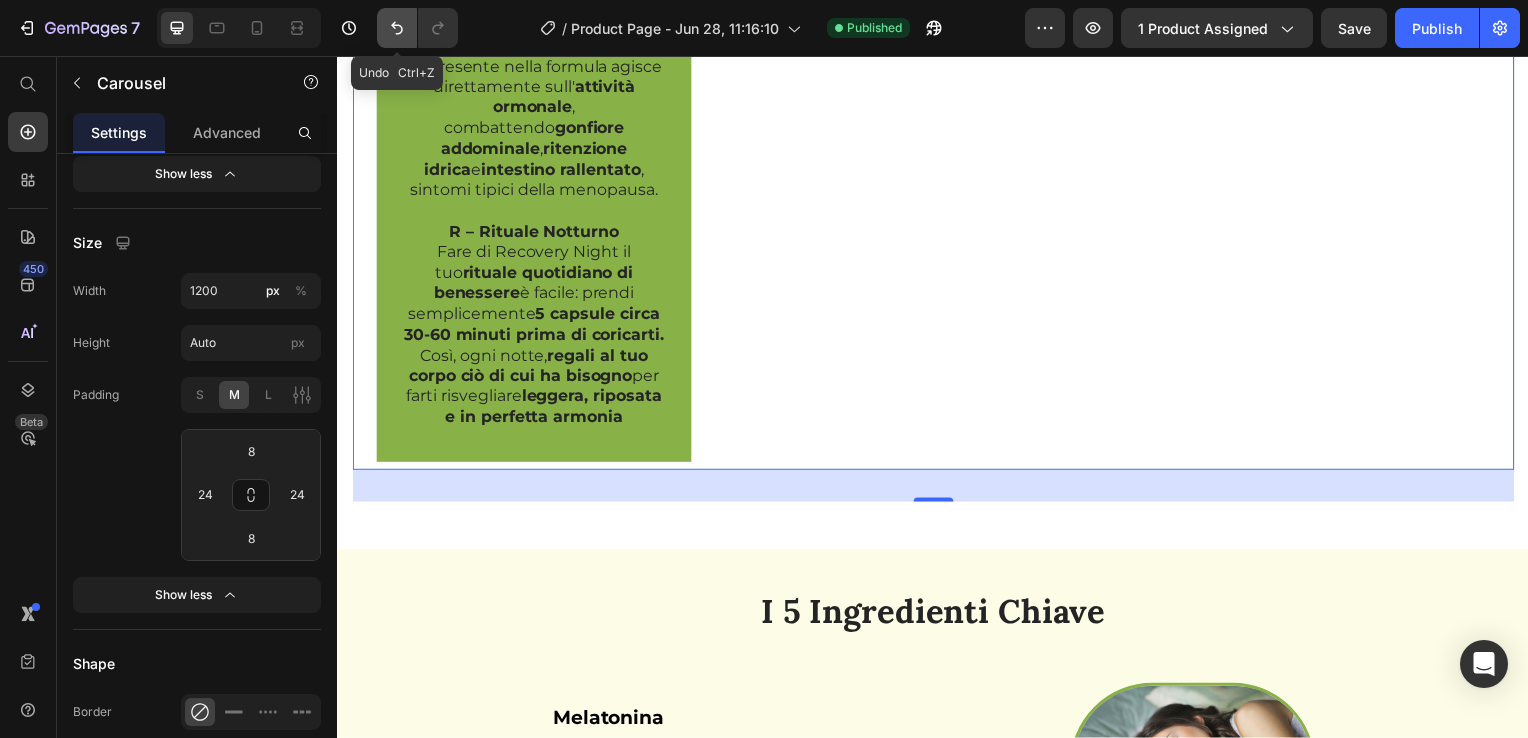click 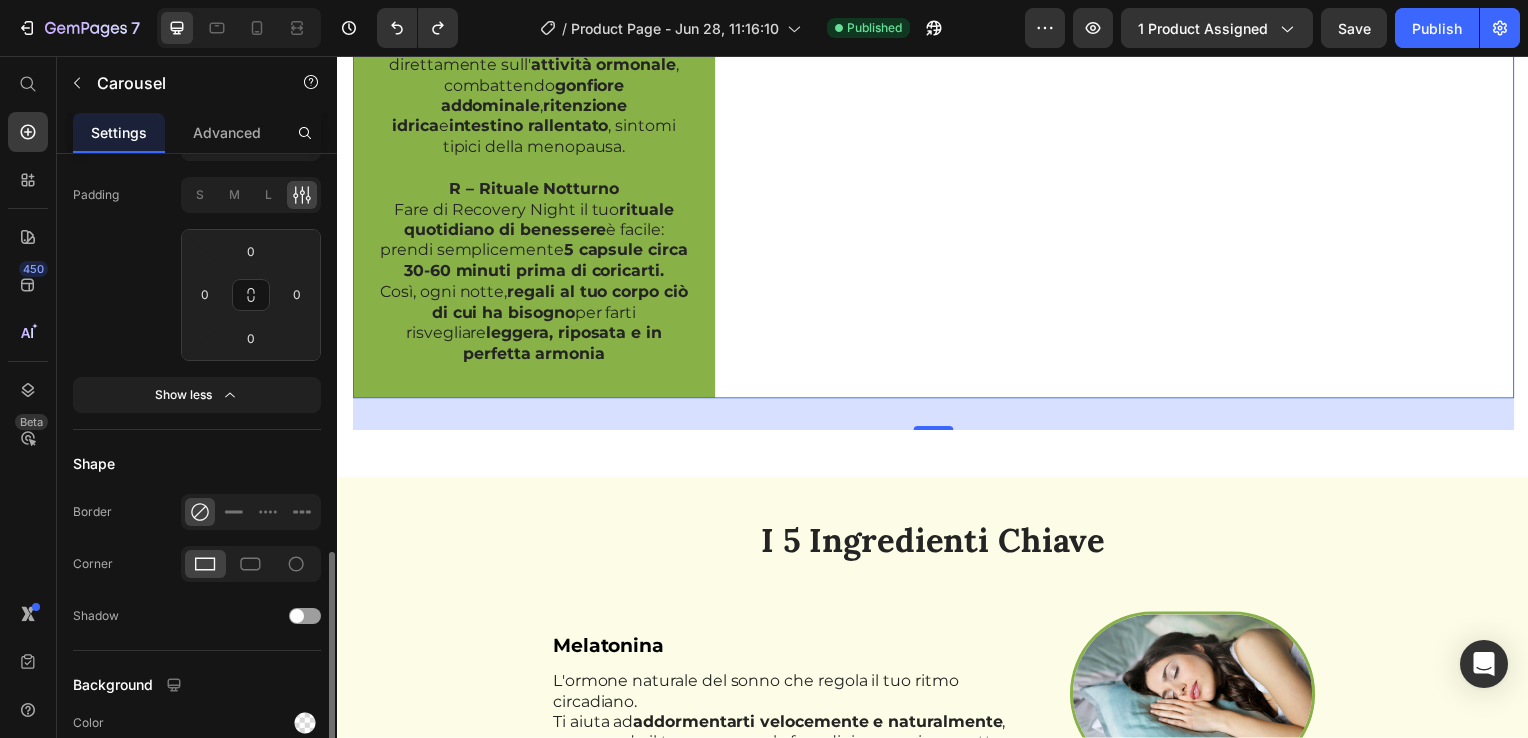 scroll, scrollTop: 1450, scrollLeft: 0, axis: vertical 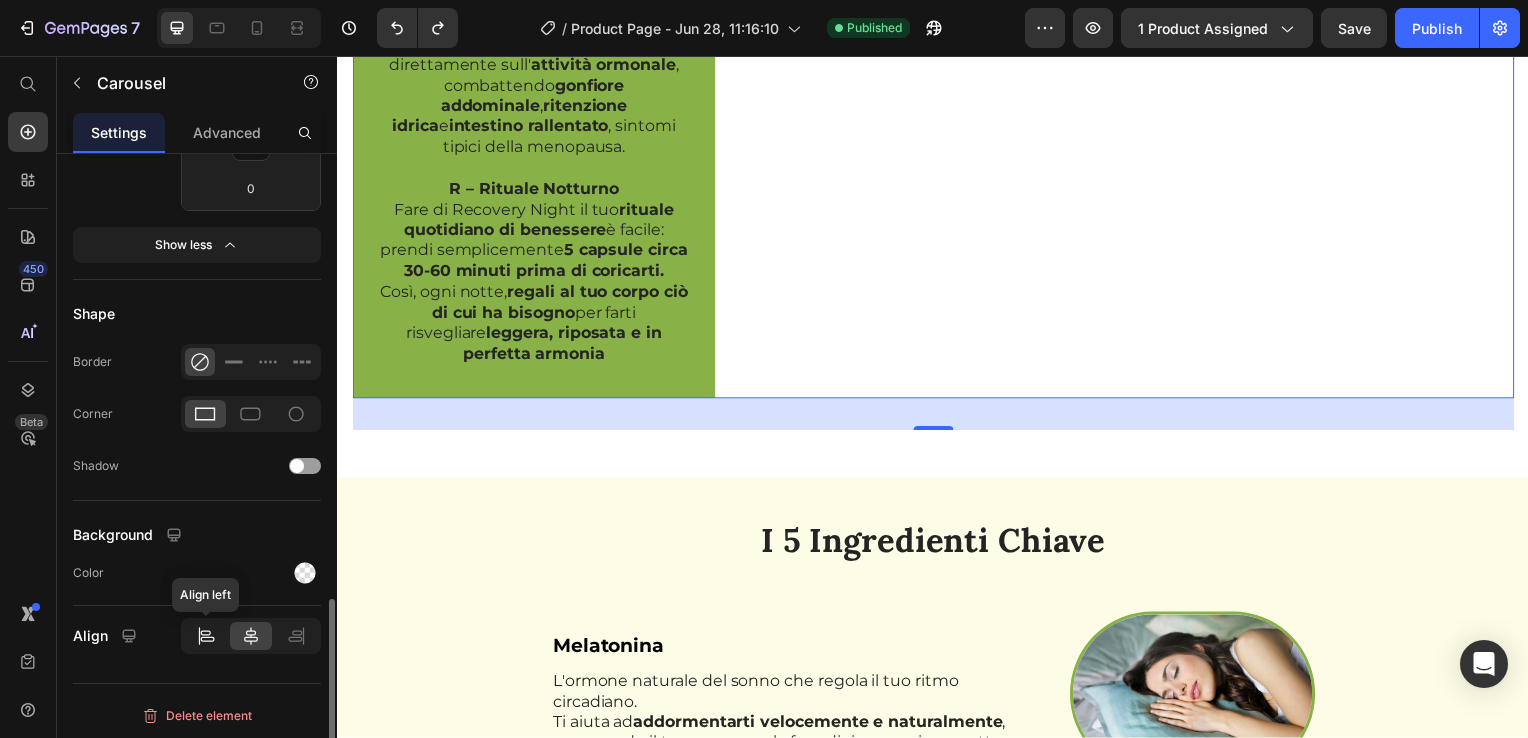 click 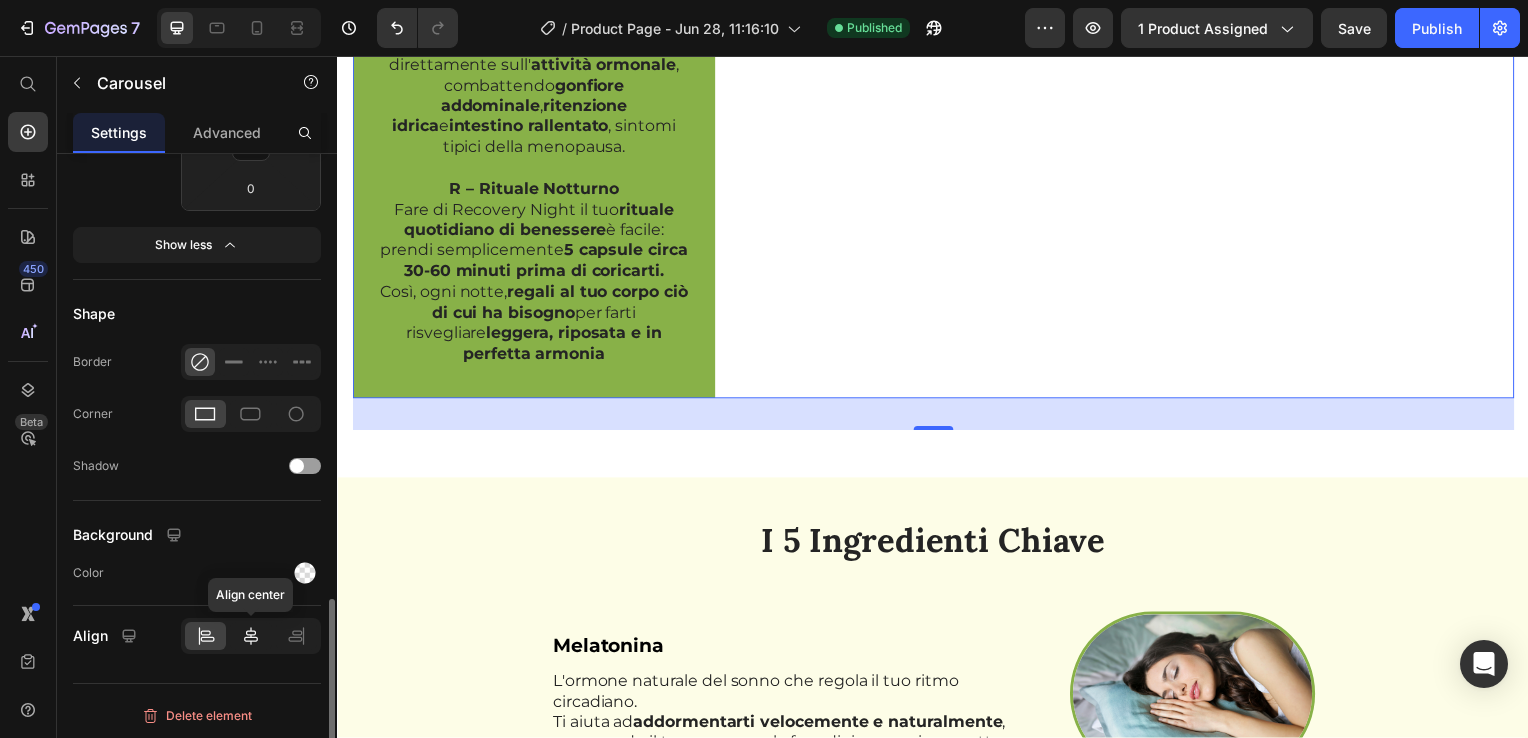 click 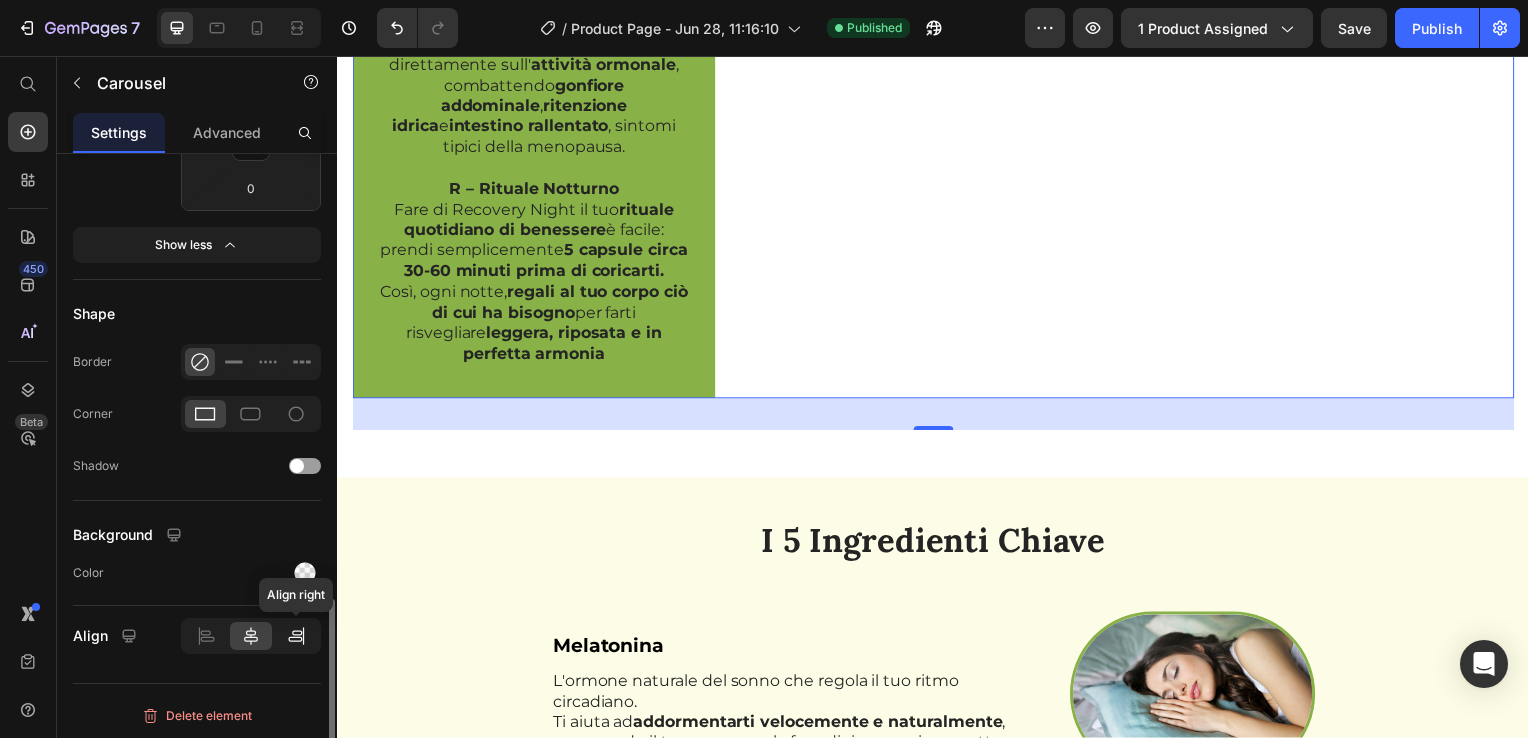 click 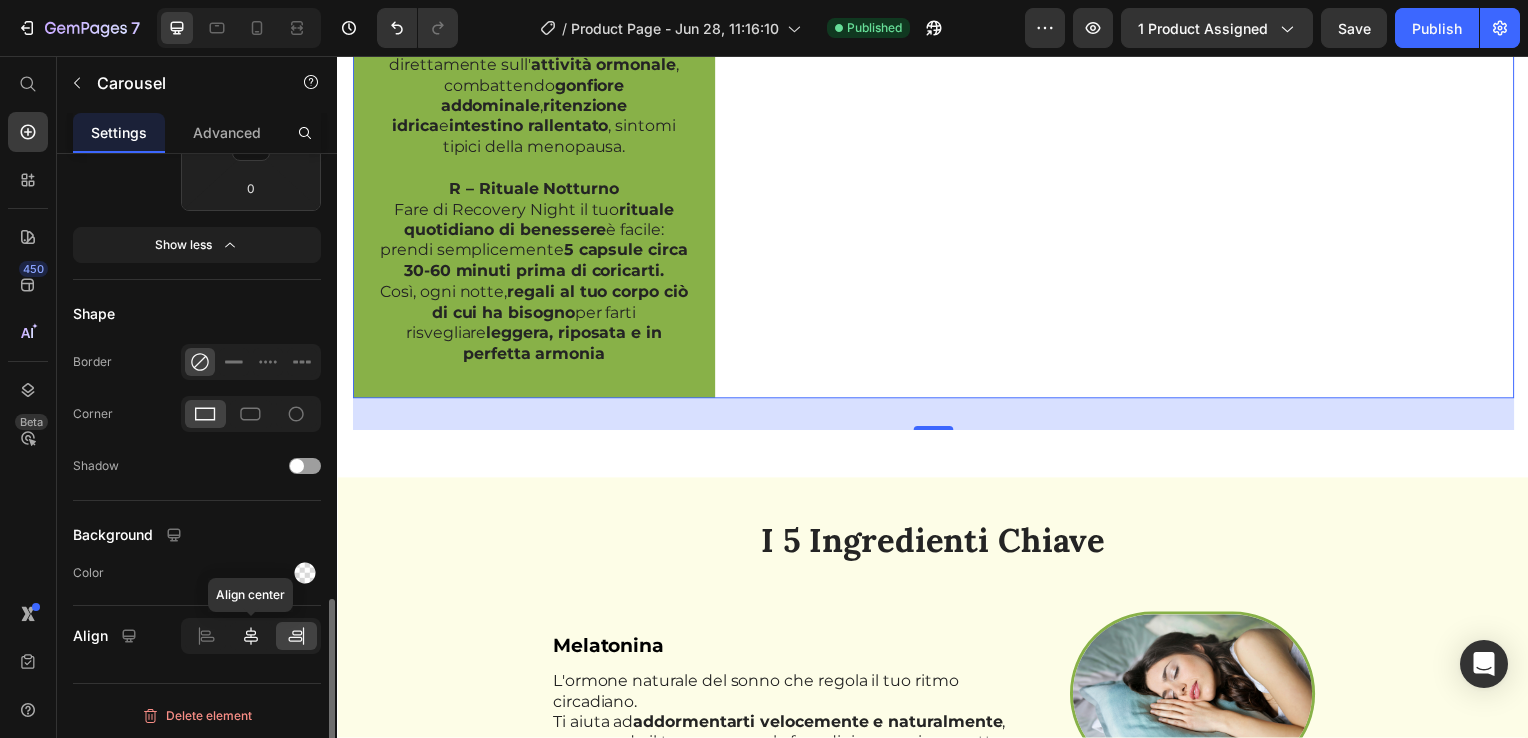 click 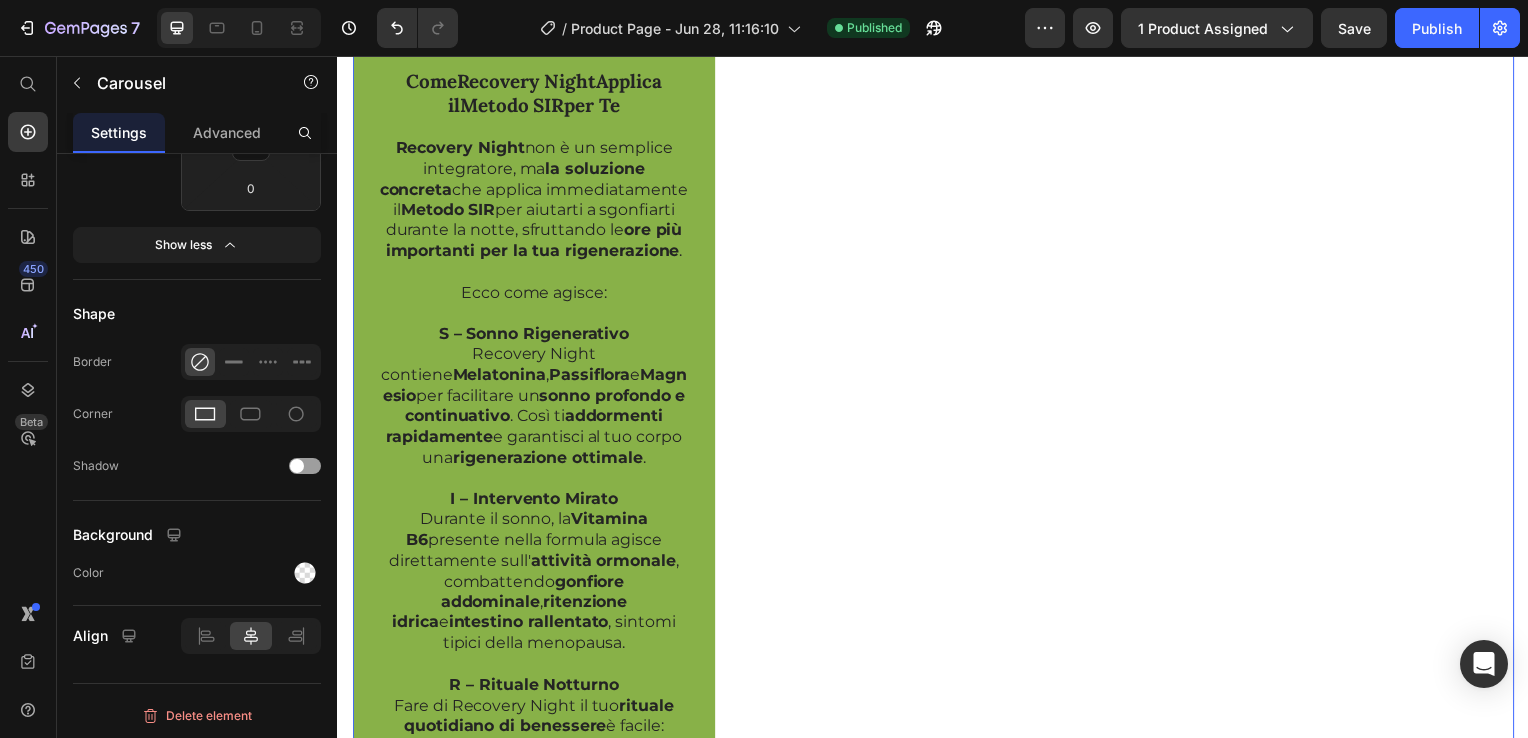 scroll, scrollTop: 3948, scrollLeft: 0, axis: vertical 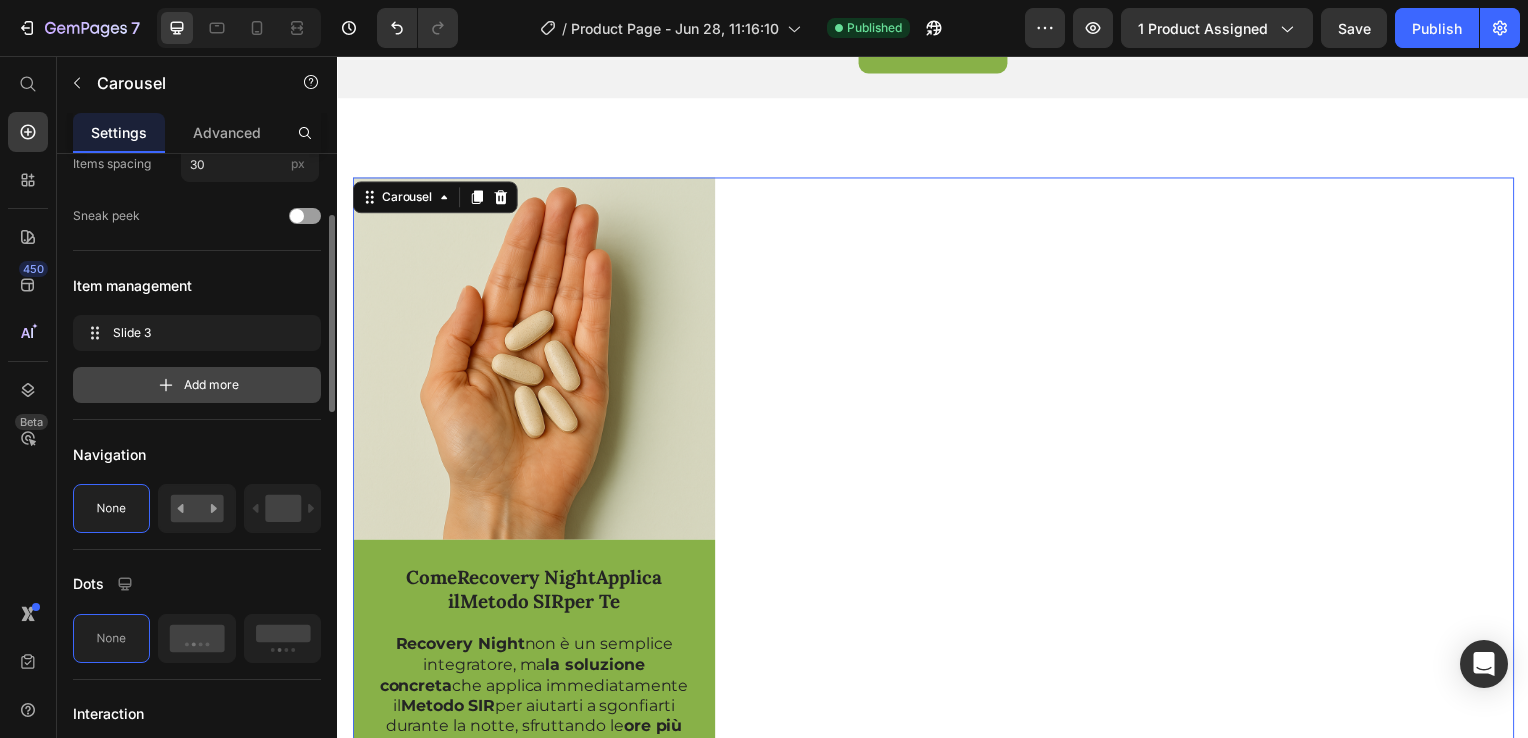 click on "Add more" at bounding box center (211, 385) 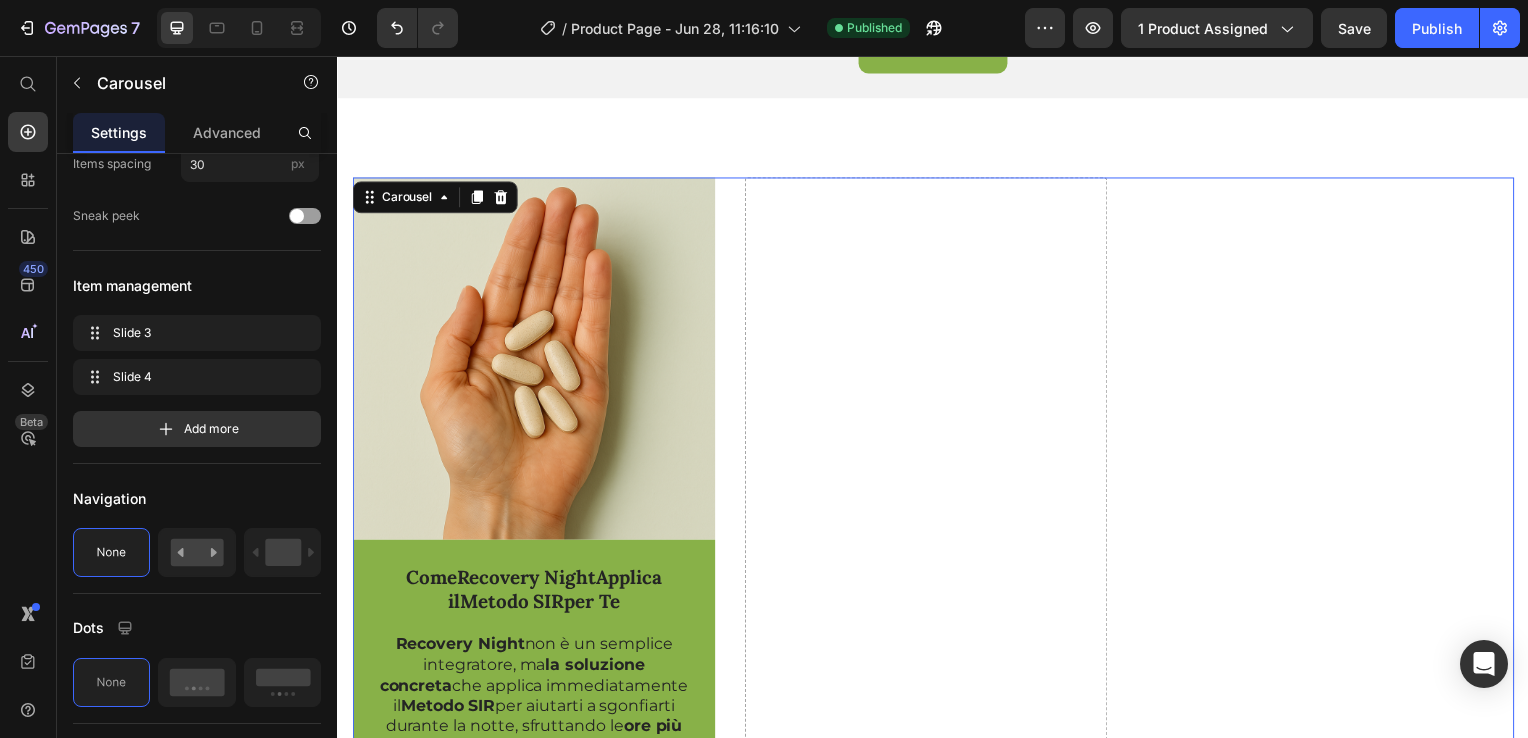 click on "Drop element here" at bounding box center (929, 790) 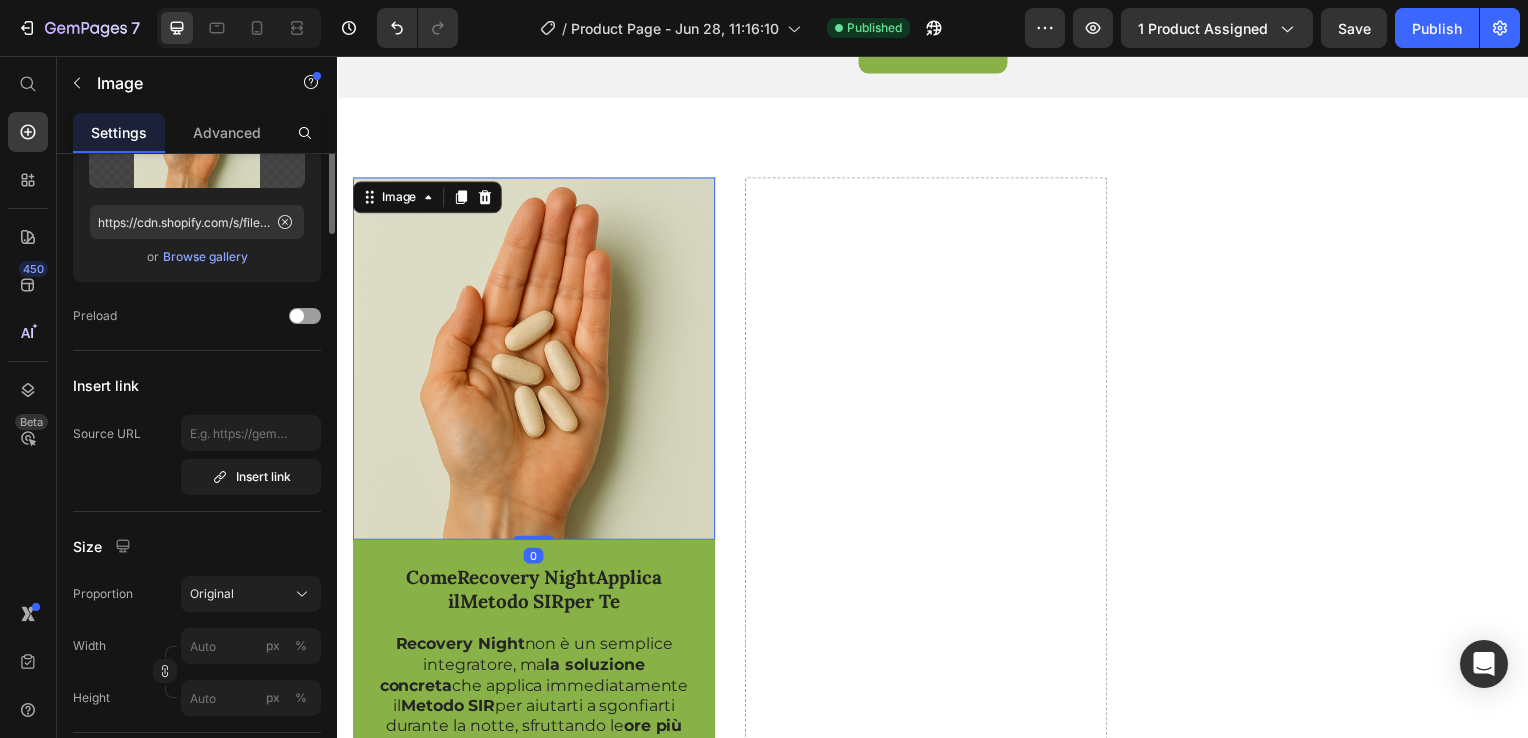 scroll, scrollTop: 0, scrollLeft: 0, axis: both 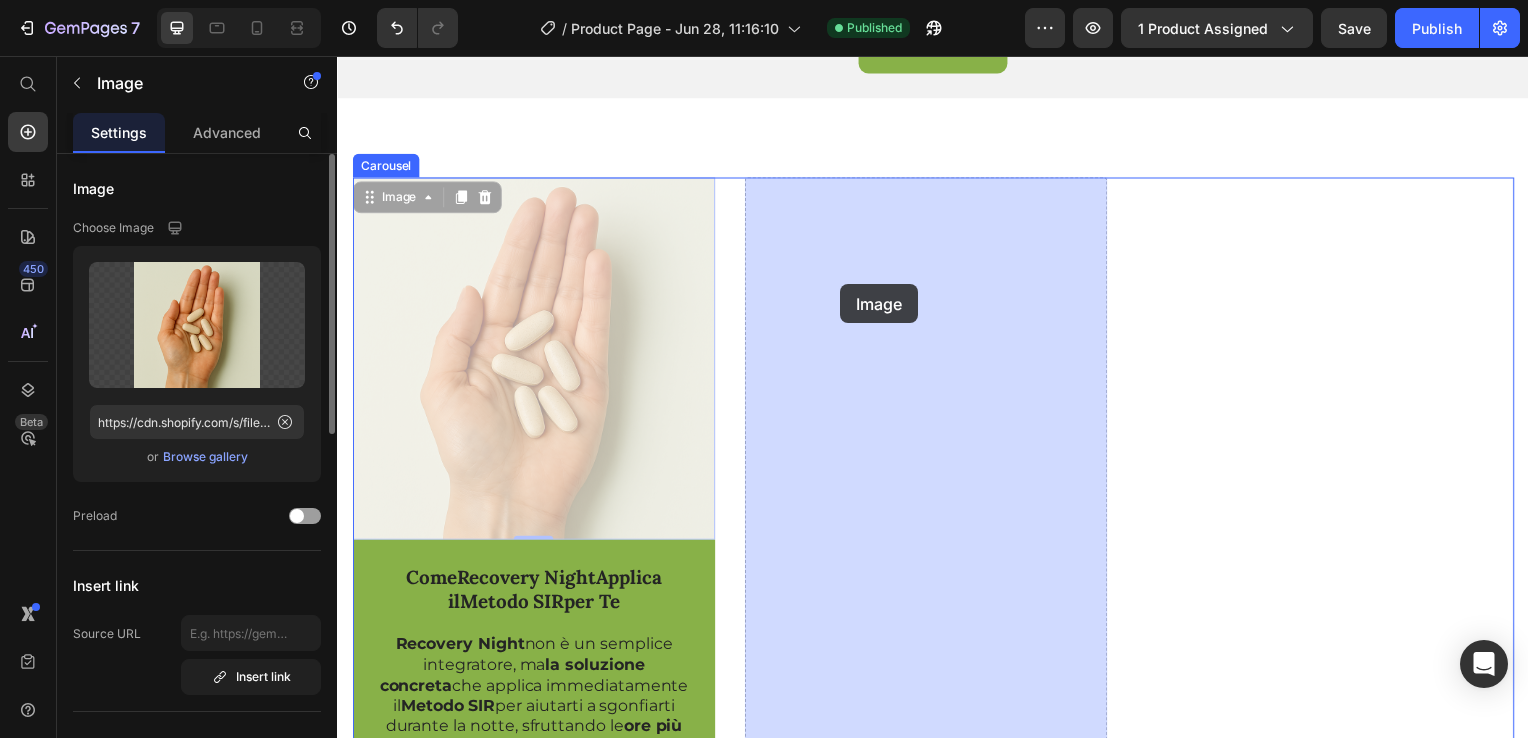 drag, startPoint x: 581, startPoint y: 315, endPoint x: 844, endPoint y: 286, distance: 264.59402 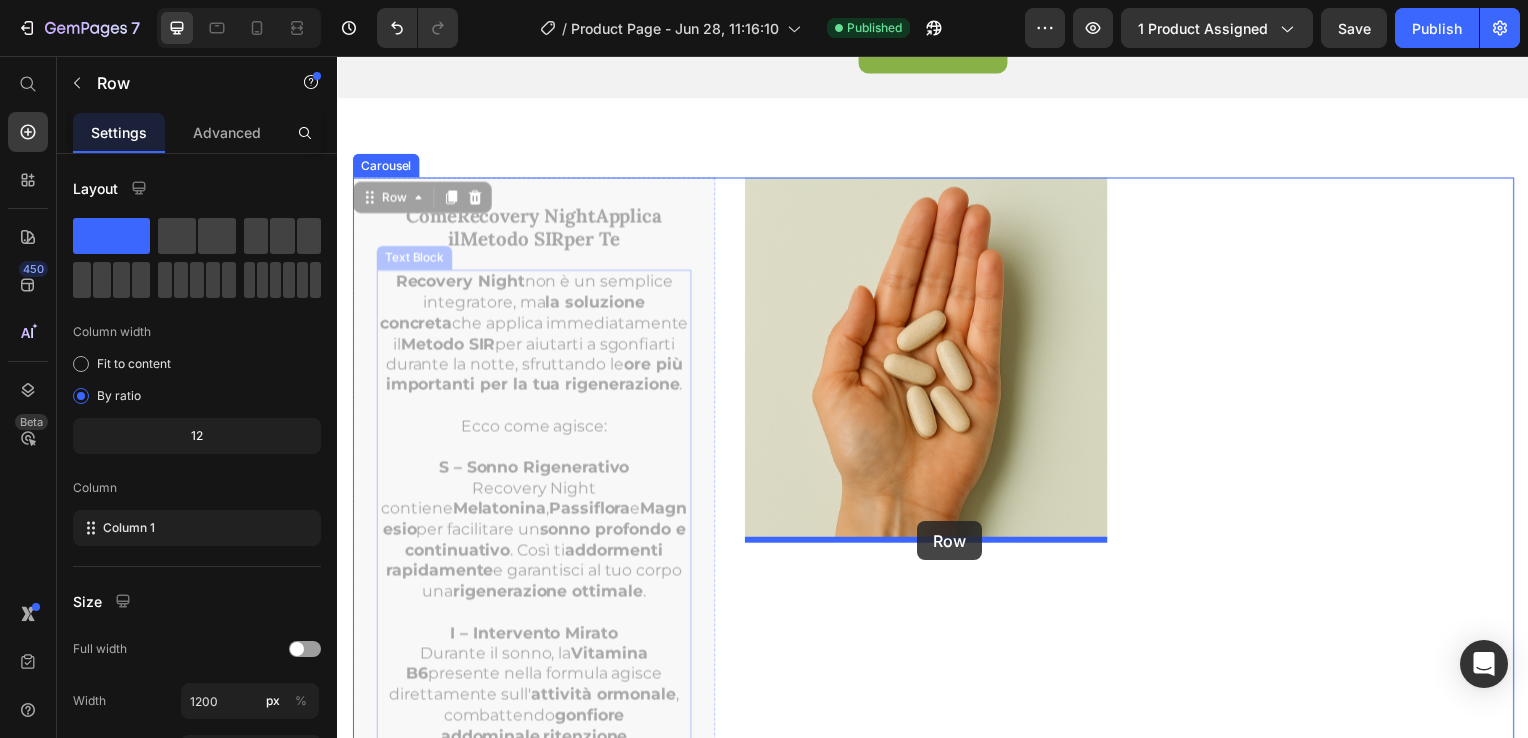 drag, startPoint x: 364, startPoint y: 240, endPoint x: 921, endPoint y: 525, distance: 625.67883 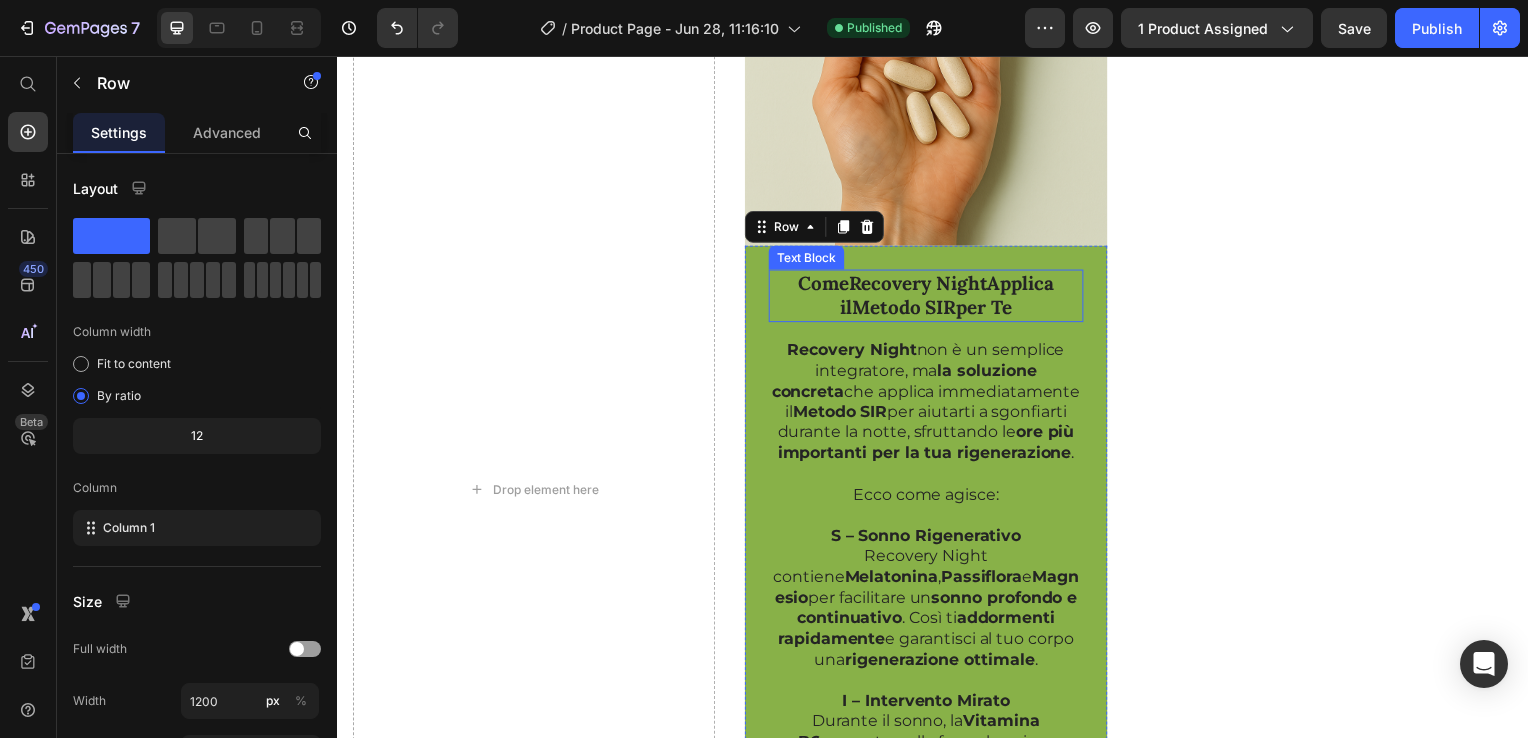 scroll, scrollTop: 4248, scrollLeft: 0, axis: vertical 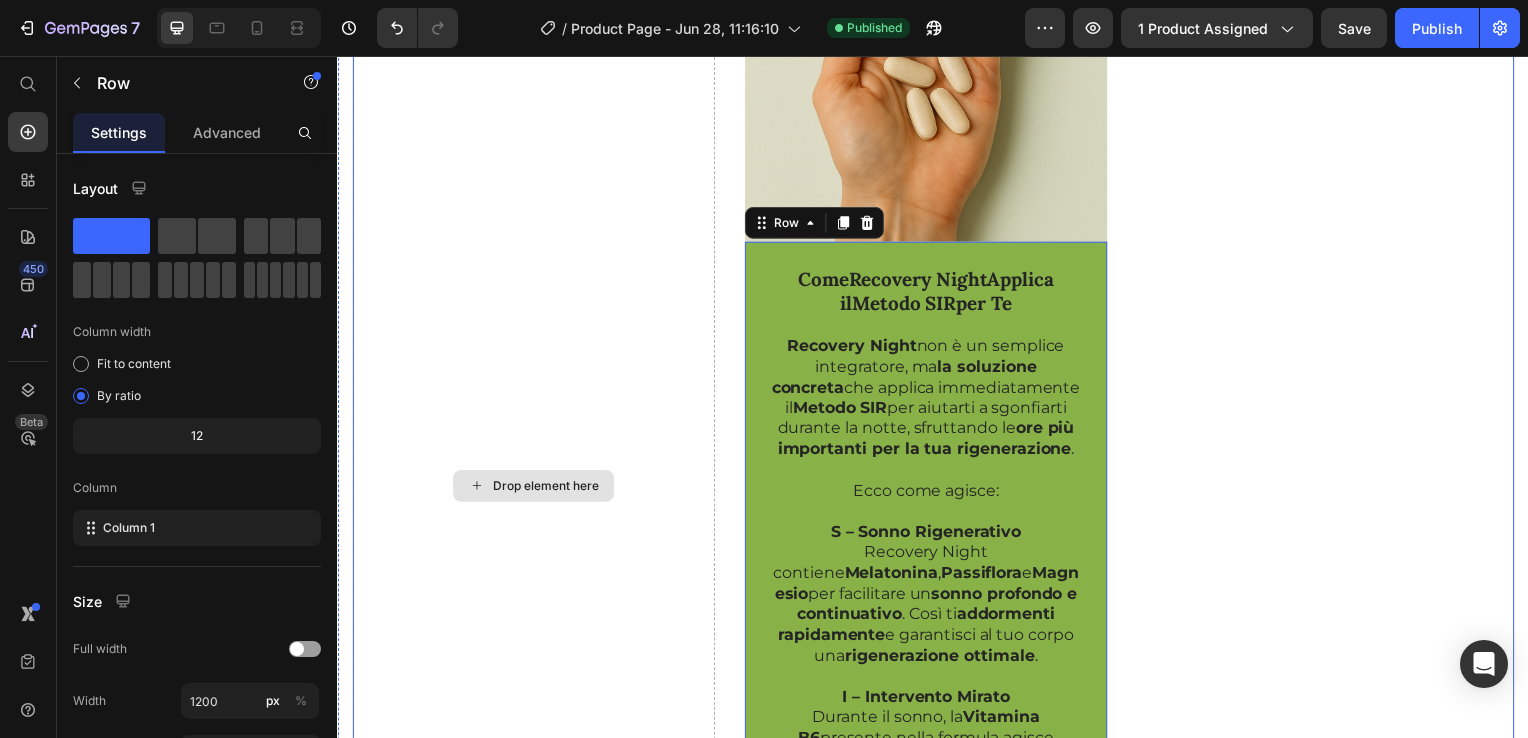 click on "Drop element here" at bounding box center [534, 490] 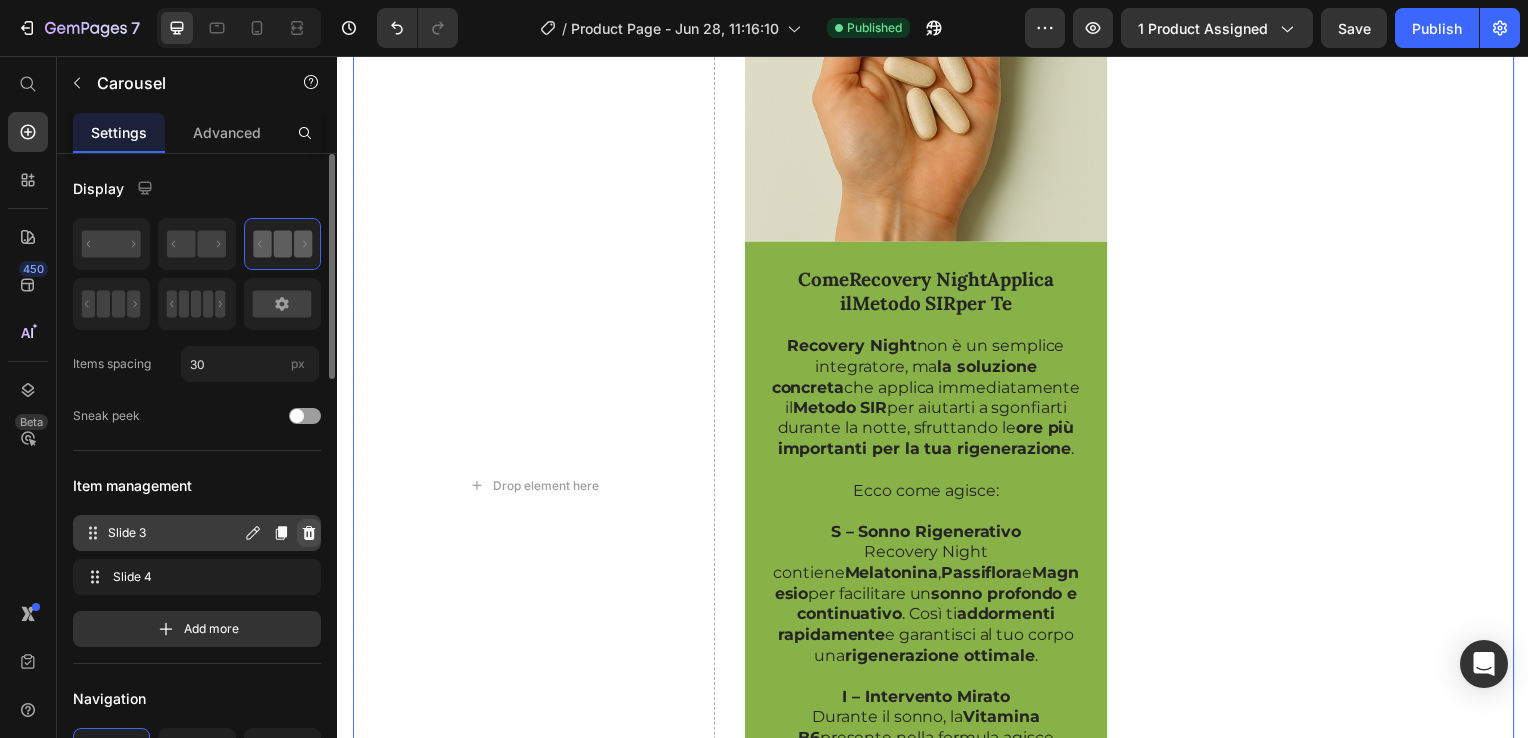 click 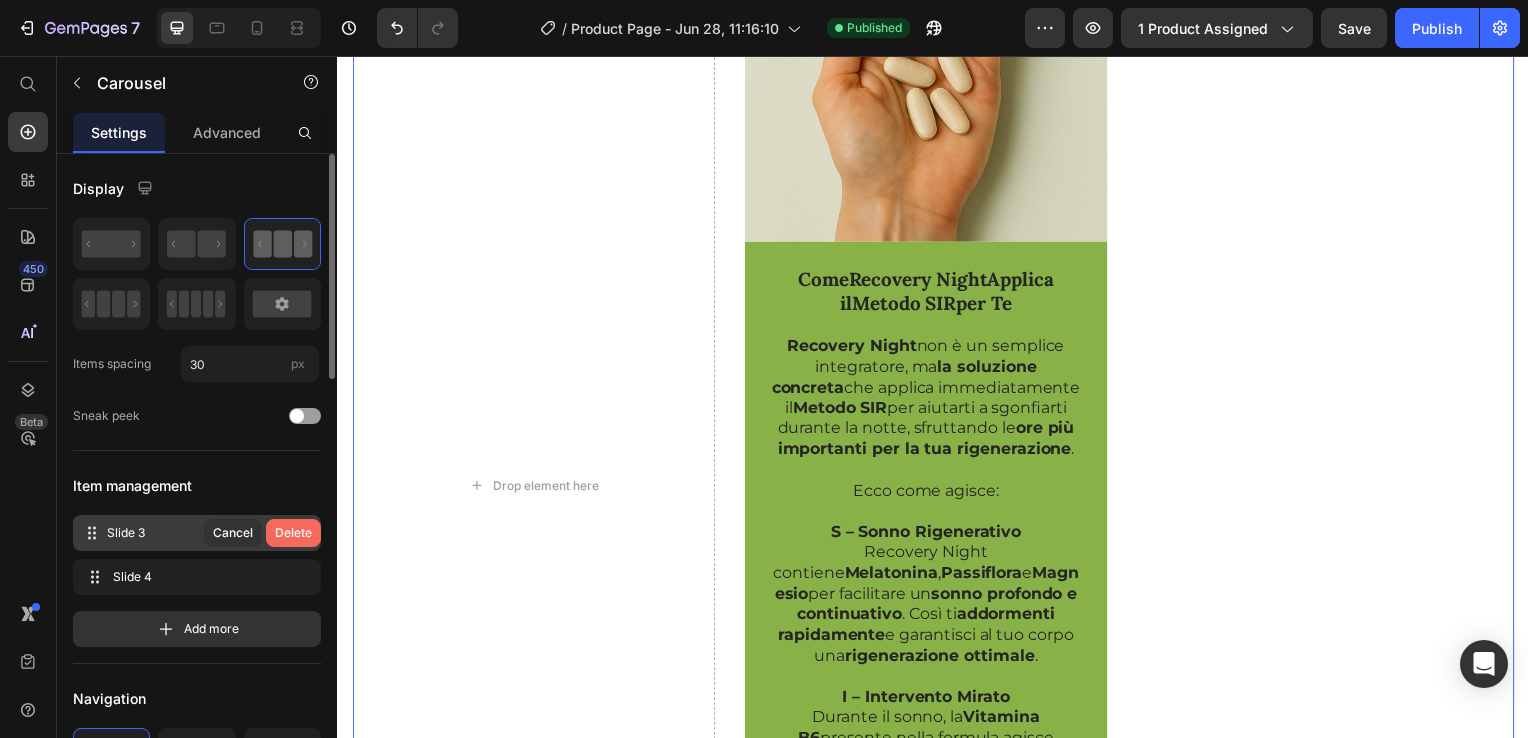 click on "Delete" at bounding box center [293, 533] 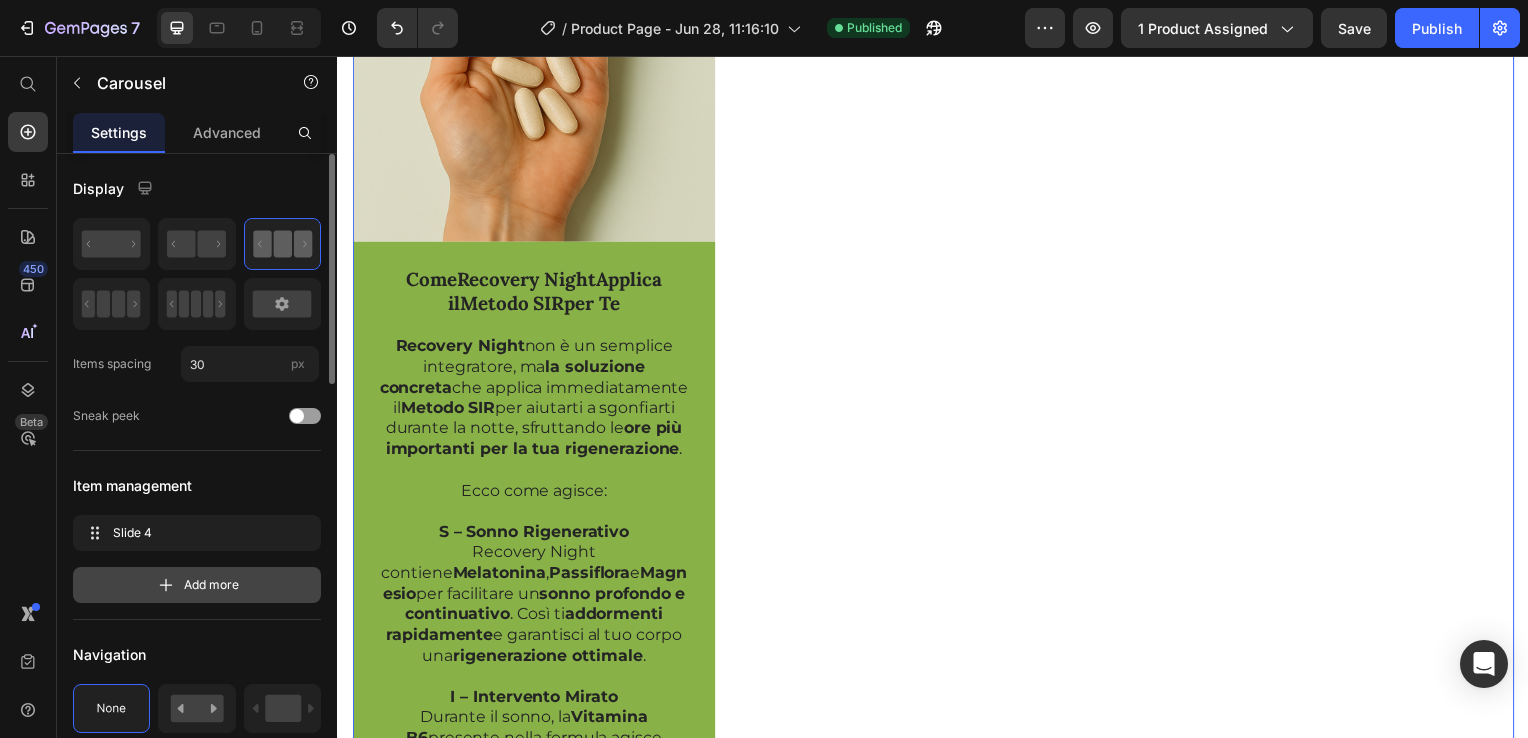click on "Add more" at bounding box center (211, 585) 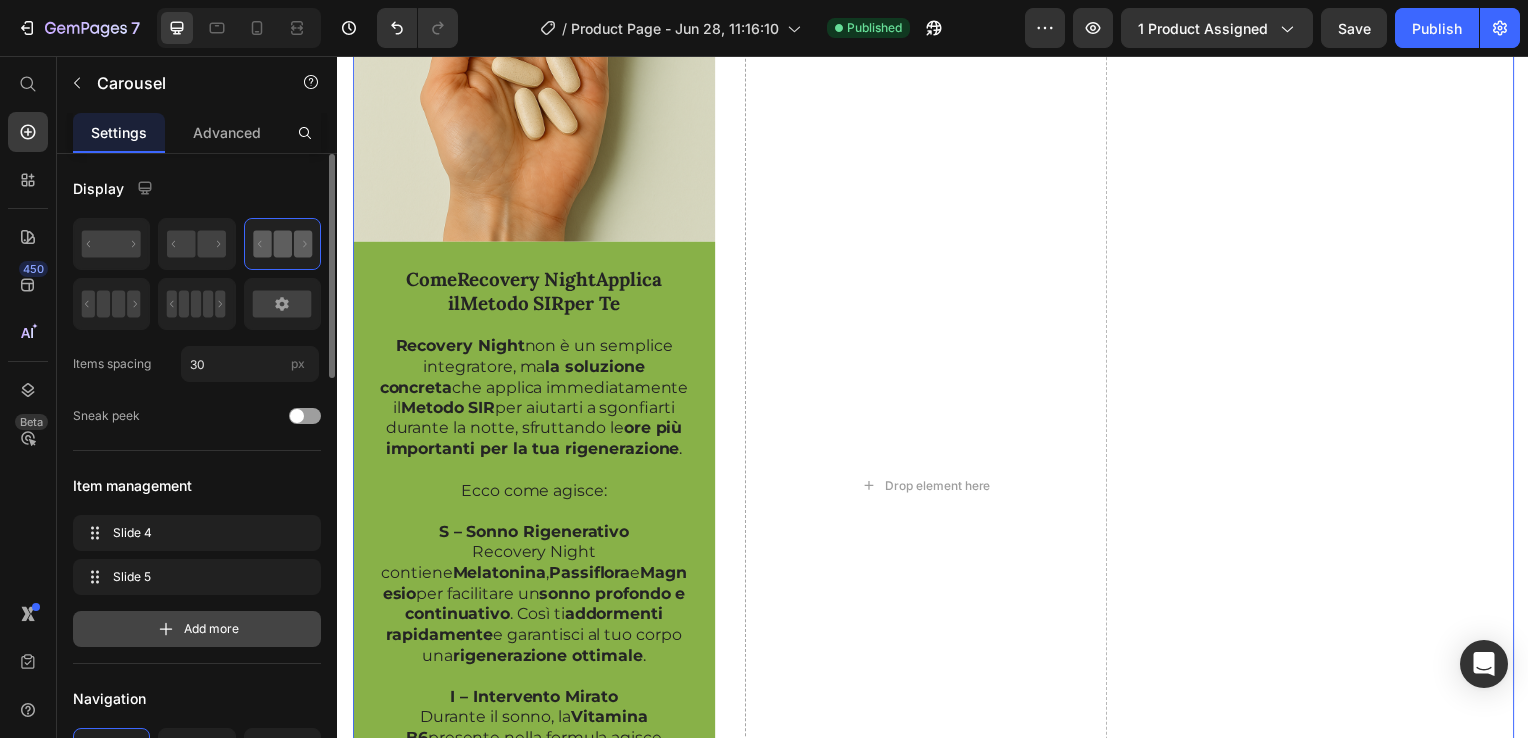 click on "Add more" at bounding box center [211, 629] 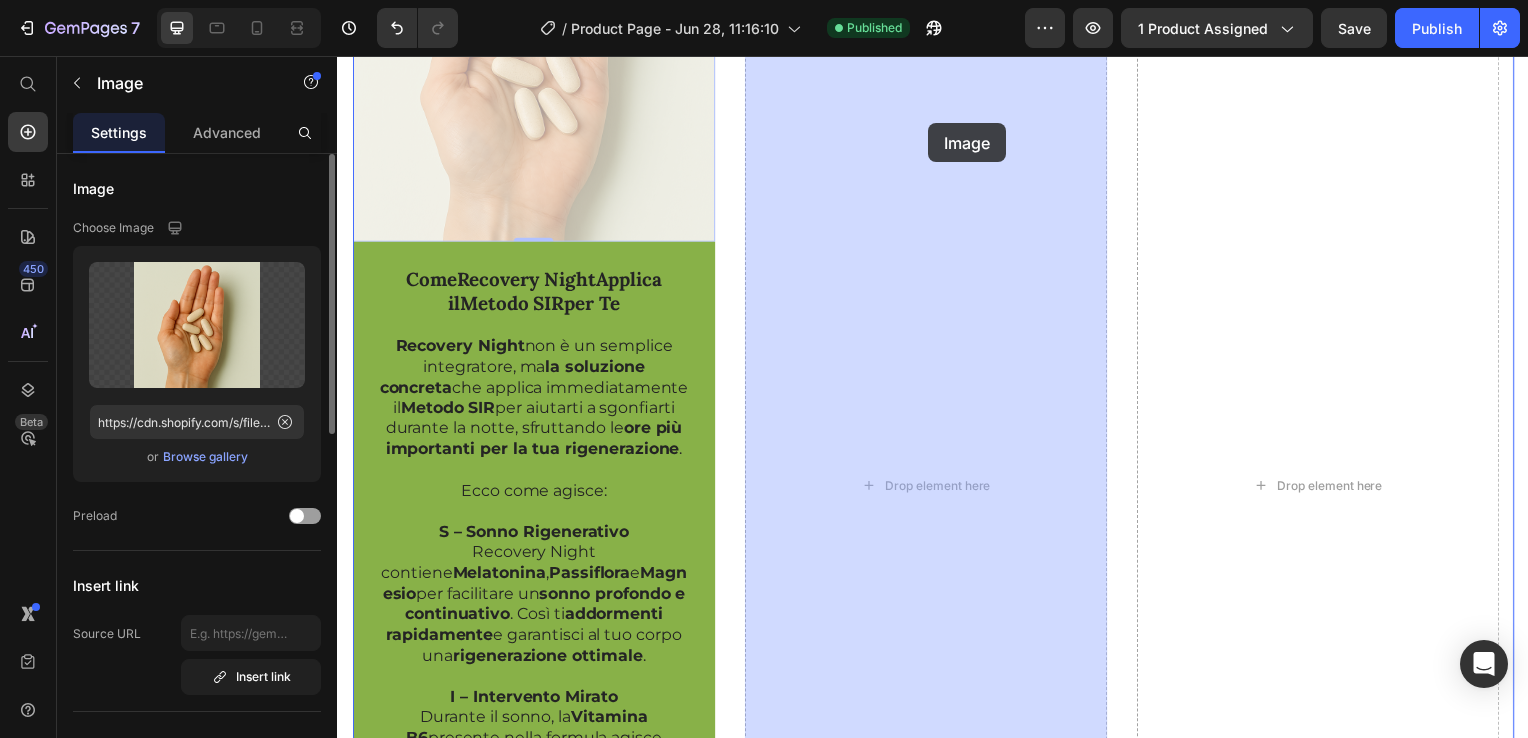 drag, startPoint x: 618, startPoint y: 160, endPoint x: 930, endPoint y: 124, distance: 314.07007 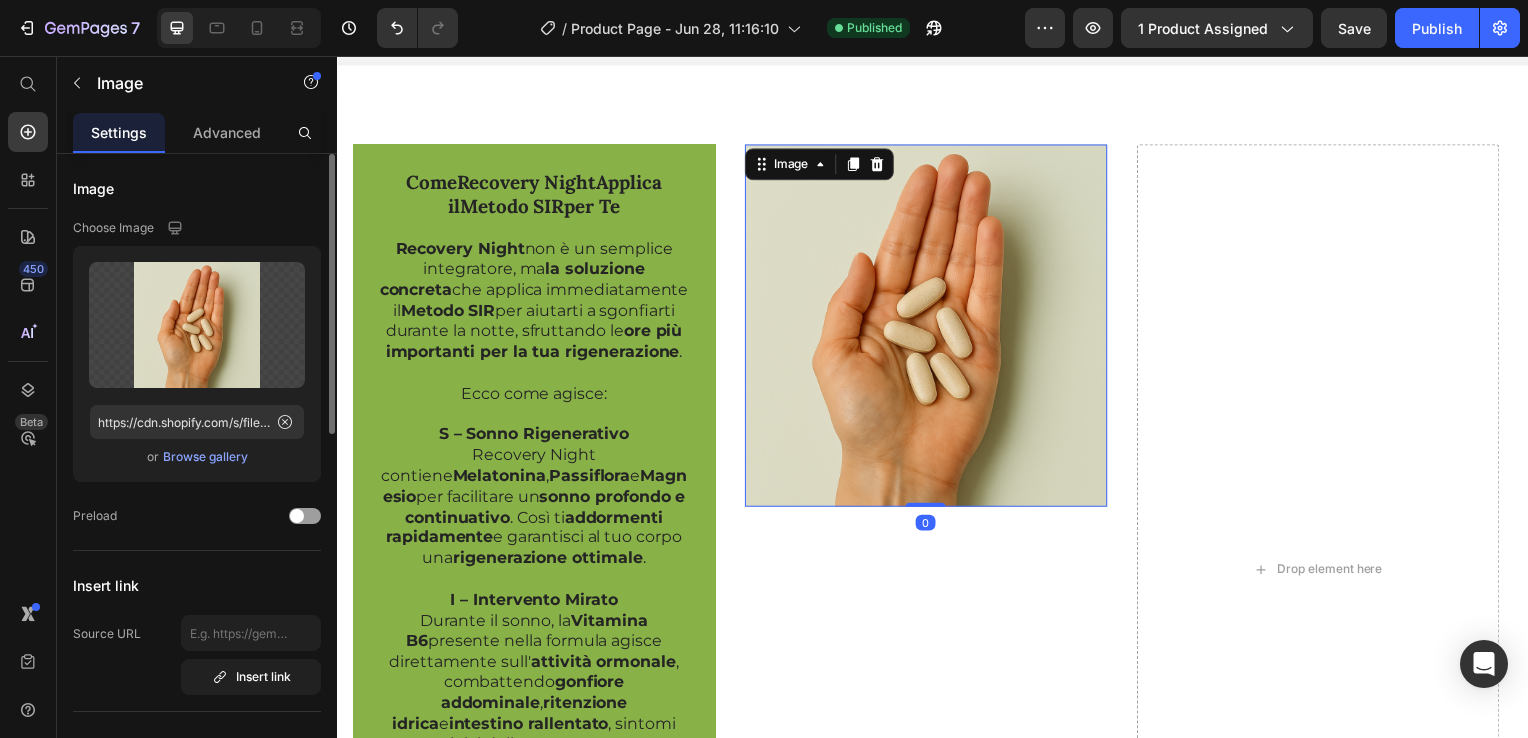 scroll, scrollTop: 4040, scrollLeft: 0, axis: vertical 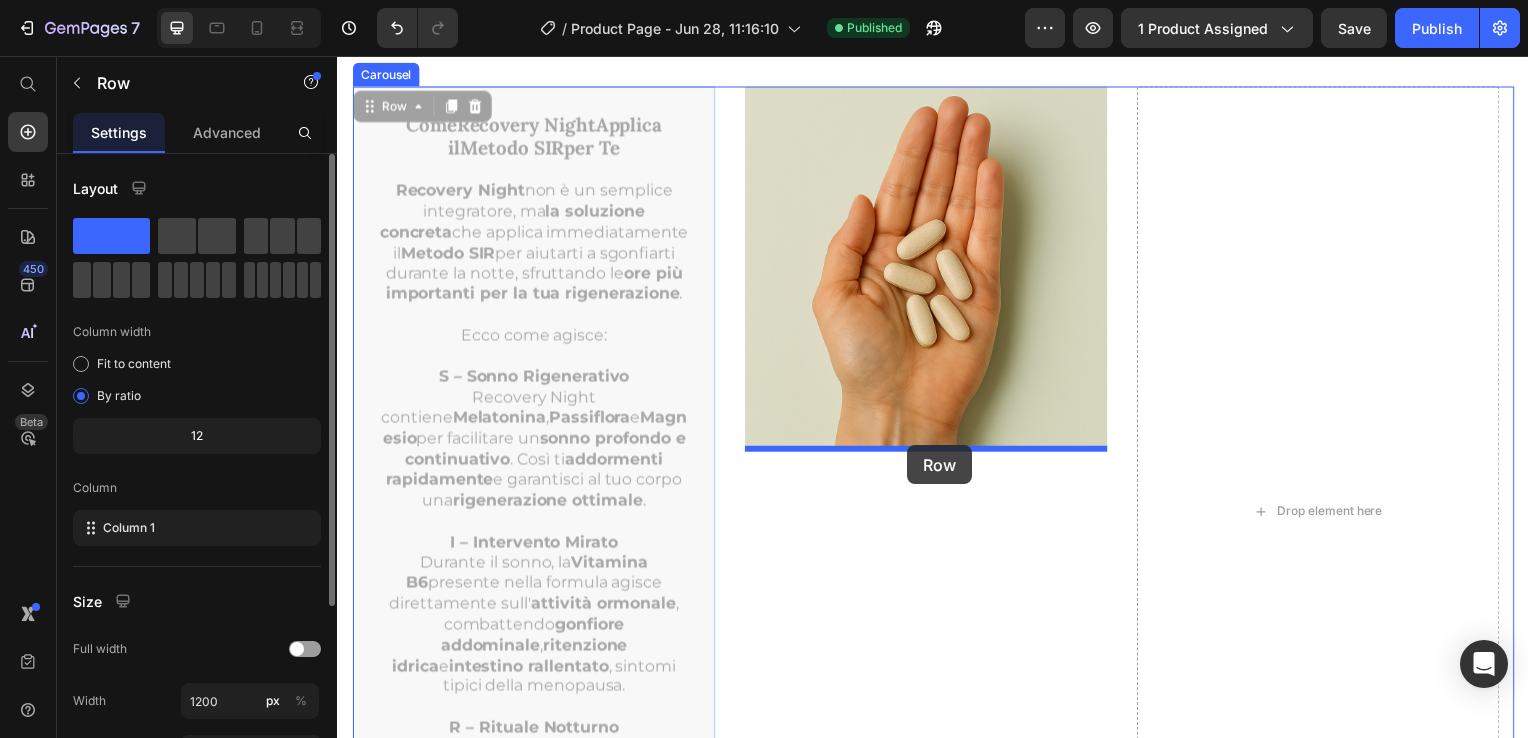 drag, startPoint x: 695, startPoint y: 166, endPoint x: 911, endPoint y: 448, distance: 355.21823 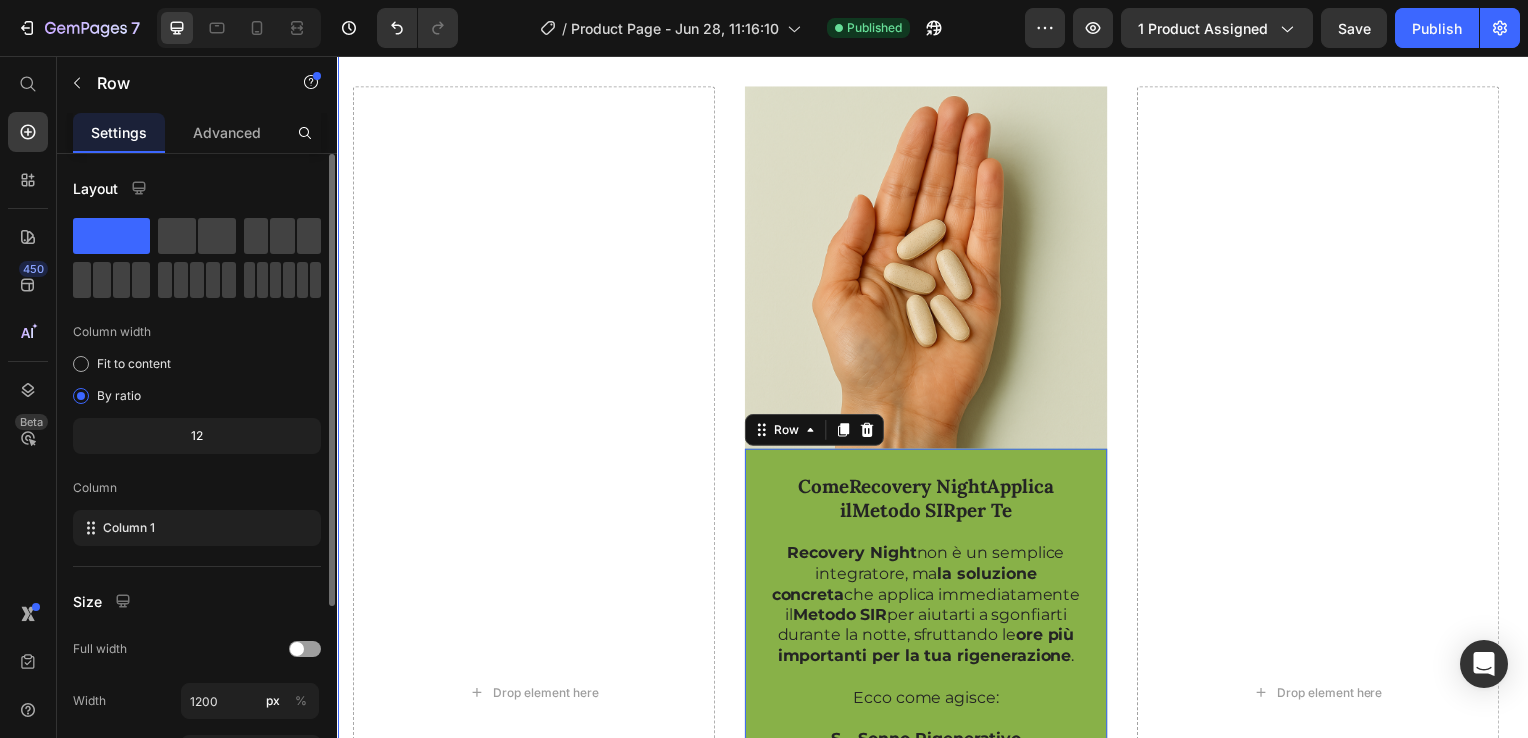 click on "Drop element here Image Come  Recovery Night  Applica il  Metodo SIR  per Te Text Block Recovery Night  non è un semplice integratore, ma  la soluzione concreta  che applica immediatamente il  Metodo SIR  per aiutarti a sgonfiarti durante la notte, sfruttando le  ore più importanti per la tua rigenerazione . Ecco come agisce: S – Sonno Rigenerativo Recovery Night contiene  Melatonina ,  Passiflora  e  Magnesio  per facilitare un  sonno profondo e continuativo . Così ti  addormenti rapidamente  e garantisci al tuo corpo una  rigenerazione ottimale . I – Intervento Mirato Durante il sonno, la  Vitamina B6  presente nella formula agisce direttamente sull' attività ormonale , combattendo  gonfiore addominale ,  ritenzione idrica  e  intestino rallentato , sintomi tipici della menopausa. R – Rituale Notturno Fare di Recovery Night il tuo  rituale quotidiano di benessere  è facile: prendi semplicemente  5 capsule circa 30-60 minuti prima di coricarti. Così, ogni notte,  Text Block Row" at bounding box center [937, 698] 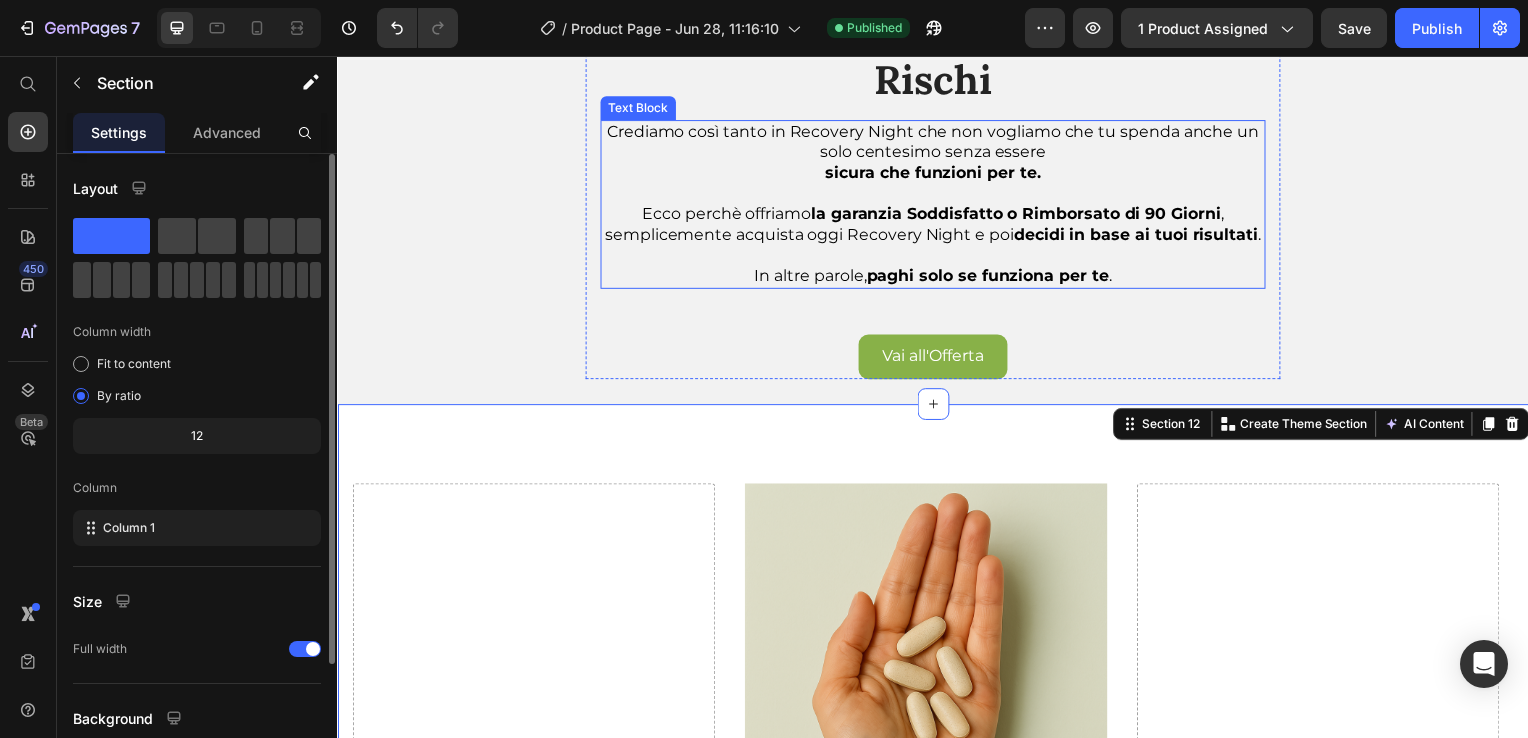 scroll, scrollTop: 4040, scrollLeft: 0, axis: vertical 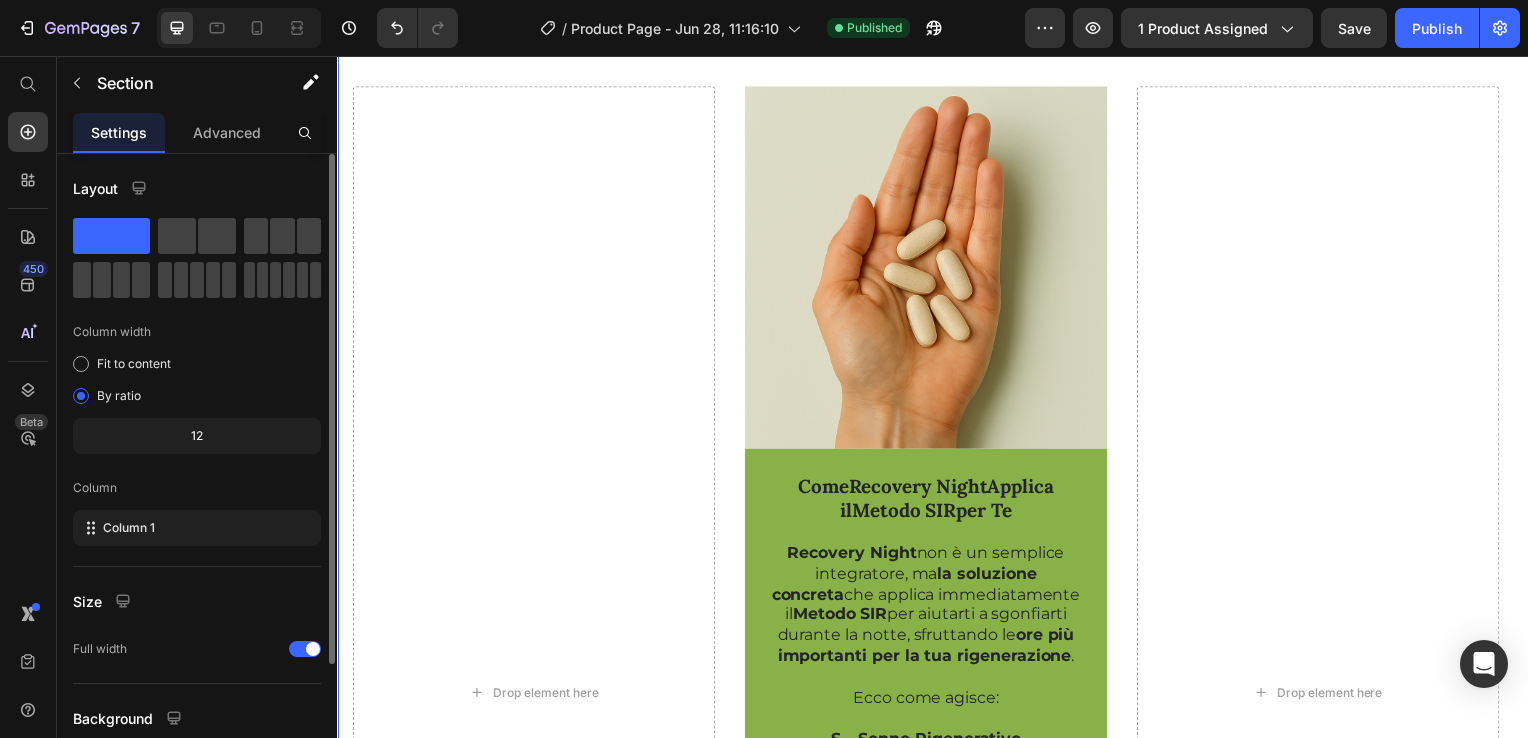 click on "7   /  Product Page - Jun 28, 11:16:10 Published Preview 1 product assigned  Save   Publish" 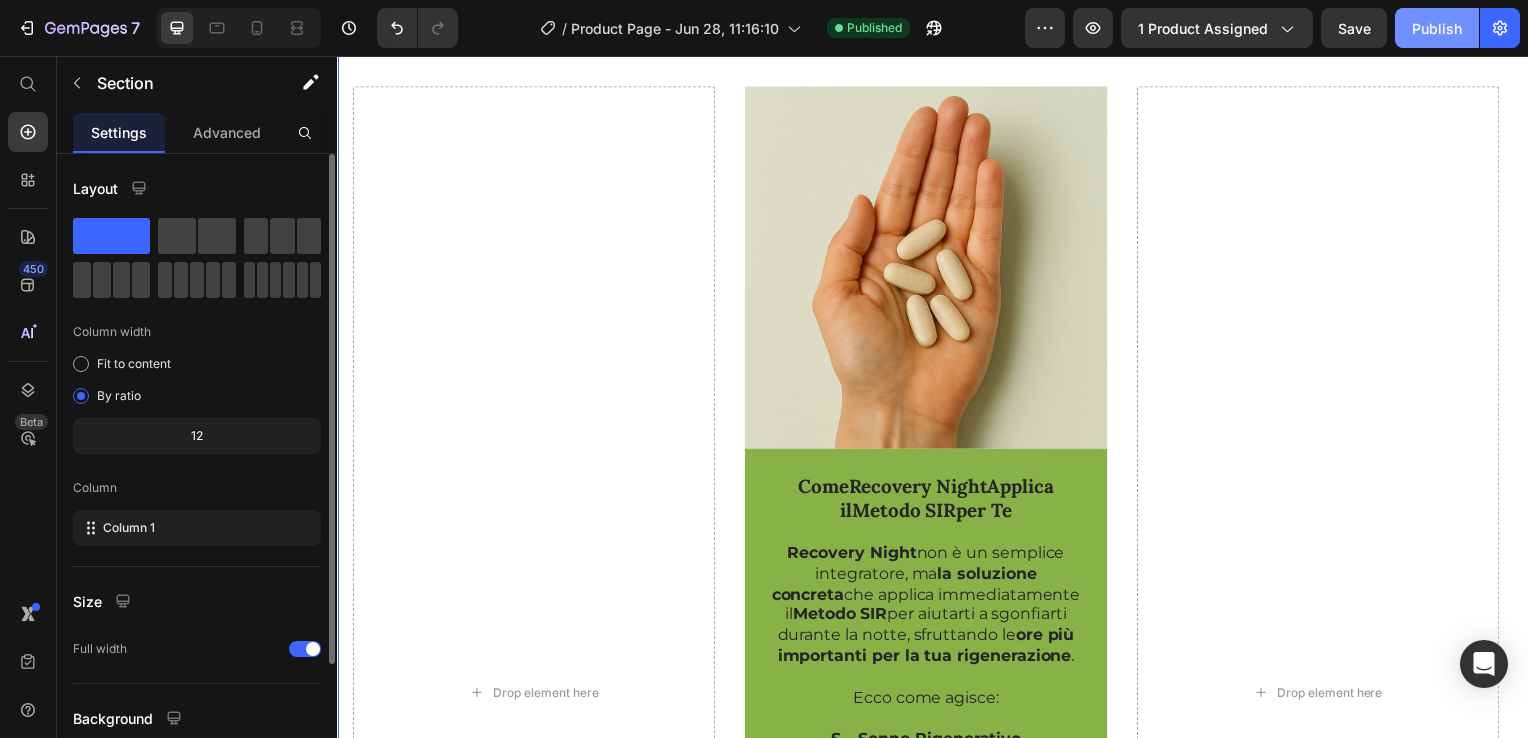 click on "Publish" 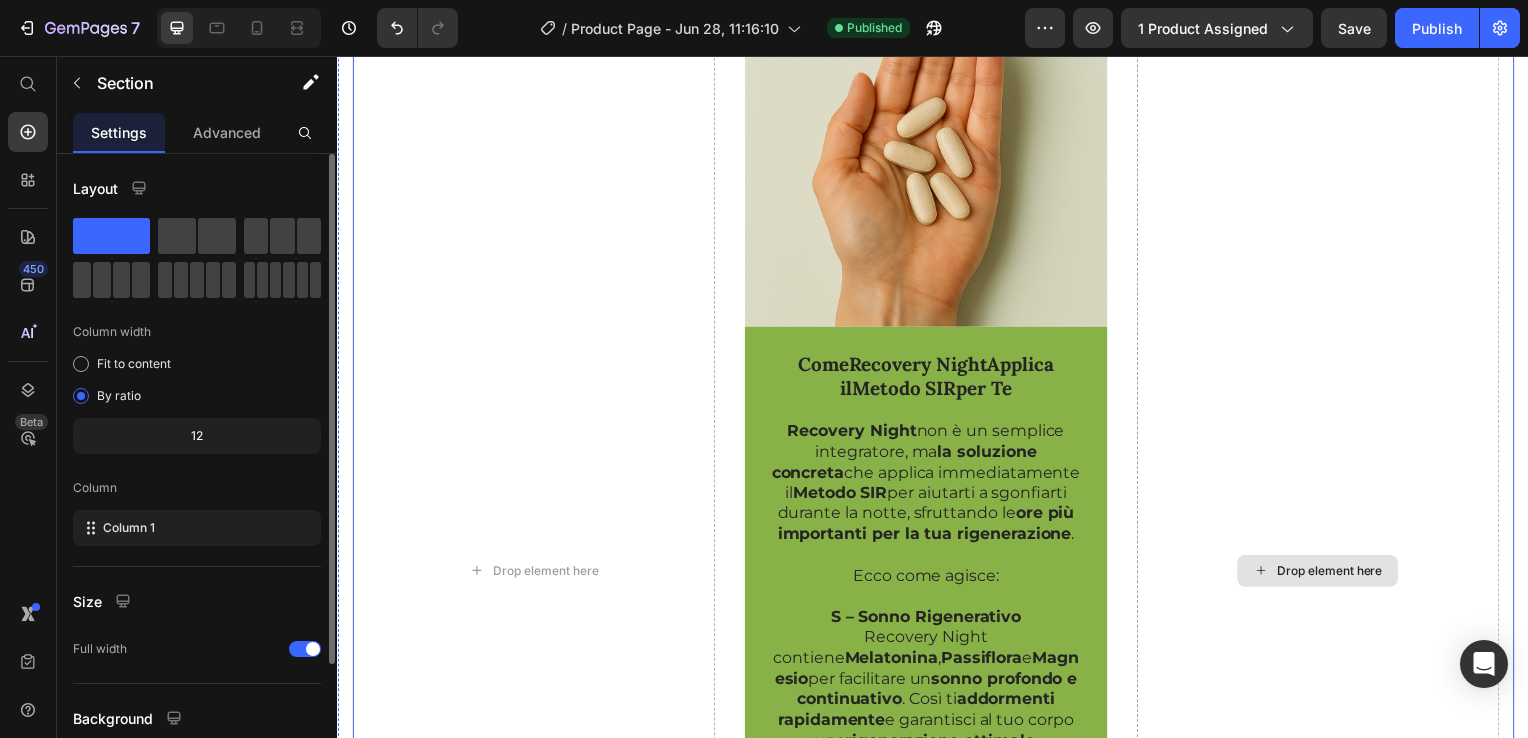 scroll, scrollTop: 4040, scrollLeft: 0, axis: vertical 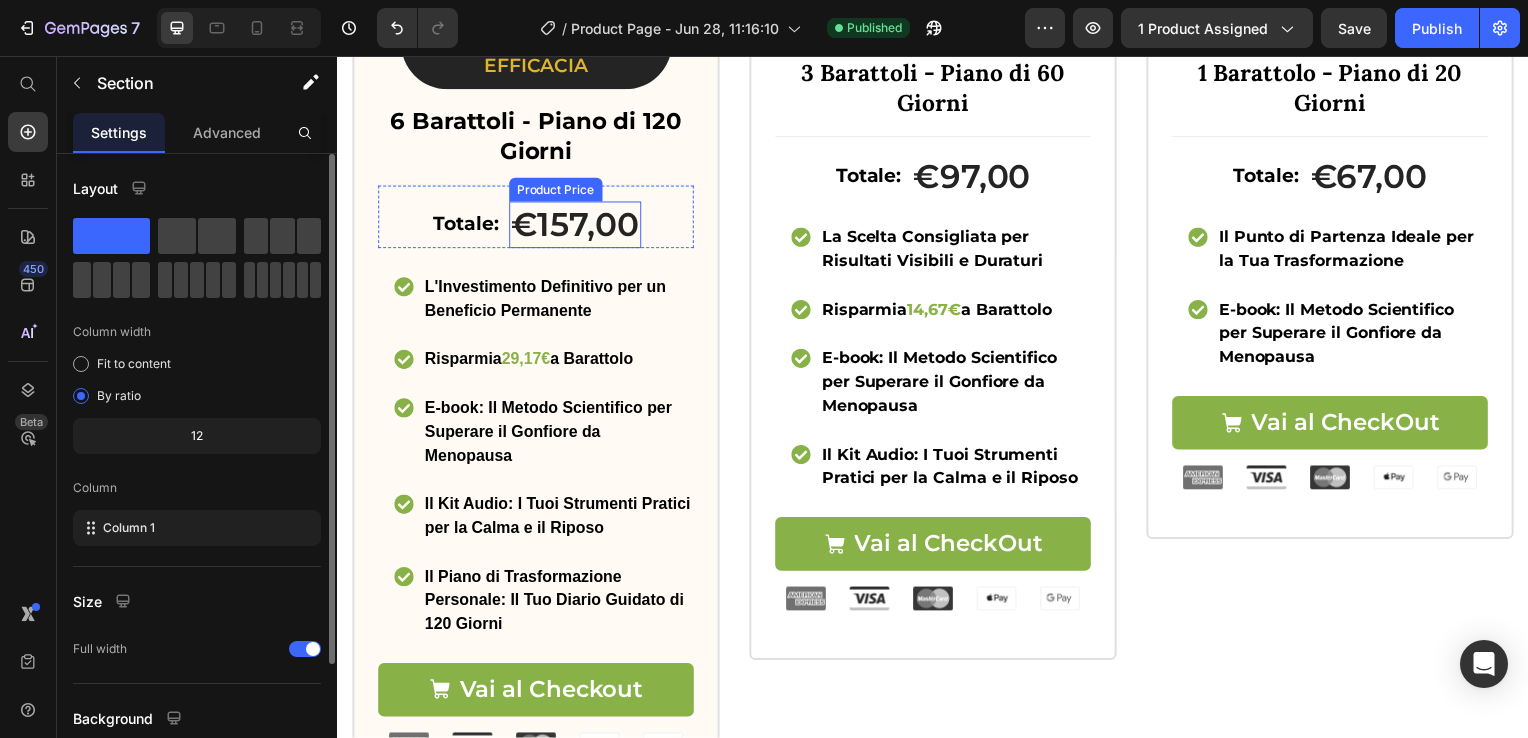 click on "€157,00" at bounding box center (576, 226) 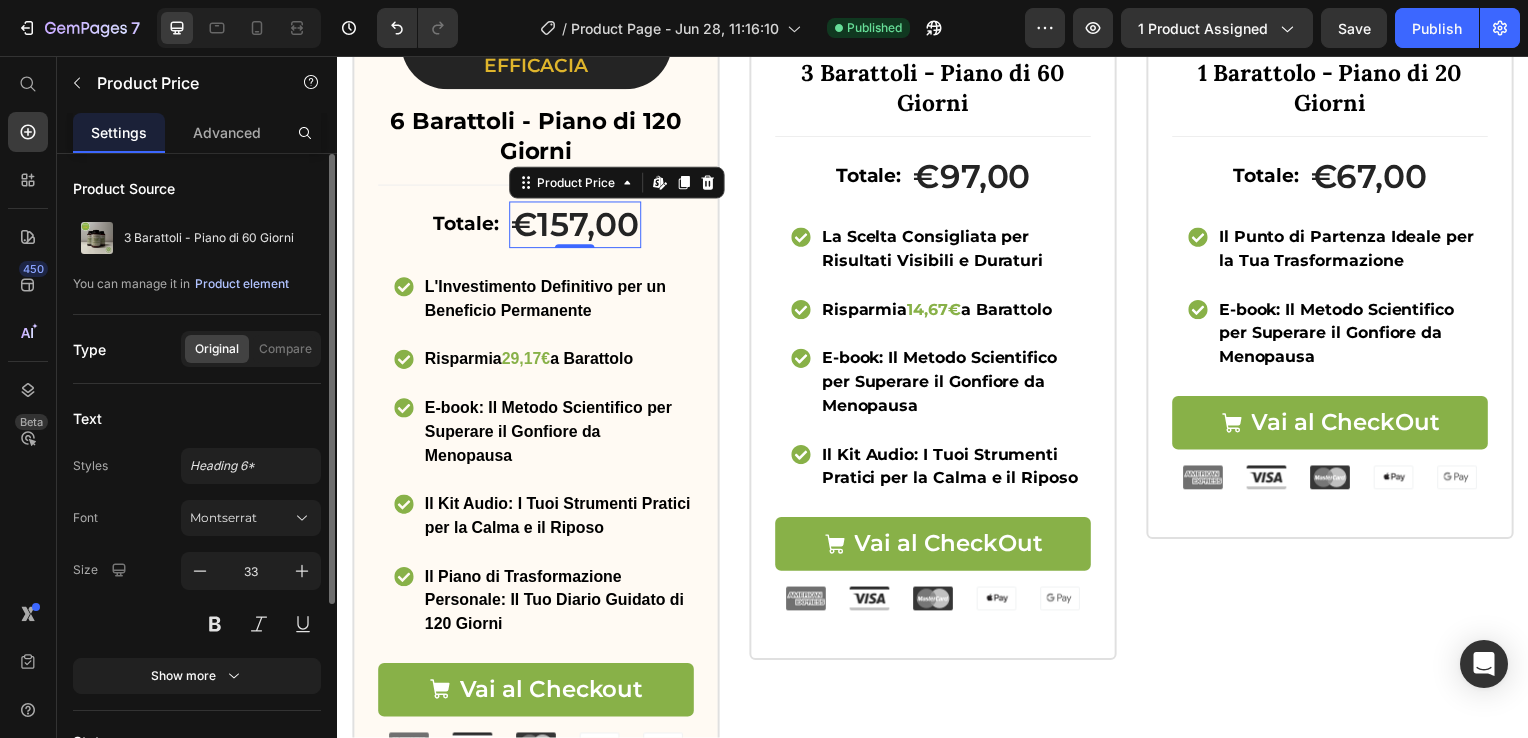 click on "Product element" at bounding box center [242, 284] 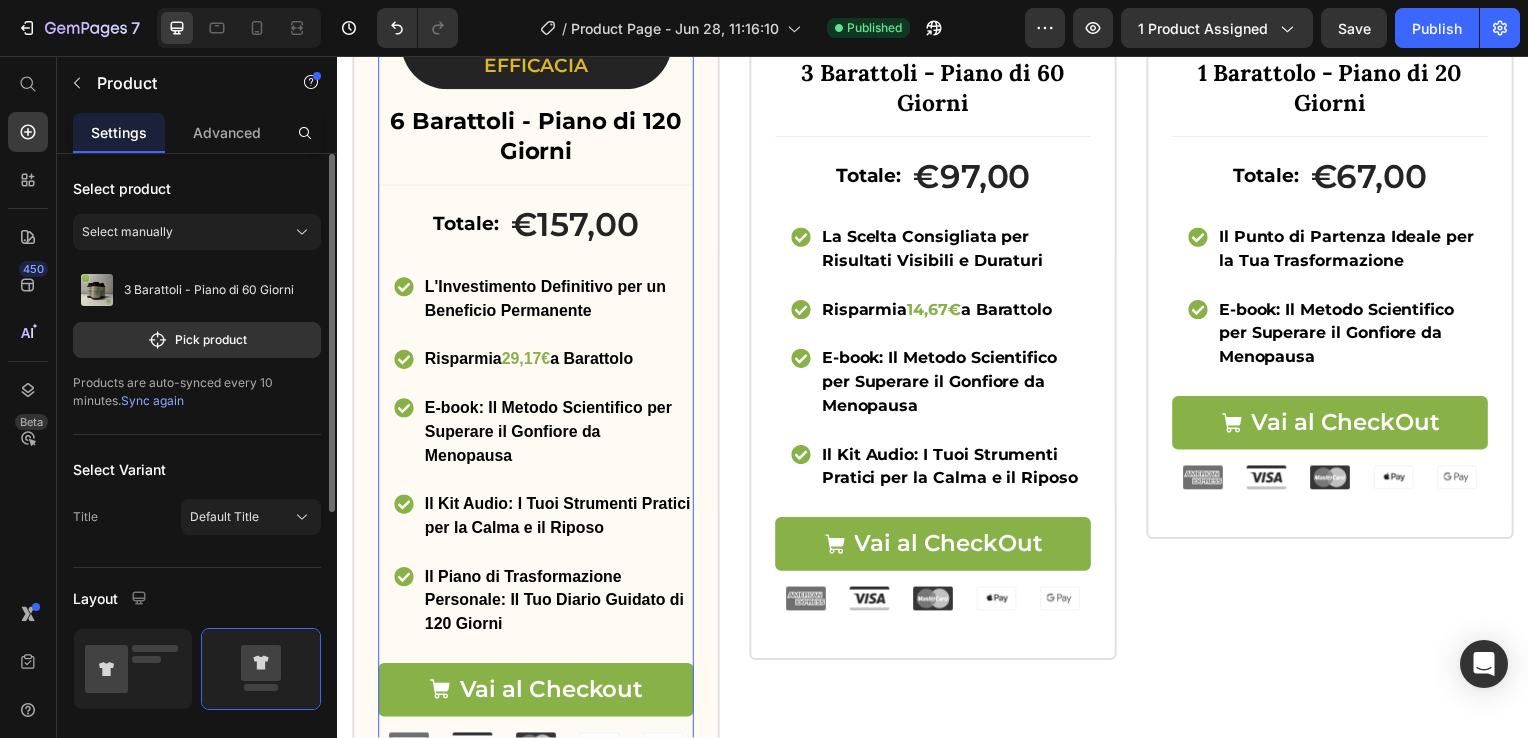 click on "Sync again" at bounding box center [152, 400] 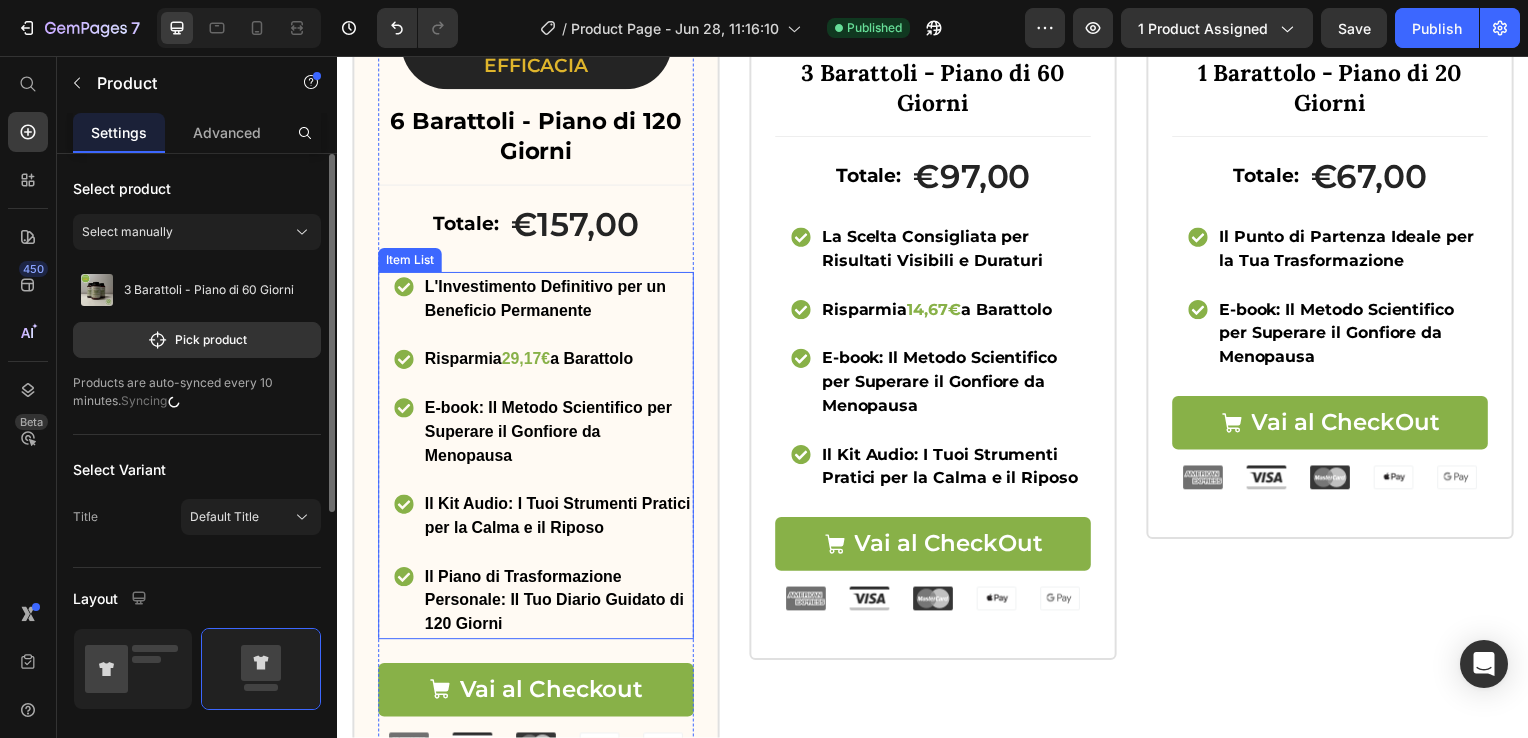 click on "a Barattolo" at bounding box center (593, 361) 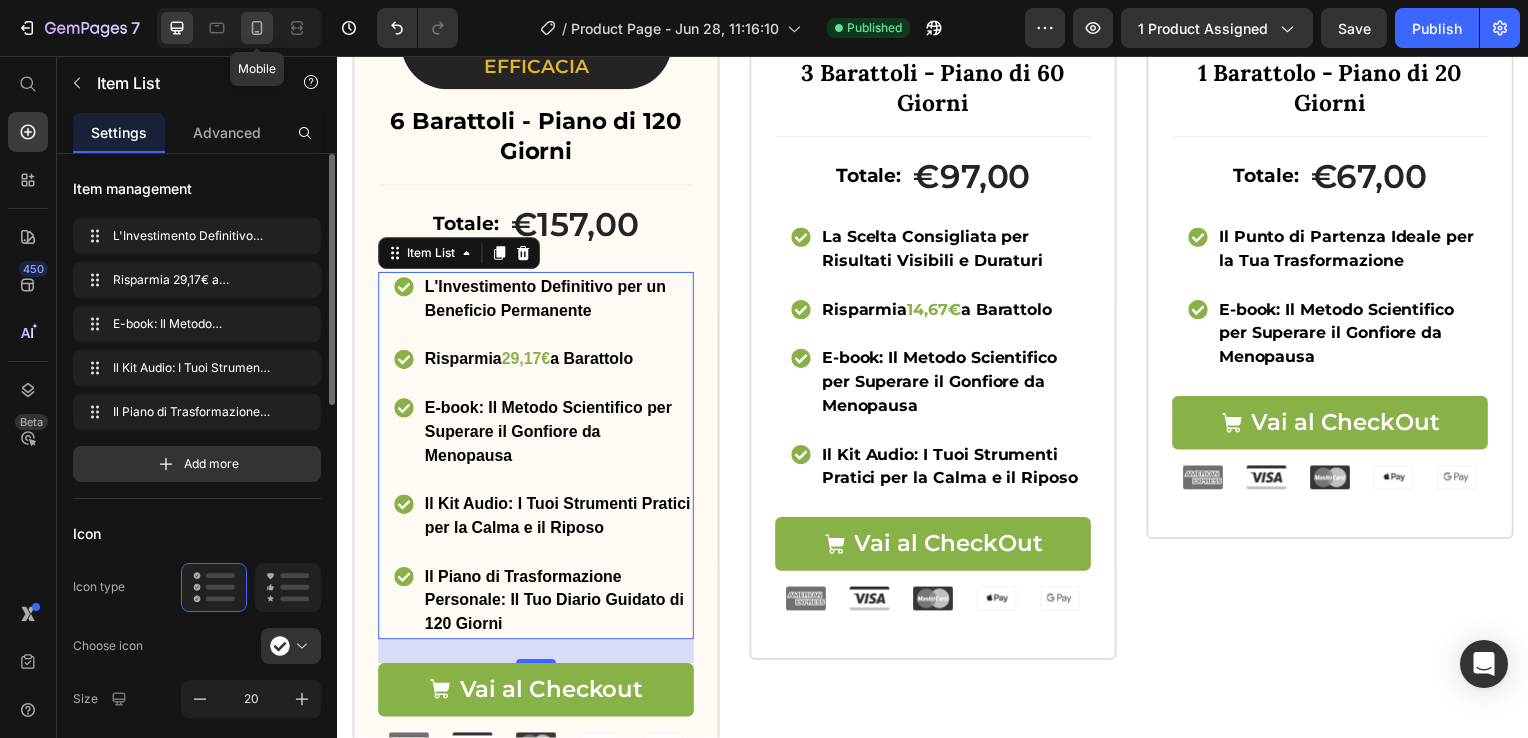 click 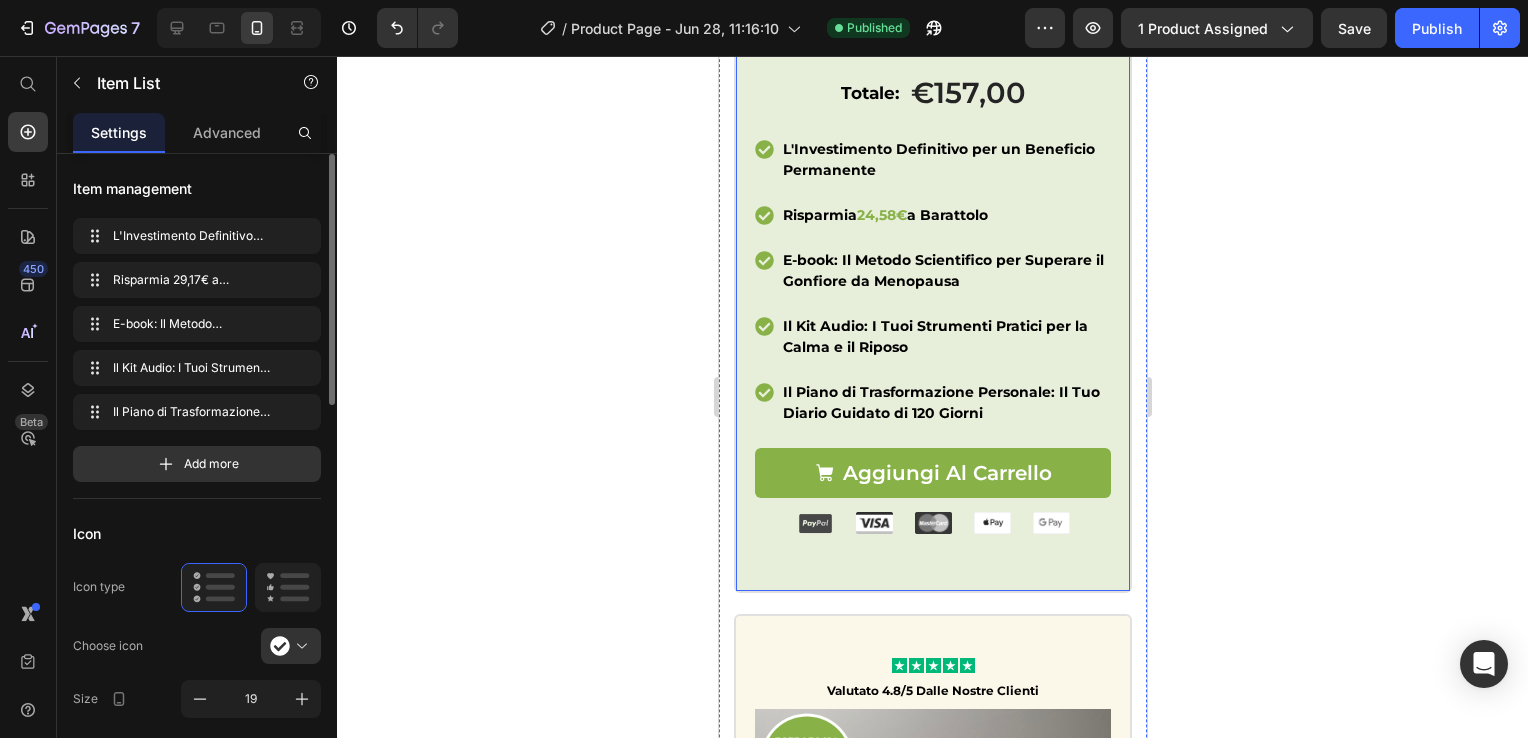 scroll, scrollTop: 1735, scrollLeft: 0, axis: vertical 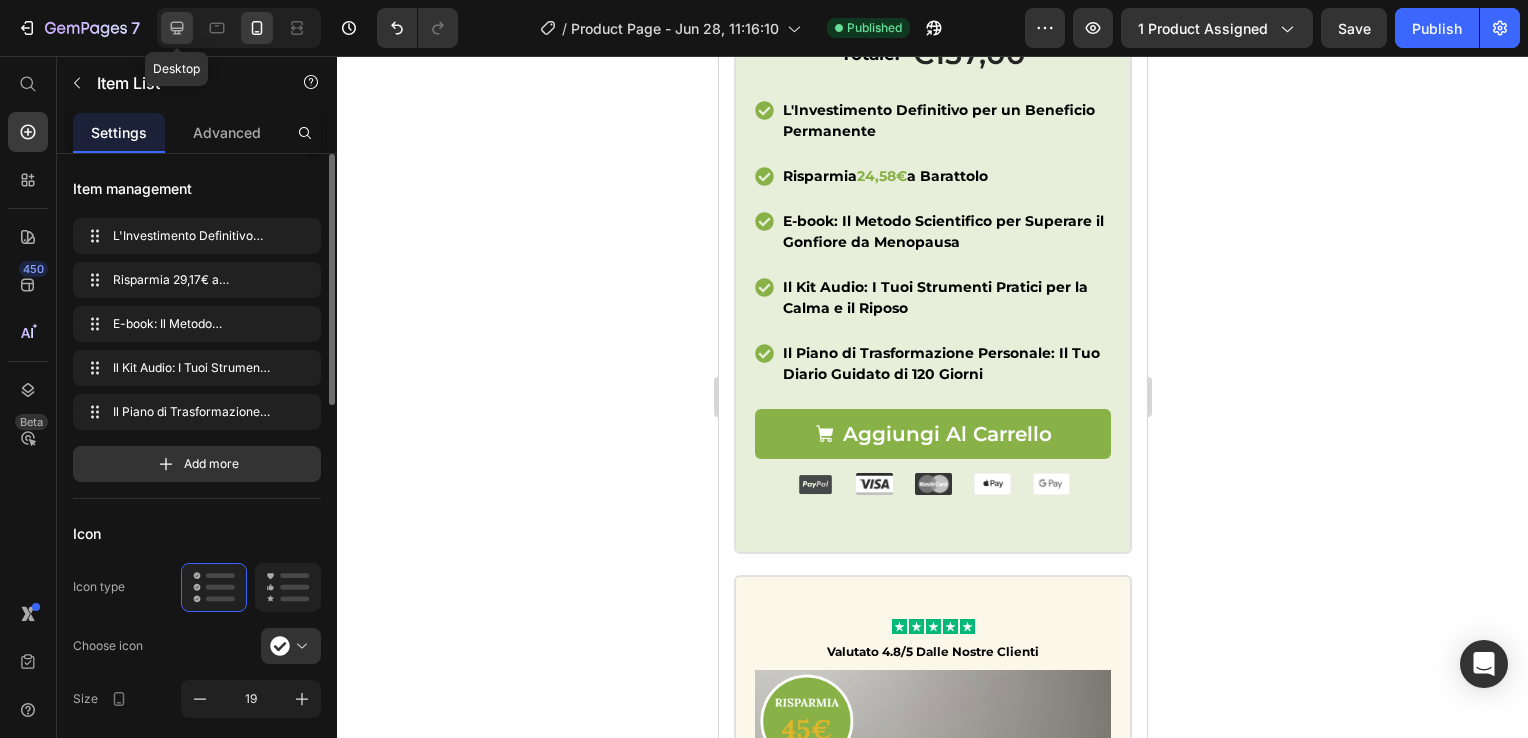 click 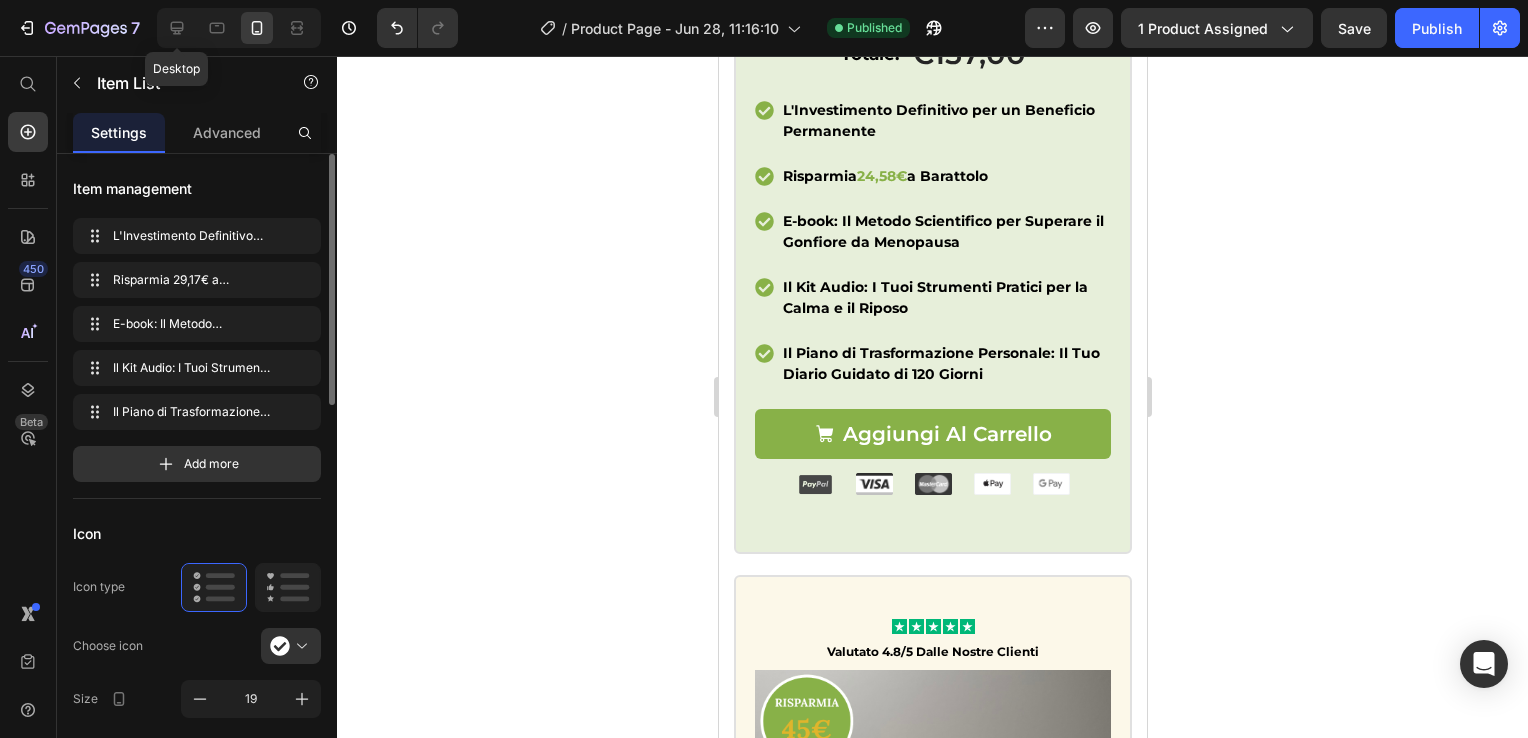 type on "16" 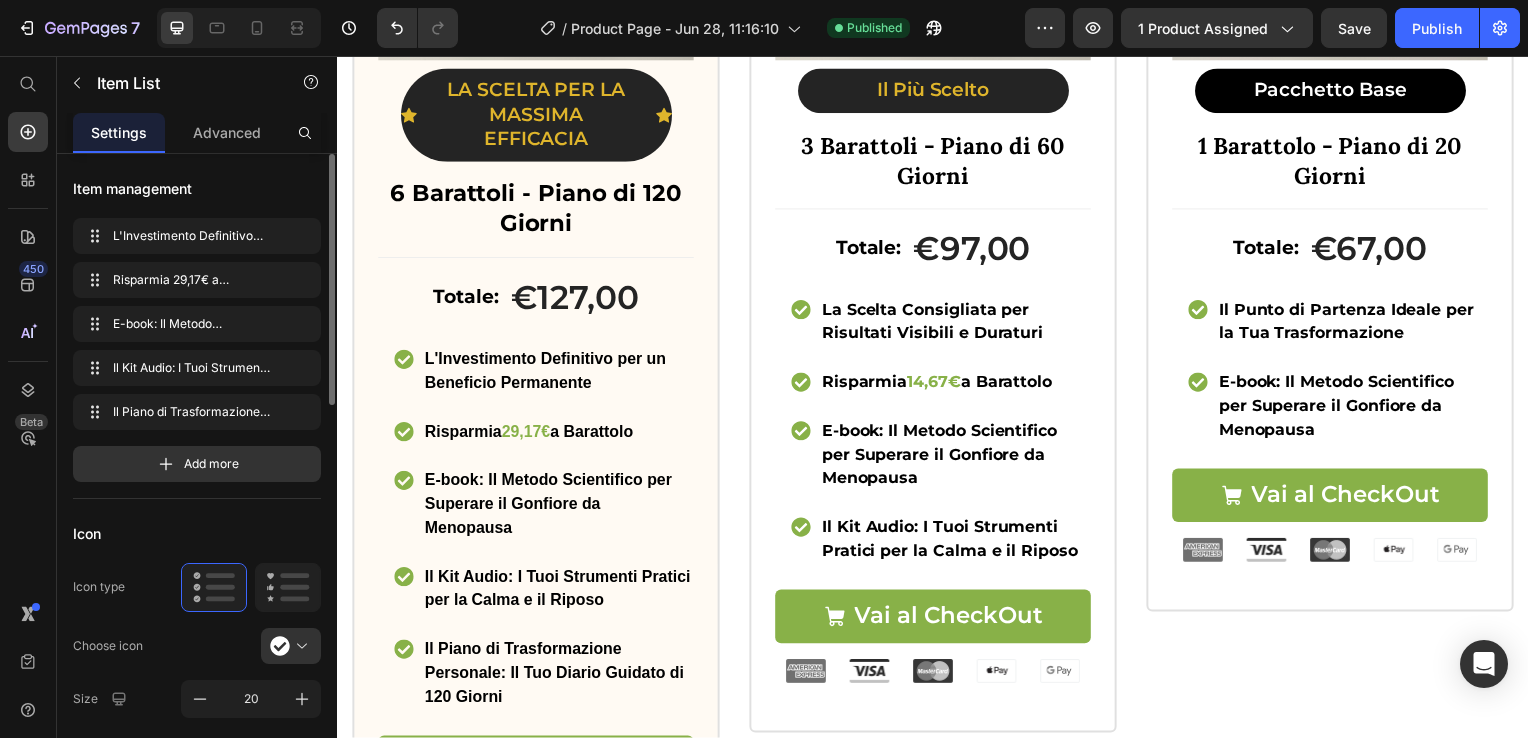 scroll, scrollTop: 1891, scrollLeft: 0, axis: vertical 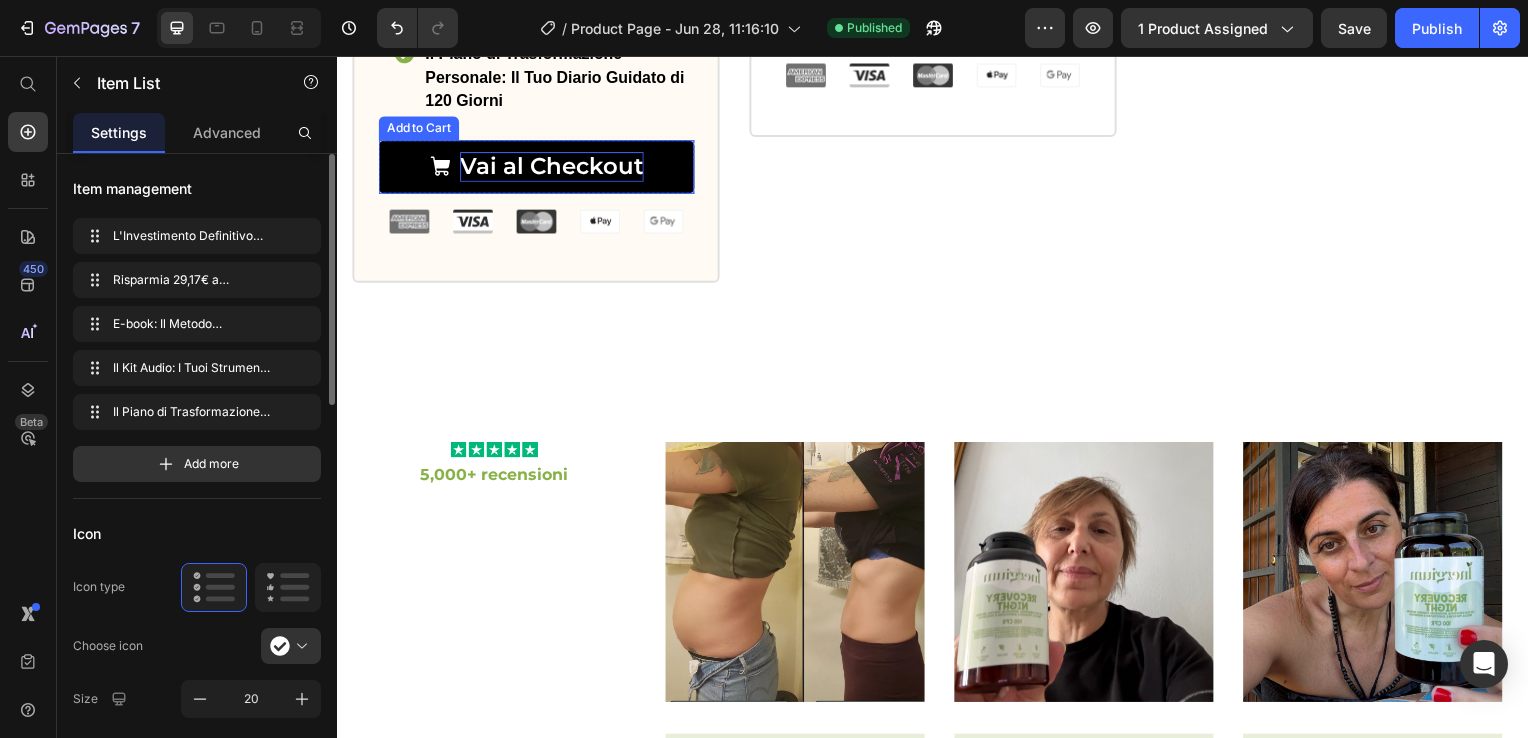 click on "Vai al Checkout" at bounding box center [552, 168] 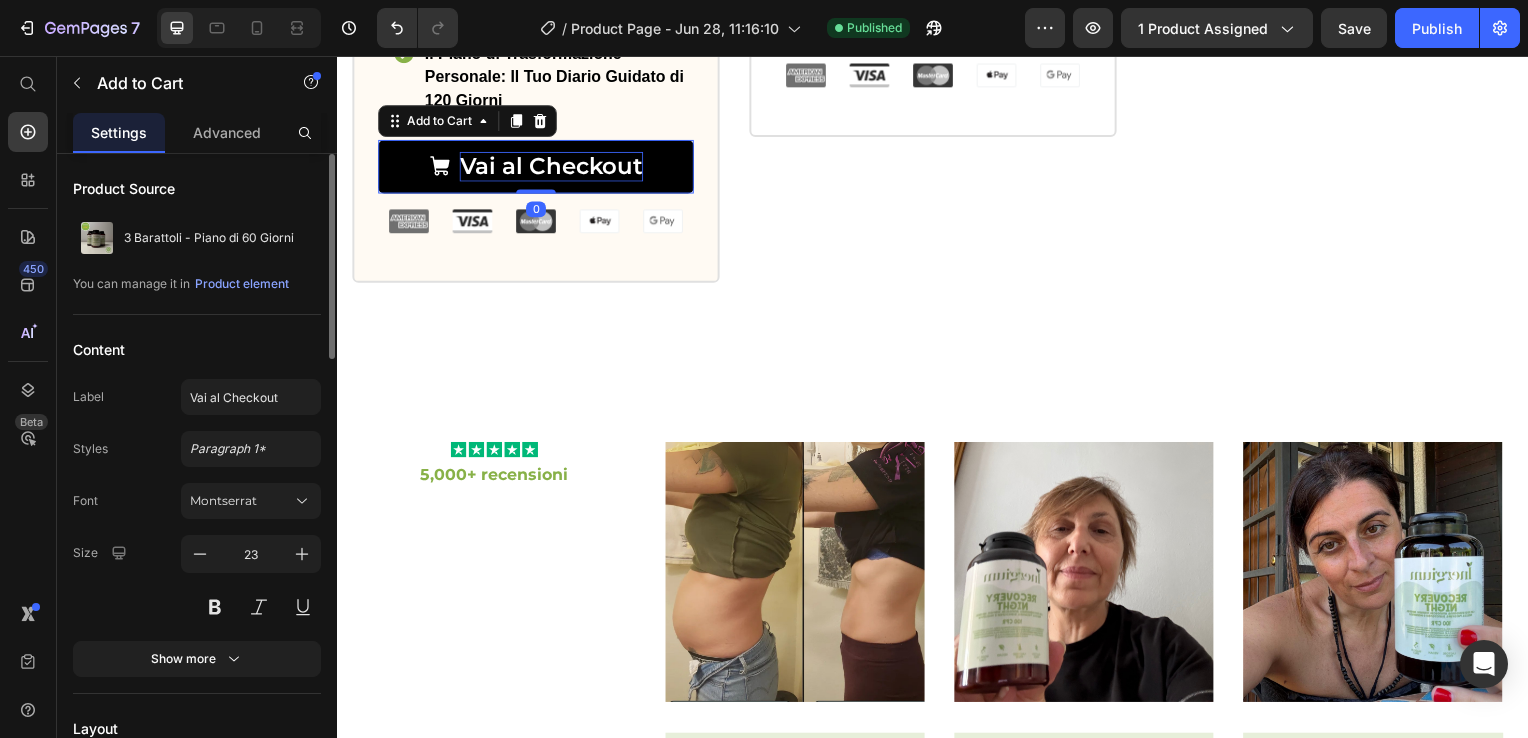 click on "Vai al Checkout" at bounding box center (552, 168) 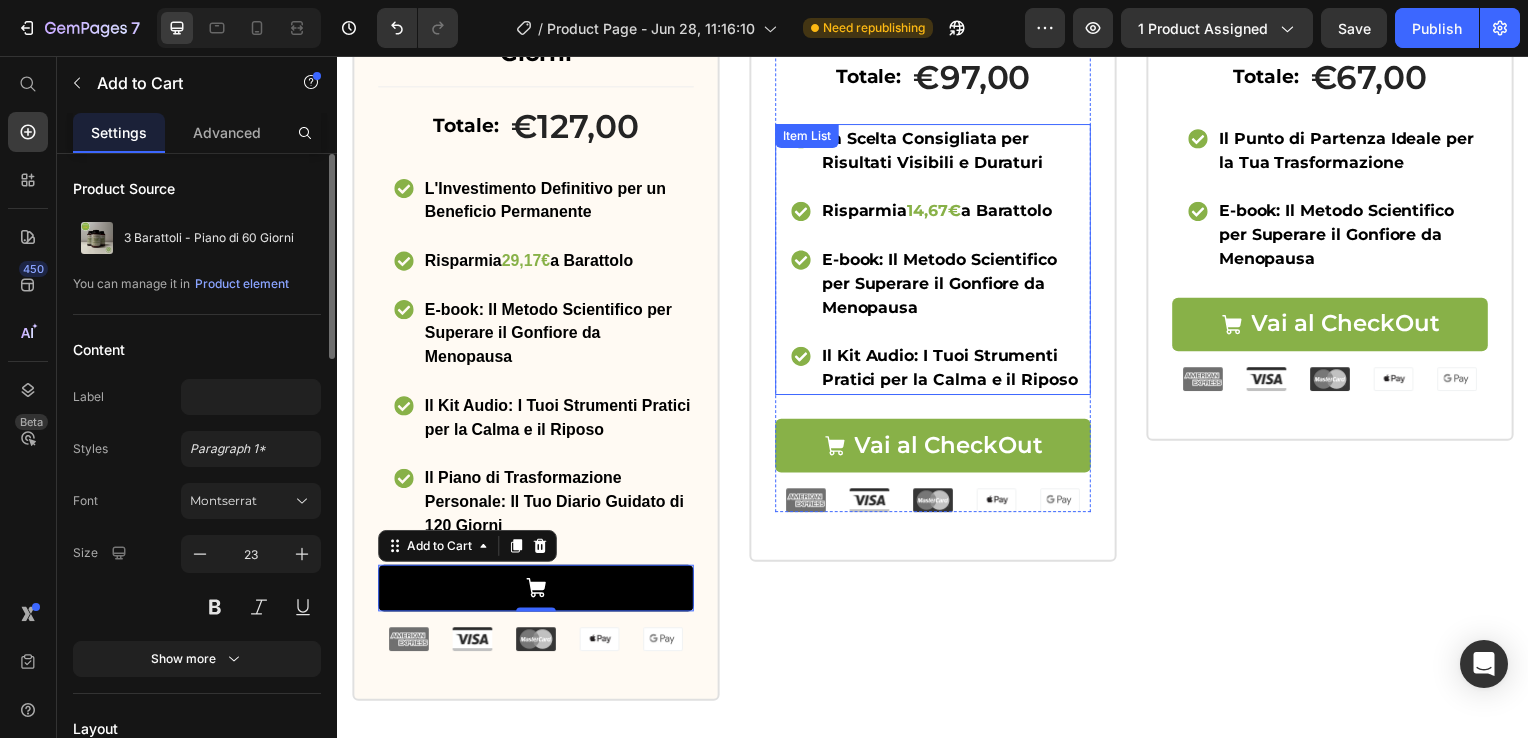 scroll, scrollTop: 1391, scrollLeft: 0, axis: vertical 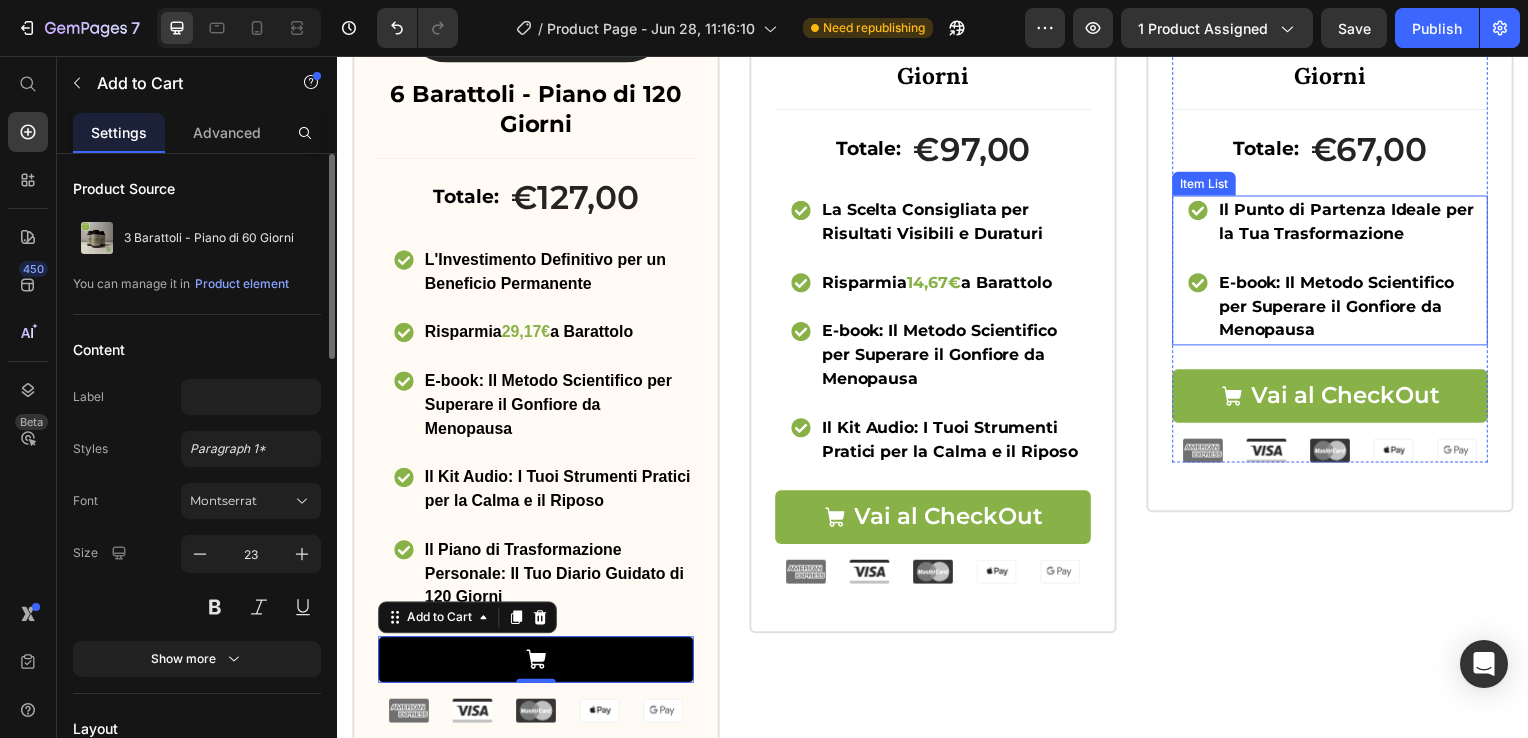 click on "E-book: Il Metodo Scientifico per Superare il Gonfiore da Menopausa" at bounding box center (1343, 308) 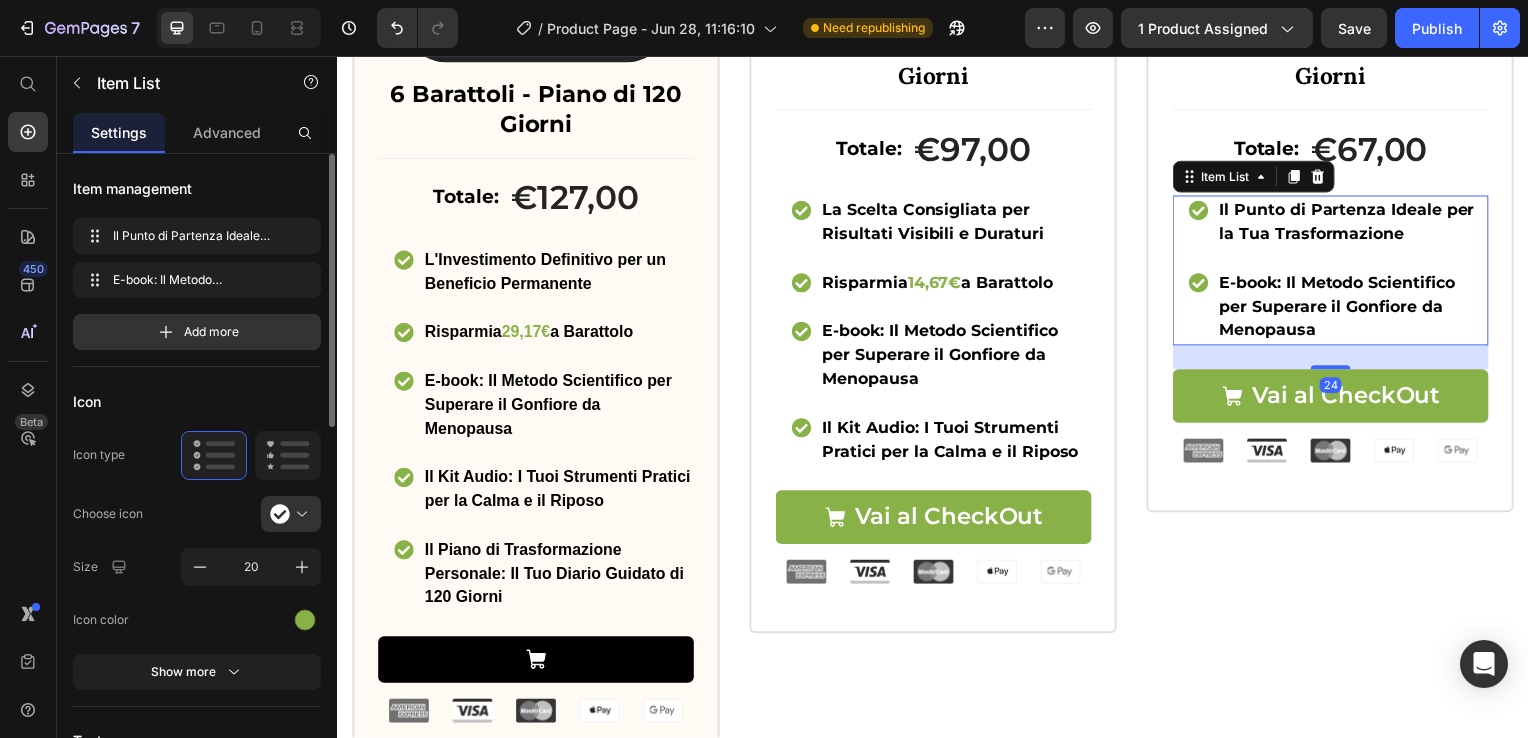 click on "E-book: Il Metodo Scientifico per Superare il Gonfiore da Menopausa" at bounding box center [1343, 308] 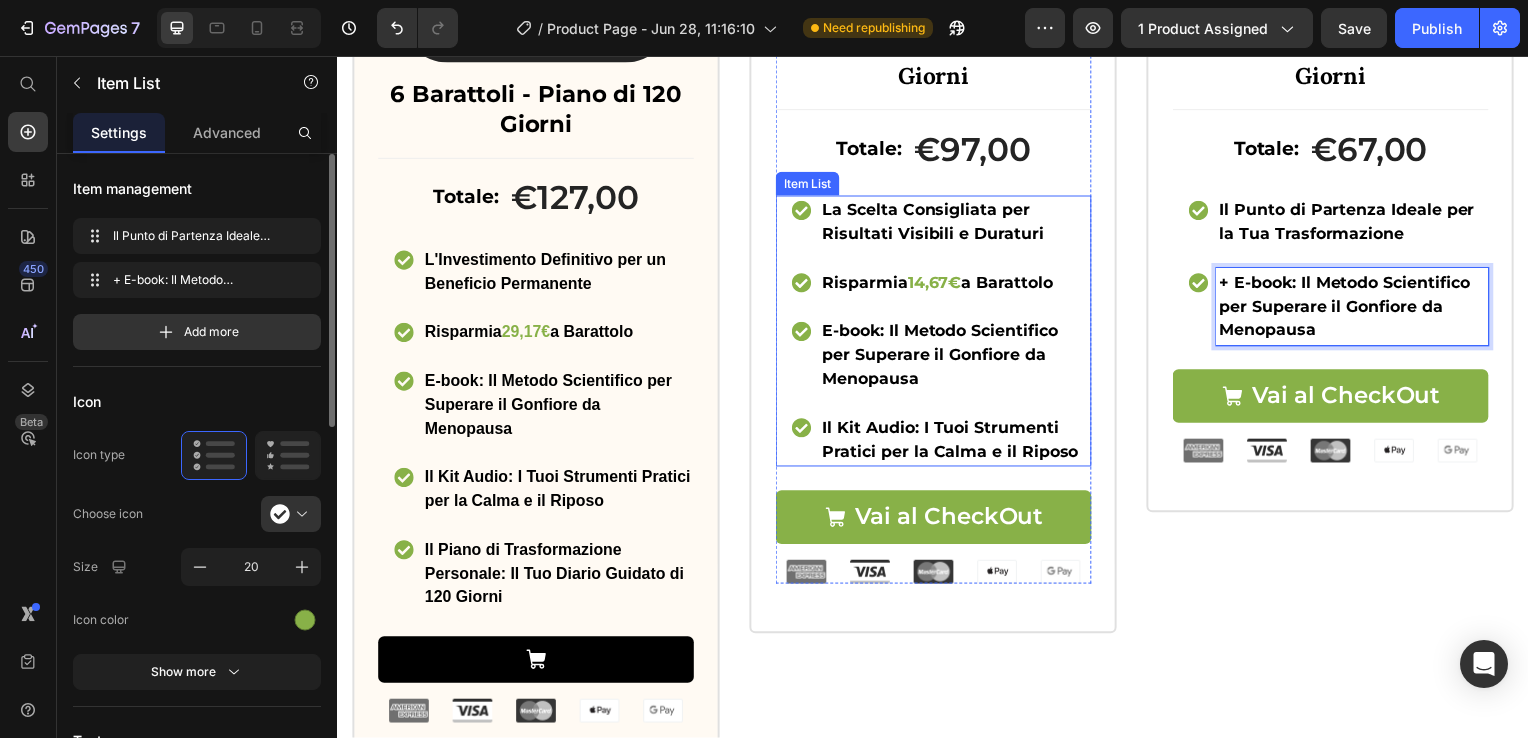 click on "E-book: Il Metodo Scientifico per Superare il Gonfiore da Menopausa" at bounding box center (959, 358) 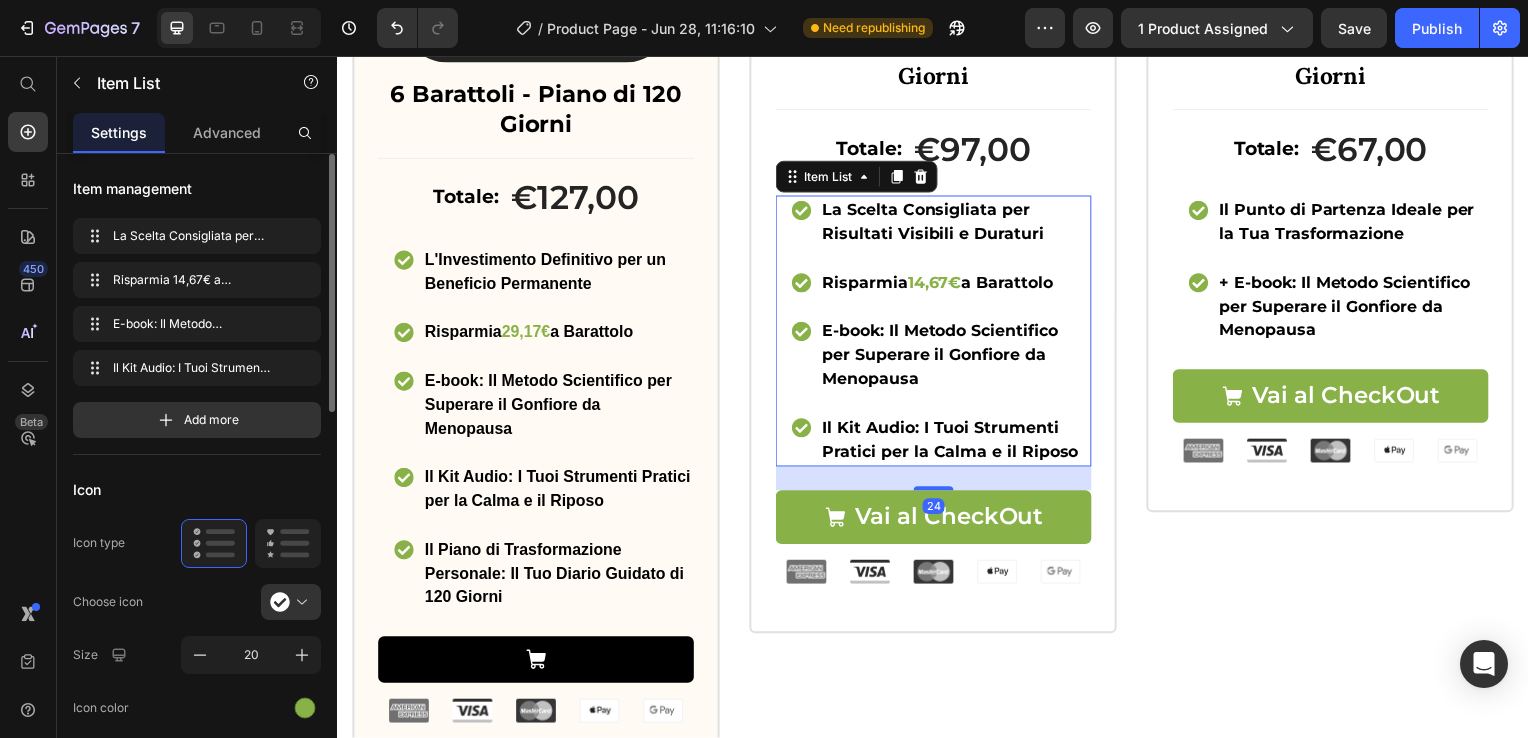 click on "E-book: Il Metodo Scientifico per Superare il Gonfiore da Menopausa" at bounding box center (943, 357) 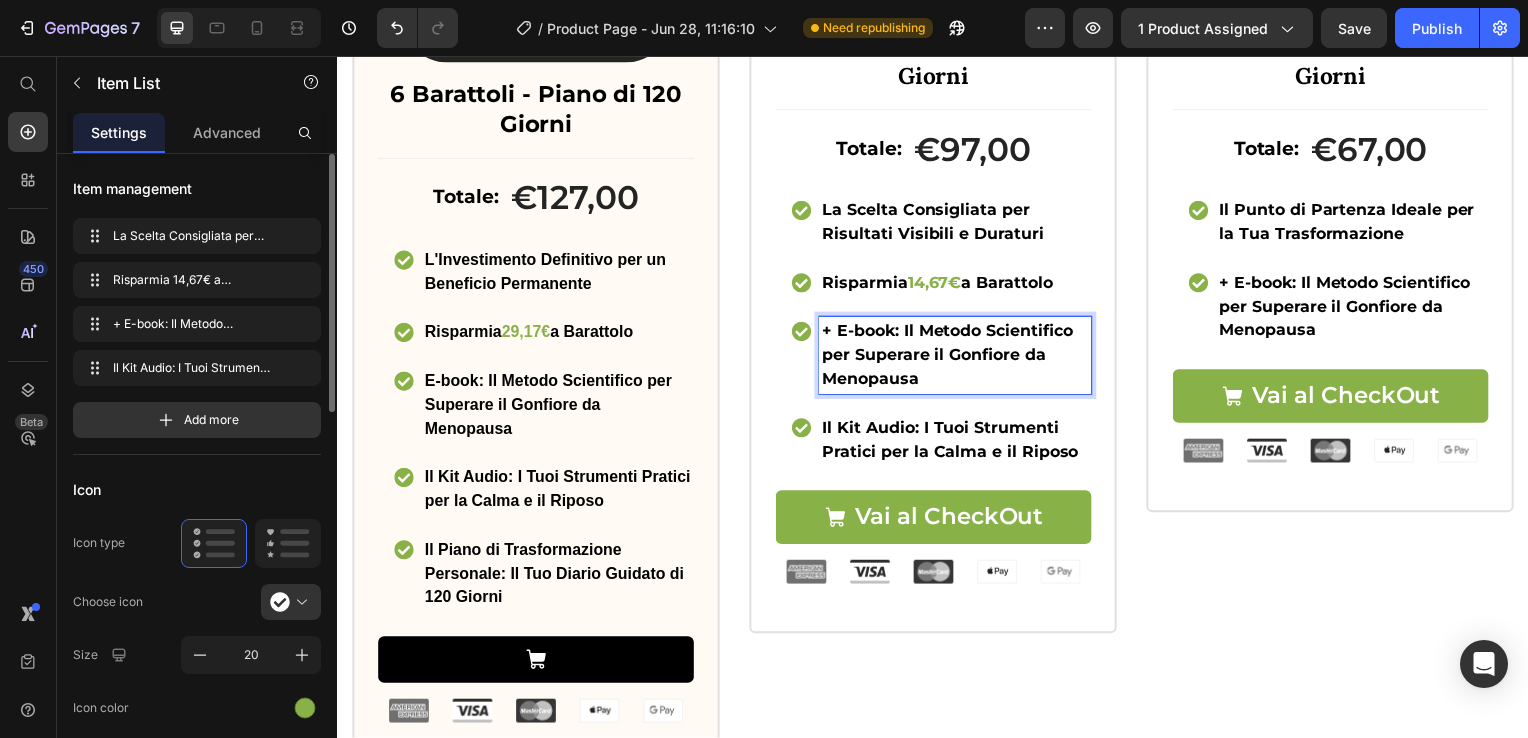 click on "Il Kit Audio: I Tuoi Strumenti Pratici per la Calma e il Riposo" at bounding box center [954, 442] 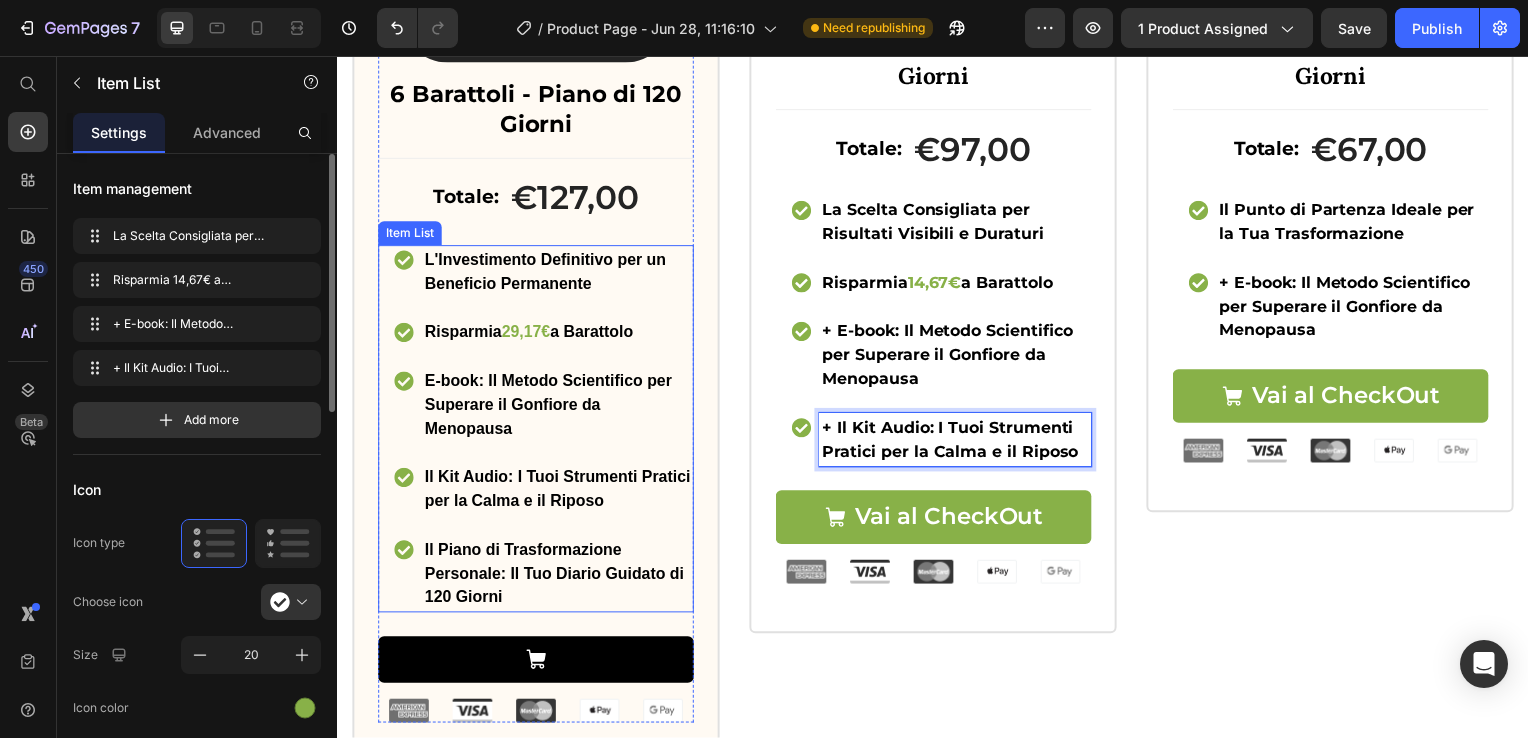click on "E-book: Il Metodo Scientifico per Superare il Gonfiore da Menopausa" at bounding box center (549, 407) 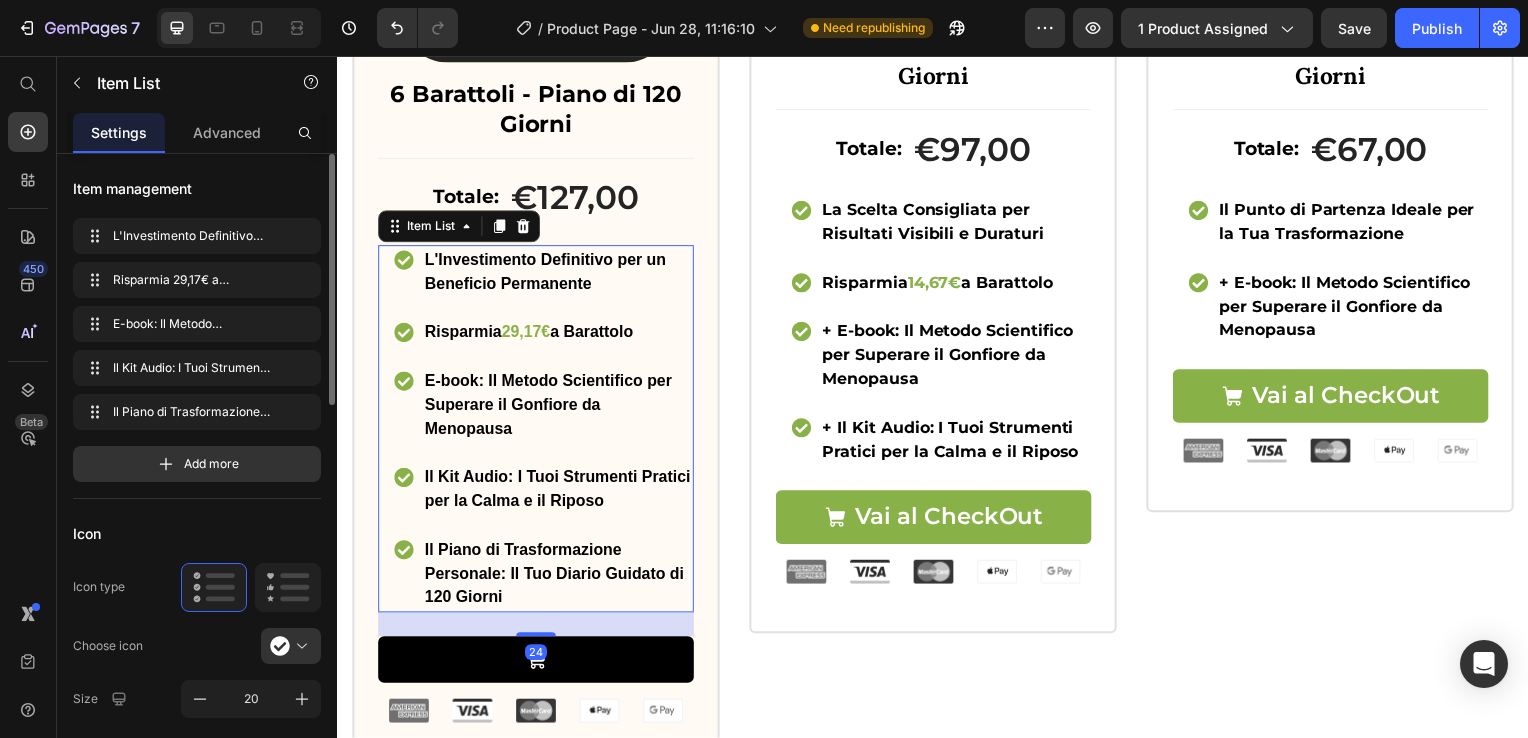 click on "E-book: Il Metodo Scientifico per Superare il Gonfiore da Menopausa" at bounding box center (549, 407) 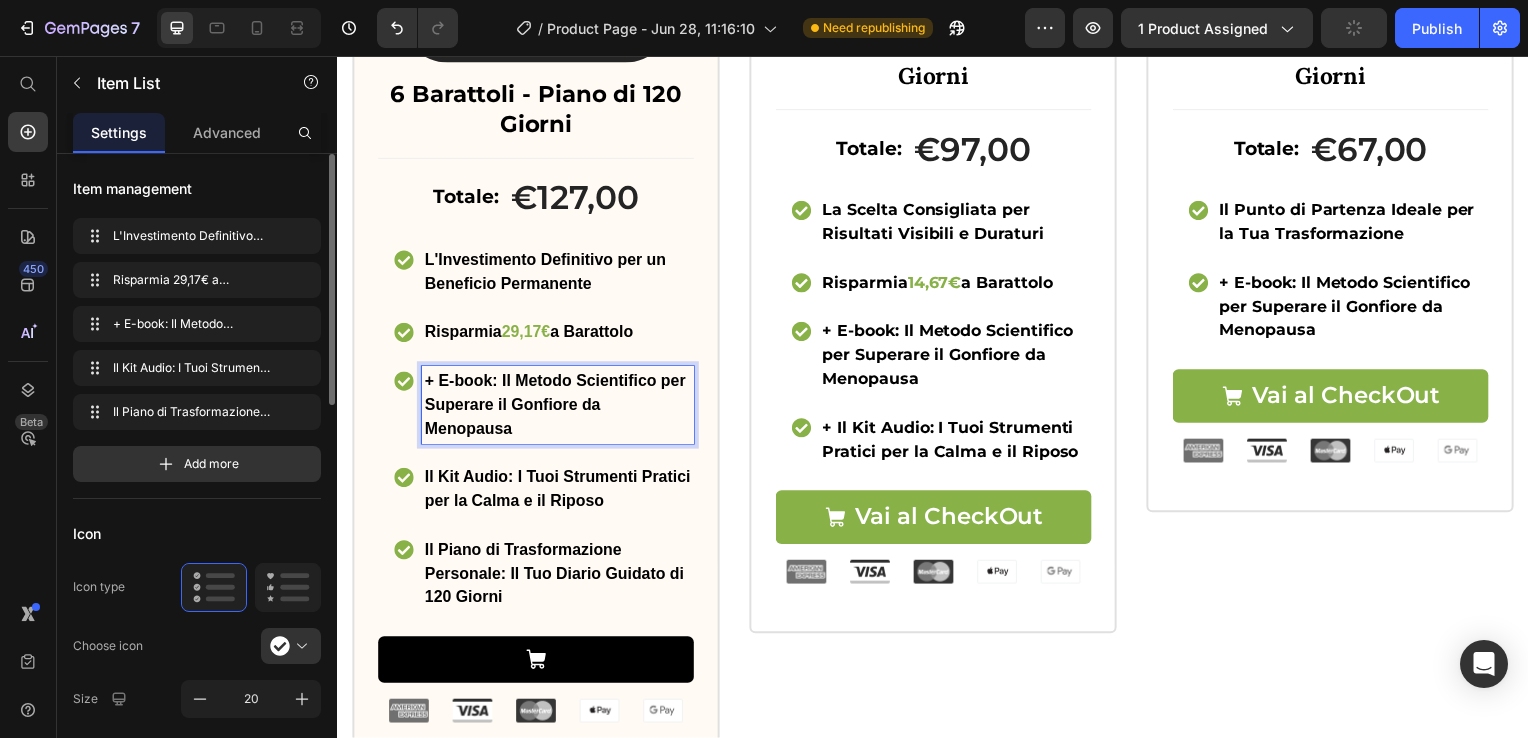 click on "Il Kit Audio: I Tuoi Strumenti Pratici per la Calma e il Riposo" at bounding box center (559, 492) 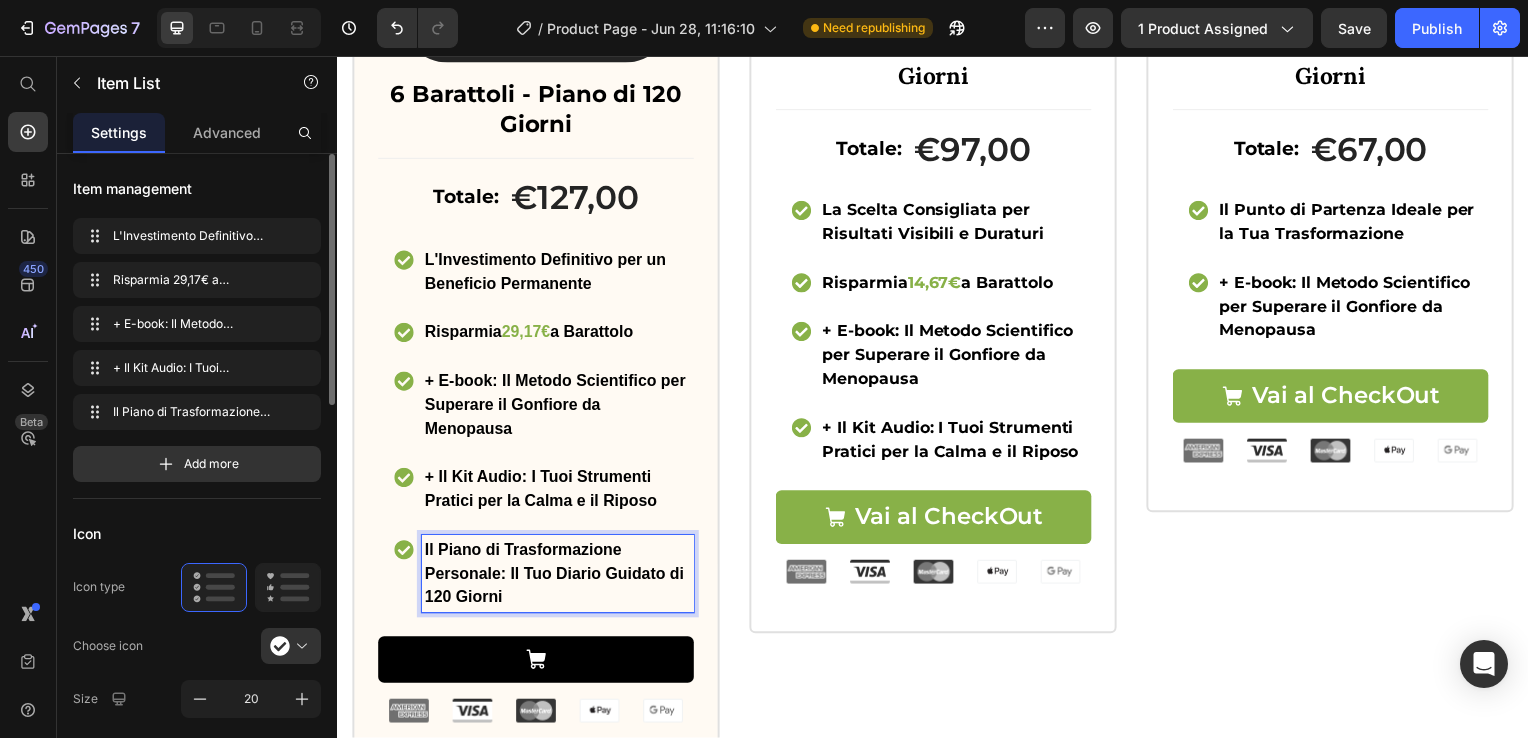 click on "Il Piano di Trasformazione Personale: Il Tuo Diario Guidato di 120 Giorni" at bounding box center (555, 577) 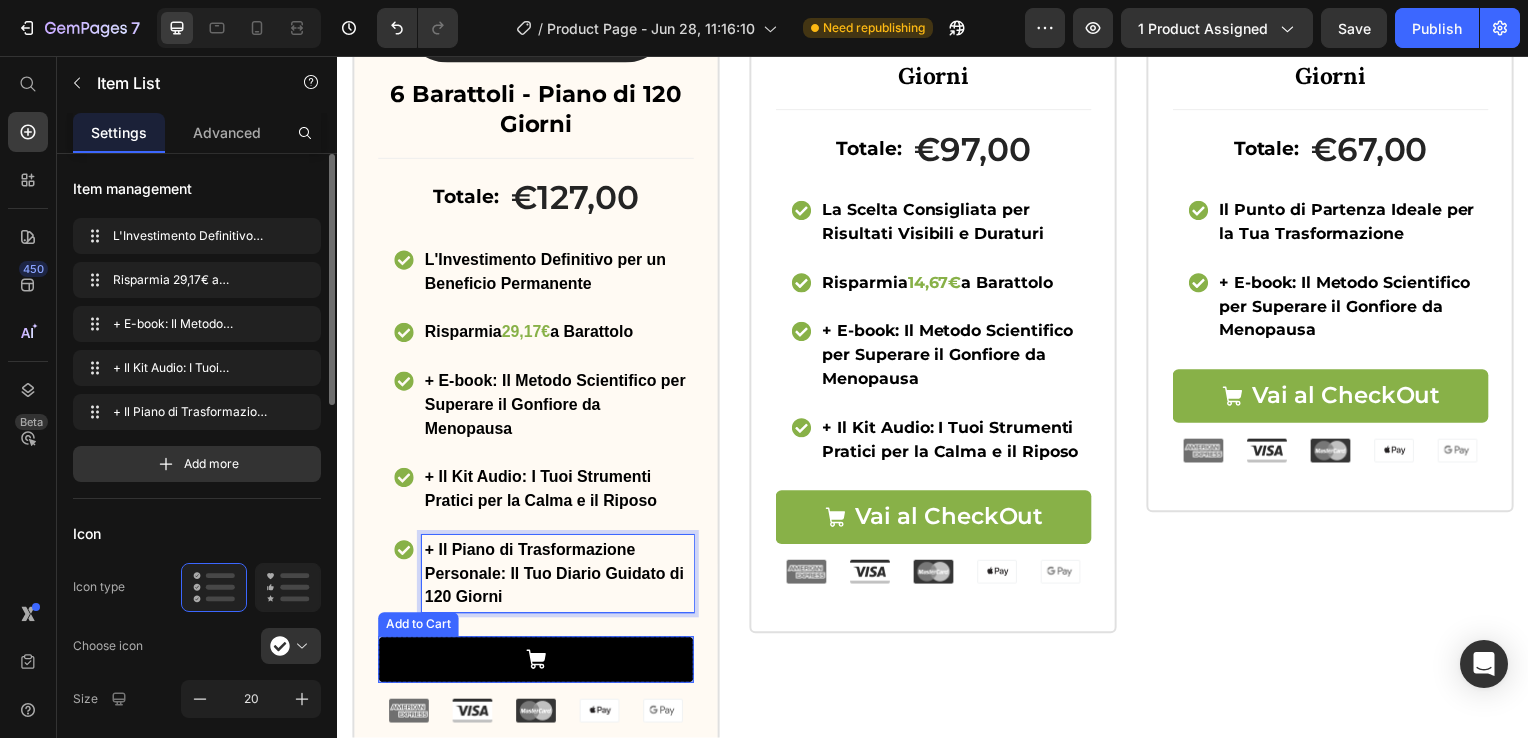 click at bounding box center (537, 664) 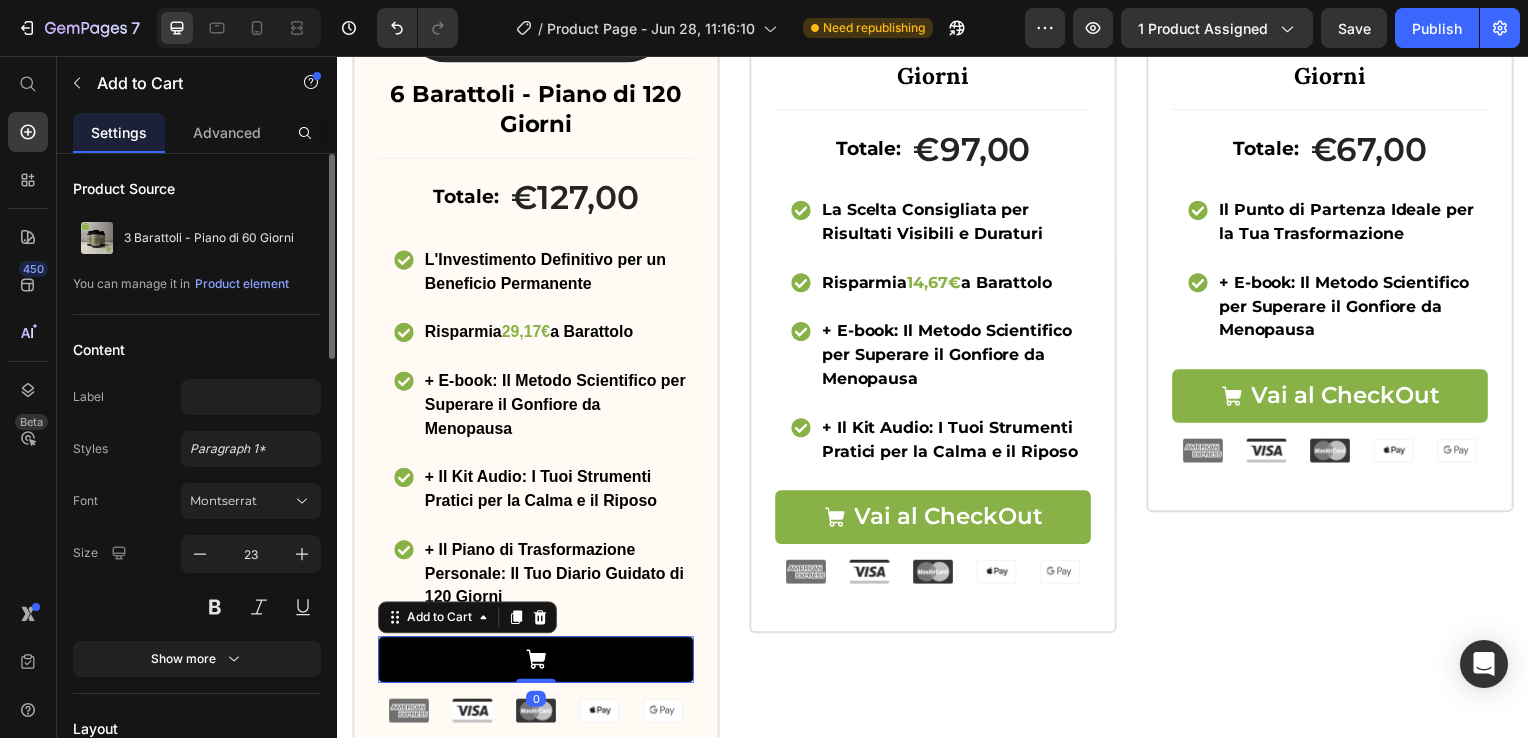 click at bounding box center [537, 664] 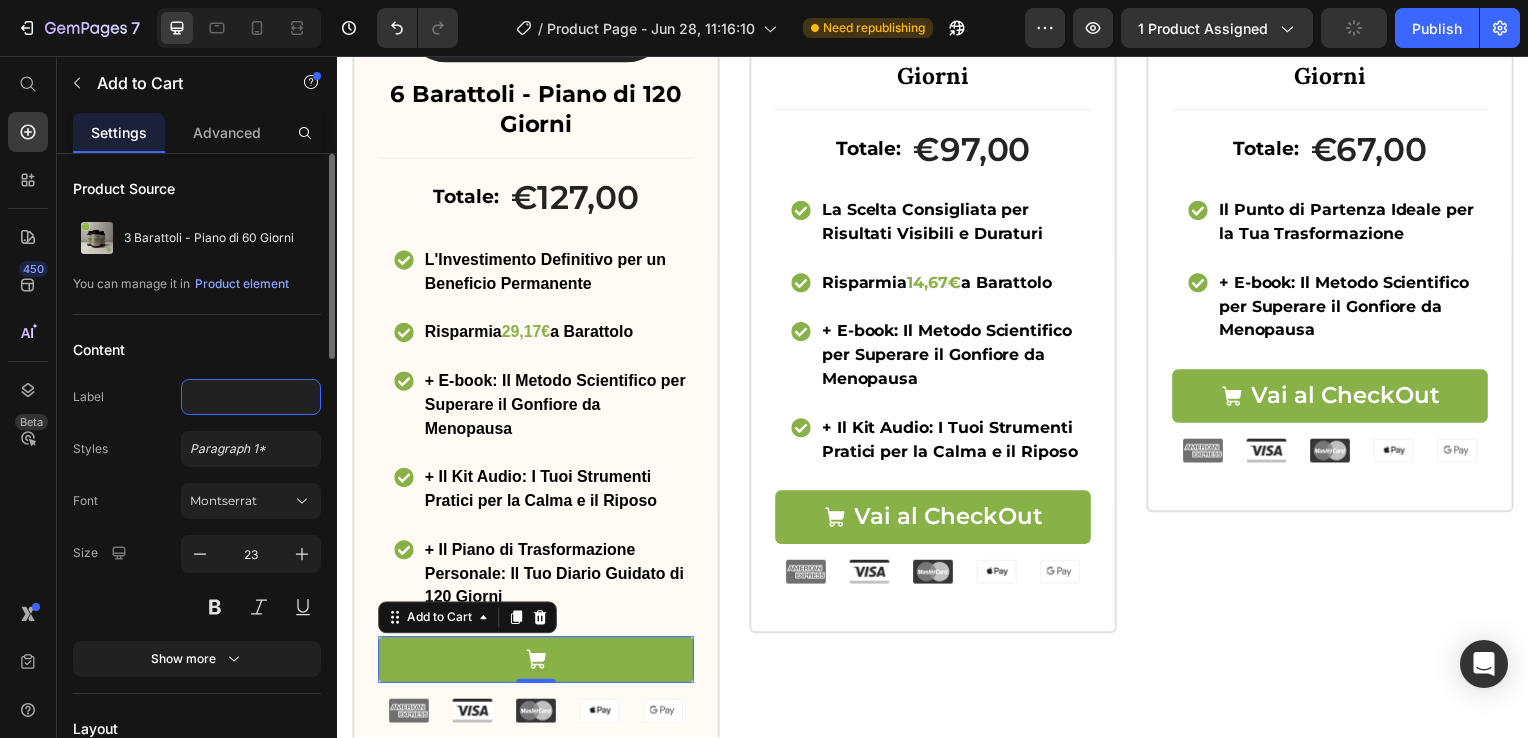 click 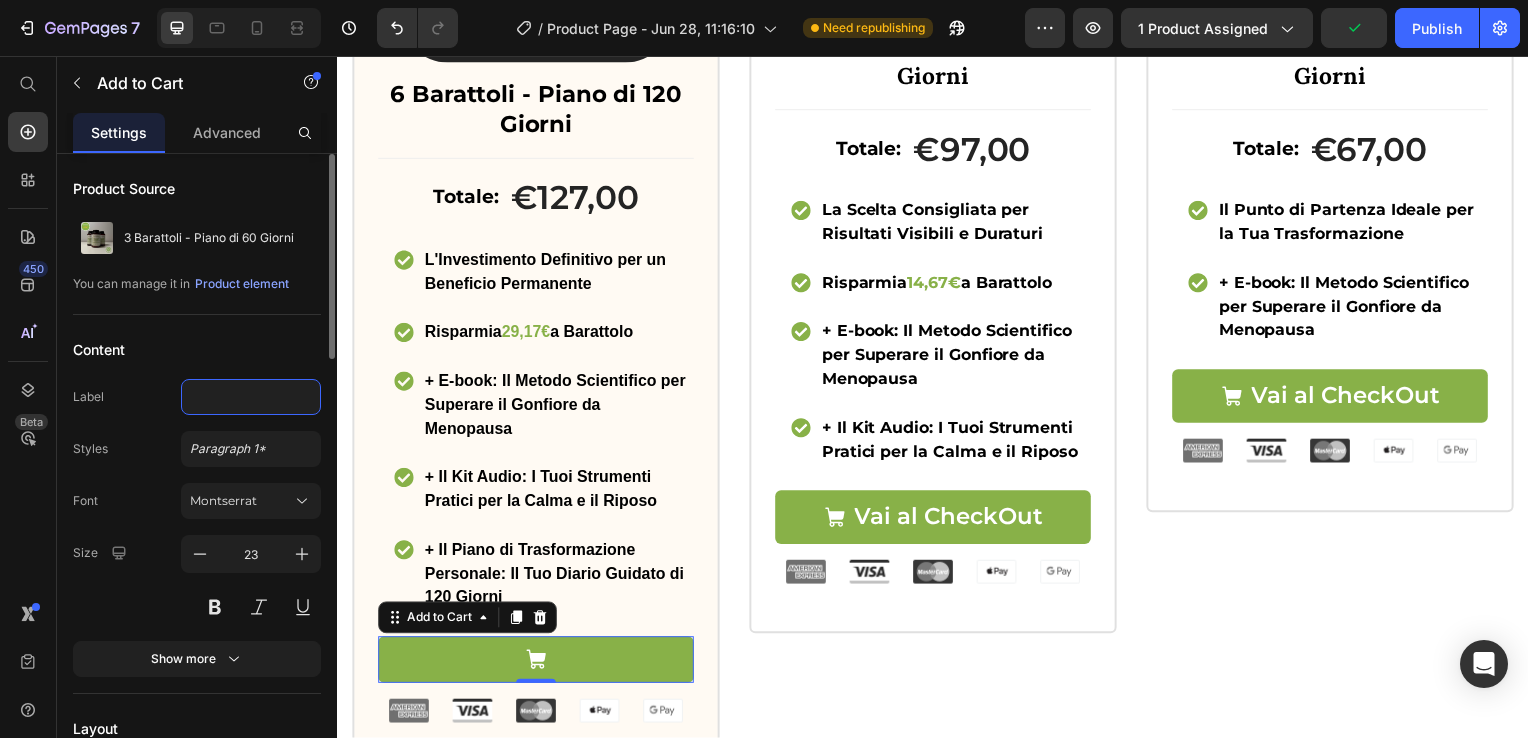 type on "a" 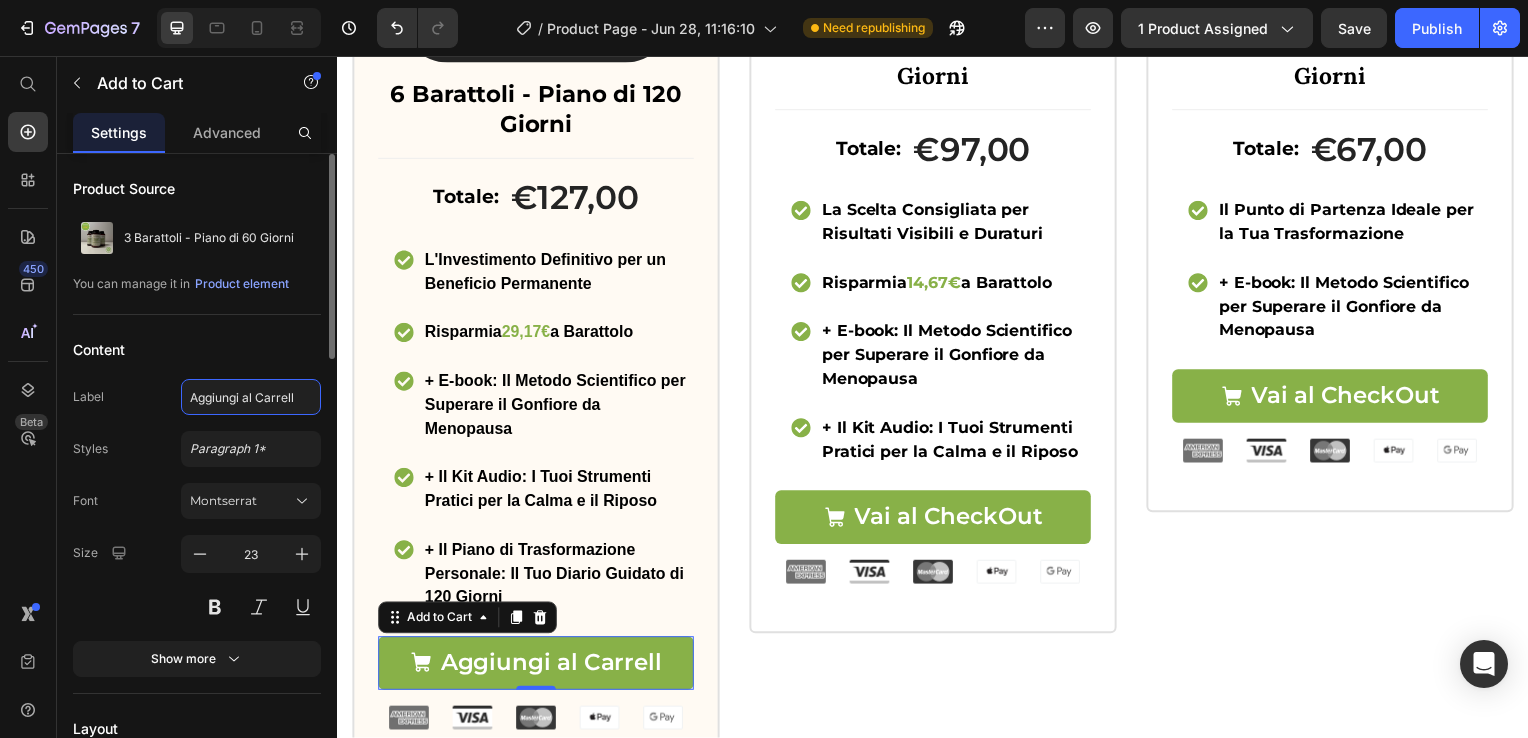 type on "Aggiungi al Carrello" 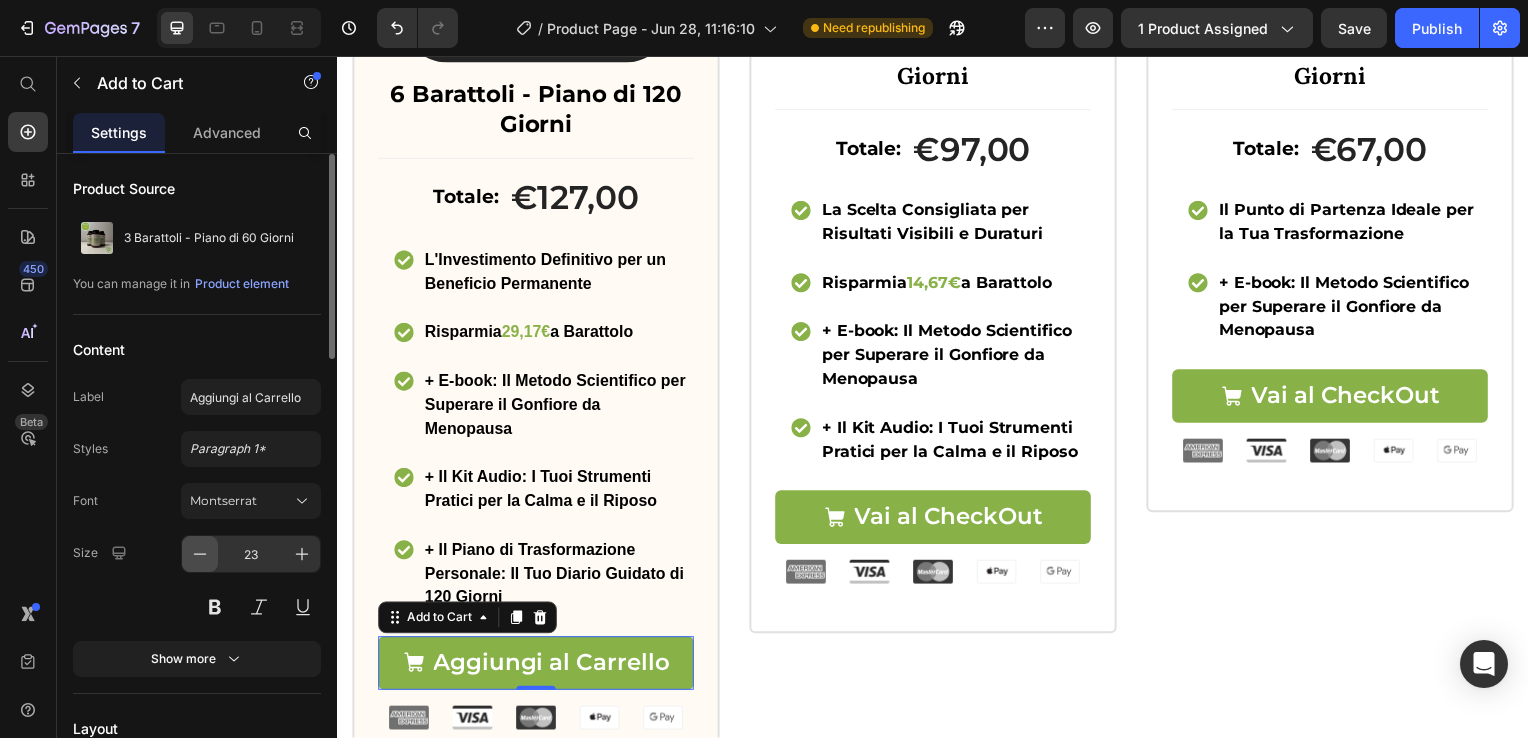 click 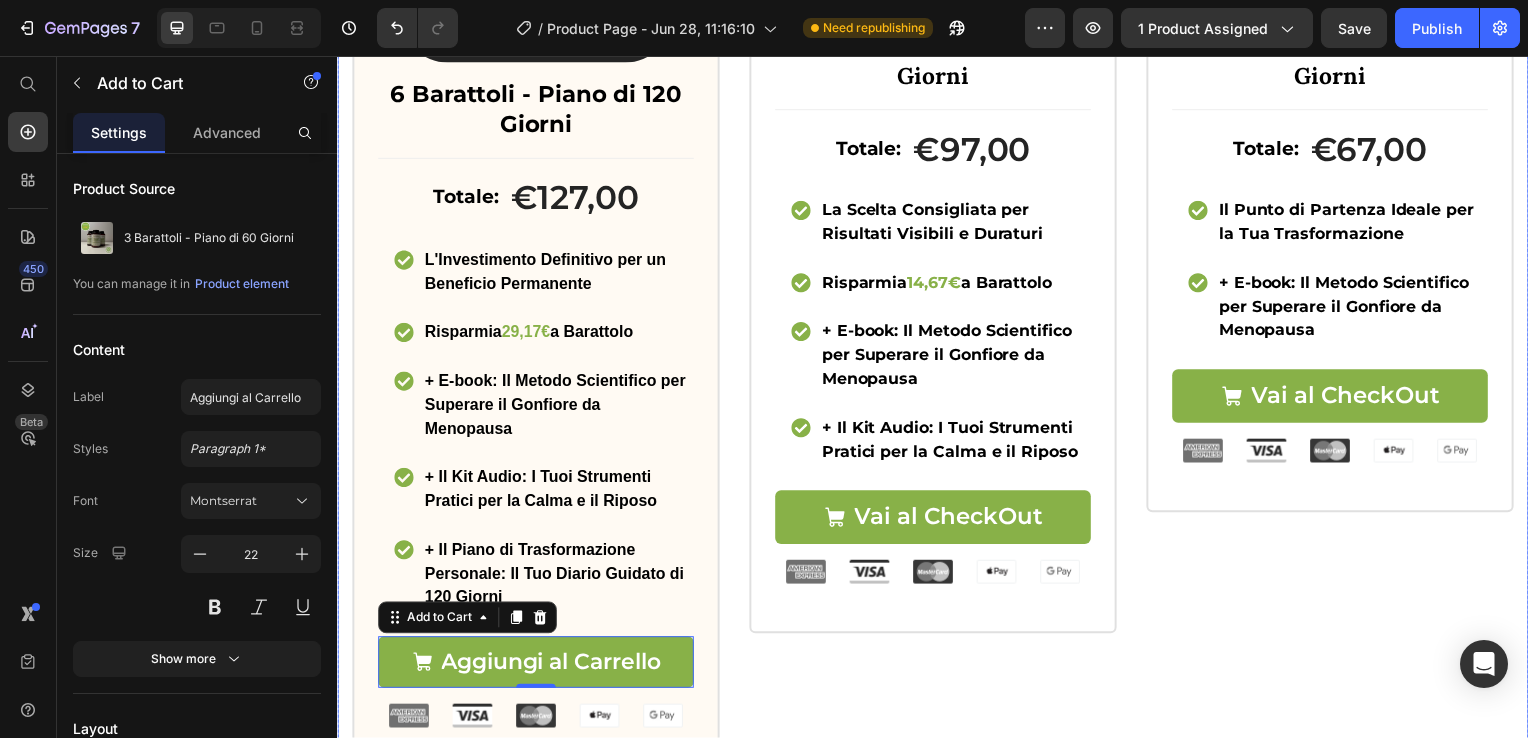 click on "Icon
Icon
Icon
Icon
Icon Icon List Valutato 4.8/5 Dalle Nostre Clienti Text Block Product Images Il Più Scelto Text Block Row 3 Barattoli - Piano di 60 Giorni Text Block Totale: Text Block €97,00 Product Price Row La Scelta Consigliata per Risultati Visibili e Duraturi Risparmia  14,67€  a Barattolo + E-book: Il Metodo Scientifico per Superare il Gonfiore da Menopausa + Il Kit Audio: I Tuoi Strumenti Pratici per la Calma e il Riposo Item List
Vai al CheckOut Add to Cart Row Image Image Image Image Image Row Product Row" at bounding box center (937, 163) 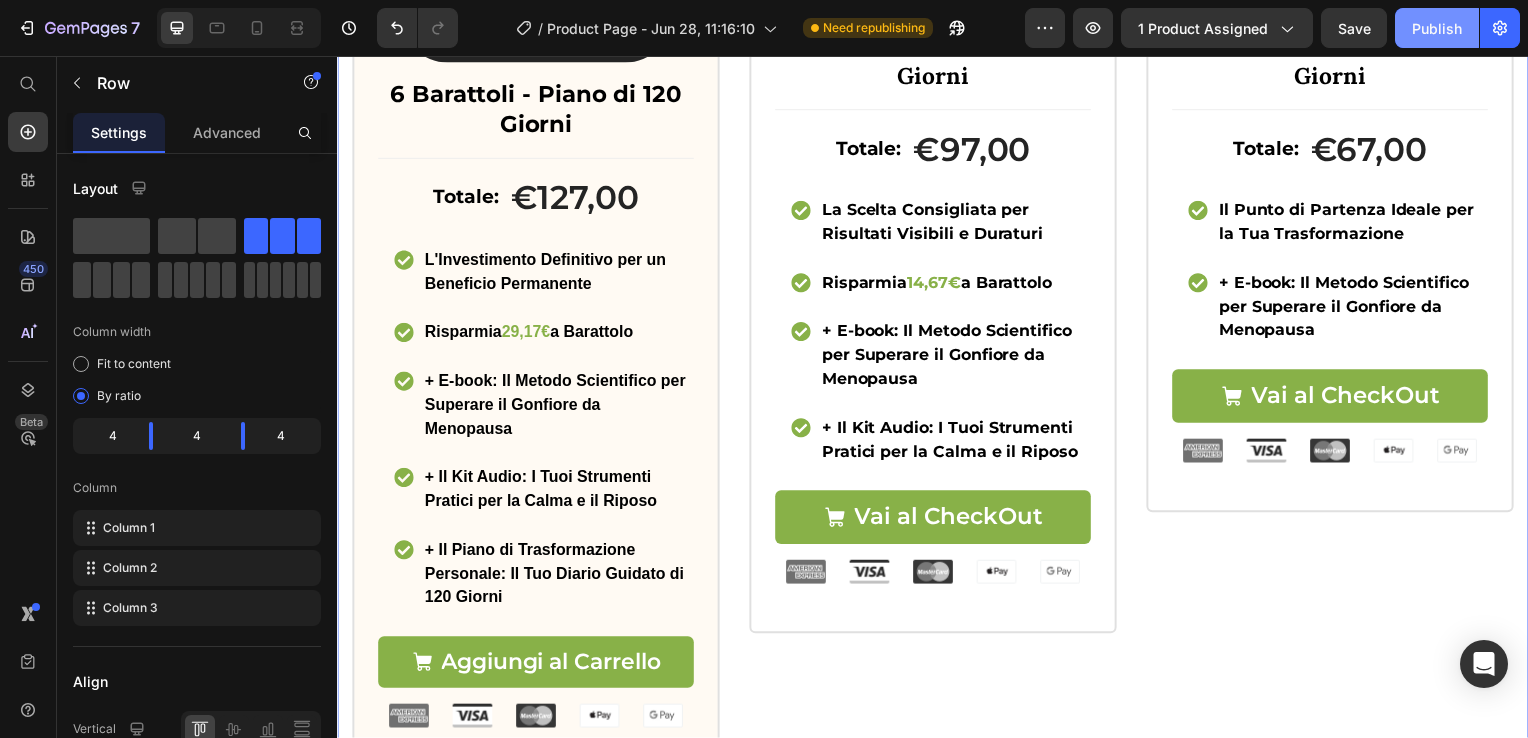 click on "Publish" at bounding box center [1437, 28] 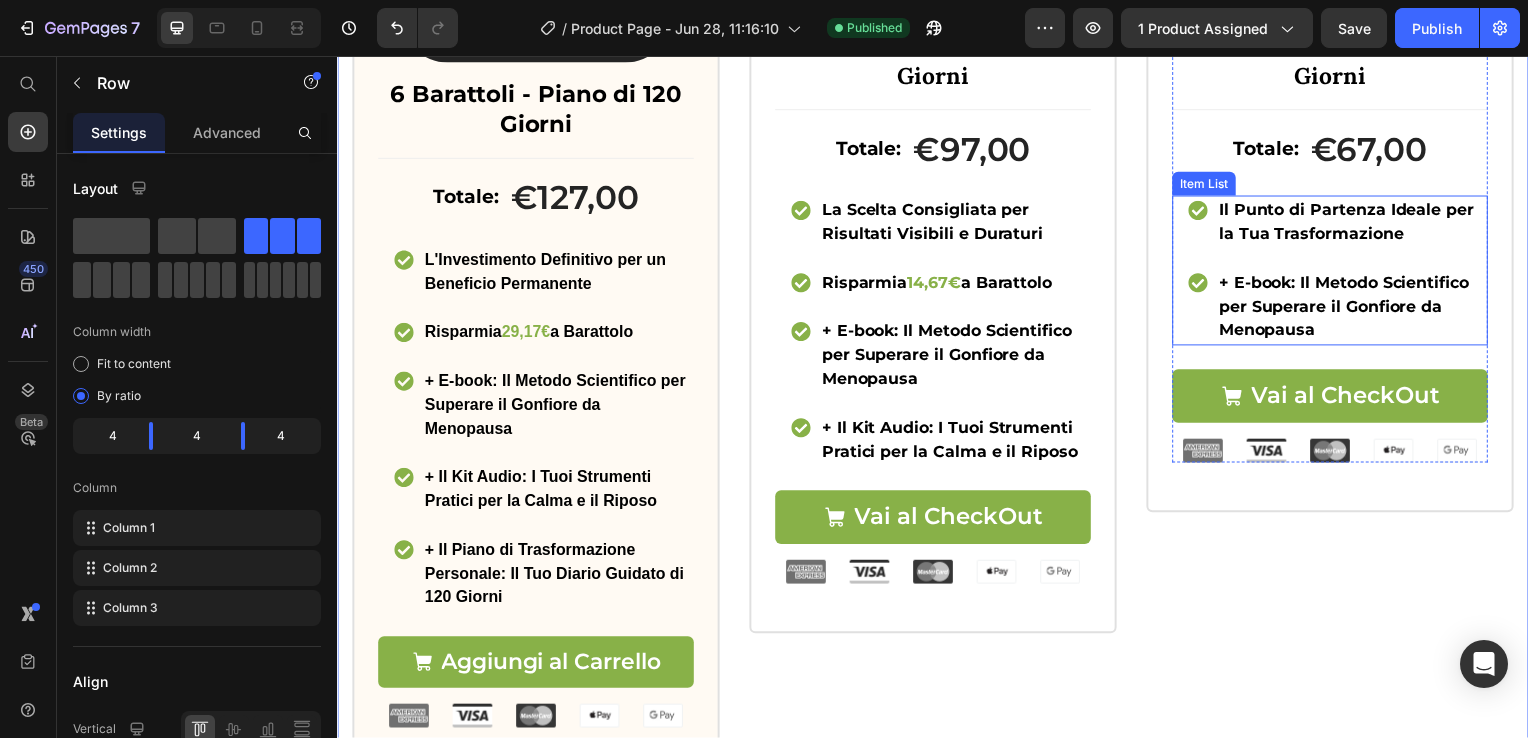 click on "+ E-book: Il Metodo Scientifico per Superare il Gonfiore da Menopausa" at bounding box center (1359, 309) 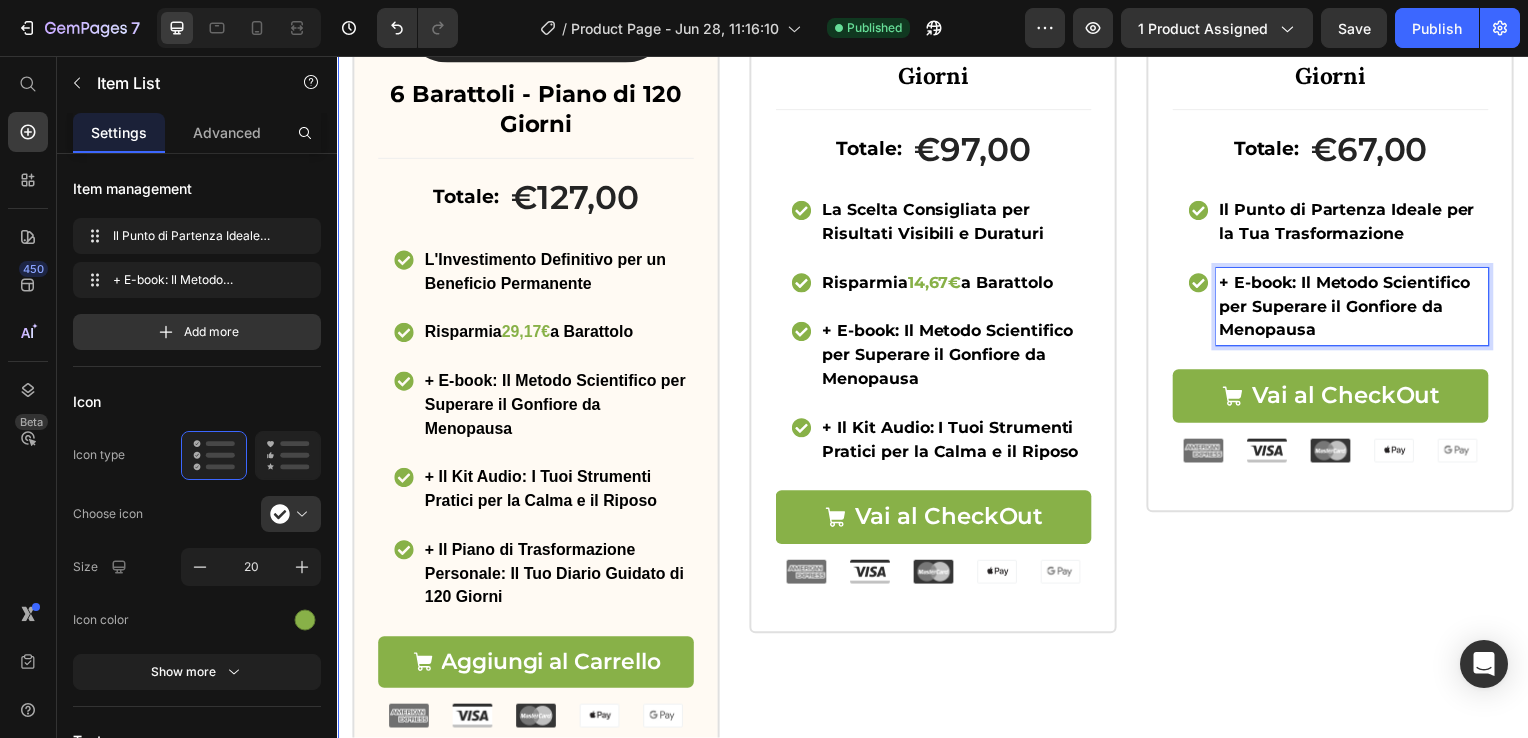 click on "Icon
Icon
Icon
Icon
Icon Icon List Valutato 4.8/5 Dalle Nostre Clienti Text Block Product Images Icon  Pacchetto Base Text Block Icon Row 1 Barattolo - Piano di 20 Giorni Text Block Totale: Text Block €67,00 Product Price Row Il Punto di Partenza Ideale per la Tua Trasformazione + E-book: Il Metodo Scientifico per Superare il Gonfiore da Menopausa Item List   24
Vai al CheckOut Add to Cart Row Image Image Image Image Image Row Product Row" at bounding box center [1337, 163] 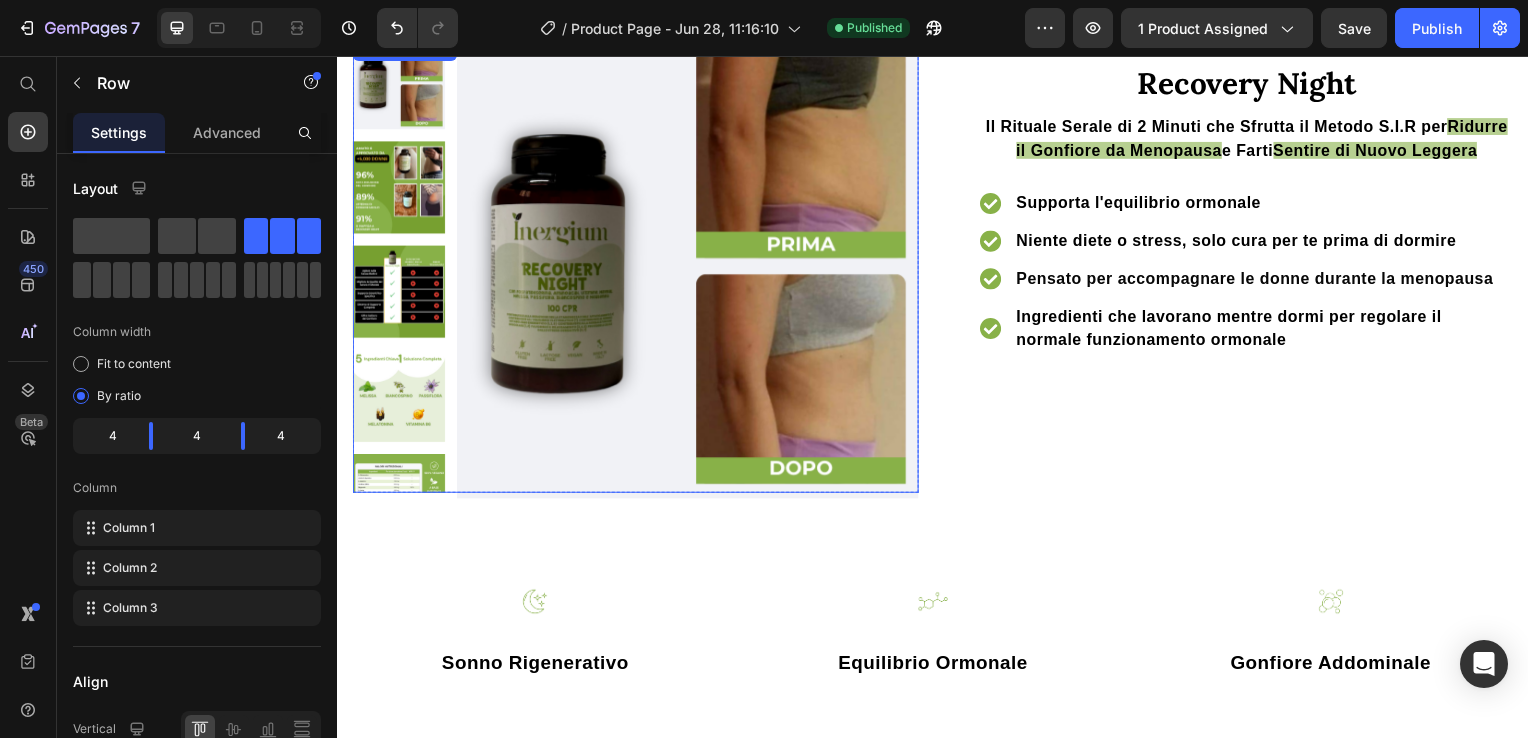 scroll, scrollTop: 700, scrollLeft: 0, axis: vertical 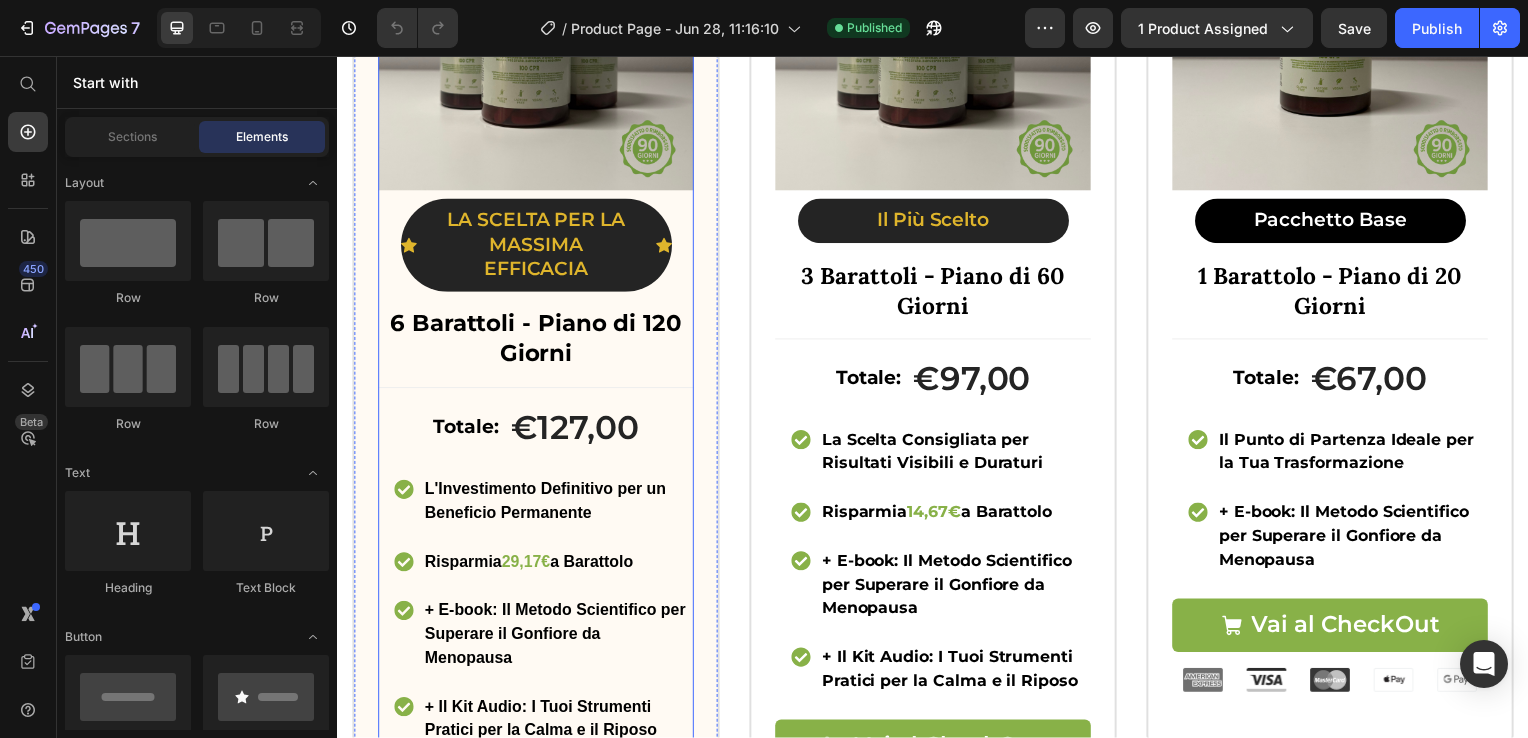 click on "Totale: Text Block €127,00 Product Price Row L'Investimento Definitivo per un Beneficio Permanente Risparmia  29,17€  a Barattolo + E-book: Il Metodo Scientifico per Superare il Gonfiore da Menopausa + Il Kit Audio: I Tuoi Strumenti Pratici per la Calma e il Riposo + Il Piano di Trasformazione Personale: Il Tuo Diario Guidato di [DAYS] Giorni Item List
Aggiungi al Carrello Add to Cart Row Image Image Image Image Image Row" at bounding box center [537, 677] 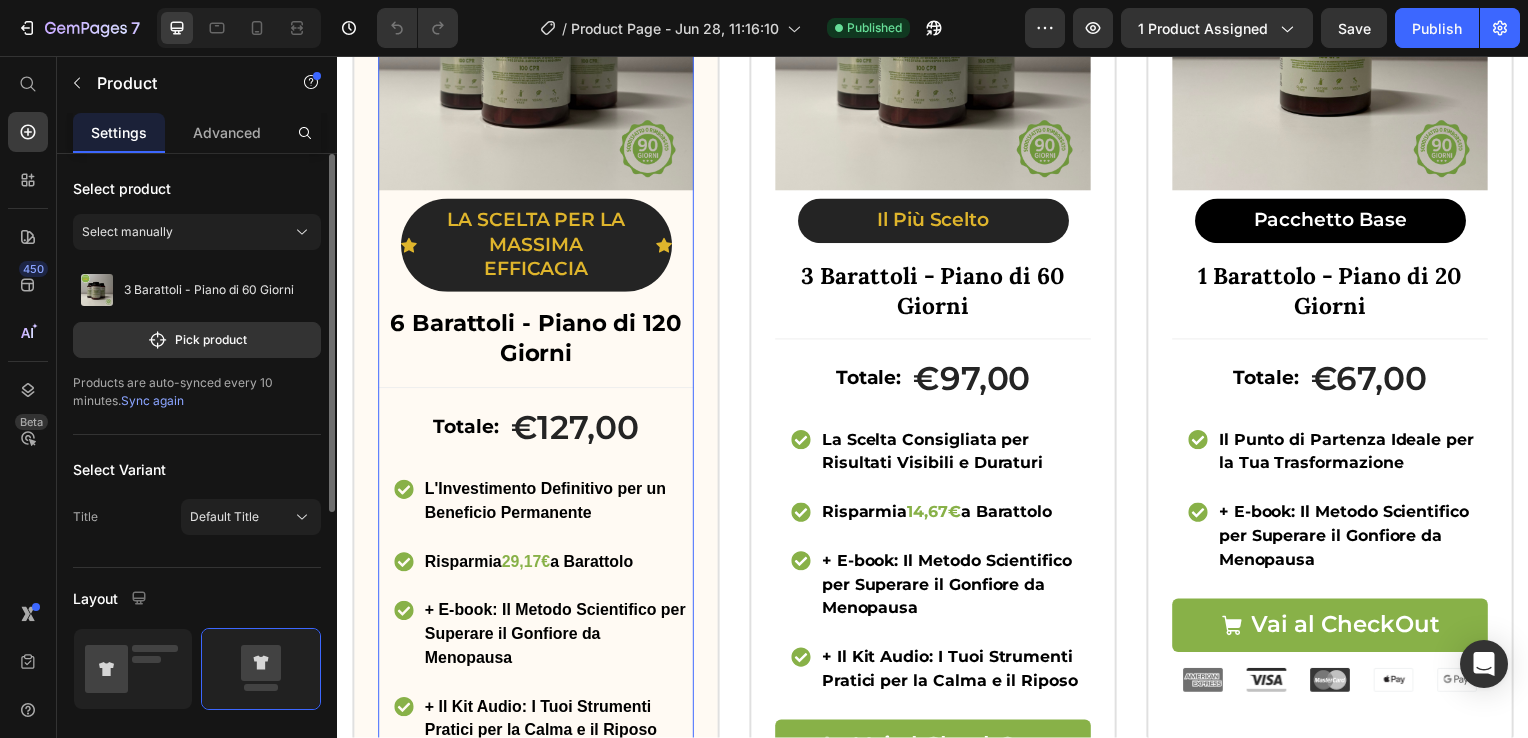 click on "Sync again" at bounding box center (152, 400) 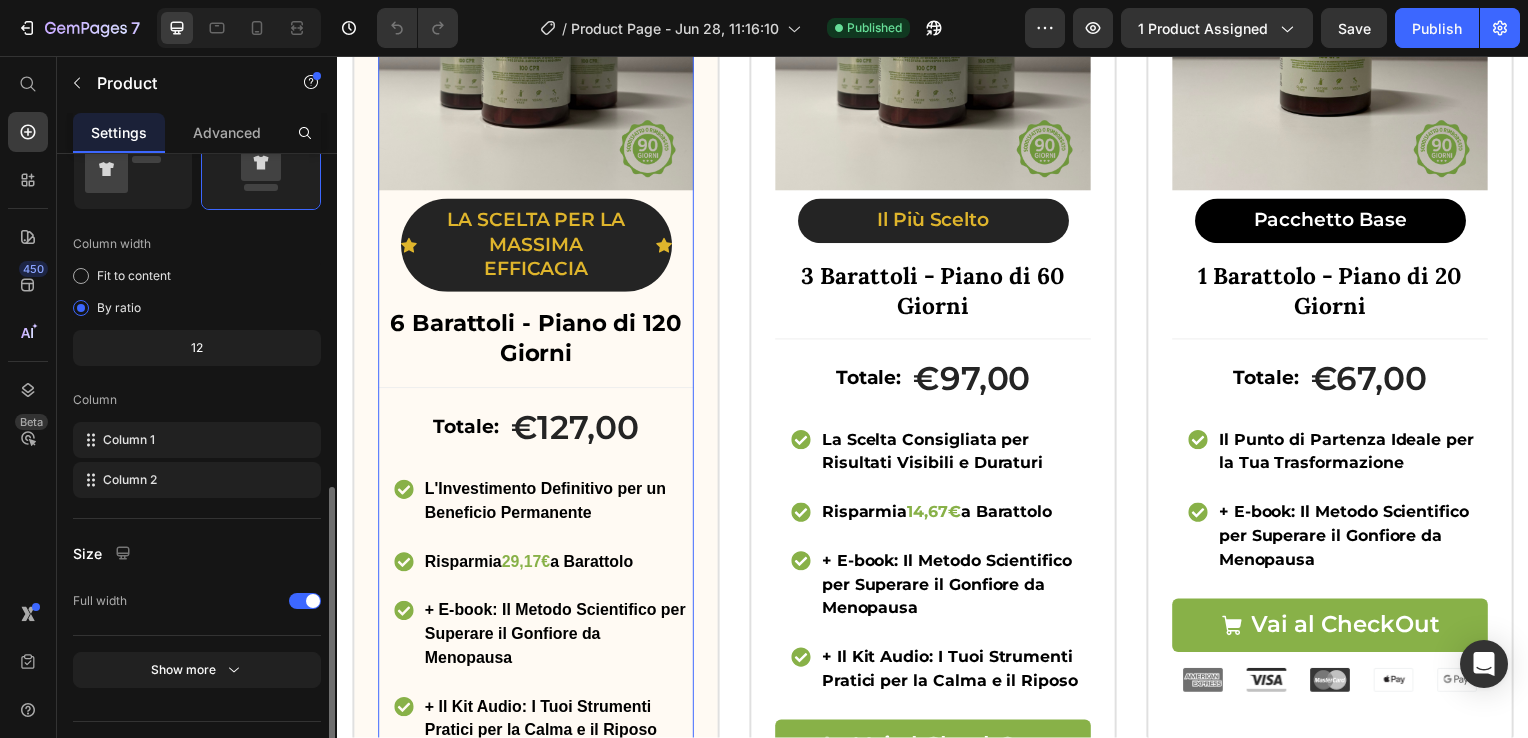 scroll, scrollTop: 539, scrollLeft: 0, axis: vertical 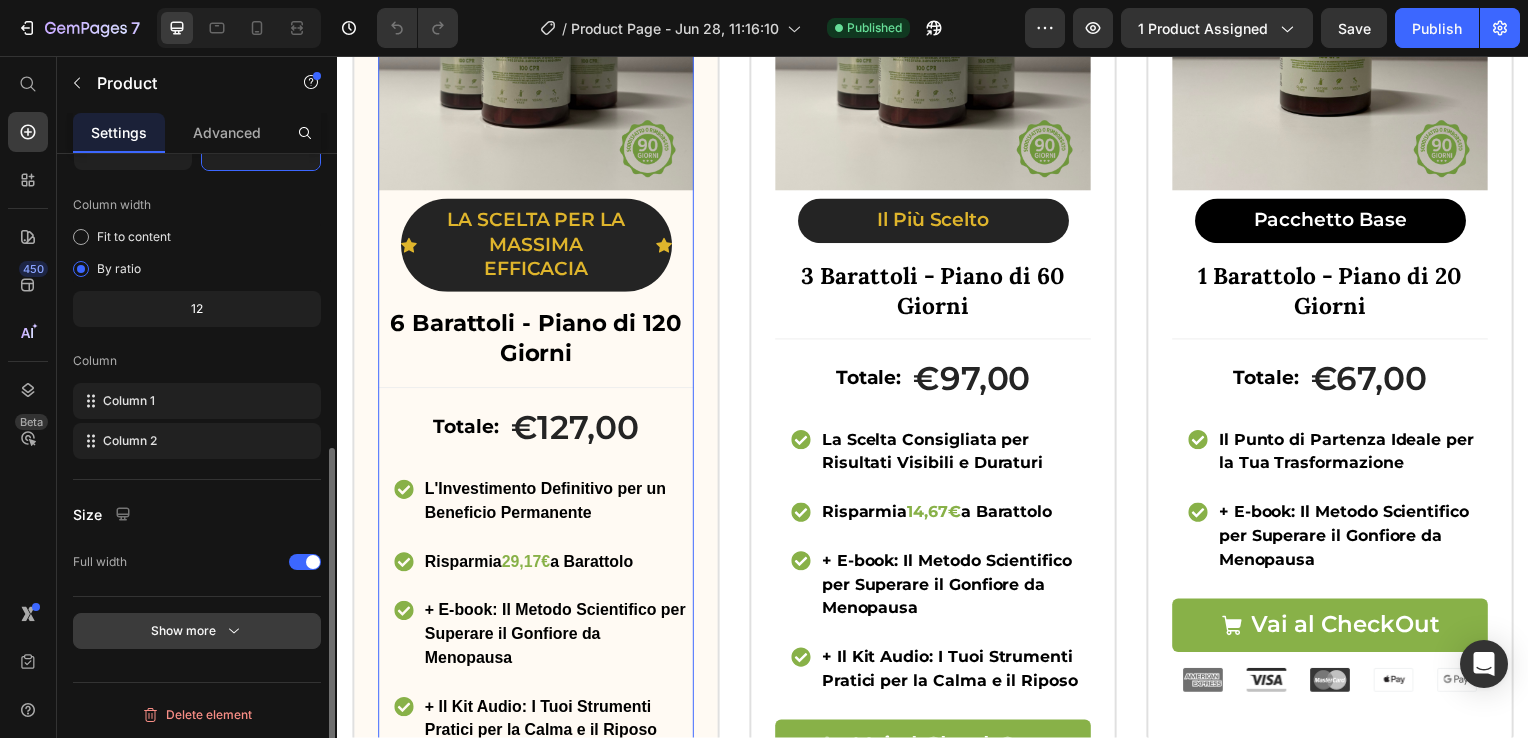 click on "Show more" at bounding box center [197, 631] 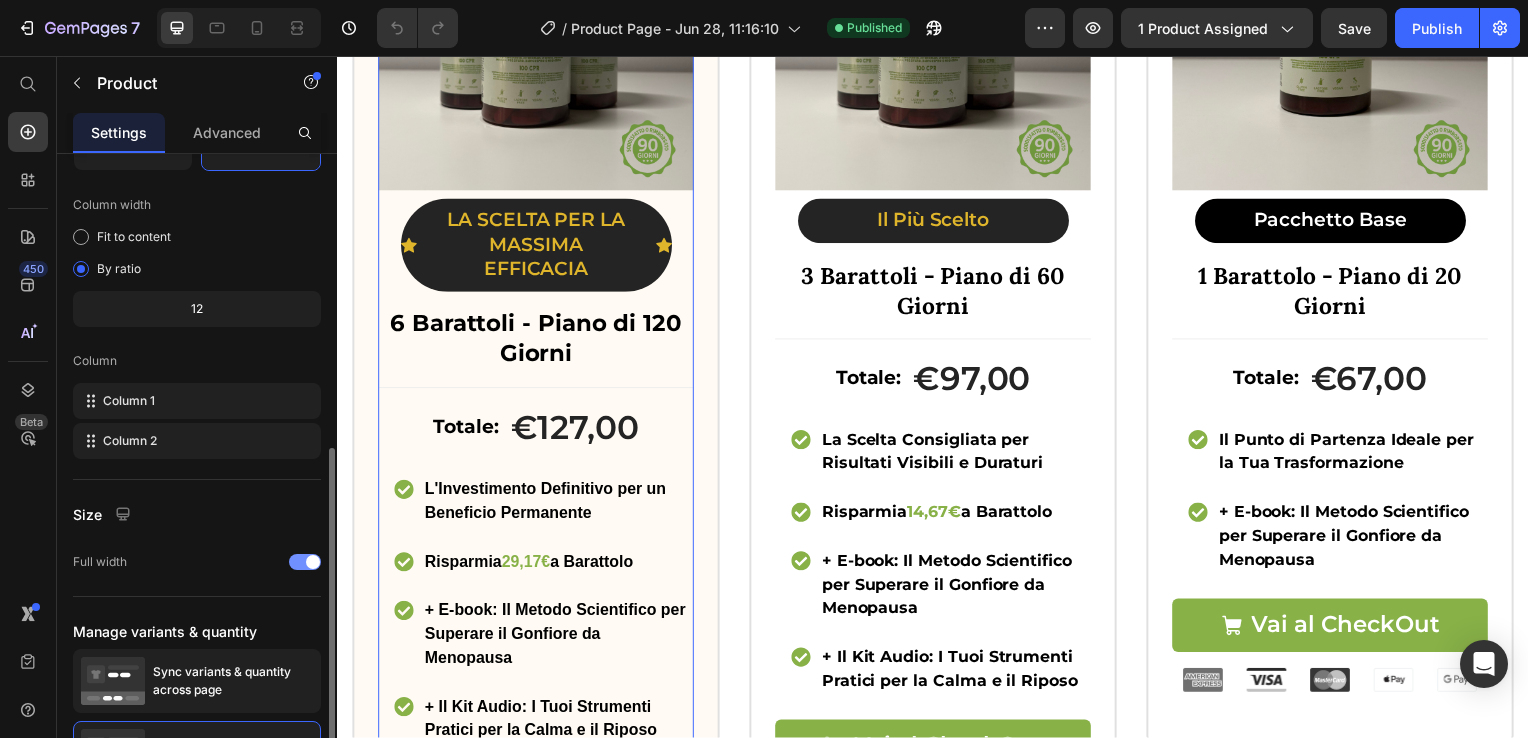 scroll, scrollTop: 722, scrollLeft: 0, axis: vertical 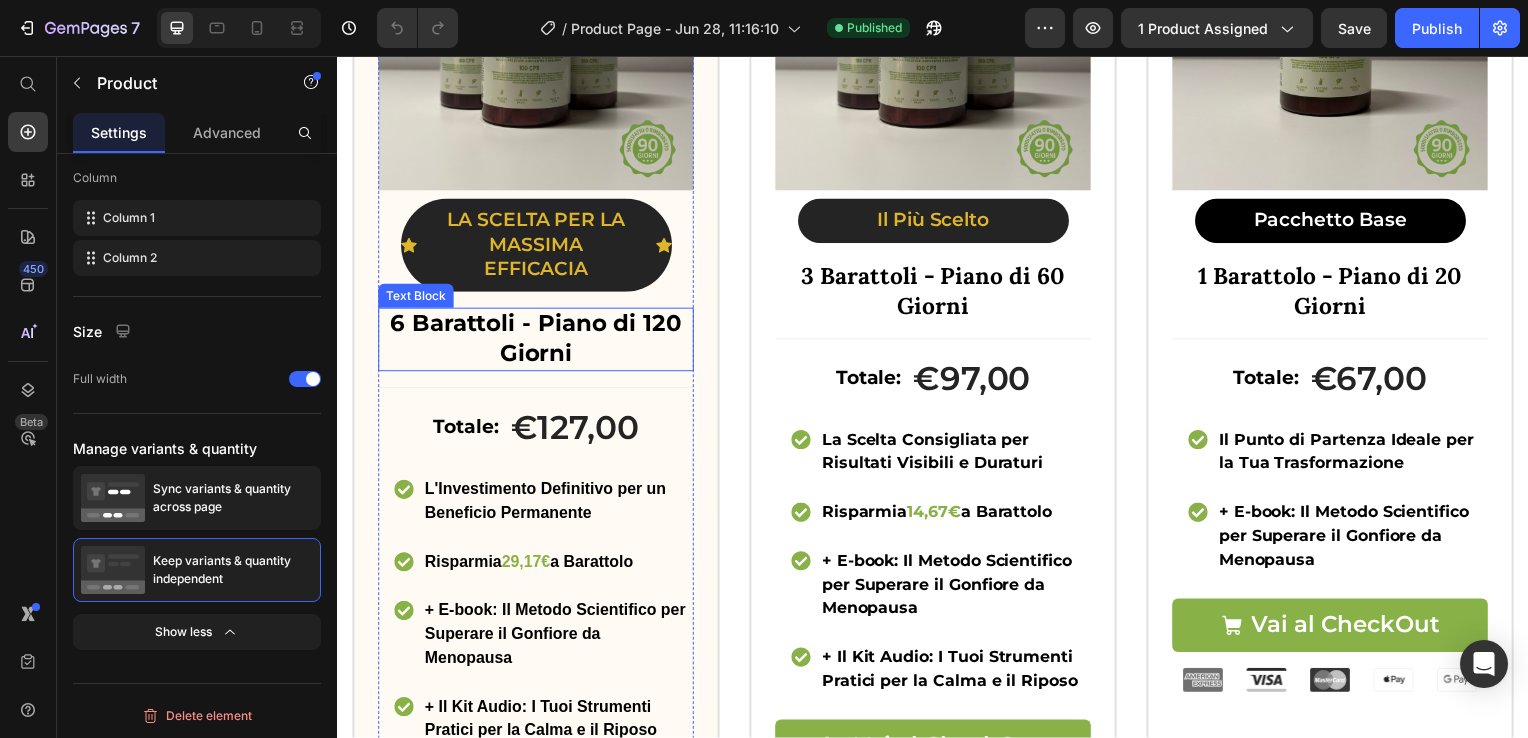 click on "6 Barattoli - Piano di 120 Giorni" at bounding box center [537, 341] 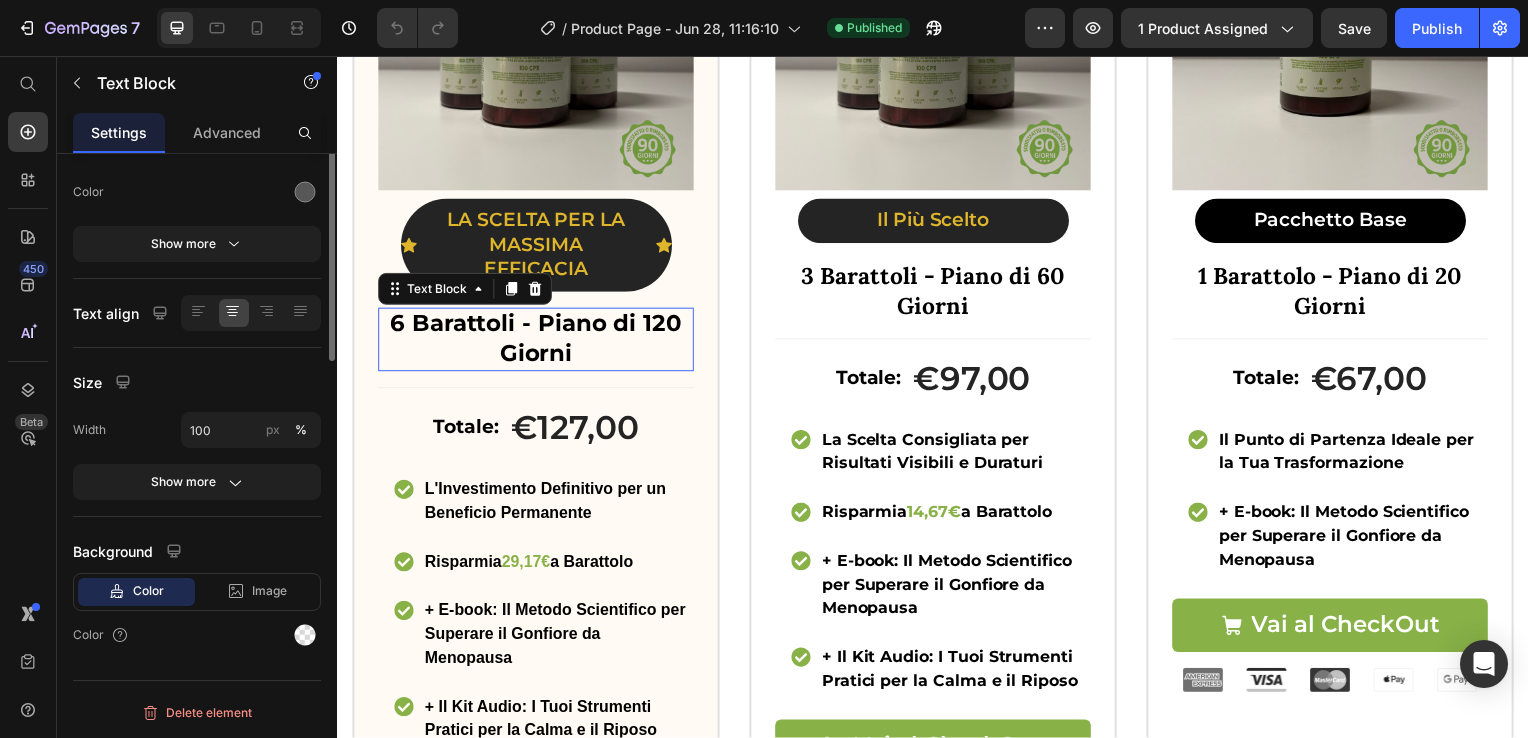 scroll, scrollTop: 0, scrollLeft: 0, axis: both 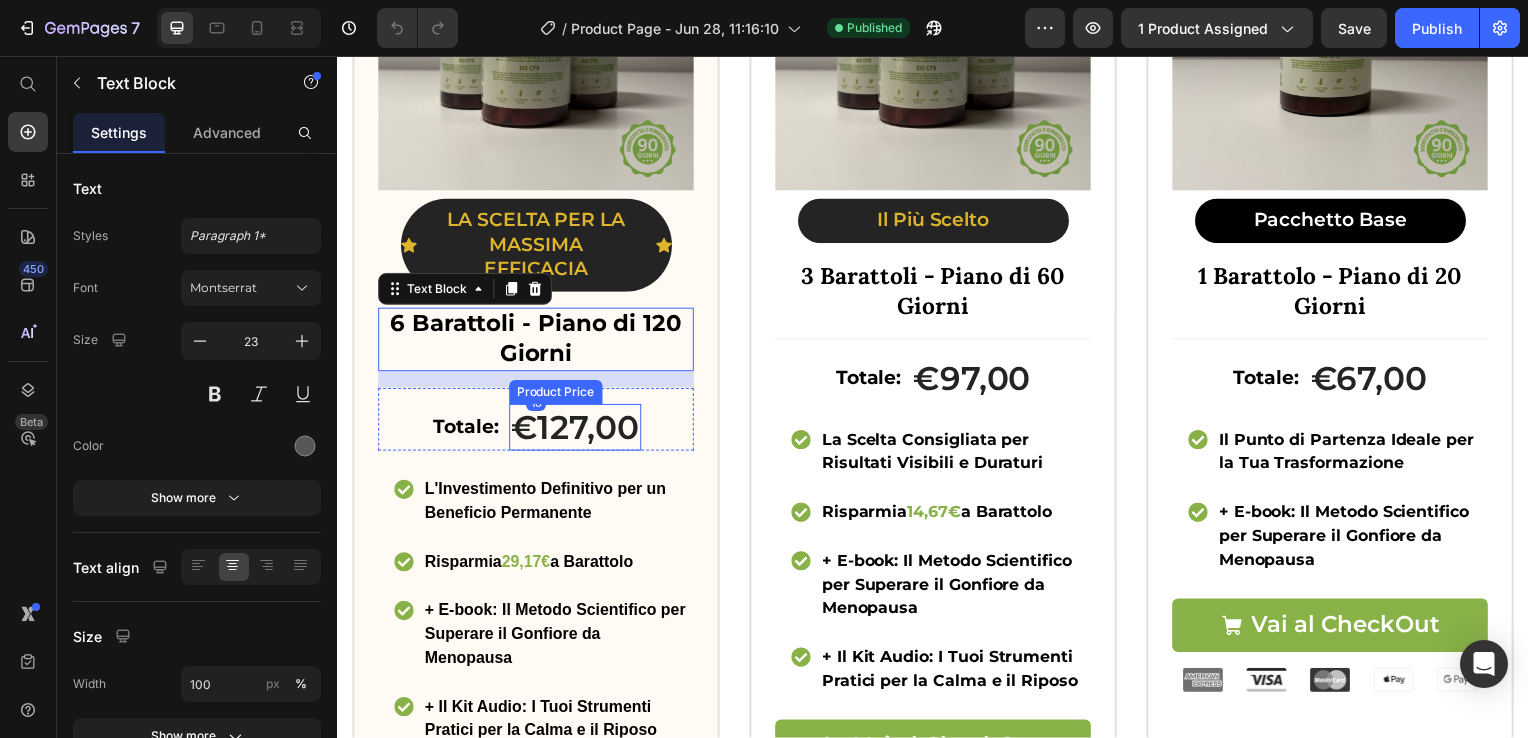 click on "€127,00" at bounding box center (576, 430) 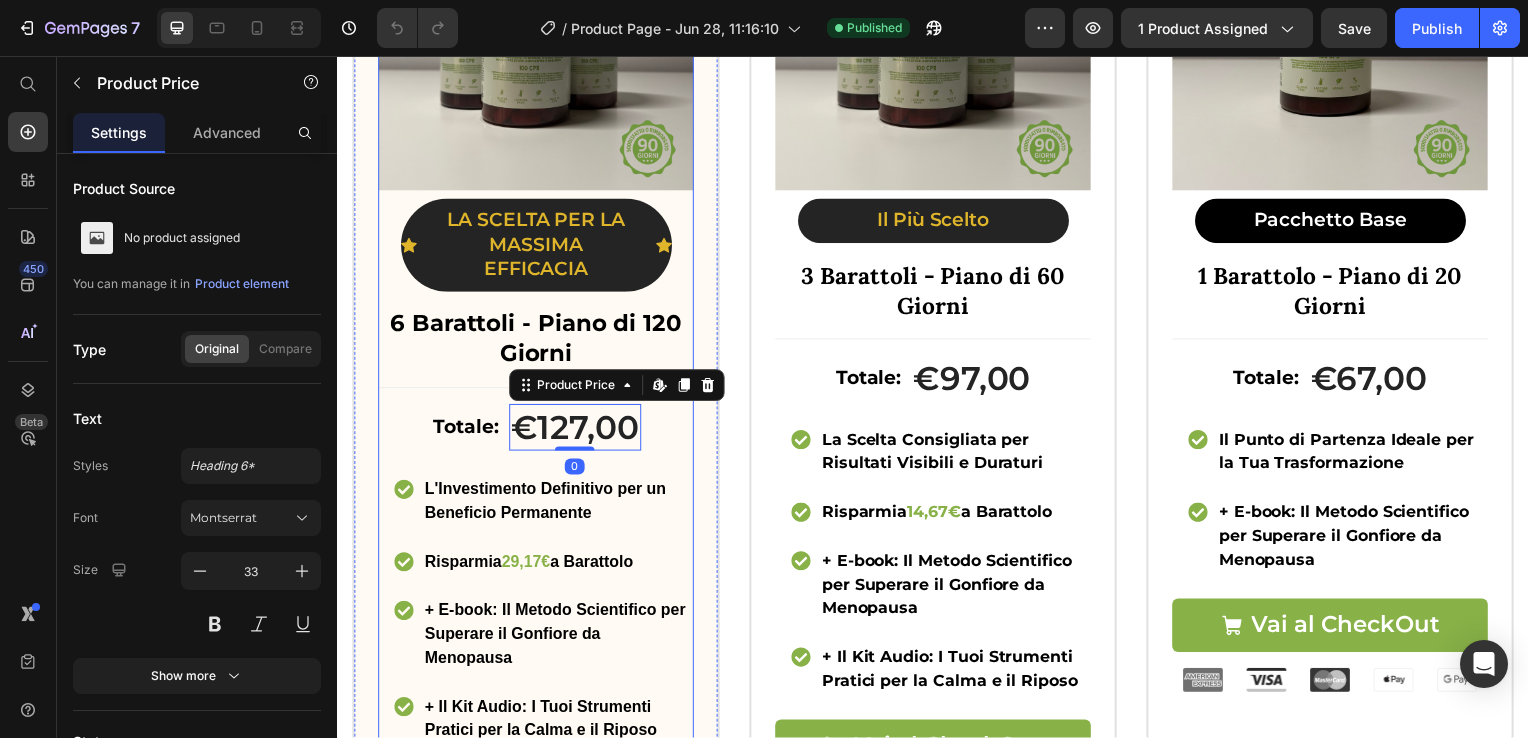 click on "Totale: Text Block €127,00 Product Price   Edit content in Shopify 0 Row L'Investimento Definitivo per un Beneficio Permanente Risparmia  29,17€  a Barattolo + E-book: Il Metodo Scientifico per Superare il Gonfiore da Menopausa + Il Kit Audio: I Tuoi Strumenti Pratici per la Calma e il Riposo + Il Piano di Trasformazione Personale: Il Tuo Diario Guidato di [DAYS] Giorni Item List
Aggiungi al Carrello Add to Cart Row Image Image Image Image Image Row" at bounding box center (537, 677) 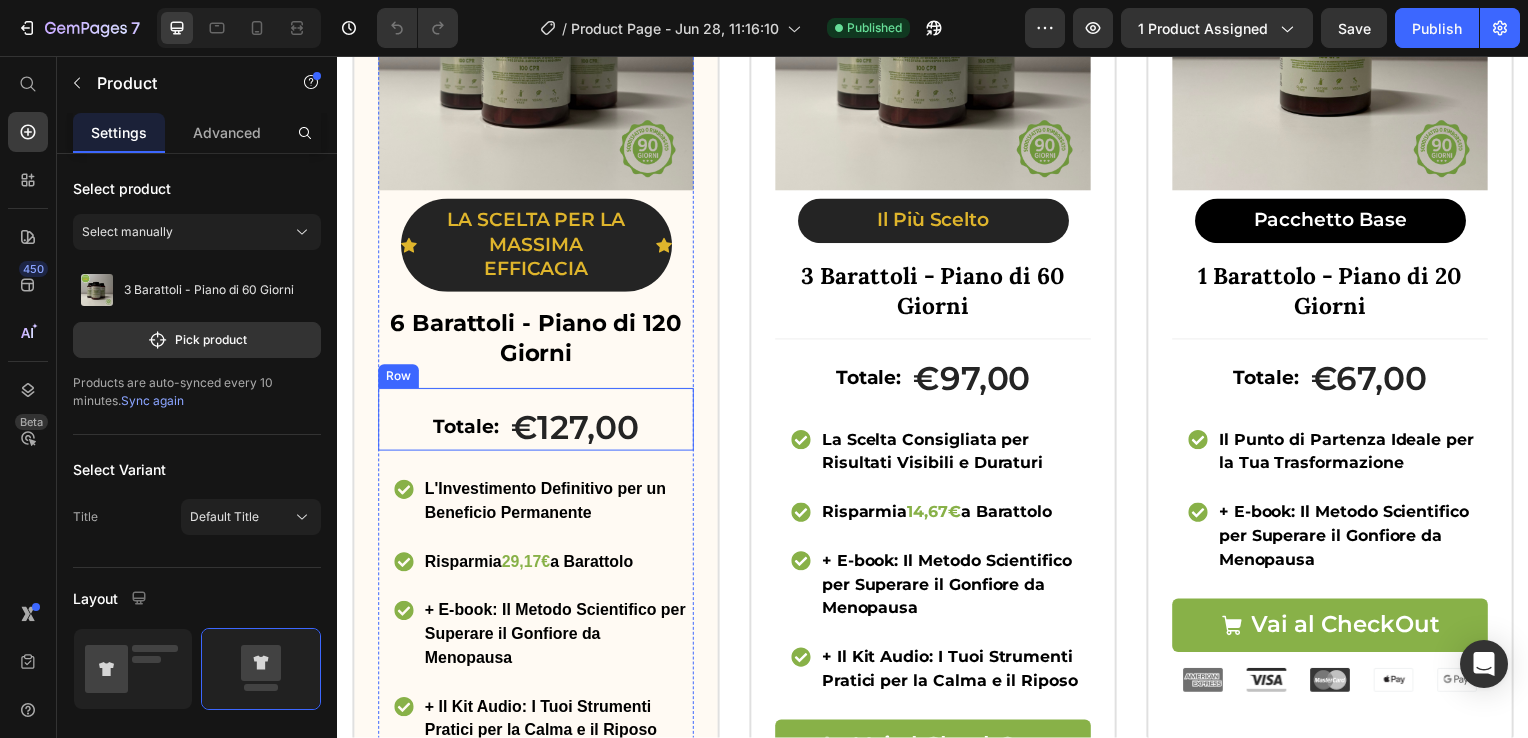 click on "Totale: Text Block €127,00 Product Price Row" at bounding box center [537, 422] 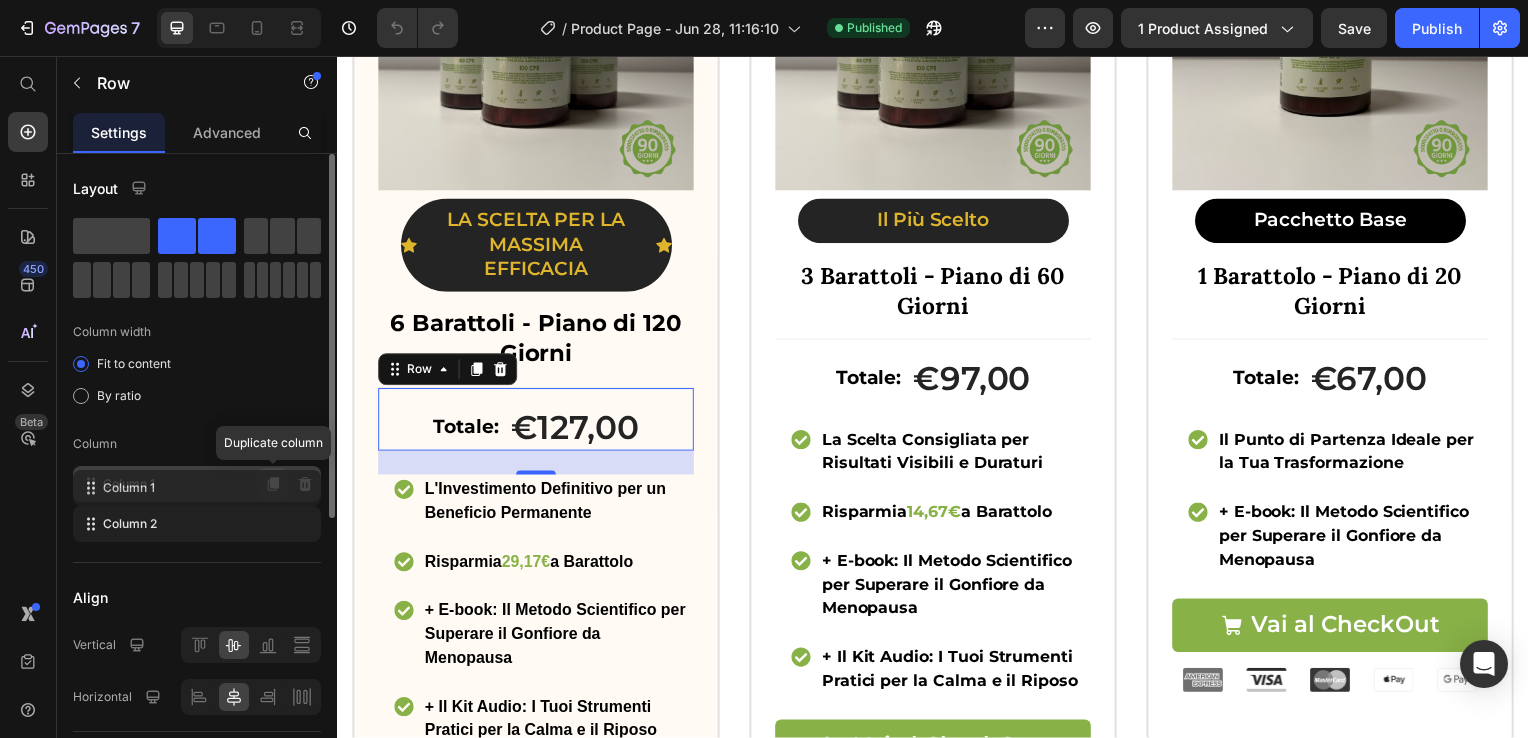 click 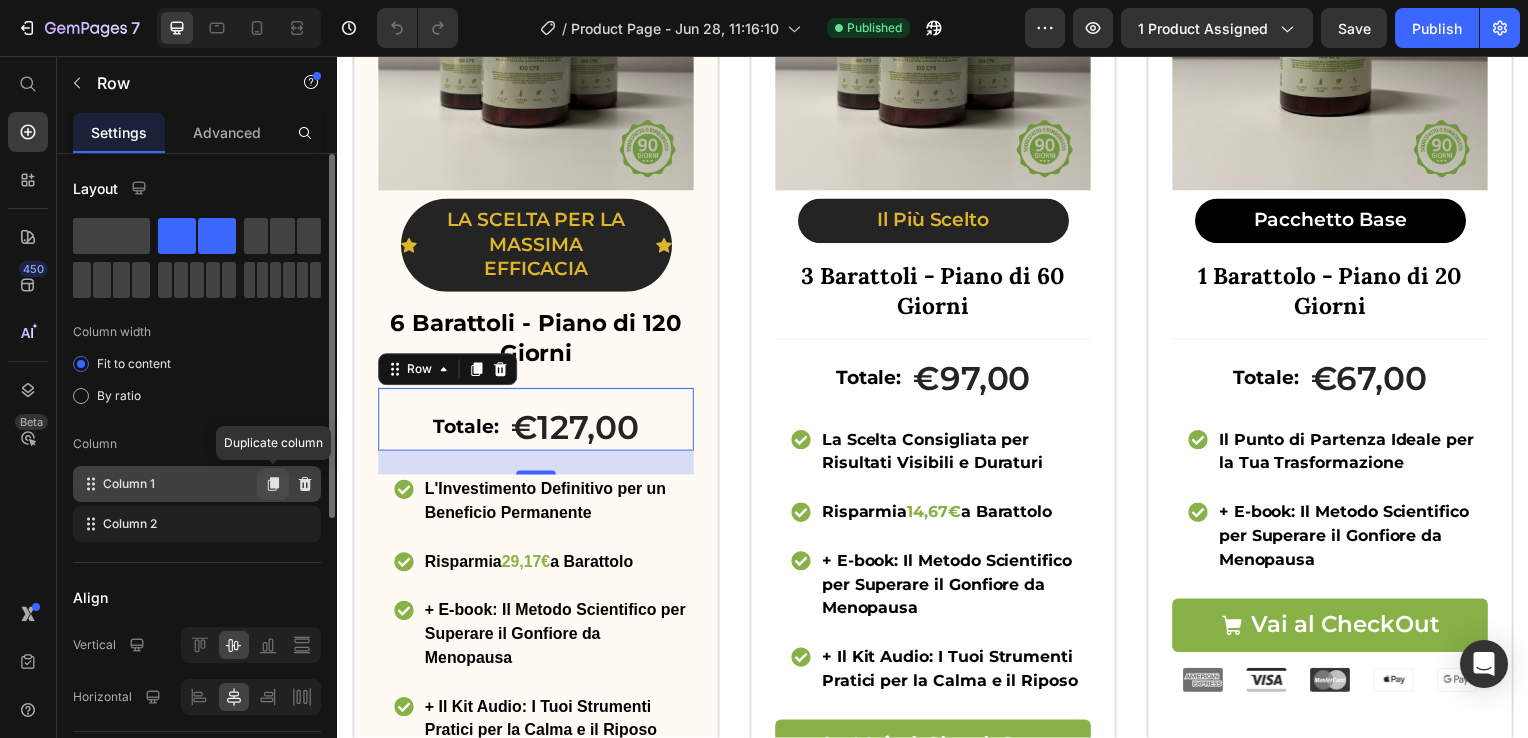 click 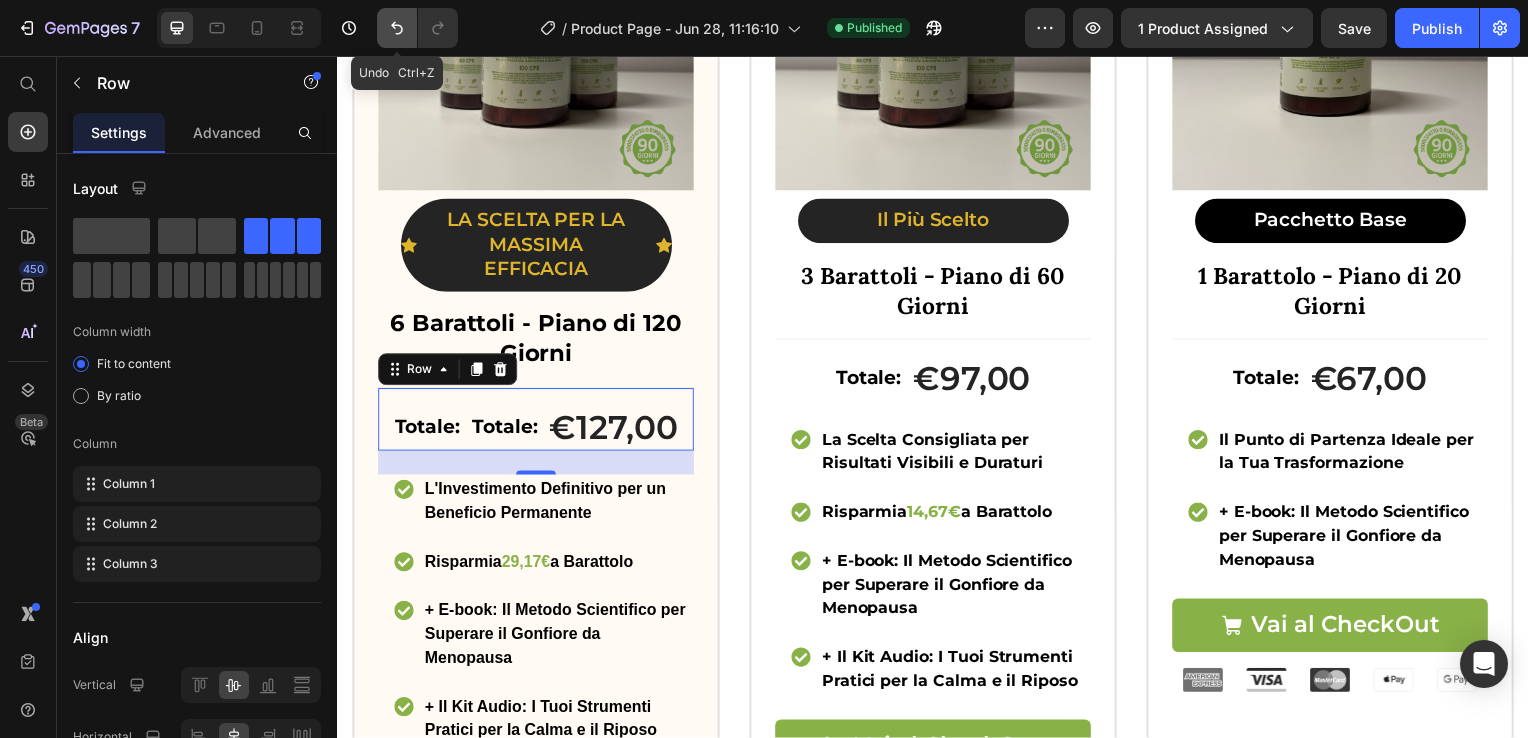 click 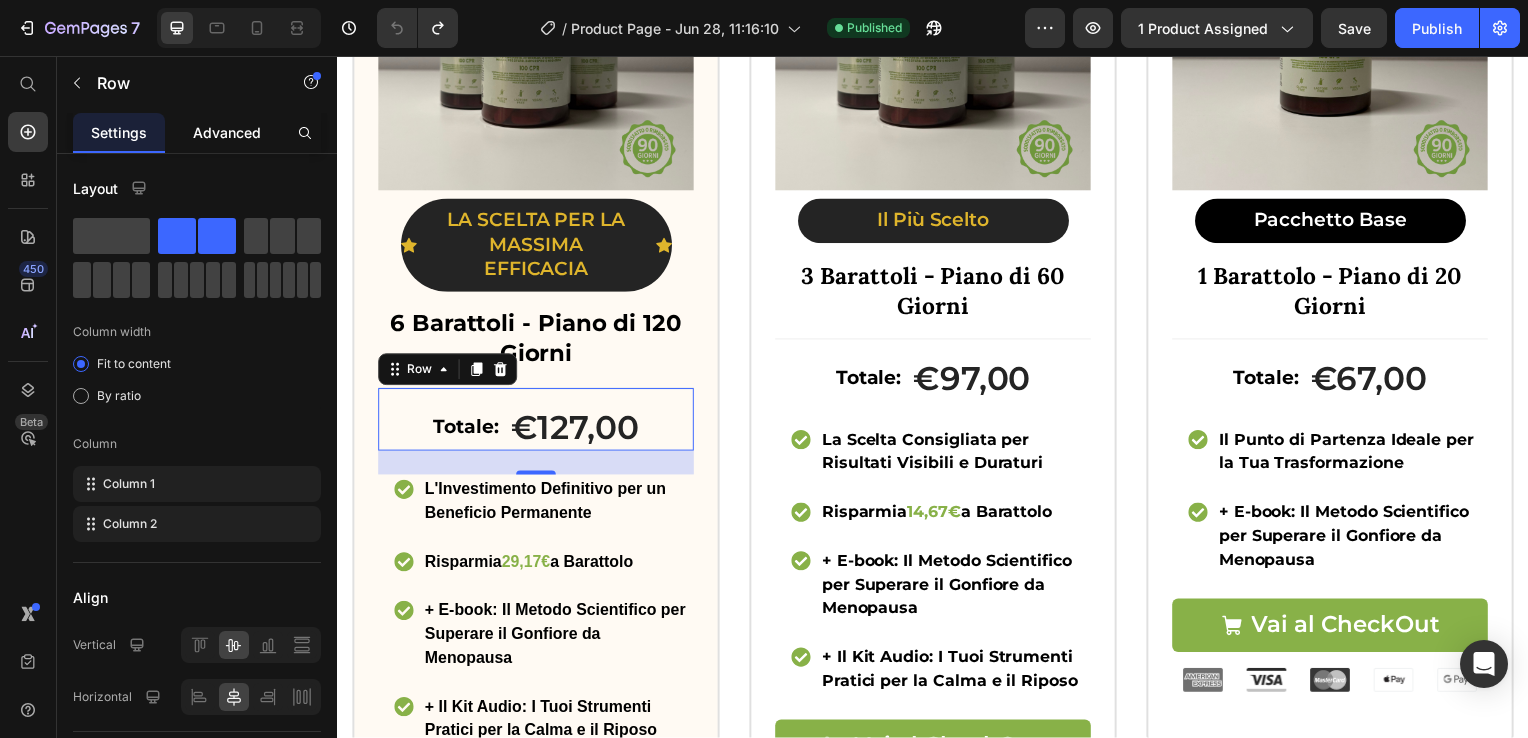 click on "Advanced" 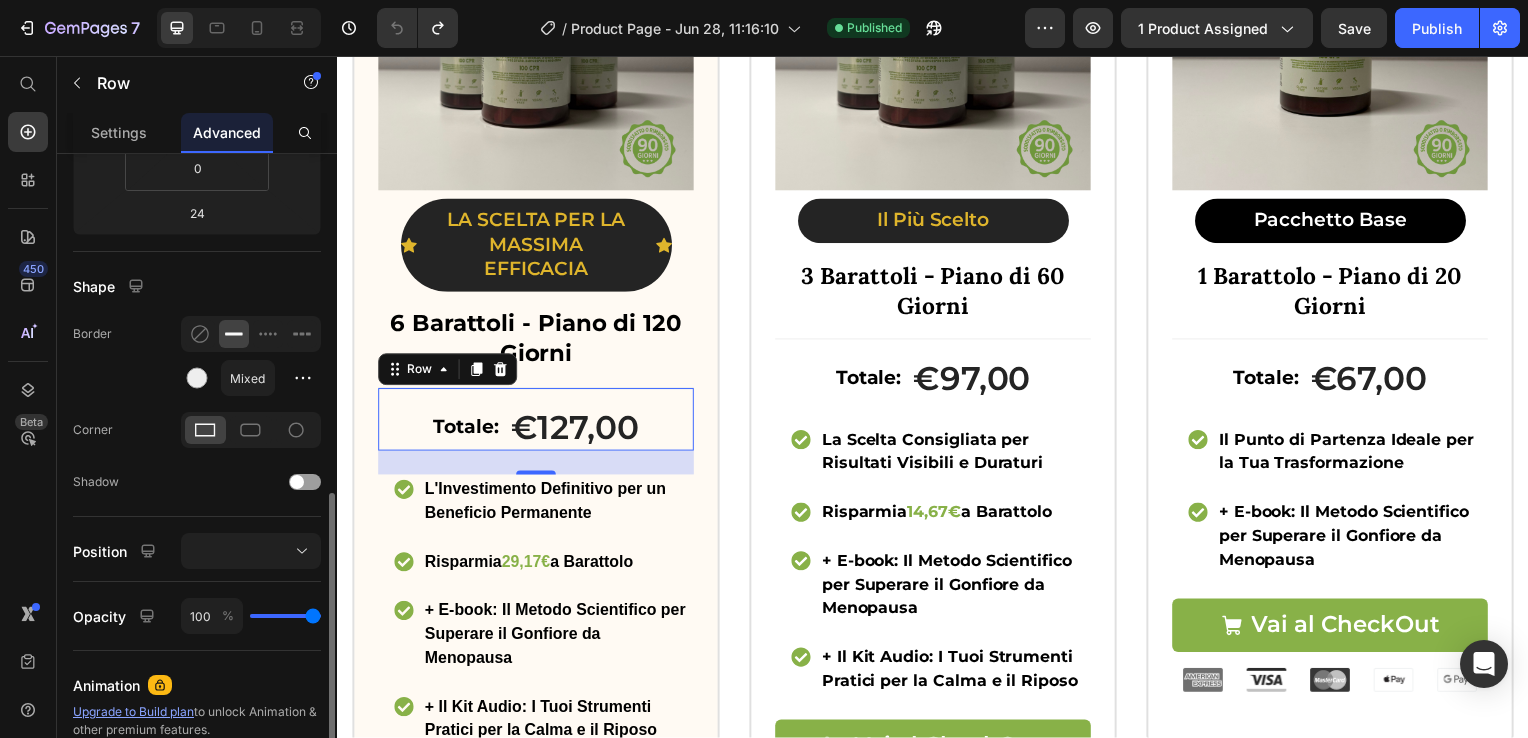 scroll, scrollTop: 705, scrollLeft: 0, axis: vertical 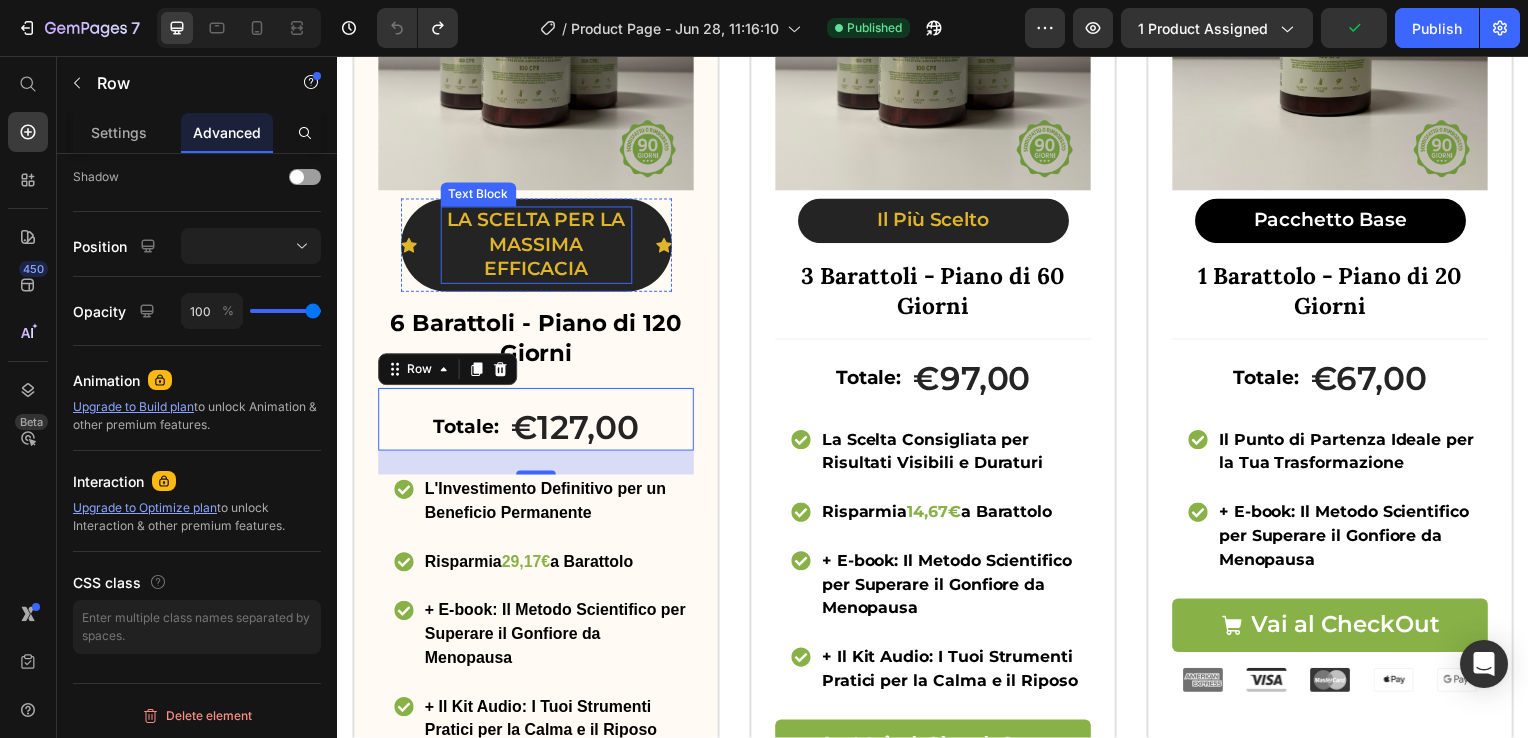 click on "LA SCELTA PER LA MASSIMA EFFICACIA" at bounding box center (537, 247) 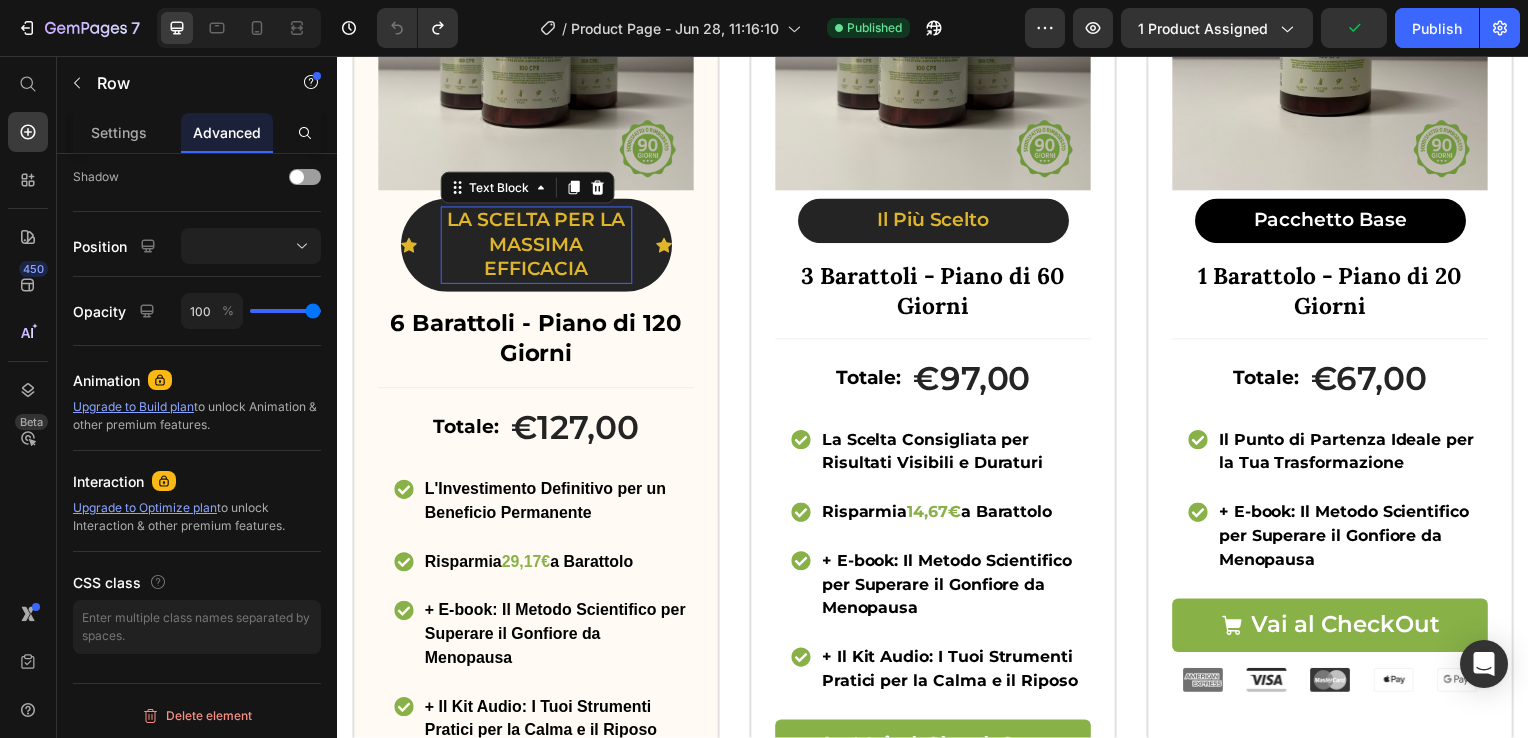 scroll, scrollTop: 0, scrollLeft: 0, axis: both 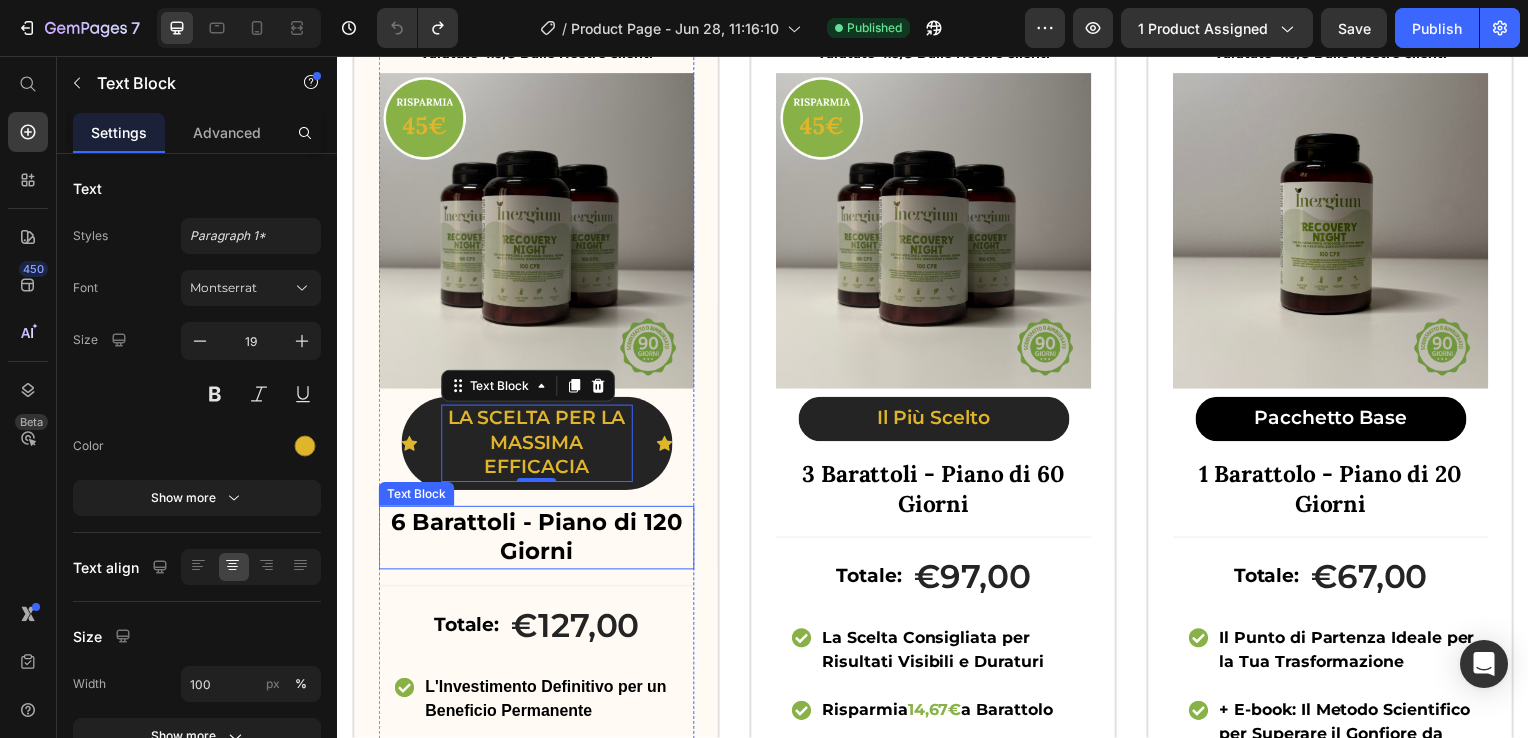 click on "6 Barattoli - Piano di 120 Giorni" at bounding box center (537, 541) 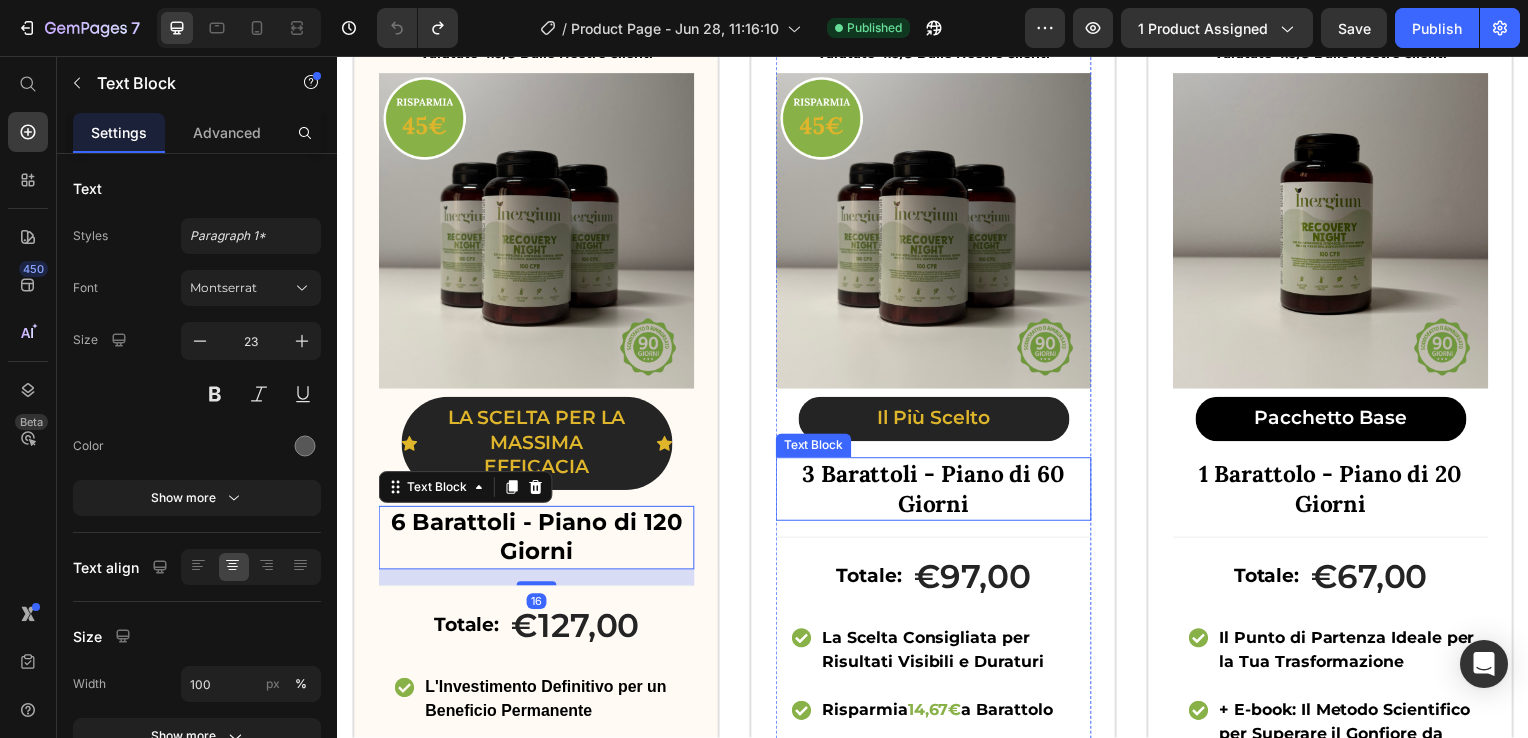 click on "3 Barattoli - Piano di 60 Giorni" at bounding box center (937, 492) 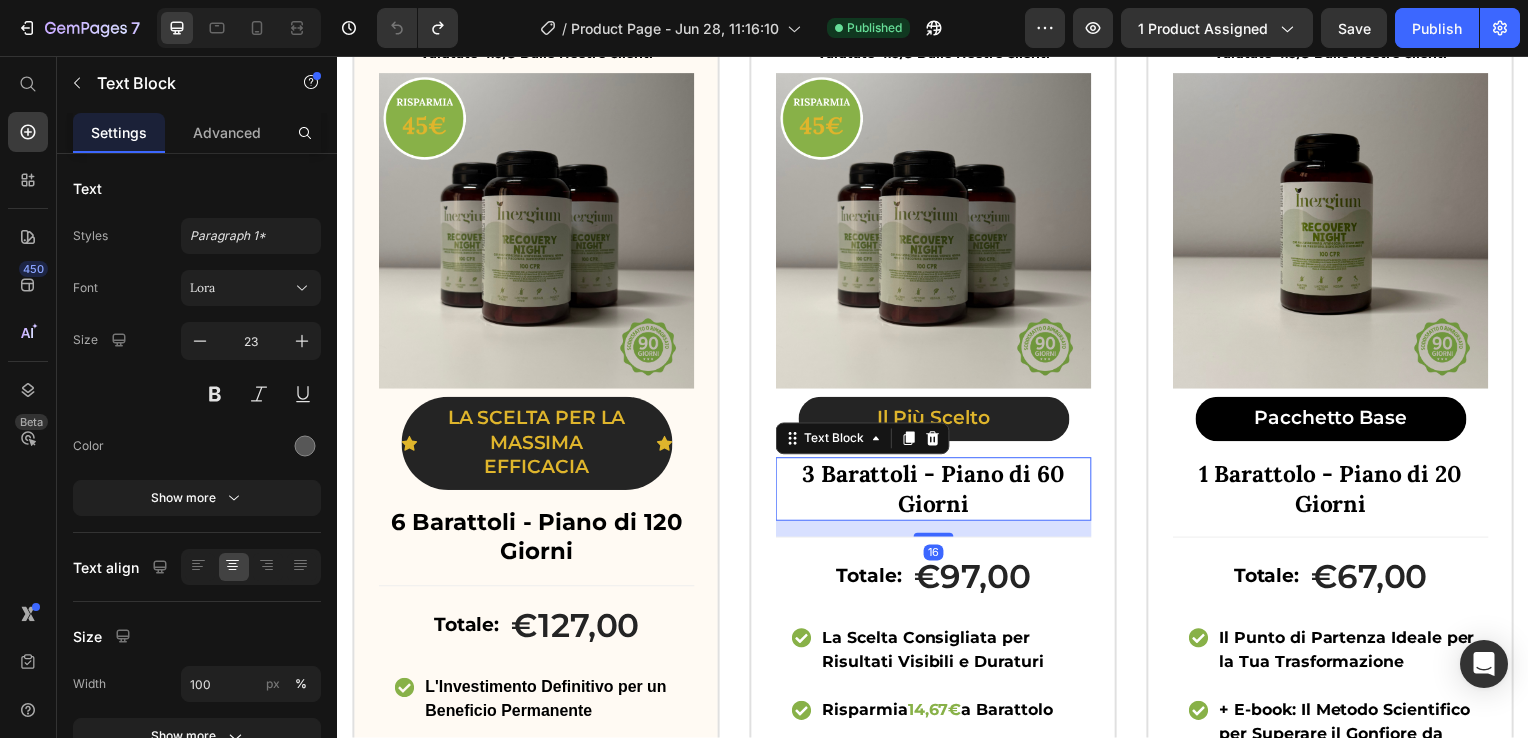 click on "3 Barattoli - Piano di 60 Giorni" at bounding box center [937, 492] 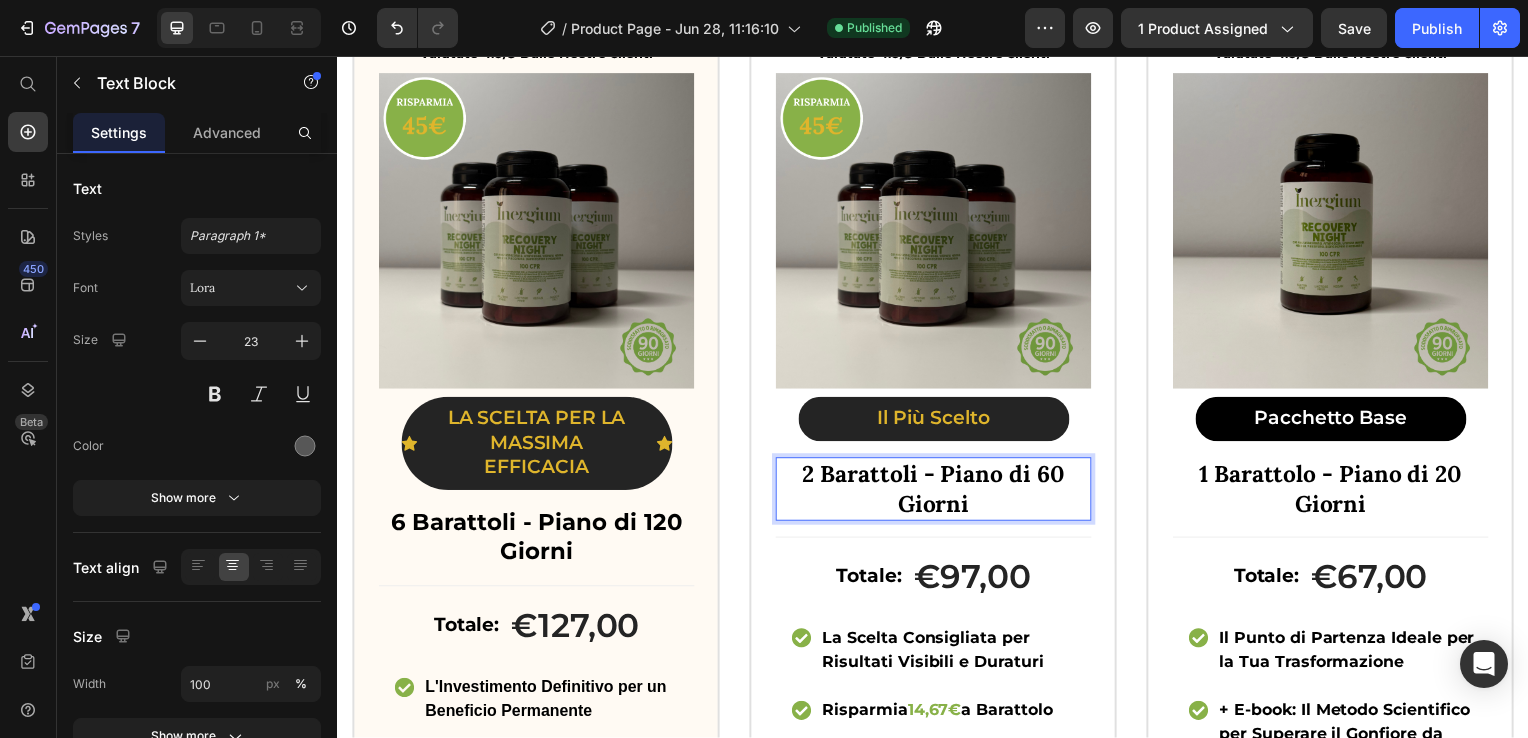 click on "2 Barattoli - Piano di 60 Giorni" at bounding box center (937, 492) 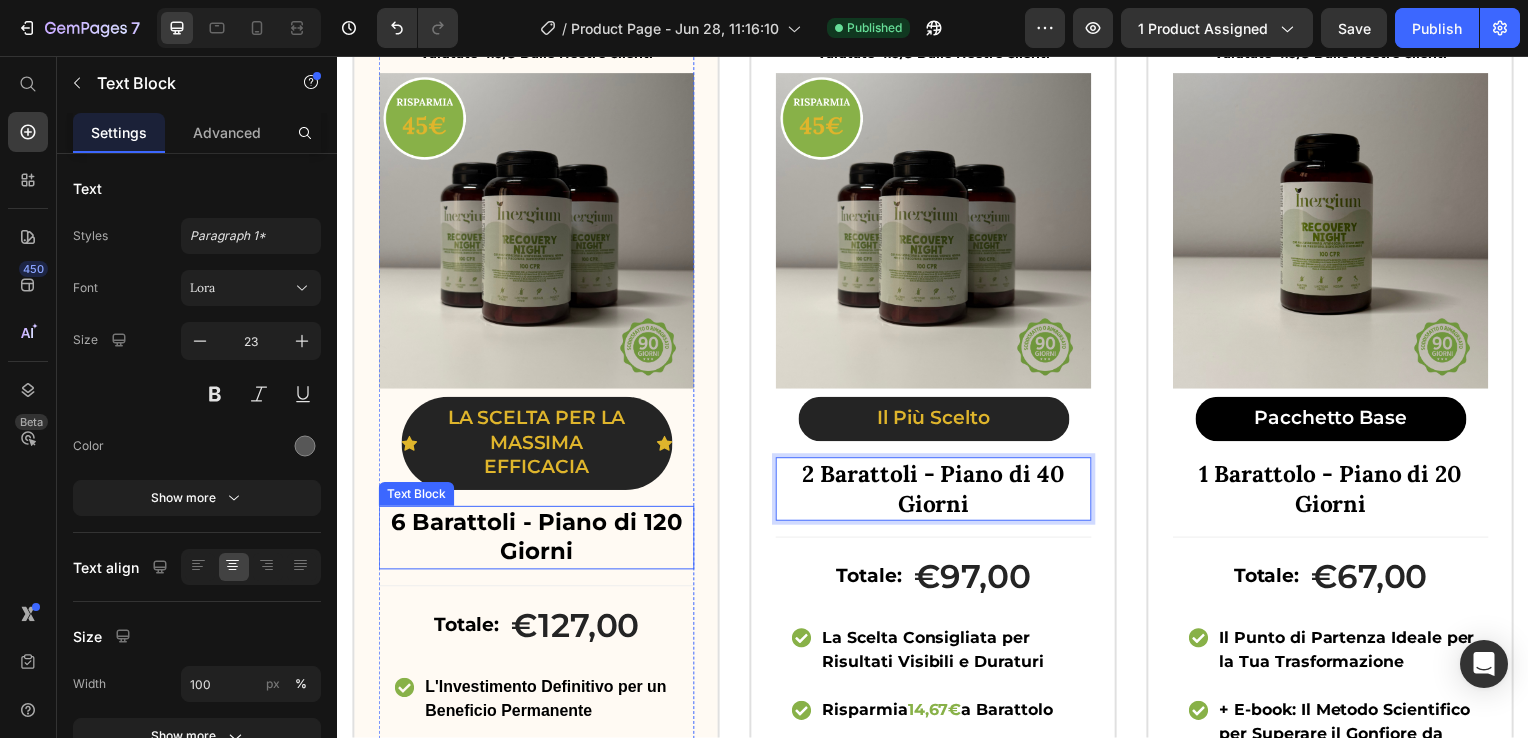 click on "6 Barattoli - Piano di 120 Giorni" at bounding box center (537, 541) 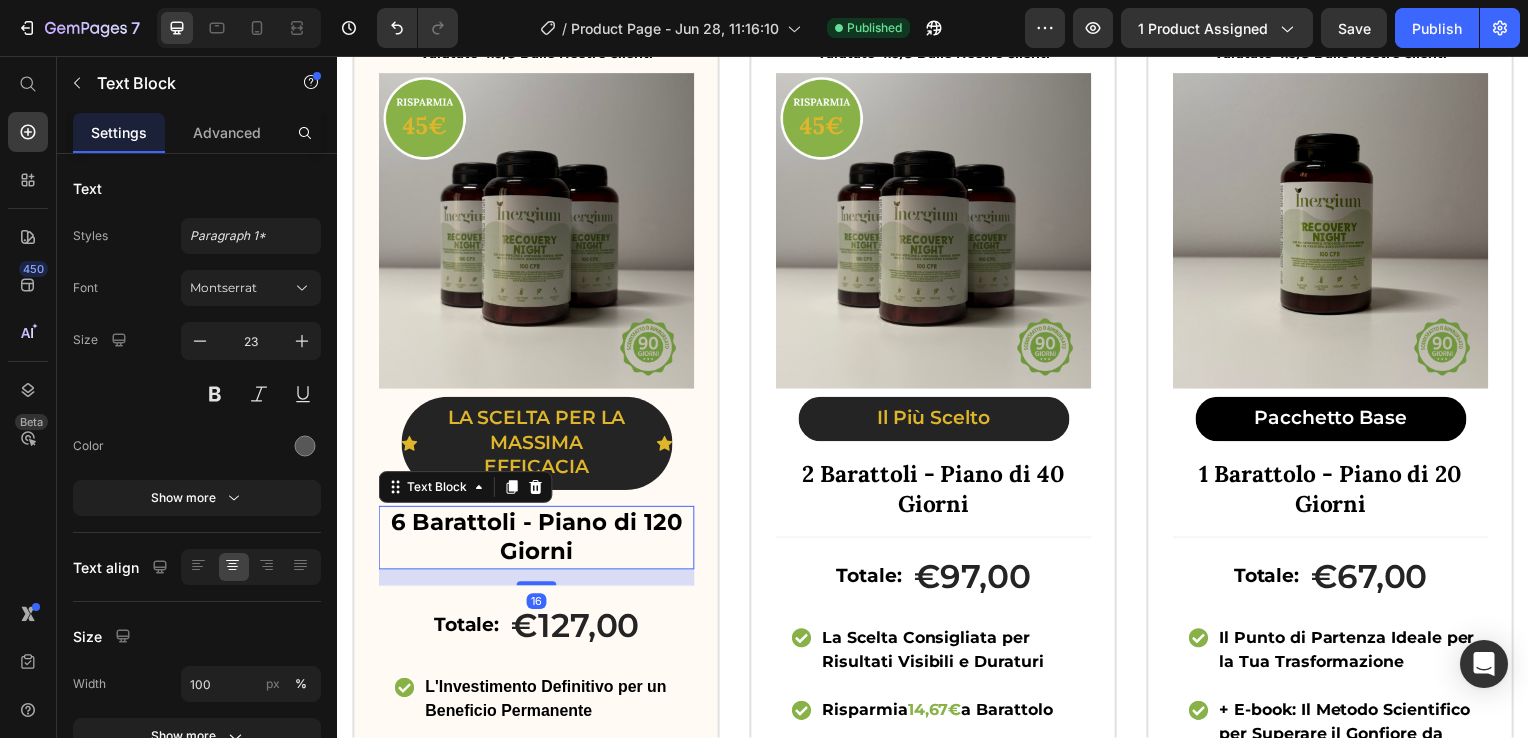 click on "6 Barattoli - Piano di 120 Giorni" at bounding box center [537, 541] 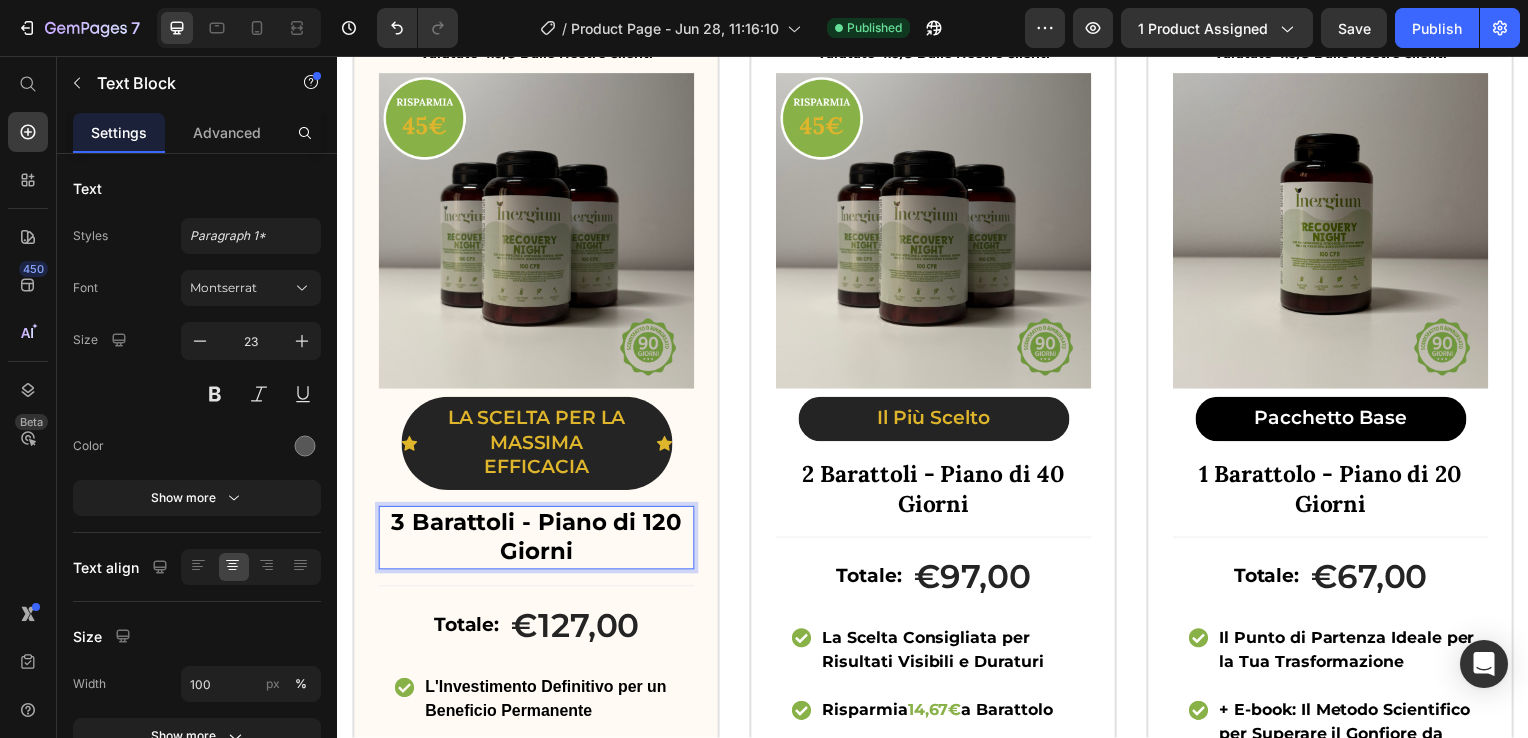 click on "3 Barattoli - Piano di 120 Giorni" at bounding box center [537, 541] 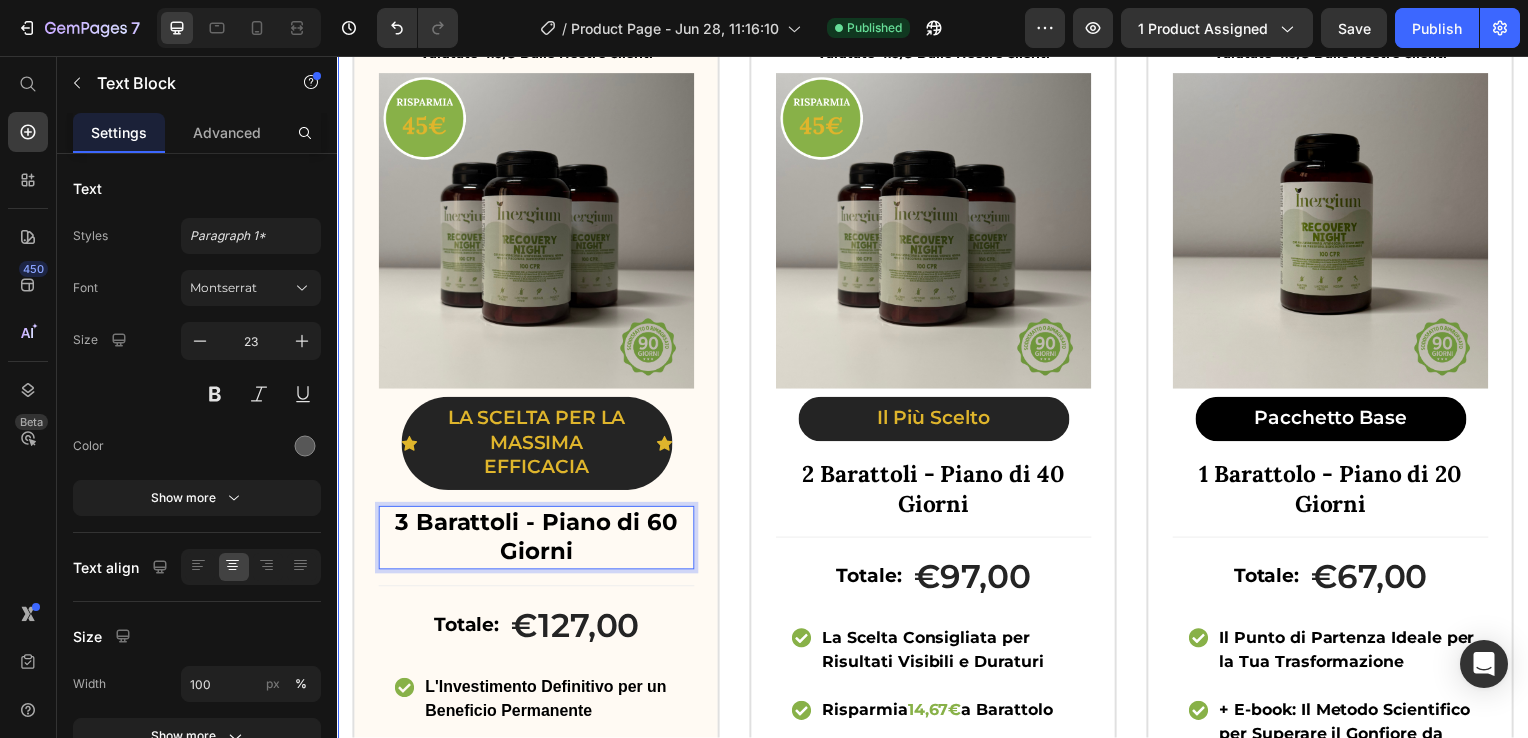 click on "Icon
Icon
Icon
Icon
Icon Icon List Valutato 4.8/5 Dalle Nostre Clienti Text Block Product Images Icon LA SCELTA PER LA MASSIMA EFFICACIA Text Block Icon Row 3 Barattoli - Piano di [DAYS] Giorni Text Block   16 Totale: Text Block €127,00 Product Price Row L'Investimento Definitivo per un Beneficio Permanente Risparmia  29,17€  a Barattolo + E-book: Il Metodo Scientifico per Superare il Gonfiore da Menopausa + Il Kit Audio: I Tuoi Strumenti Pratici per la Calma e il Riposo + Il Piano di Trasformazione Personale: Il Tuo Diario Guidato di [DAYS] Giorni Item List
Aggiungi al Carrello Add to Cart Row Image Image Image Image Image Row Product Row
Icon
Icon
Icon
Icon
Icon Icon List Valutato 4.8/5 Dalle Nostre Clienti Text Block Product Images Il Più Scelto Text Block Row 2 Barattoli - Piano di [DAYS] Giorni Text Block Totale: Text Block €97,00 Product Price Row La Scelta Consigliata per Risultati Visibili e Duraturi Risparmia  14,67€  Item List" at bounding box center [937, 594] 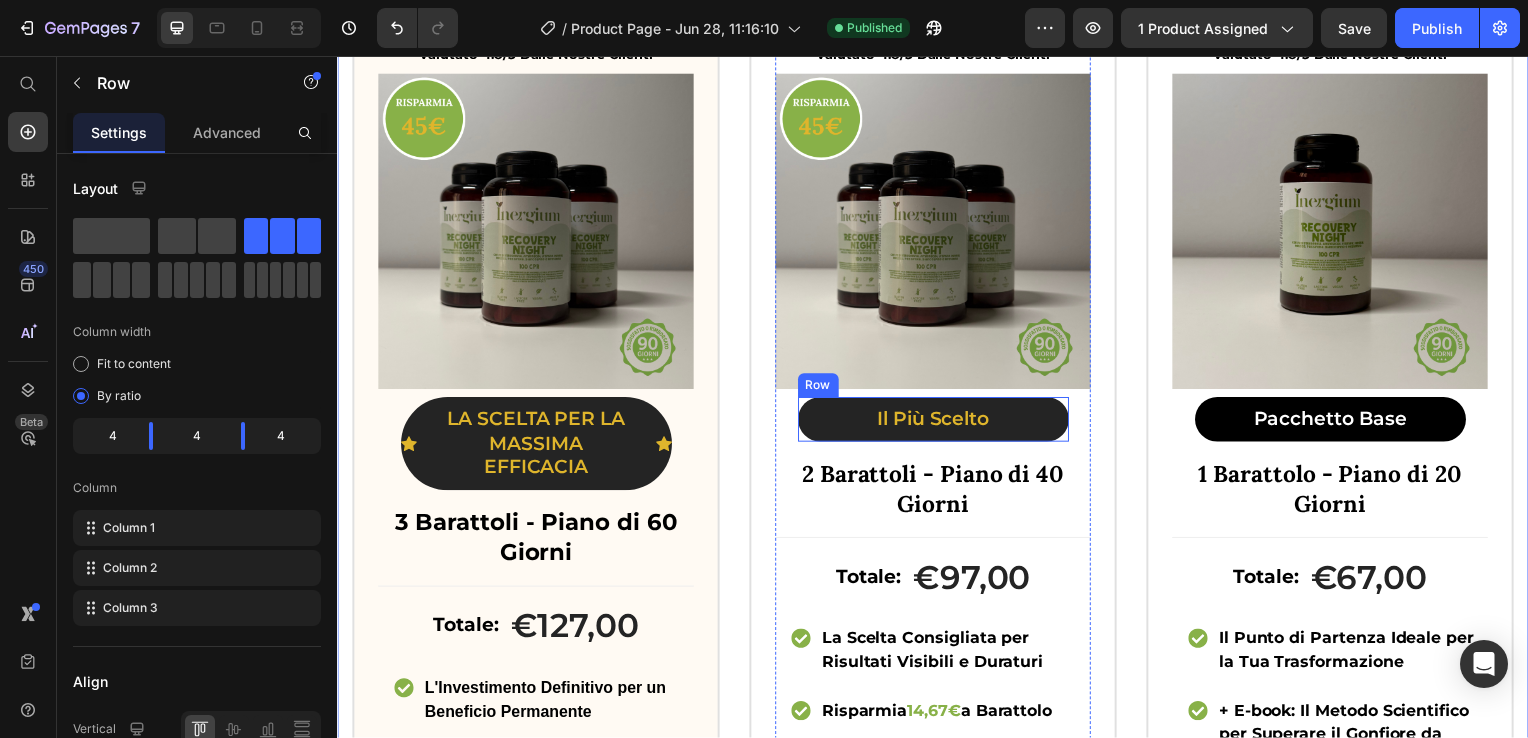 scroll, scrollTop: 1000, scrollLeft: 0, axis: vertical 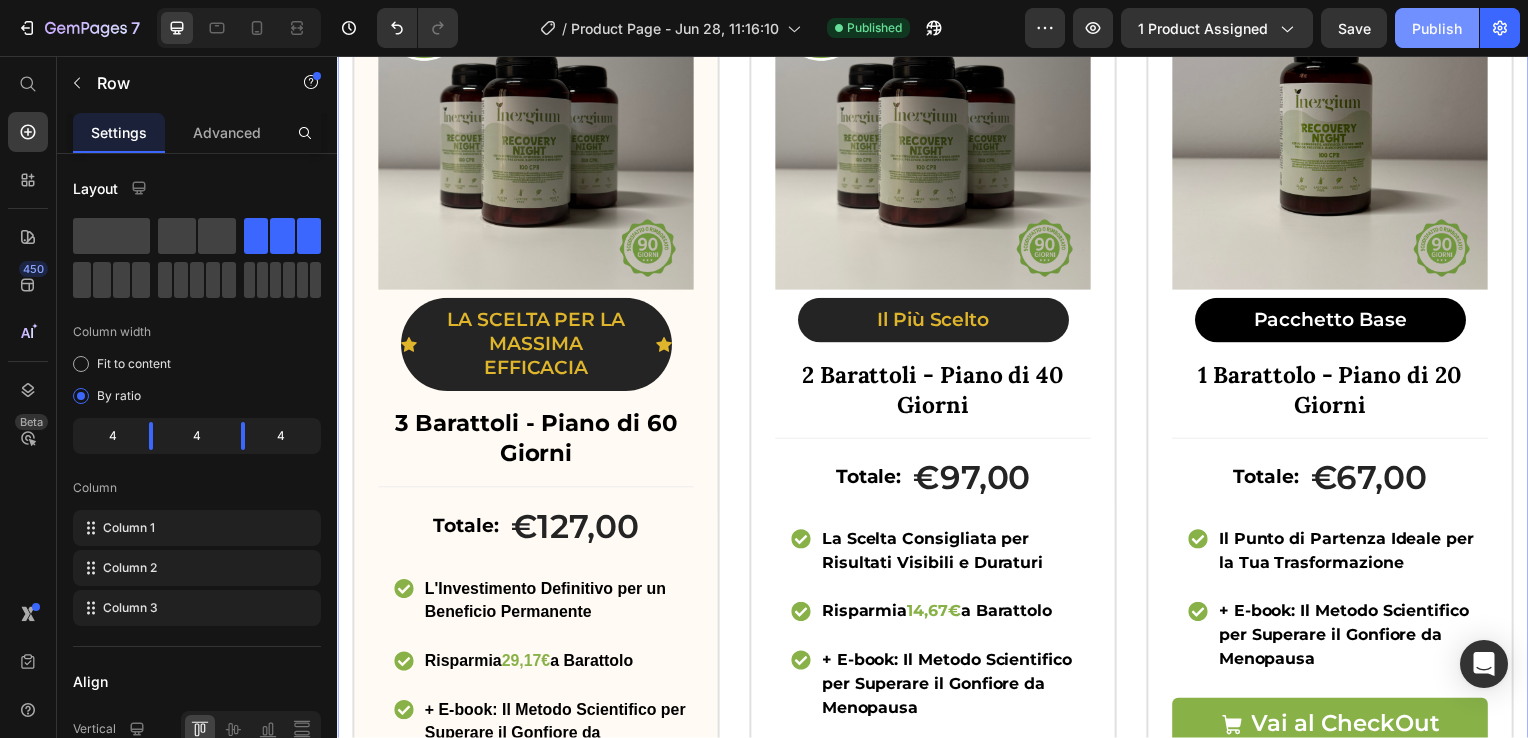 drag, startPoint x: 1444, startPoint y: 28, endPoint x: 929, endPoint y: 151, distance: 529.4847 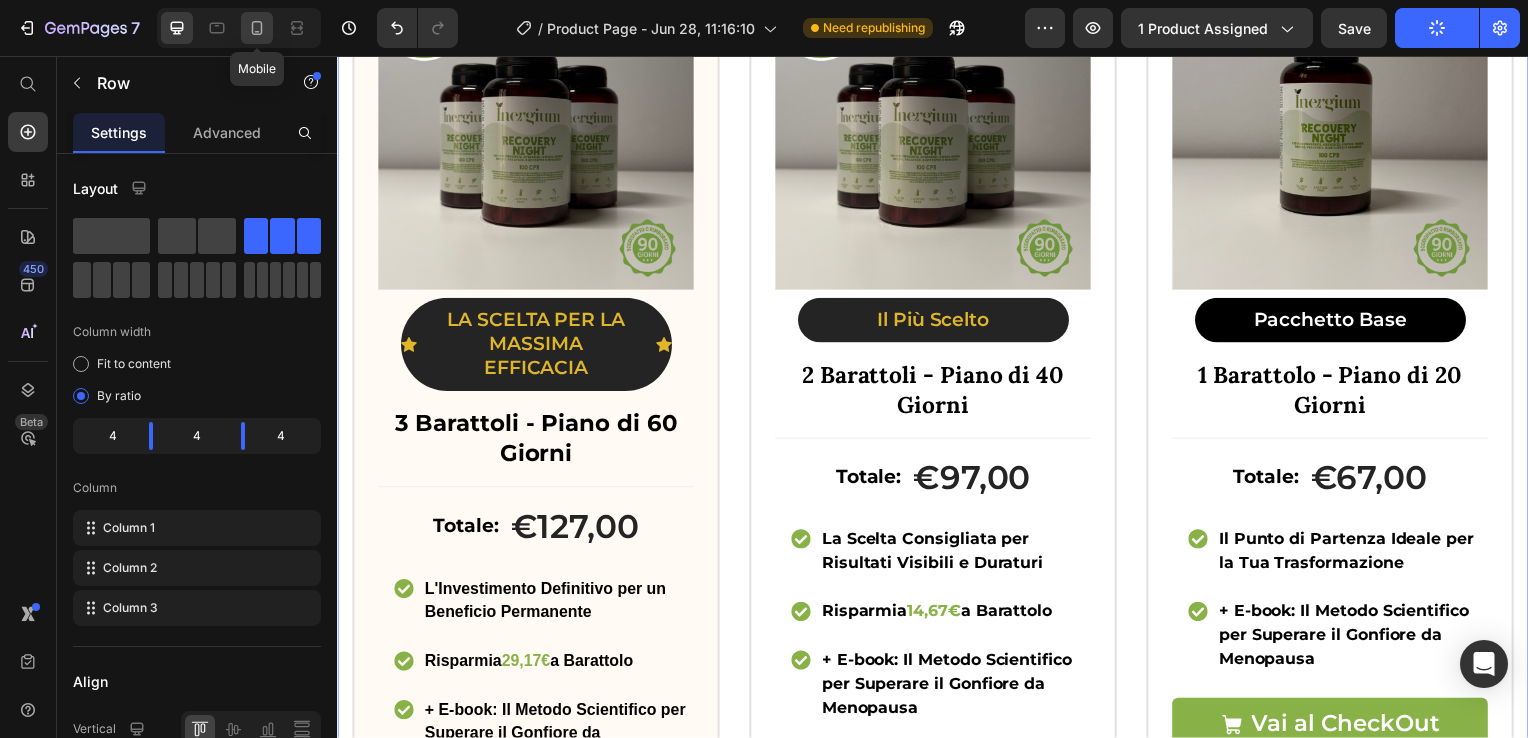 click 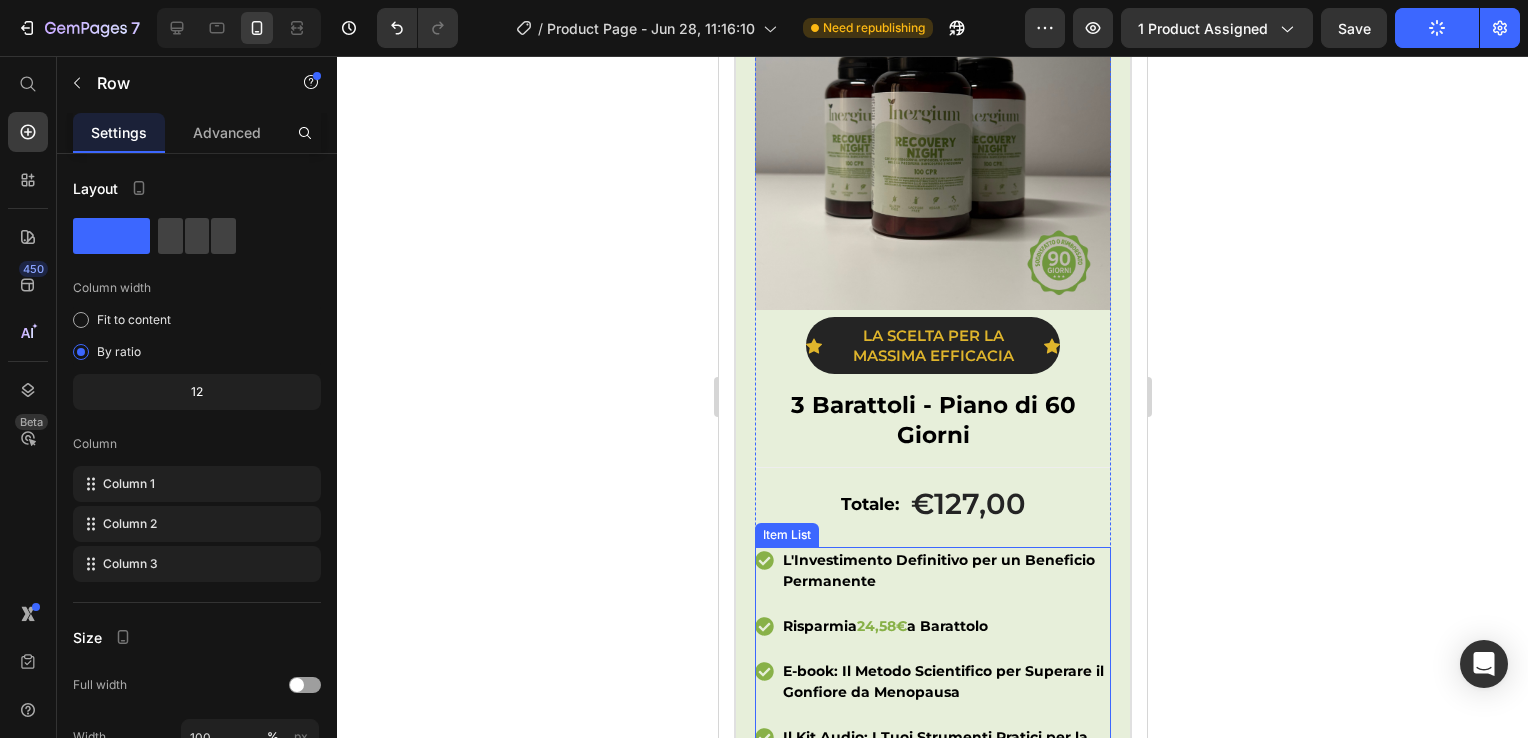 scroll, scrollTop: 1430, scrollLeft: 0, axis: vertical 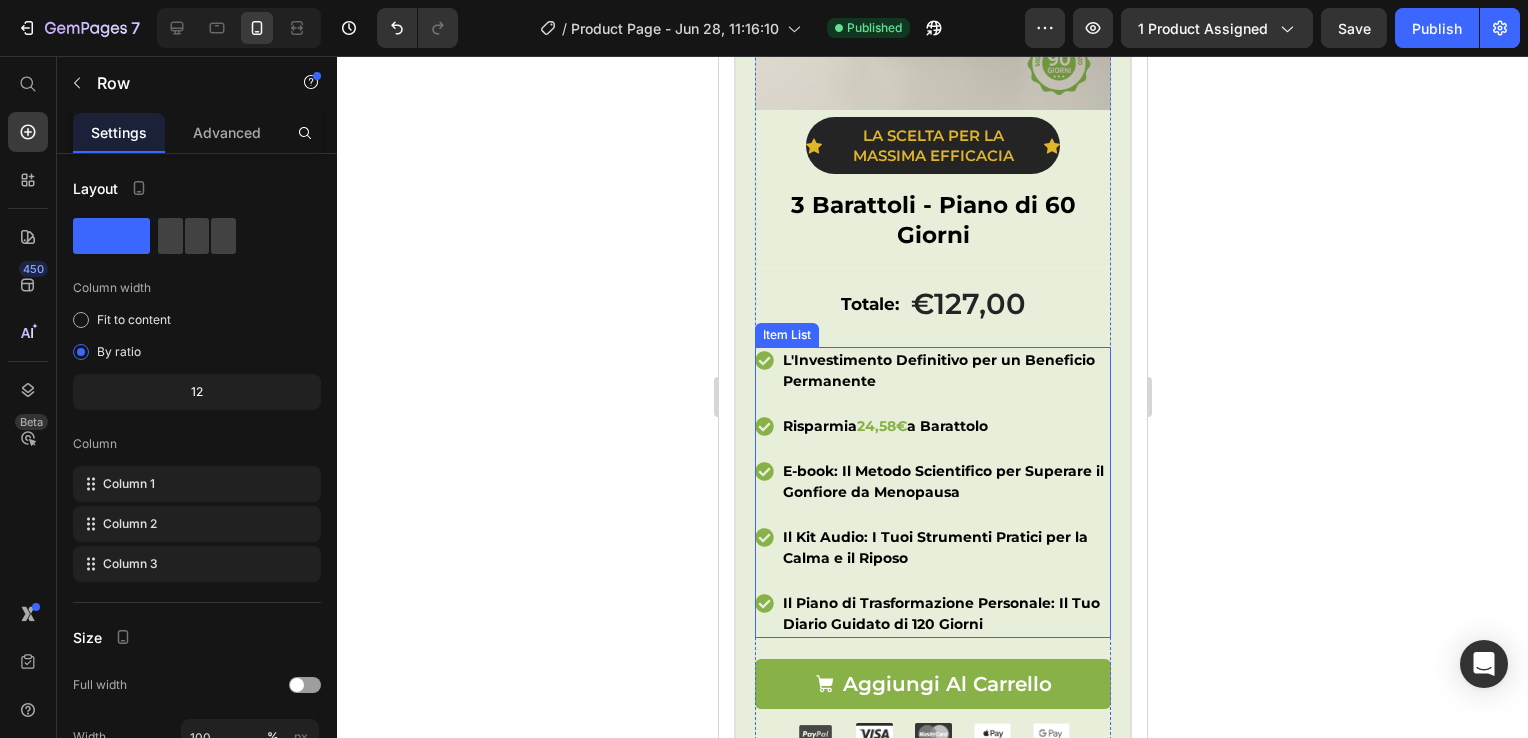 click on "E-book: Il Metodo Scientifico per Superare il Gonfiore da Menopausa" at bounding box center [942, 481] 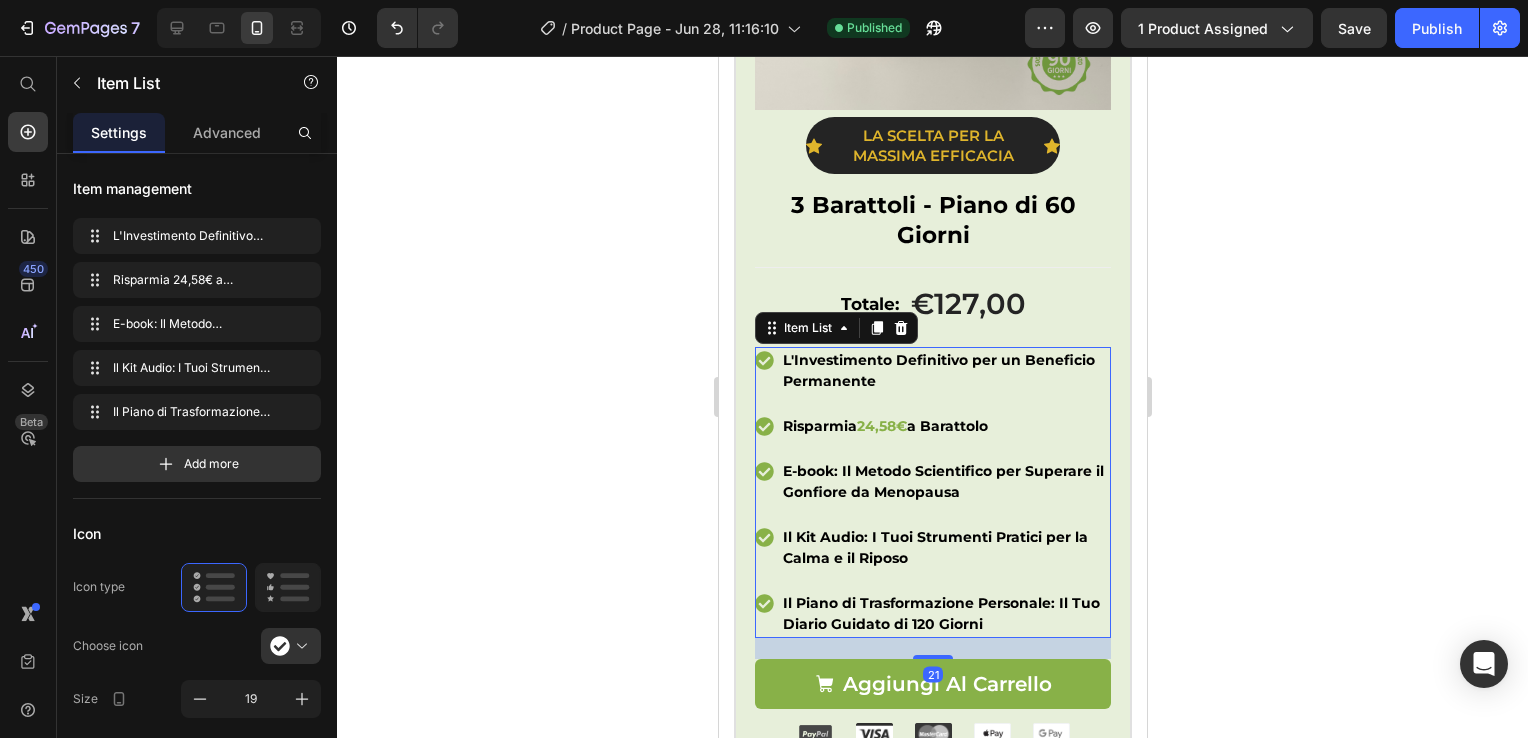 click on "E-book: Il Metodo Scientifico per Superare il Gonfiore da Menopausa" at bounding box center [944, 482] 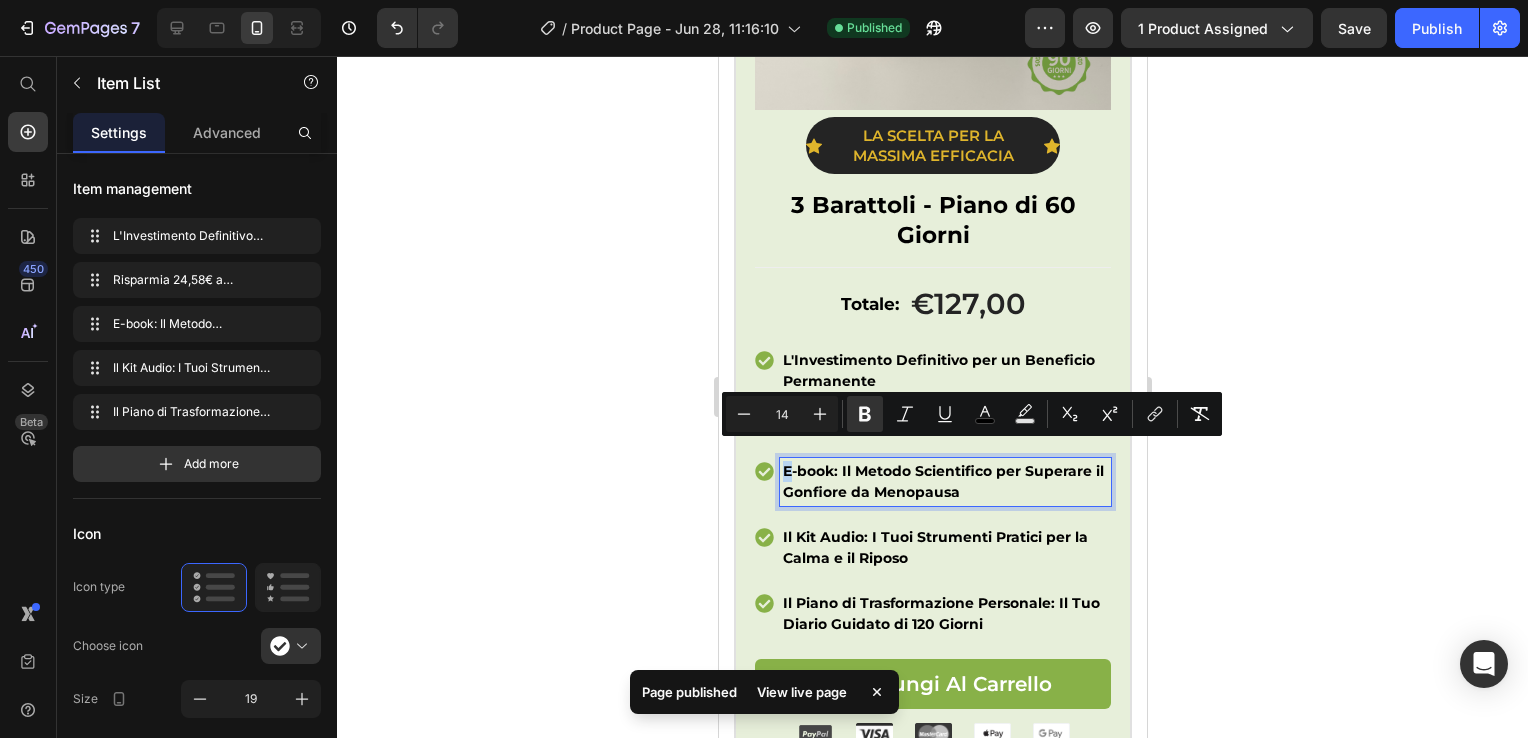 click on "E-book: Il Metodo Scientifico per Superare il Gonfiore da Menopausa" at bounding box center (944, 482) 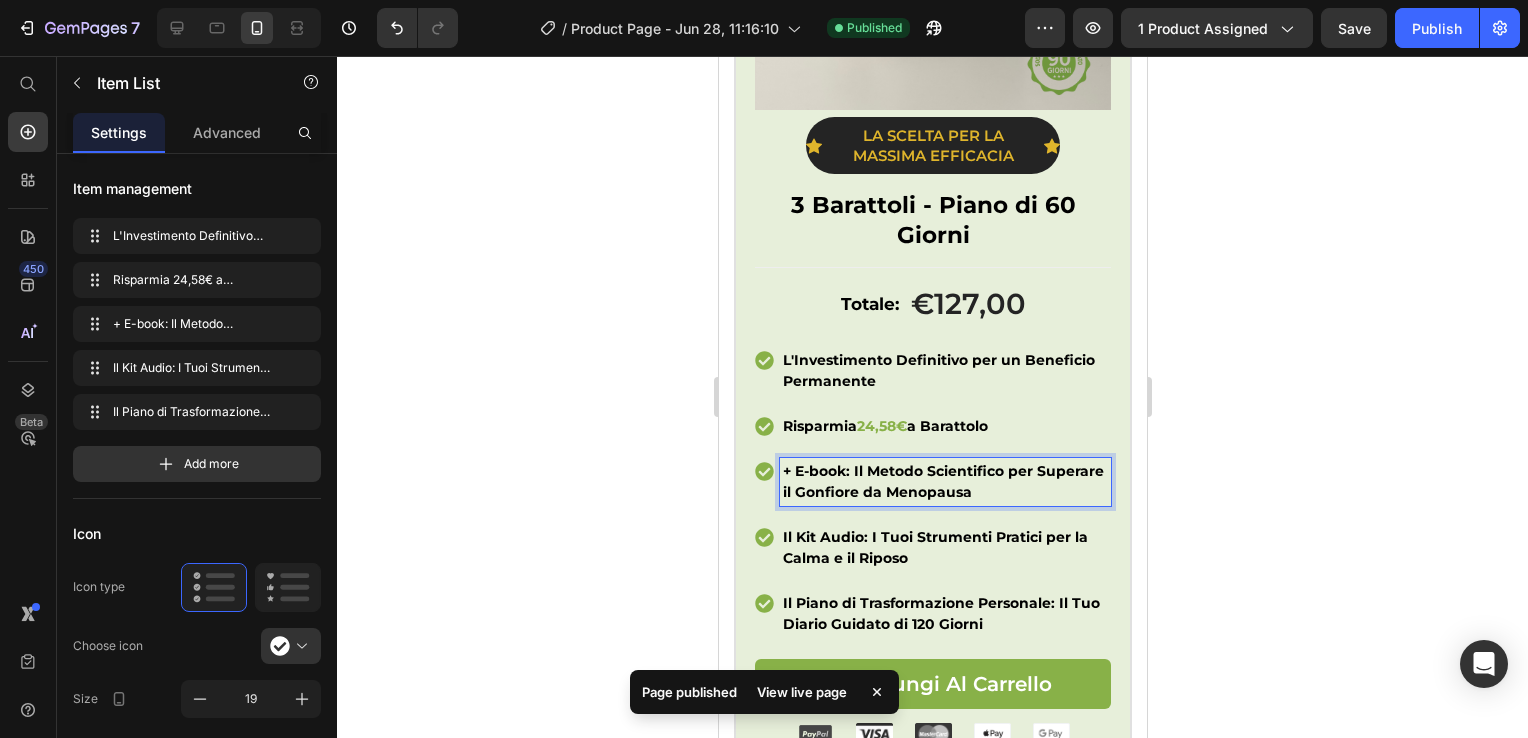 click on "Il Kit Audio: I Tuoi Strumenti Pratici per la Calma e il Riposo" at bounding box center [934, 547] 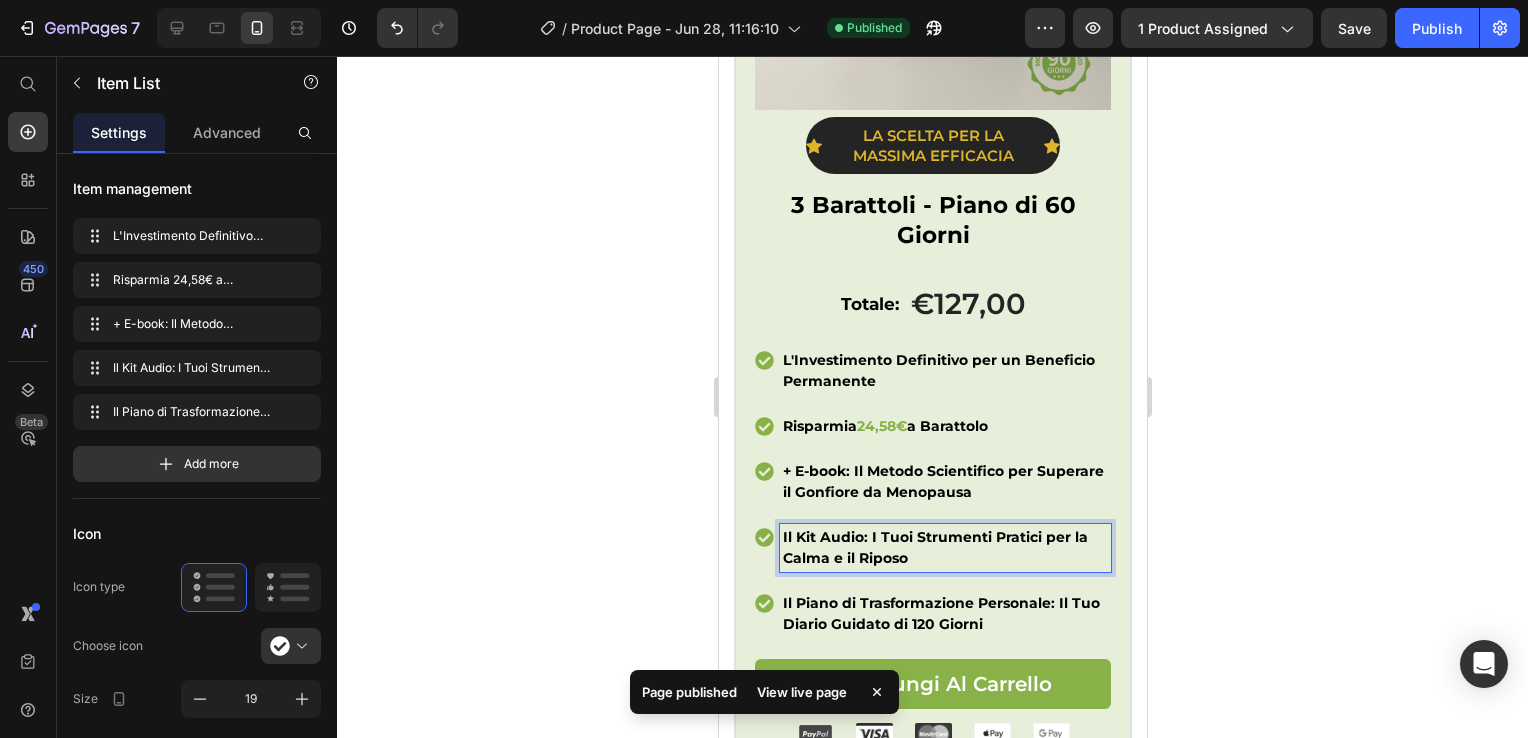 click on "Il Kit Audio: I Tuoi Strumenti Pratici per la Calma e il Riposo" at bounding box center [944, 548] 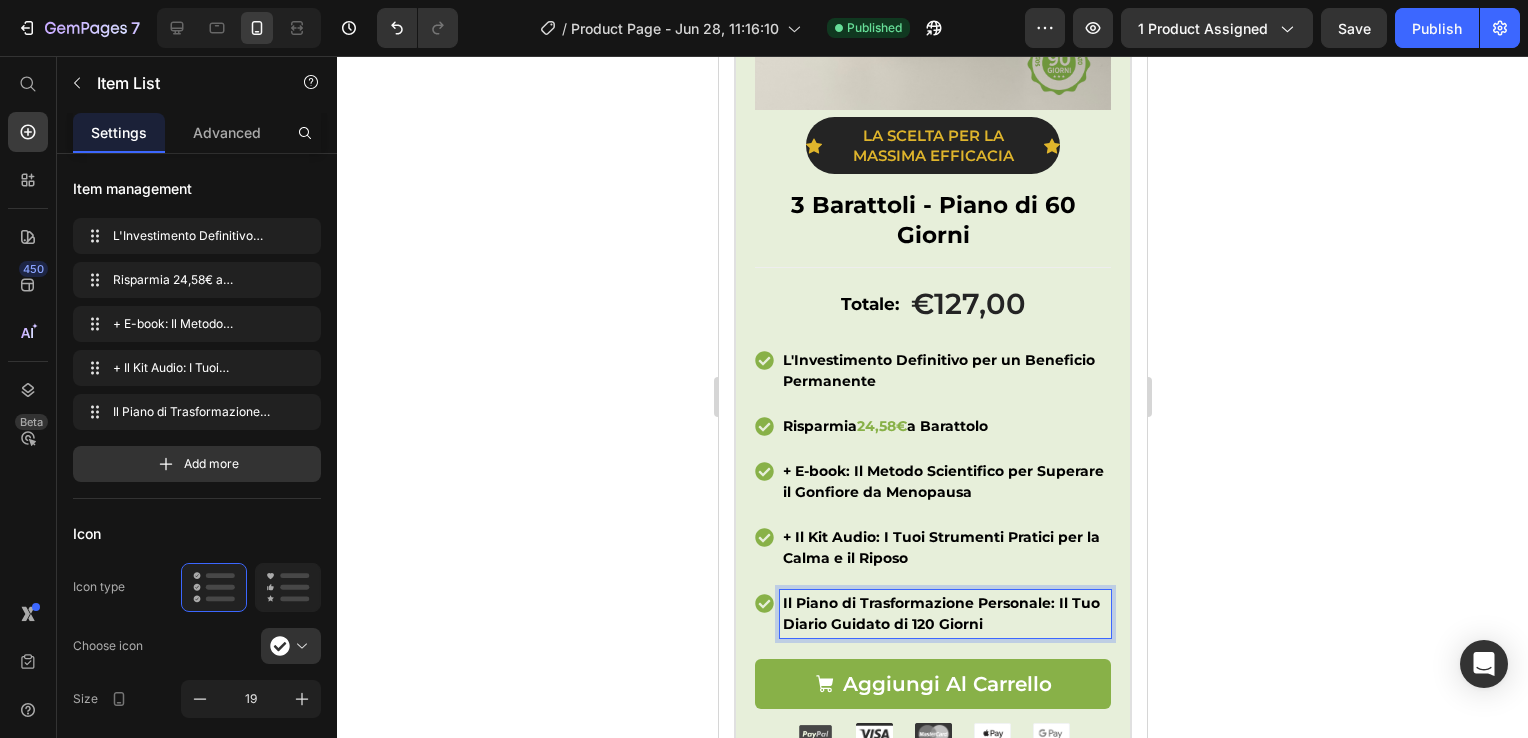 click on "Il Piano di Trasformazione Personale: Il Tuo Diario Guidato di 120 Giorni" at bounding box center (940, 613) 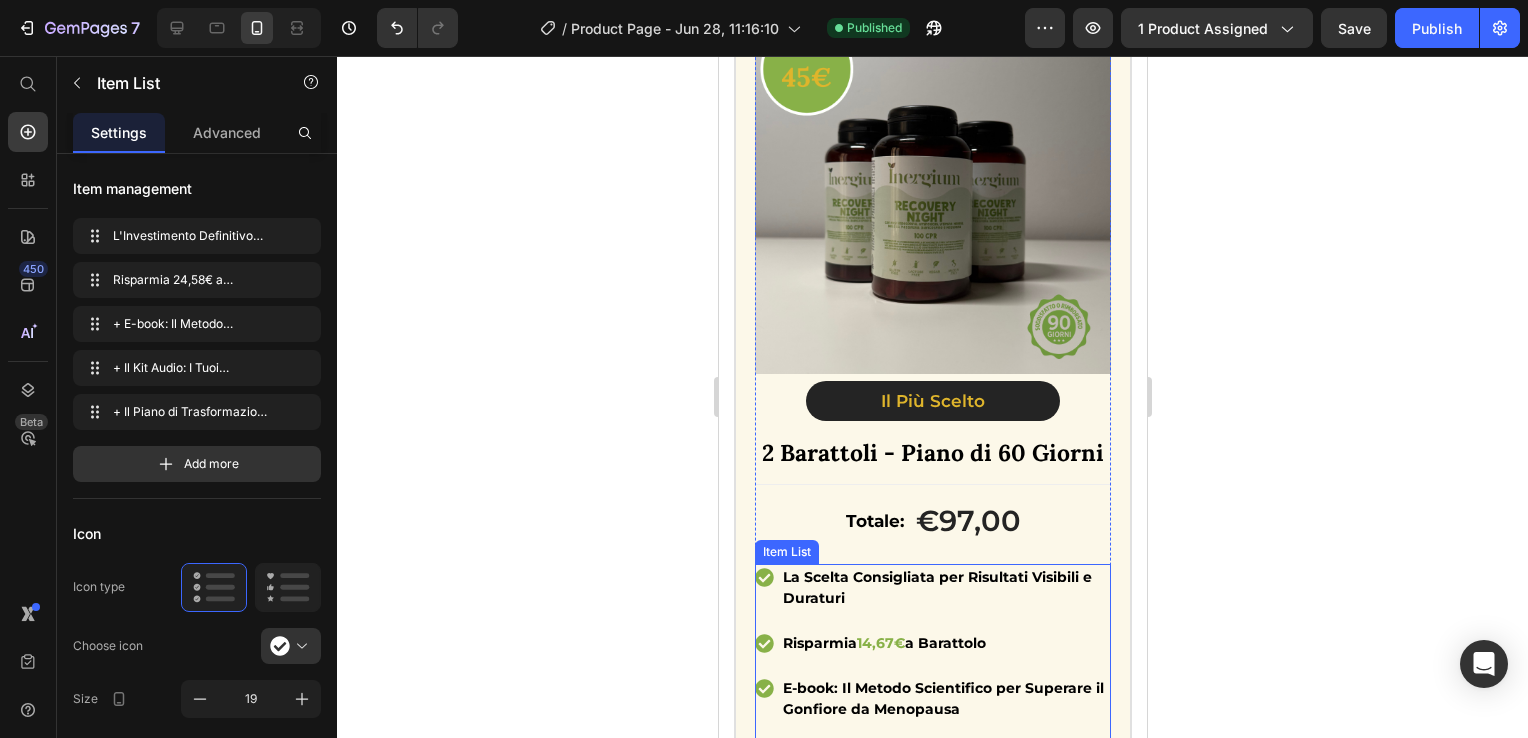 scroll, scrollTop: 2430, scrollLeft: 0, axis: vertical 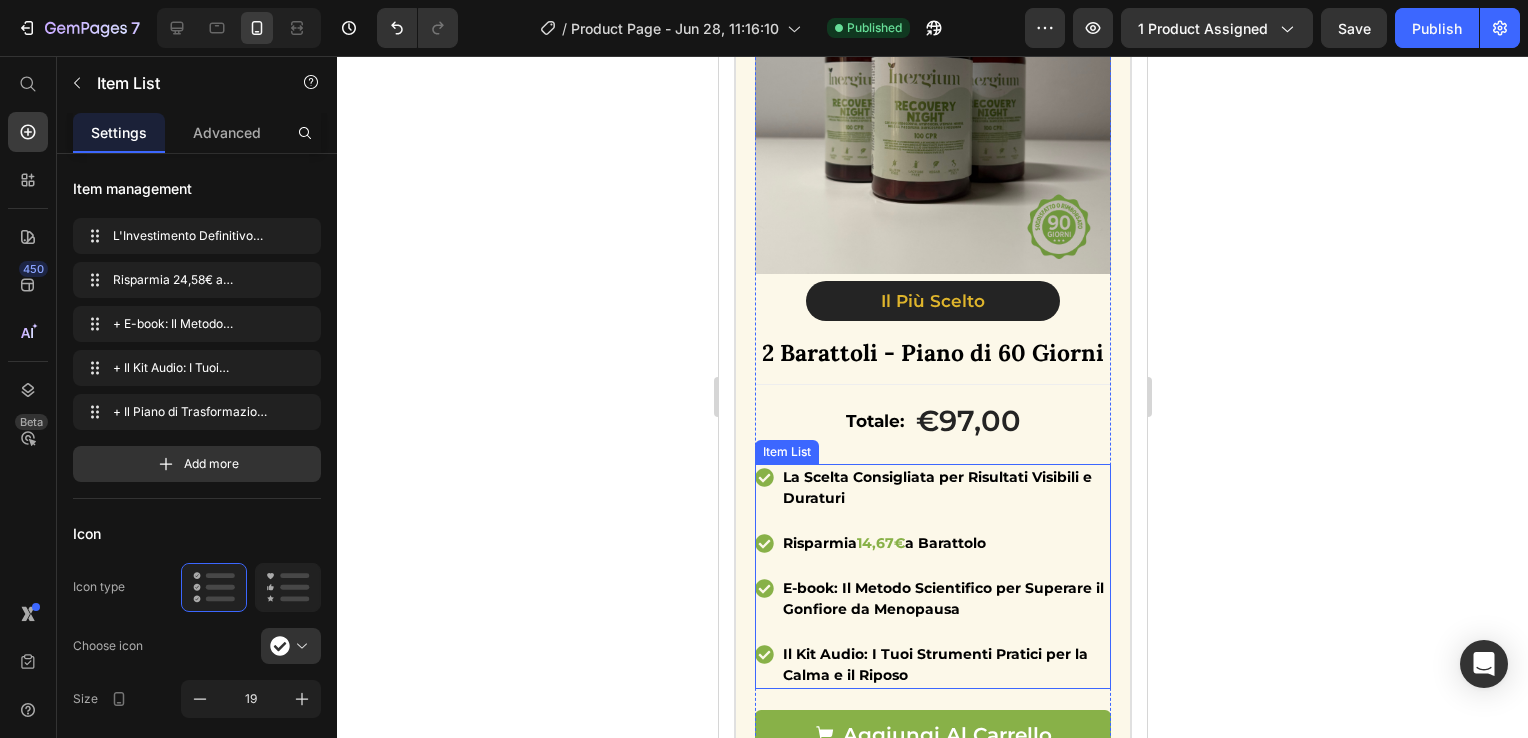 click on "E-book: Il Metodo Scientifico per Superare il Gonfiore da Menopausa" at bounding box center (942, 598) 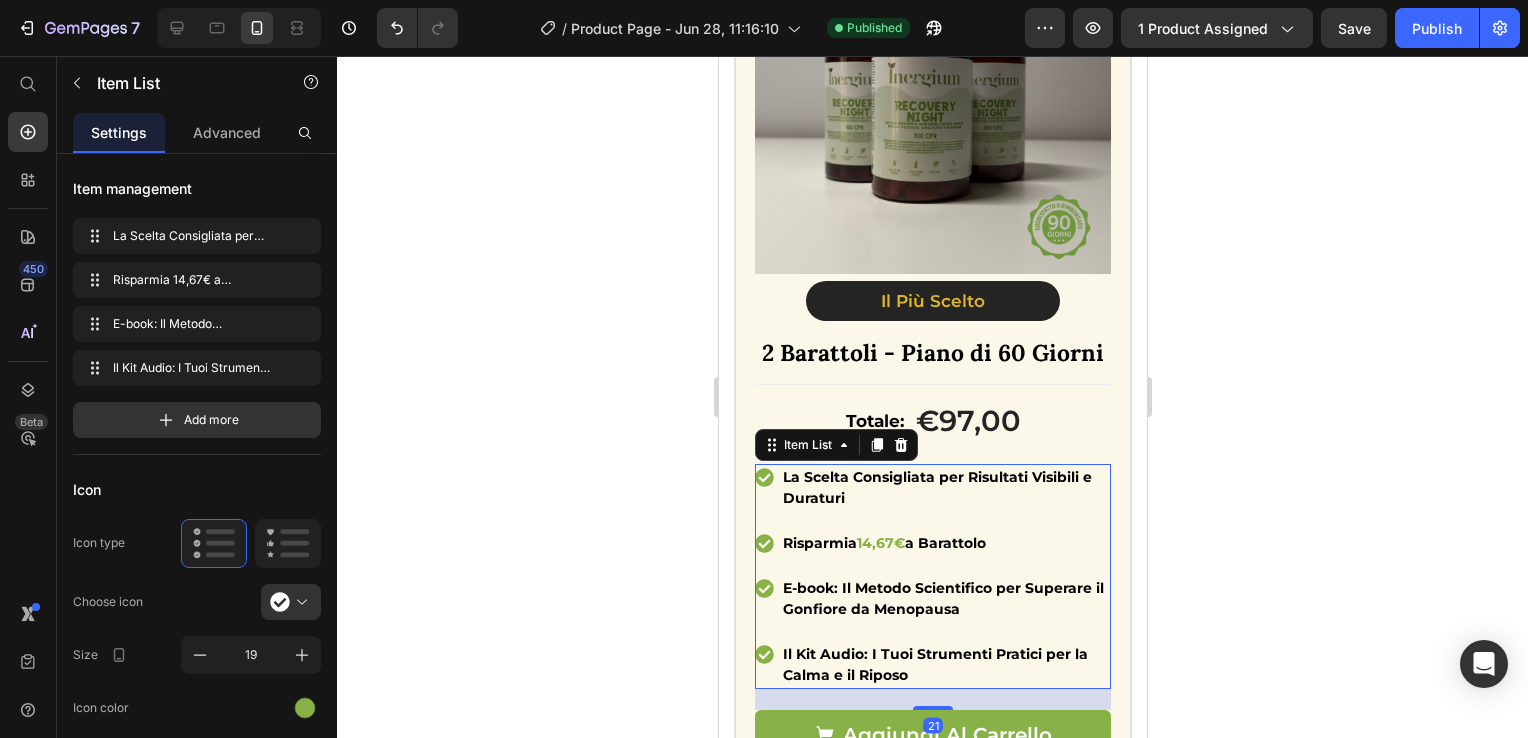 click on "E-book: Il Metodo Scientifico per Superare il Gonfiore da Menopausa" at bounding box center [942, 598] 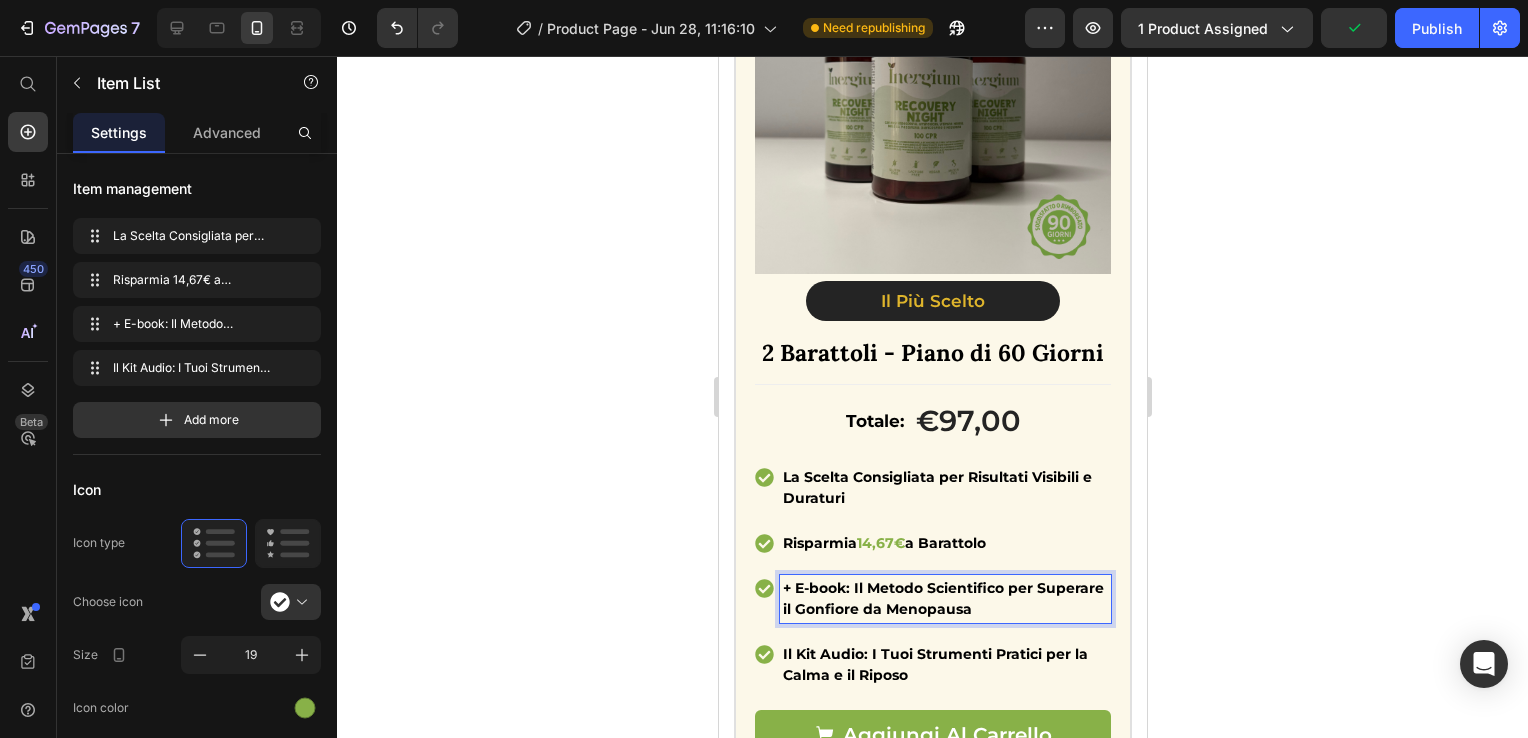 click on "Il Kit Audio: I Tuoi Strumenti Pratici per la Calma e il Riposo" at bounding box center (934, 664) 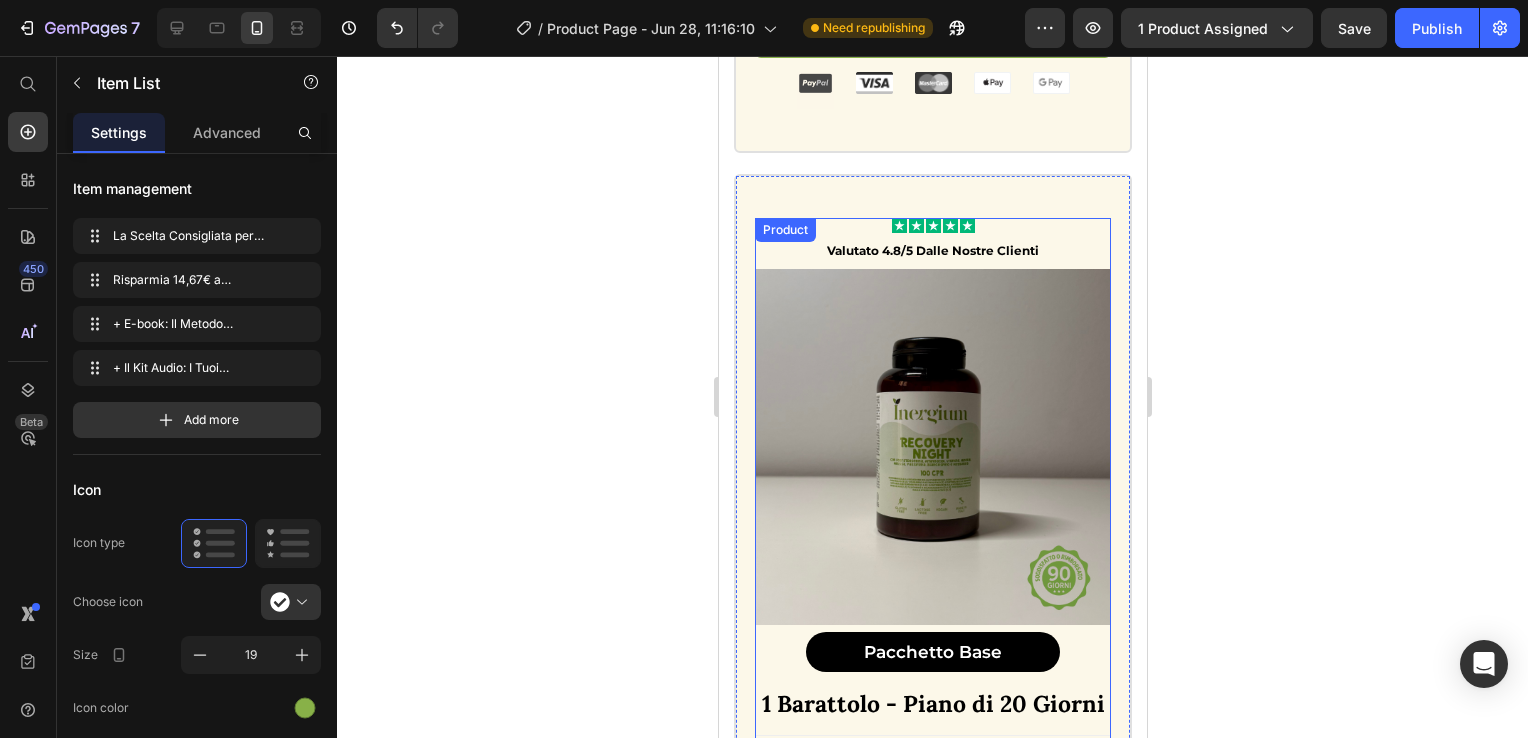 scroll, scrollTop: 3430, scrollLeft: 0, axis: vertical 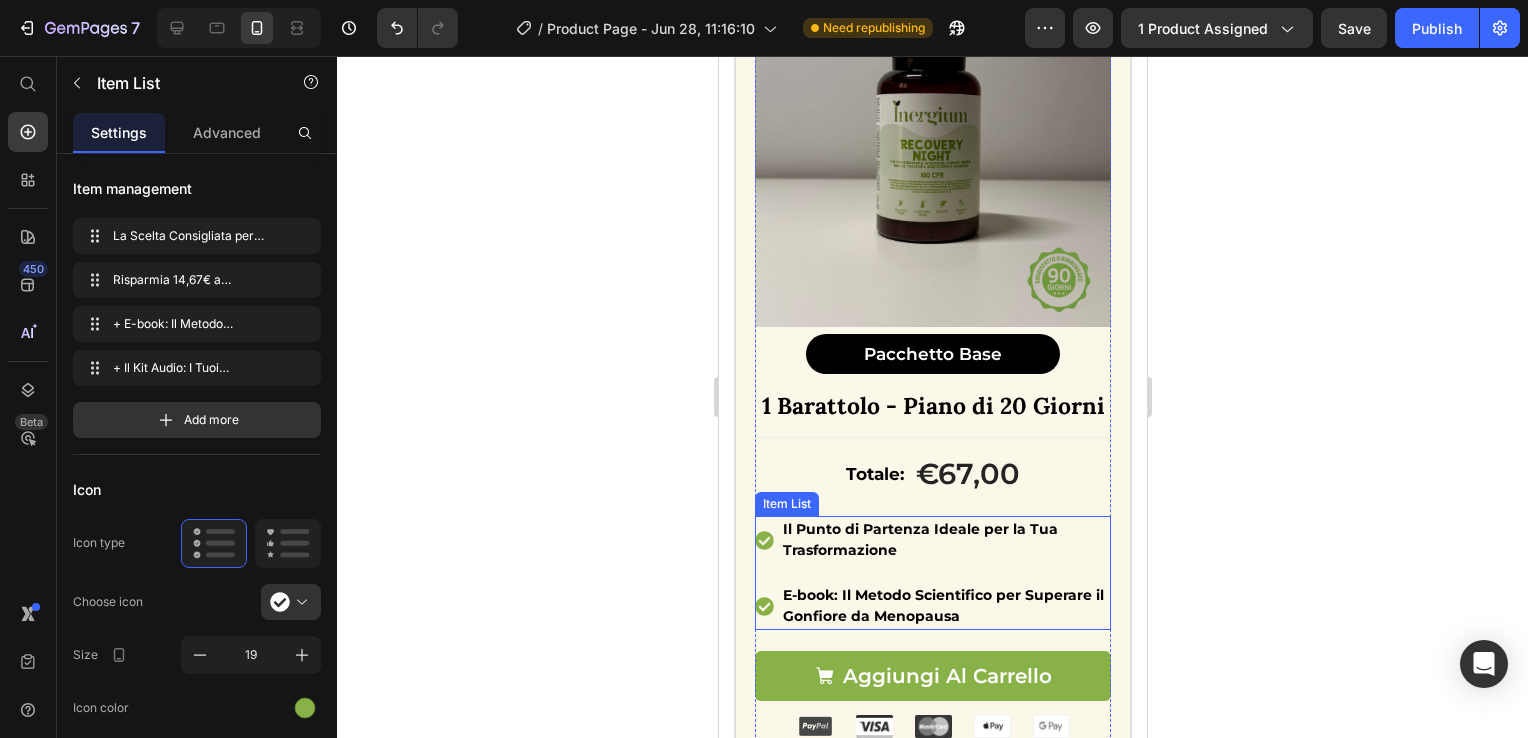 click on "E-book: Il Metodo Scientifico per Superare il Gonfiore da Menopausa" at bounding box center [944, 606] 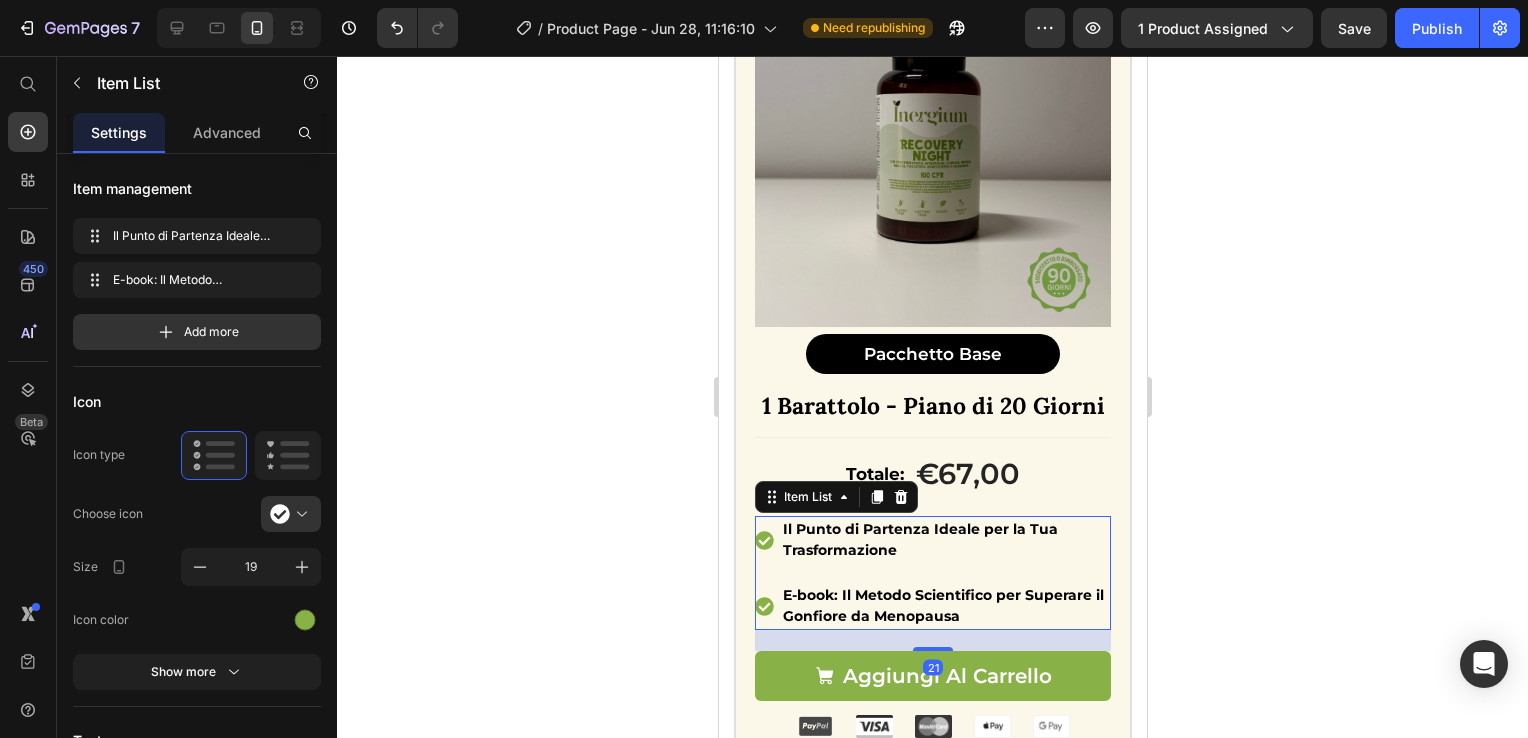 click on "E-book: Il Metodo Scientifico per Superare il Gonfiore da Menopausa" at bounding box center (942, 605) 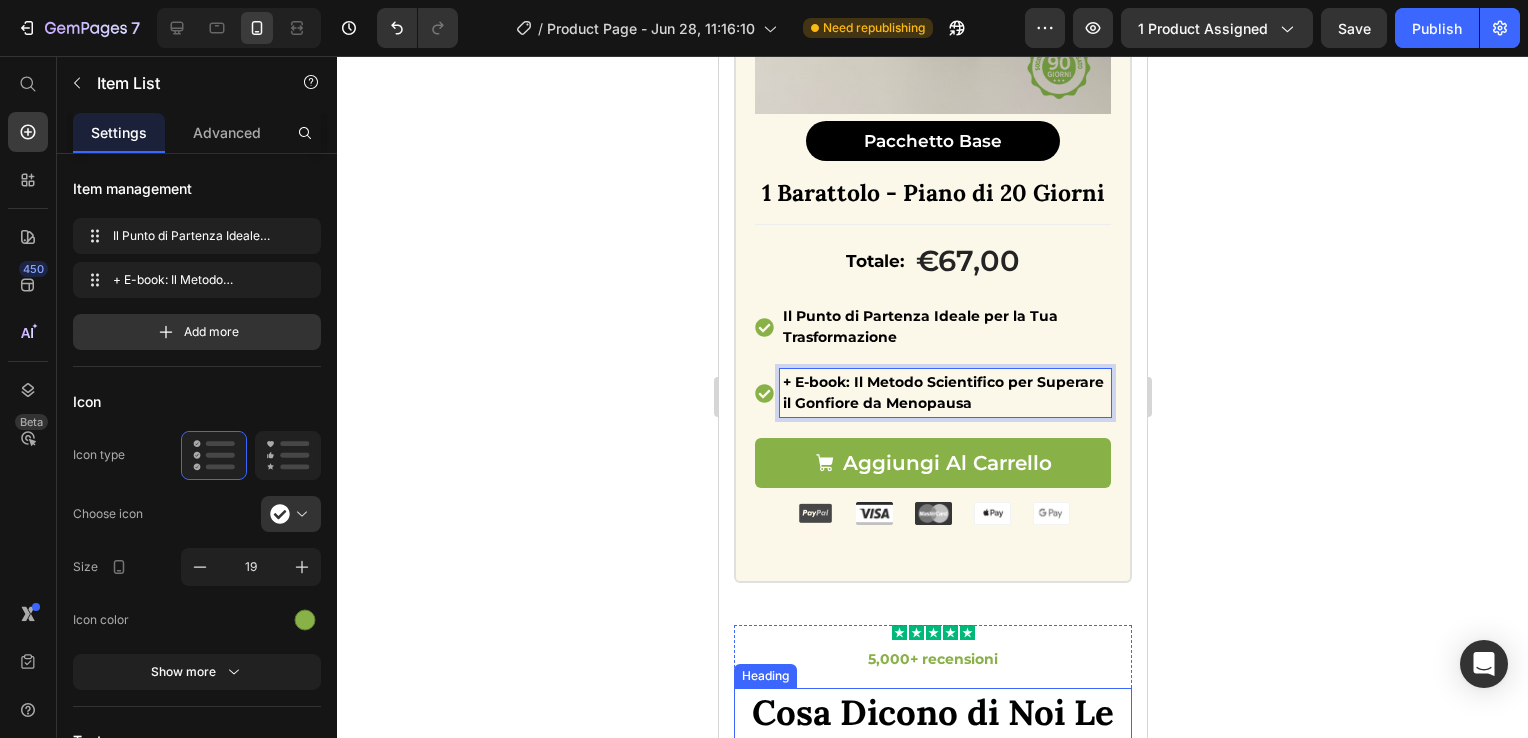 scroll, scrollTop: 3830, scrollLeft: 0, axis: vertical 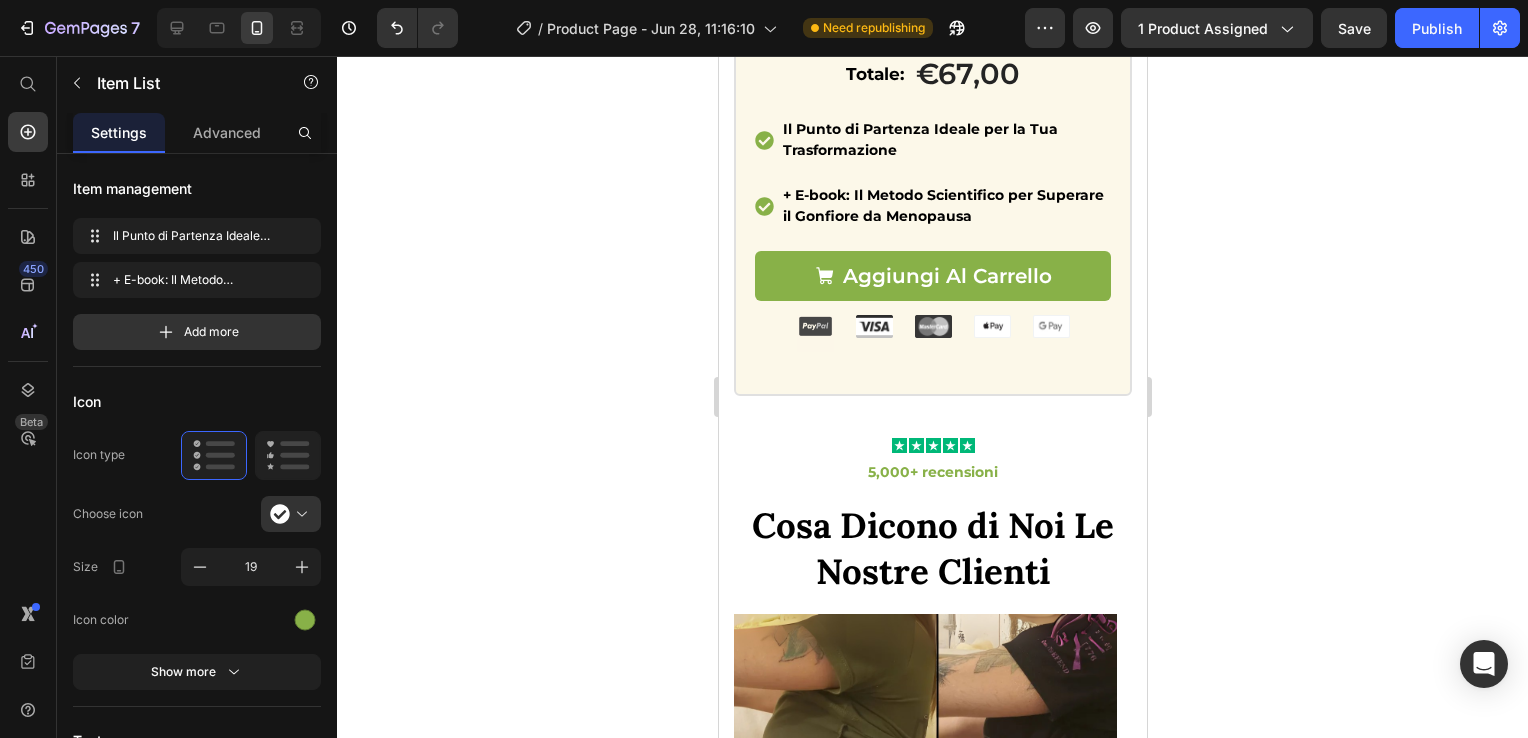drag, startPoint x: 1251, startPoint y: 398, endPoint x: 1277, endPoint y: 390, distance: 27.202942 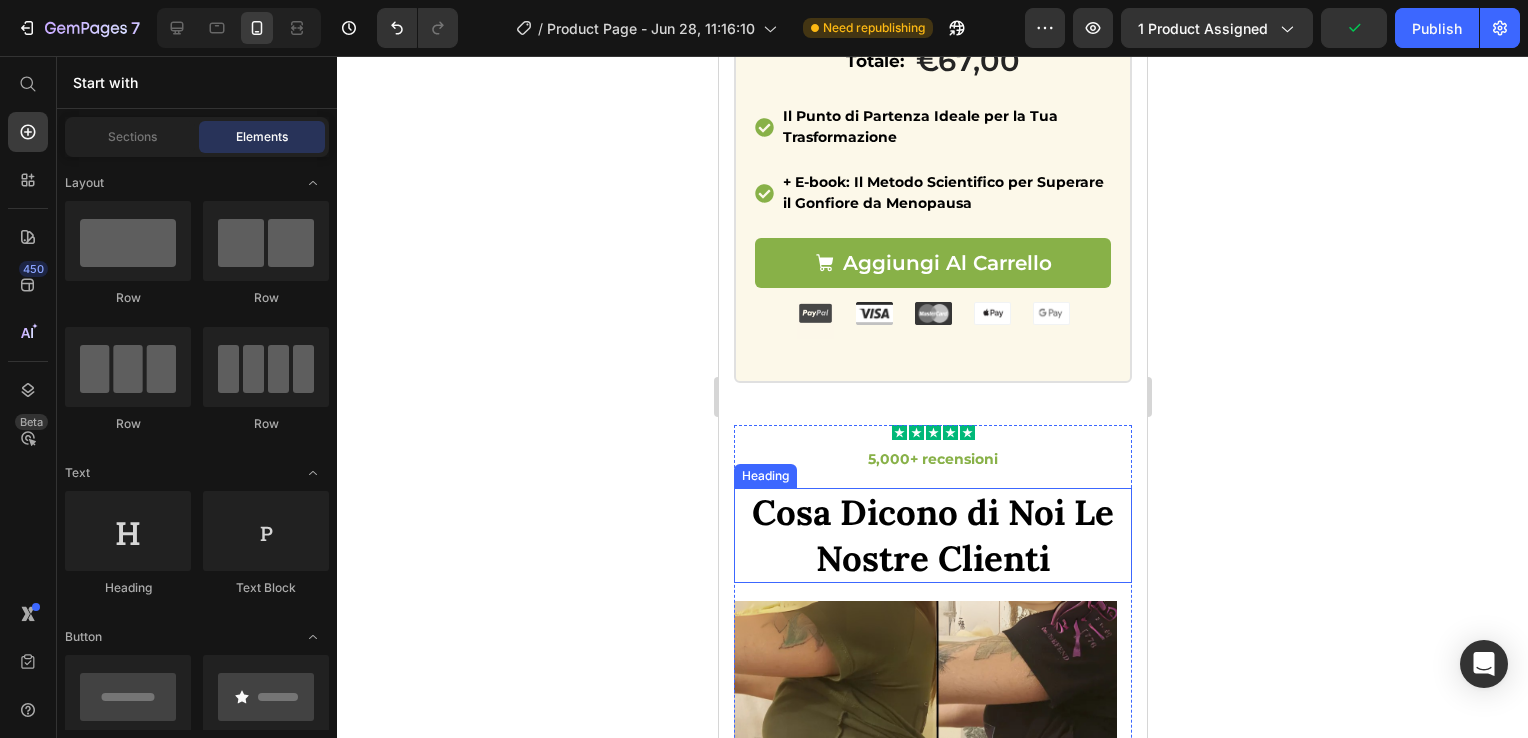 scroll, scrollTop: 4130, scrollLeft: 0, axis: vertical 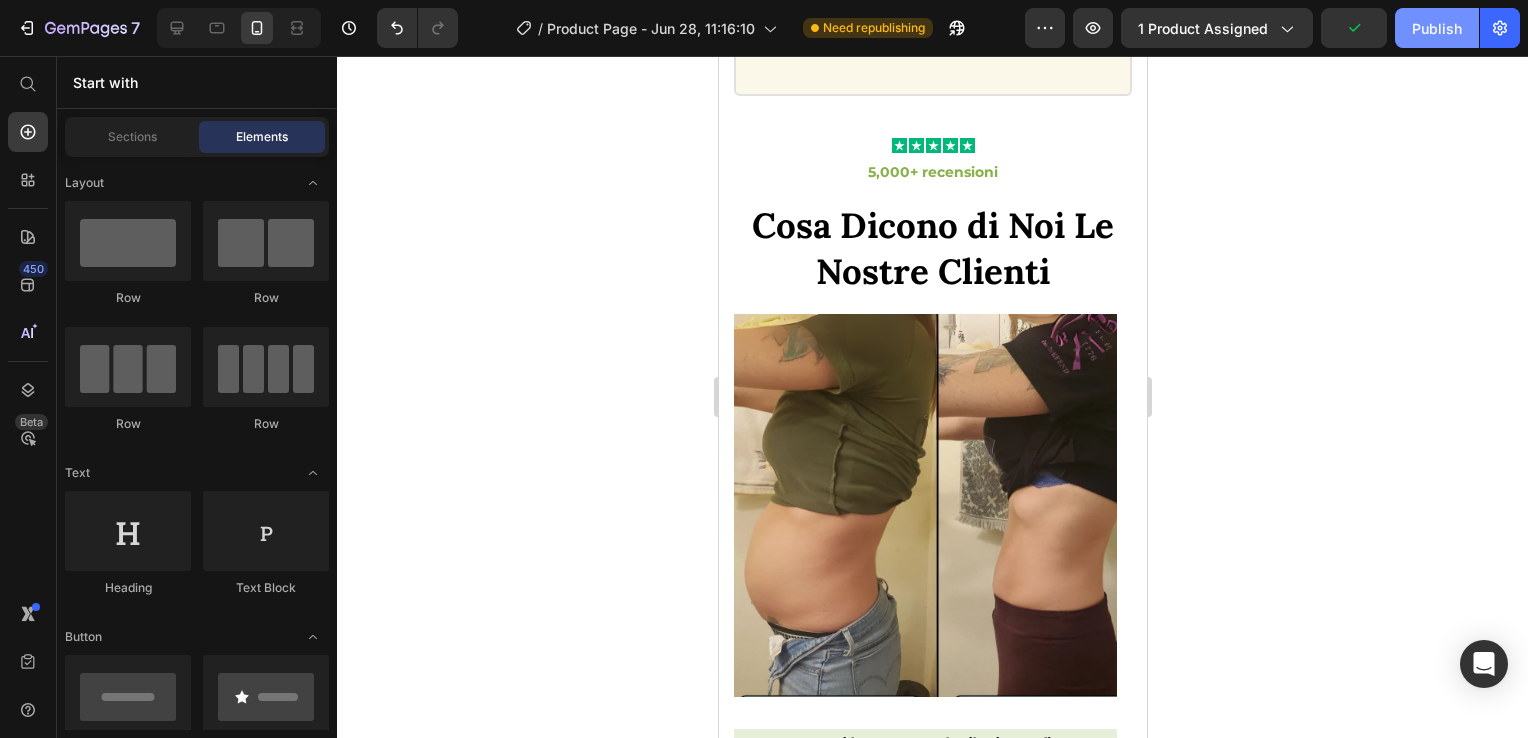 click on "Publish" at bounding box center (1437, 28) 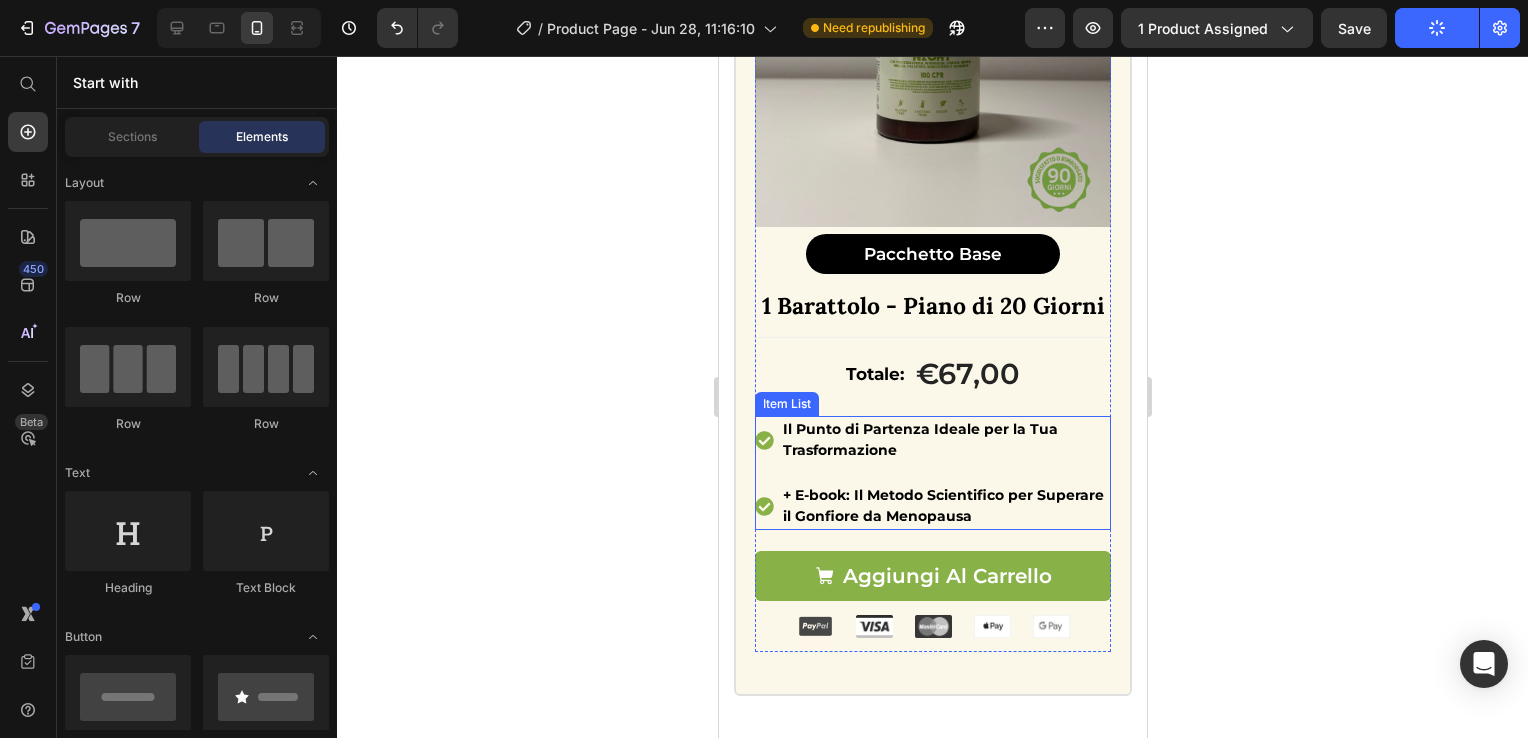 scroll, scrollTop: 3430, scrollLeft: 0, axis: vertical 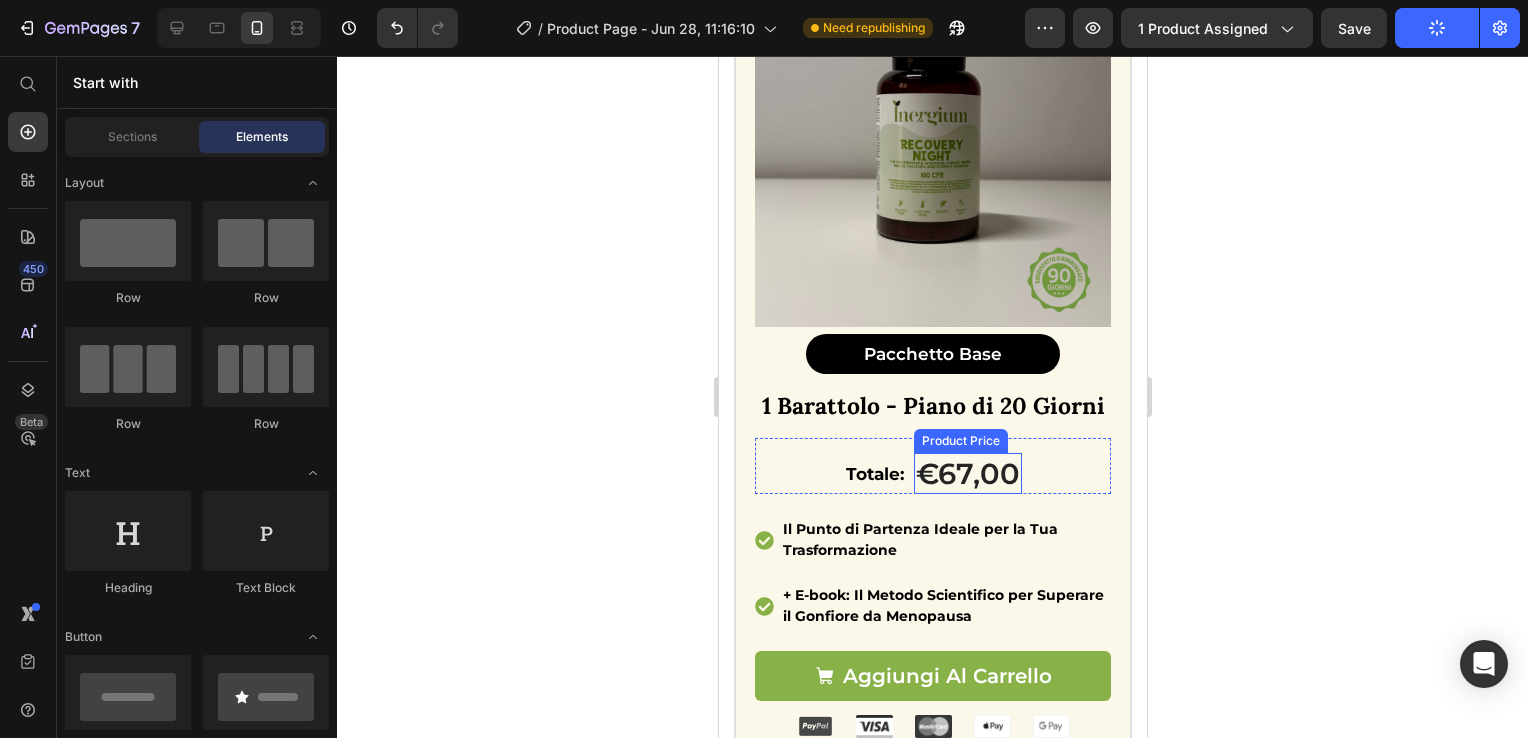 click on "€67,00" at bounding box center (967, 474) 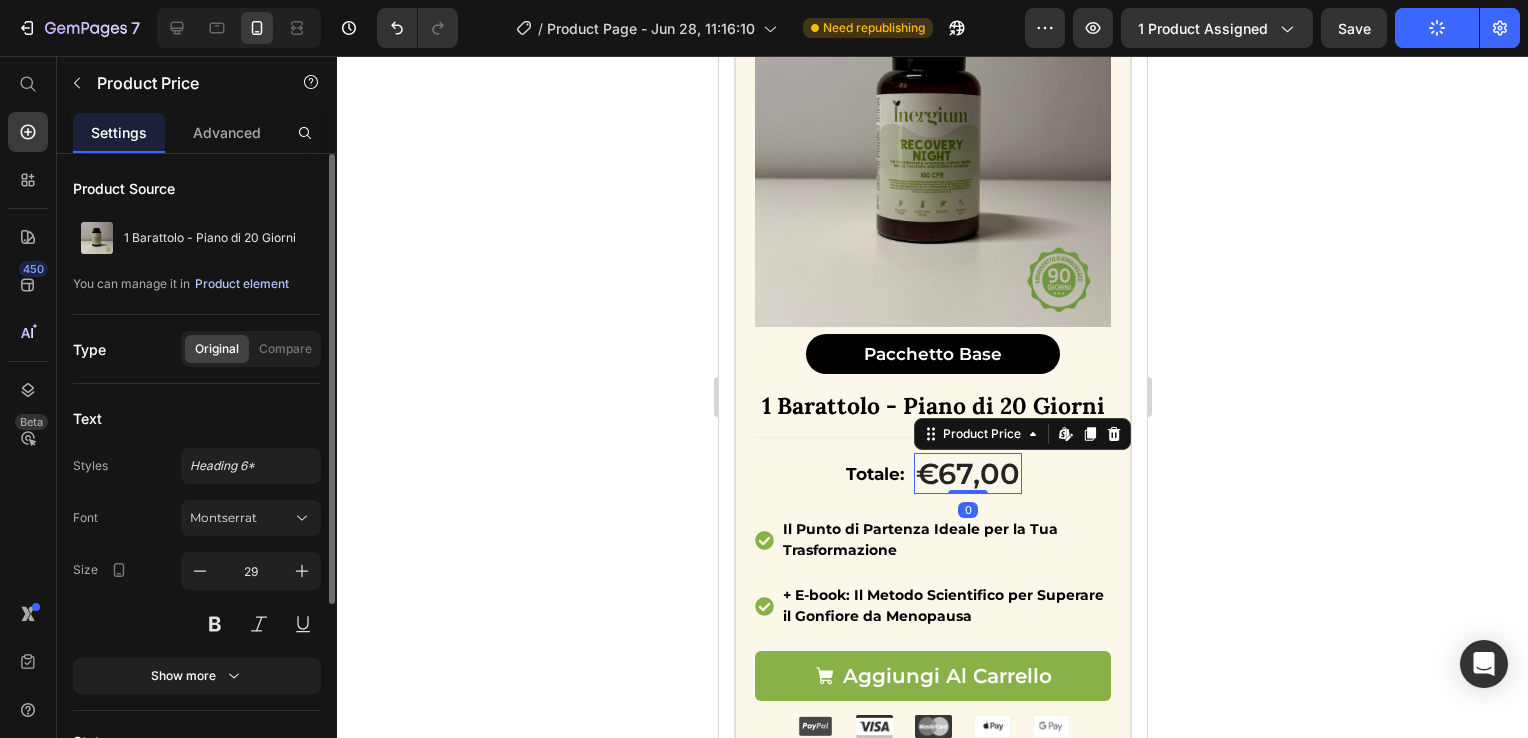 click on "Product element" at bounding box center (242, 284) 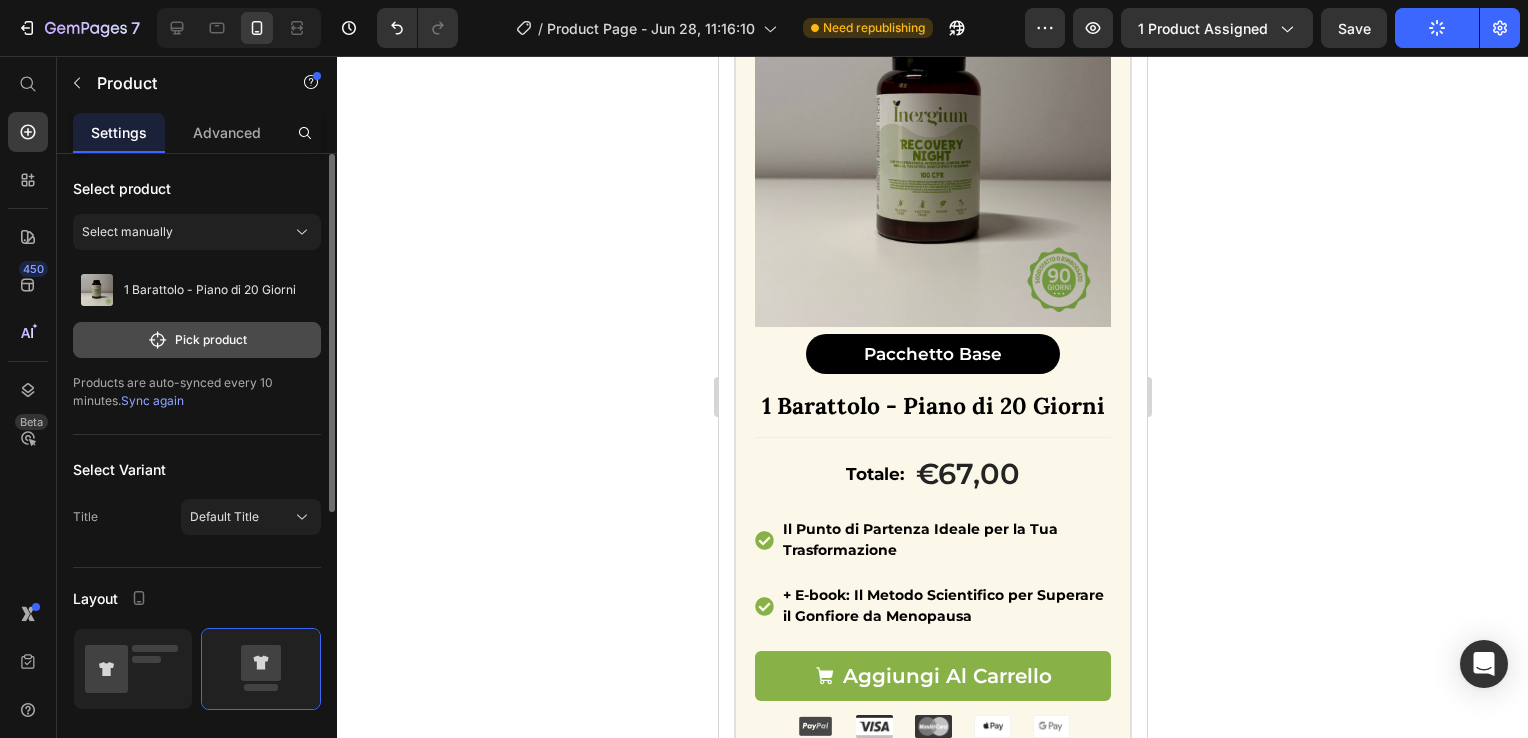 click on "Pick product" at bounding box center [197, 340] 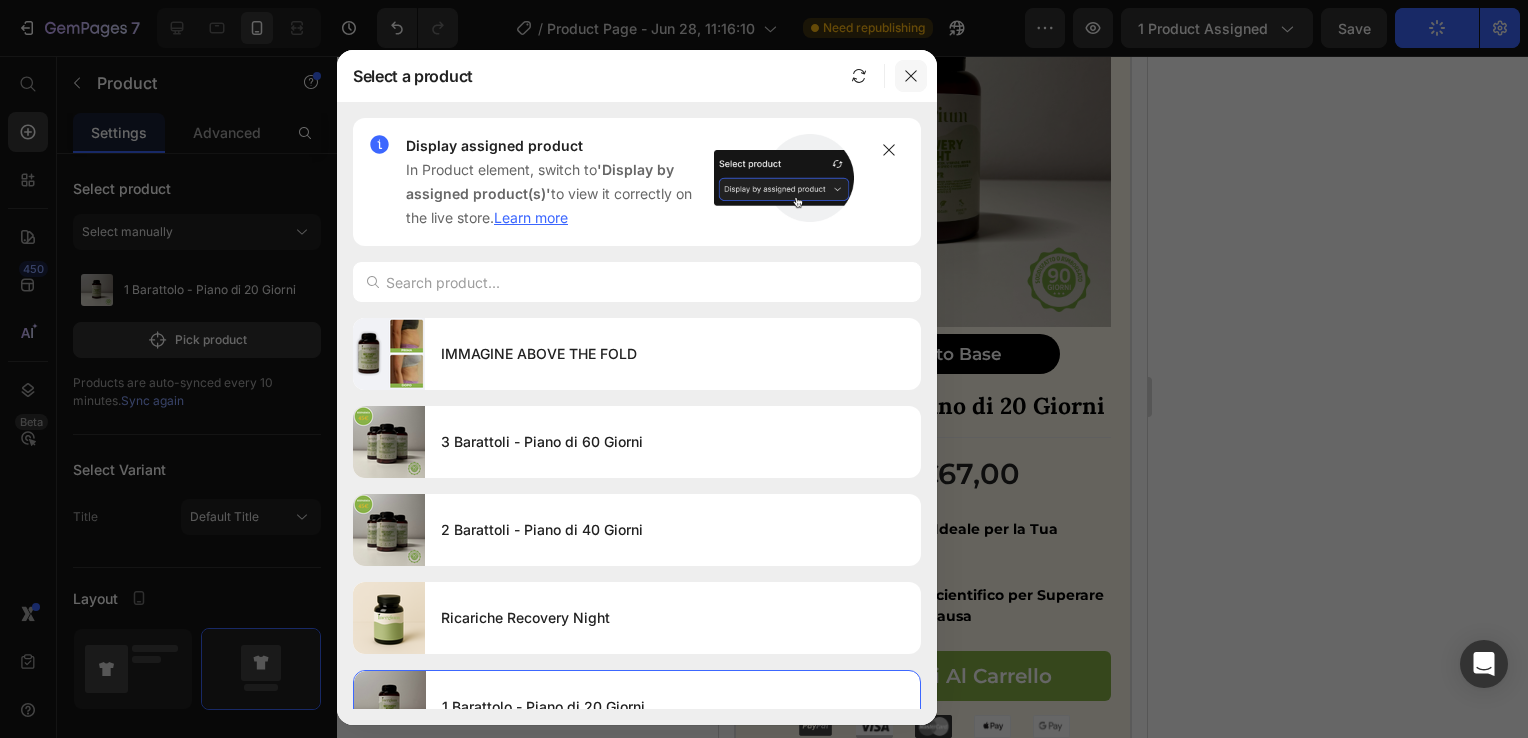 click at bounding box center [911, 76] 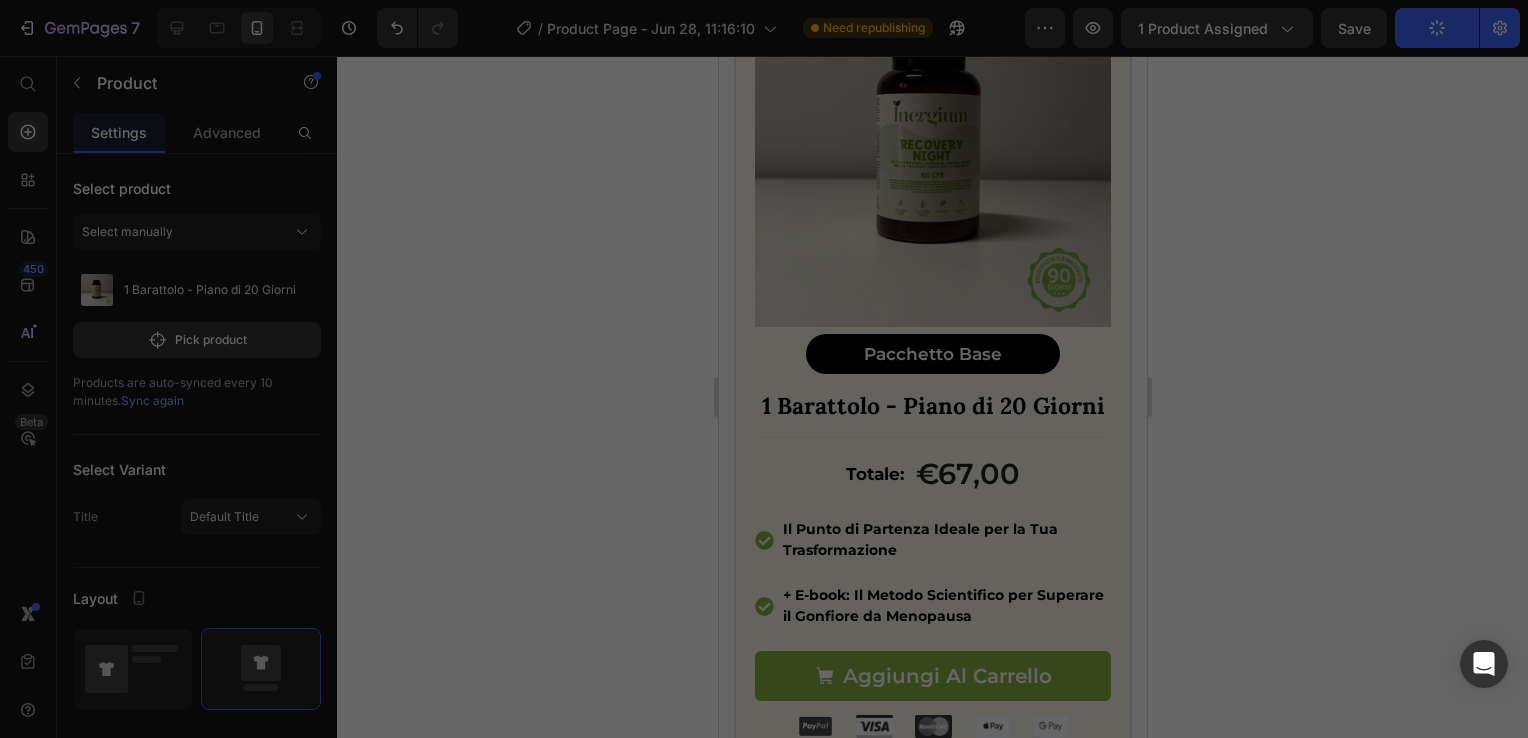click at bounding box center [932, 149] 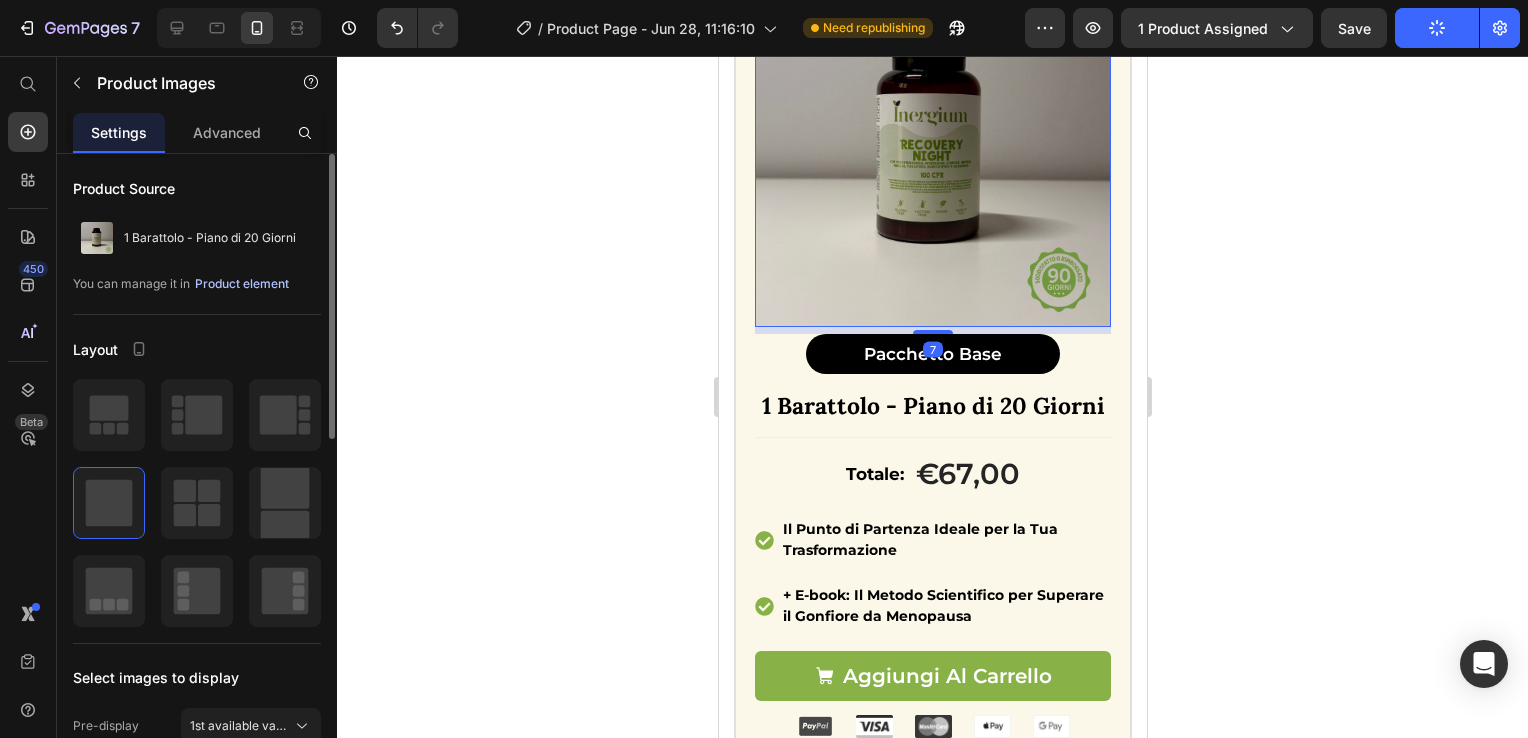 click on "Product element" at bounding box center (242, 284) 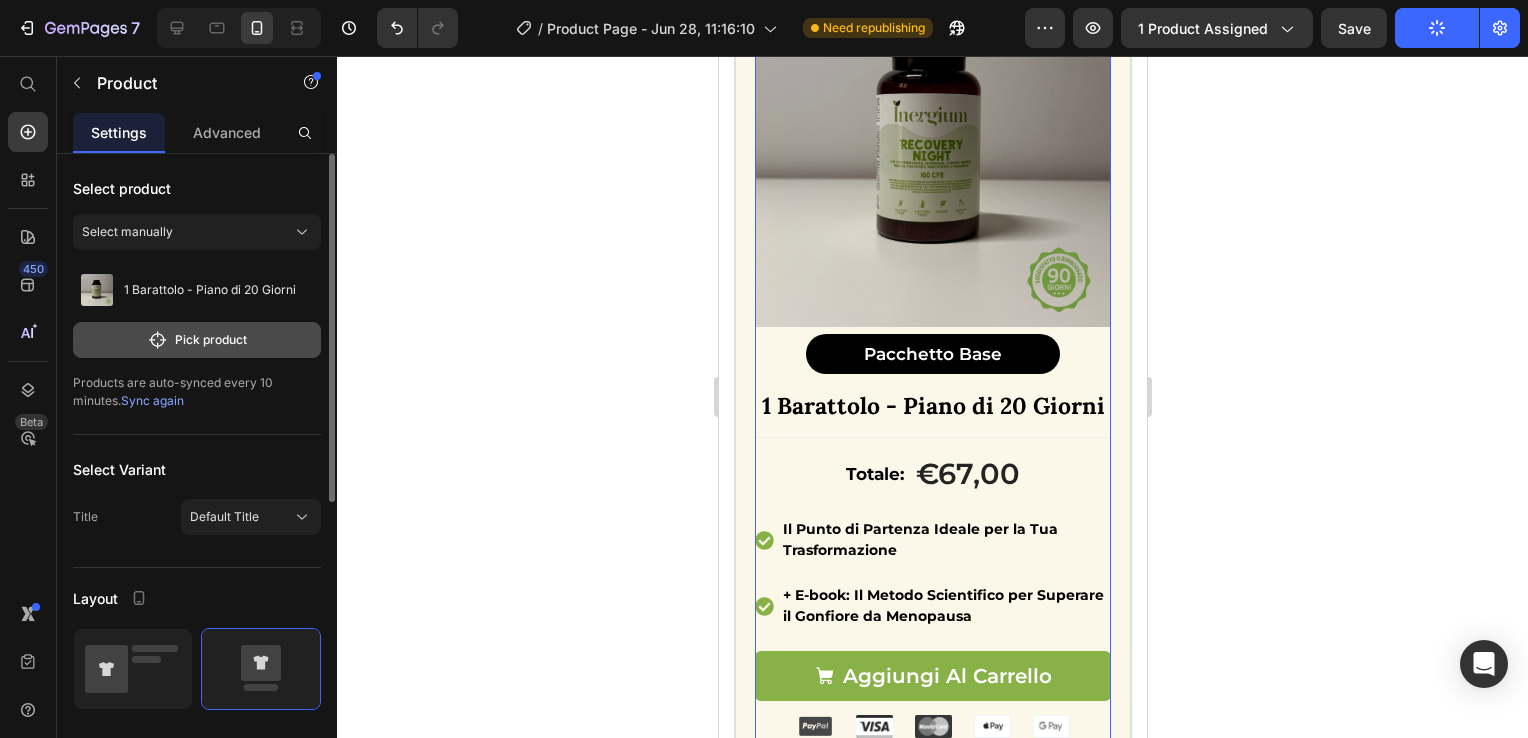 click on "Pick product" at bounding box center [197, 340] 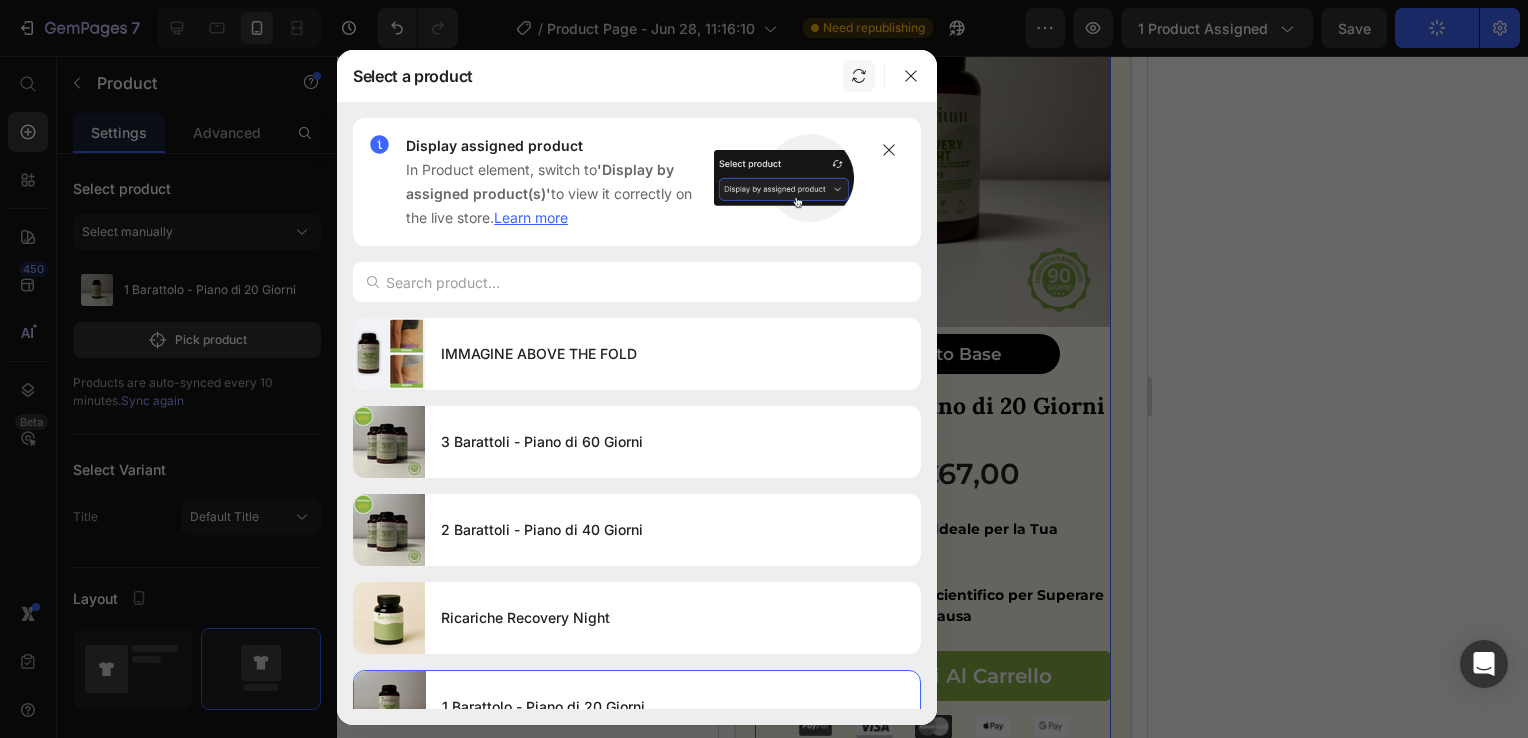 click at bounding box center (859, 76) 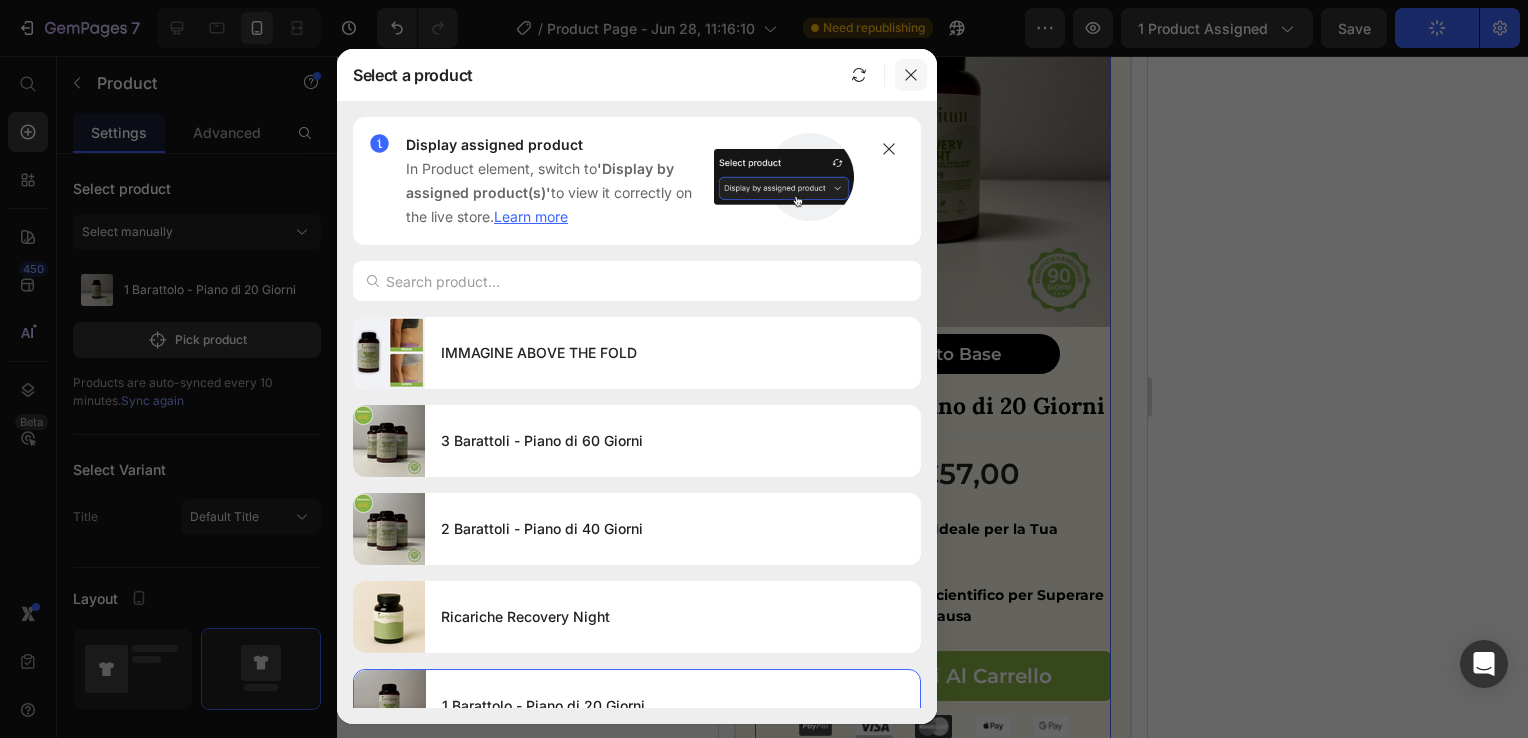 click 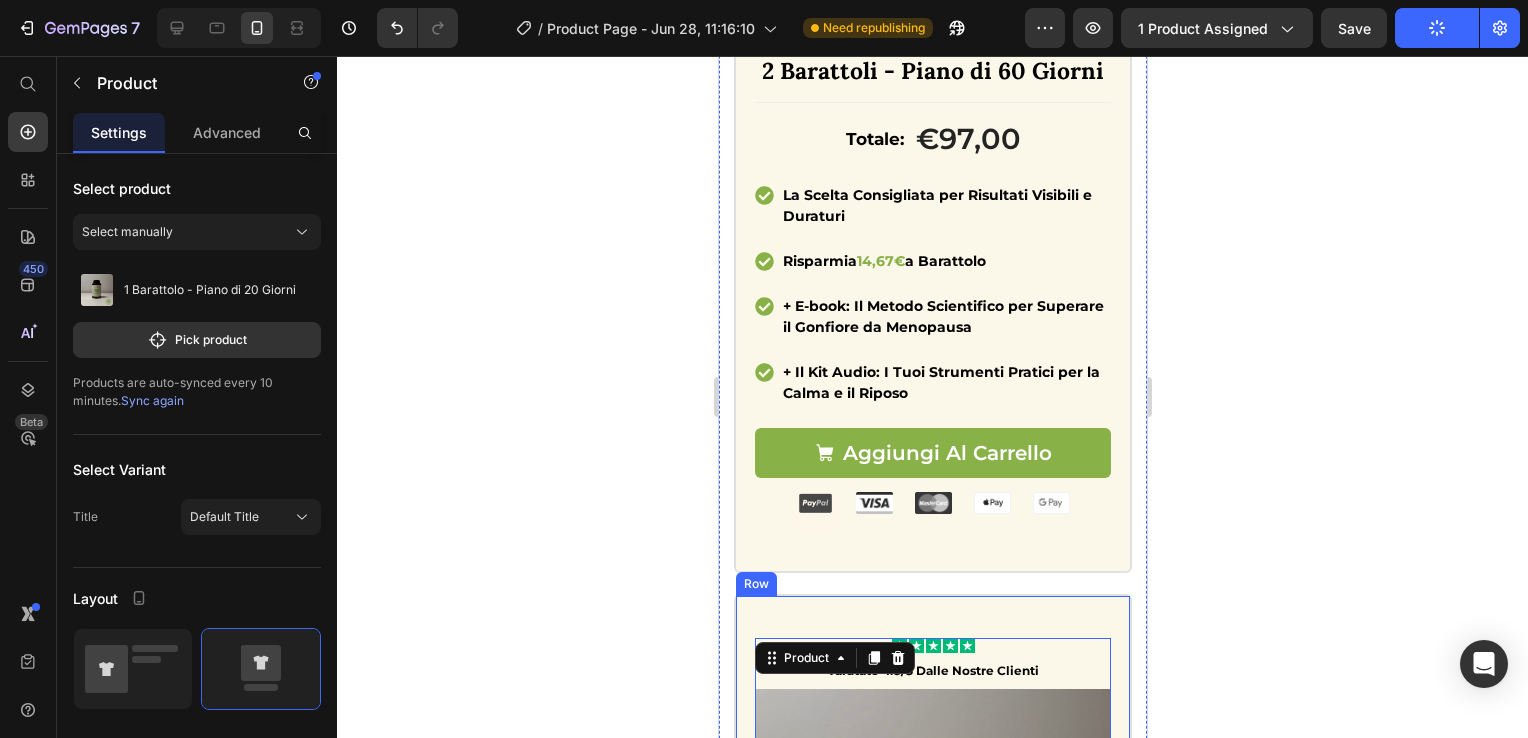 scroll, scrollTop: 2430, scrollLeft: 0, axis: vertical 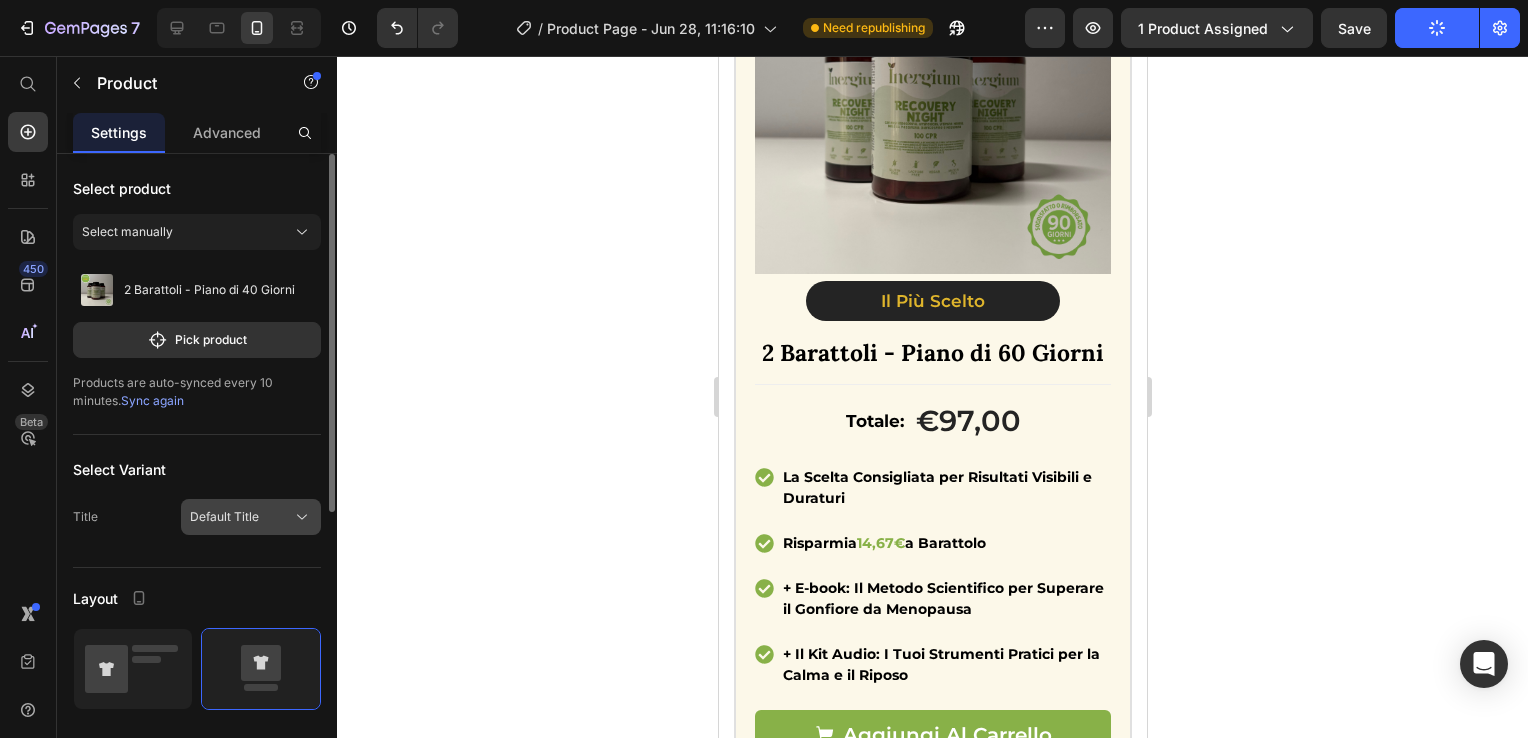 click on "Default Title" at bounding box center [224, 517] 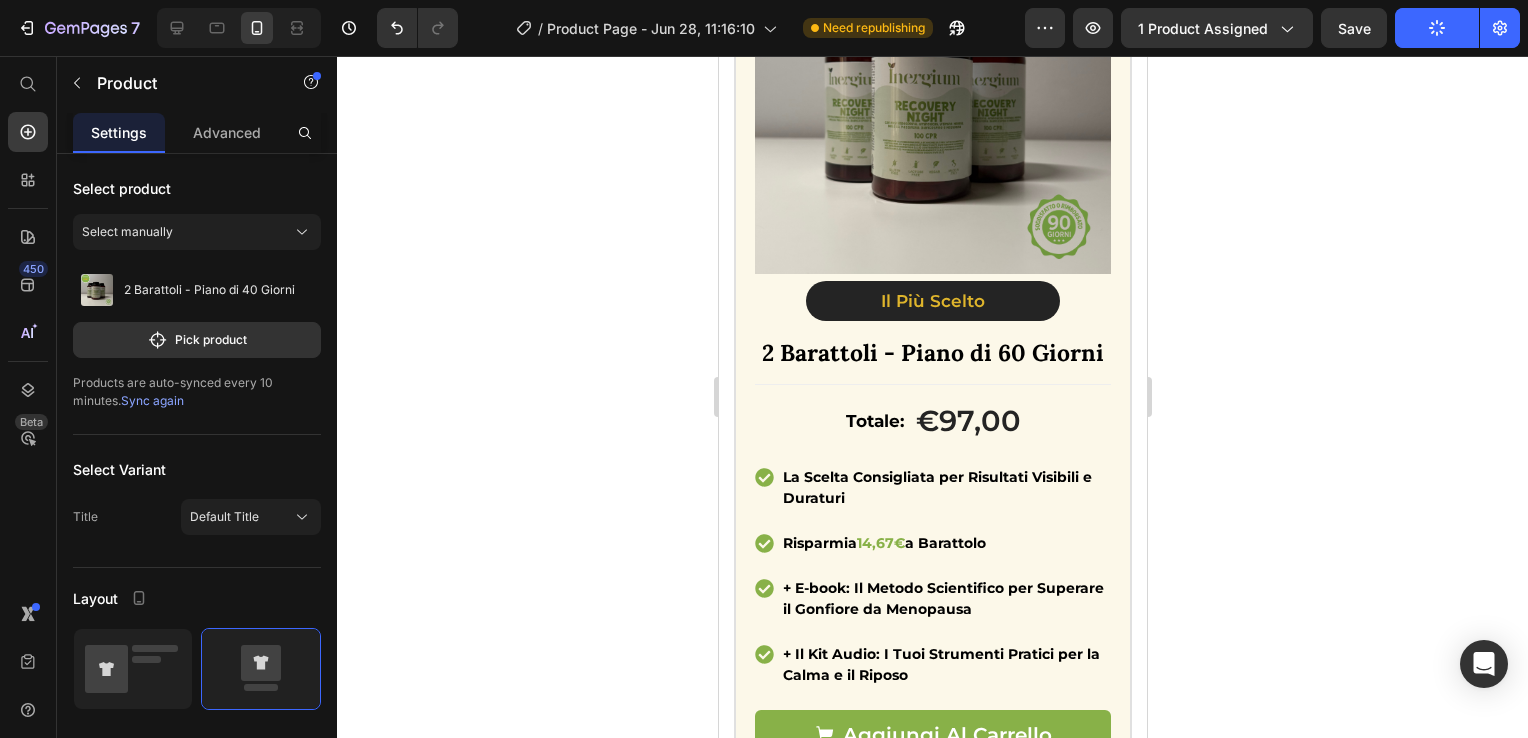 click 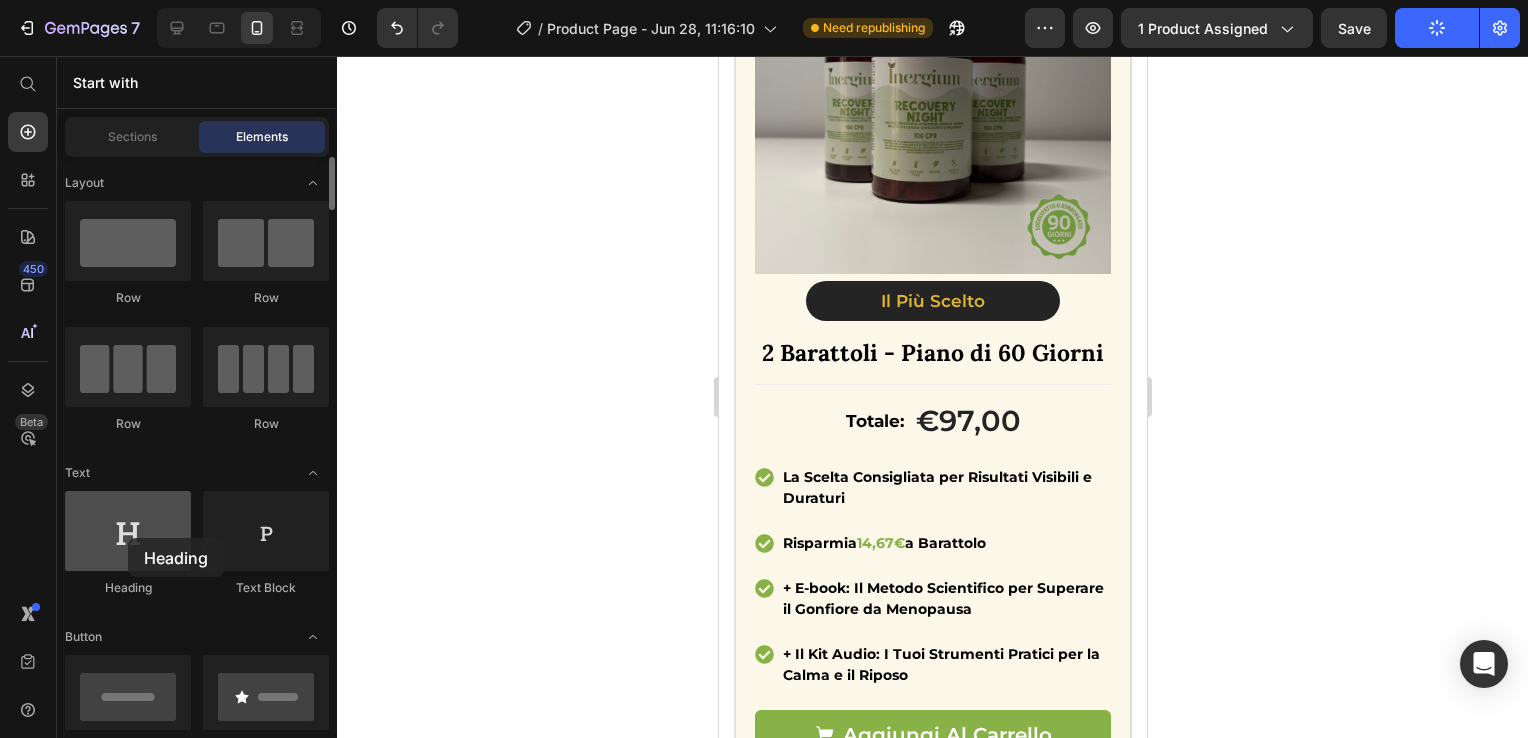 click at bounding box center [128, 531] 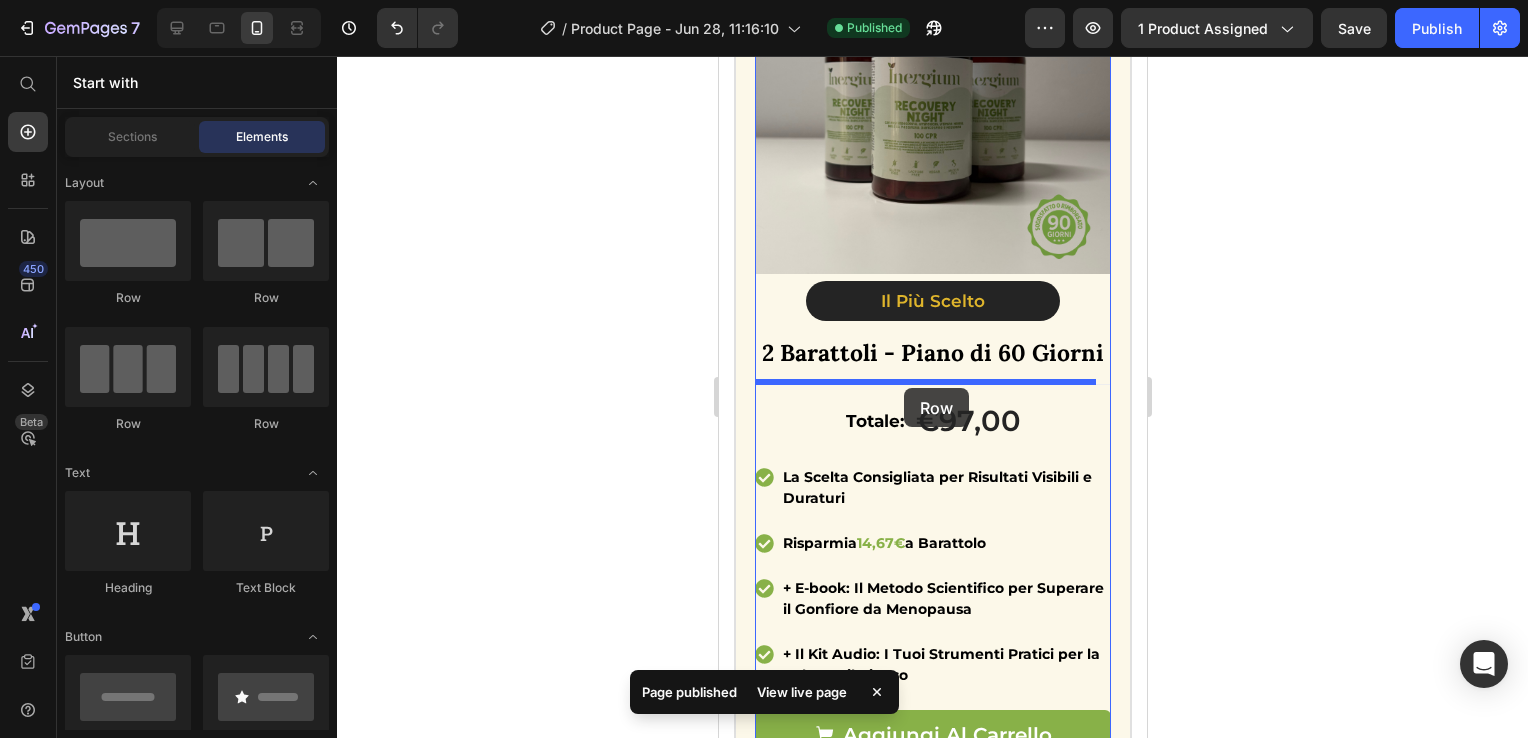 drag, startPoint x: 839, startPoint y: 323, endPoint x: 903, endPoint y: 388, distance: 91.21951 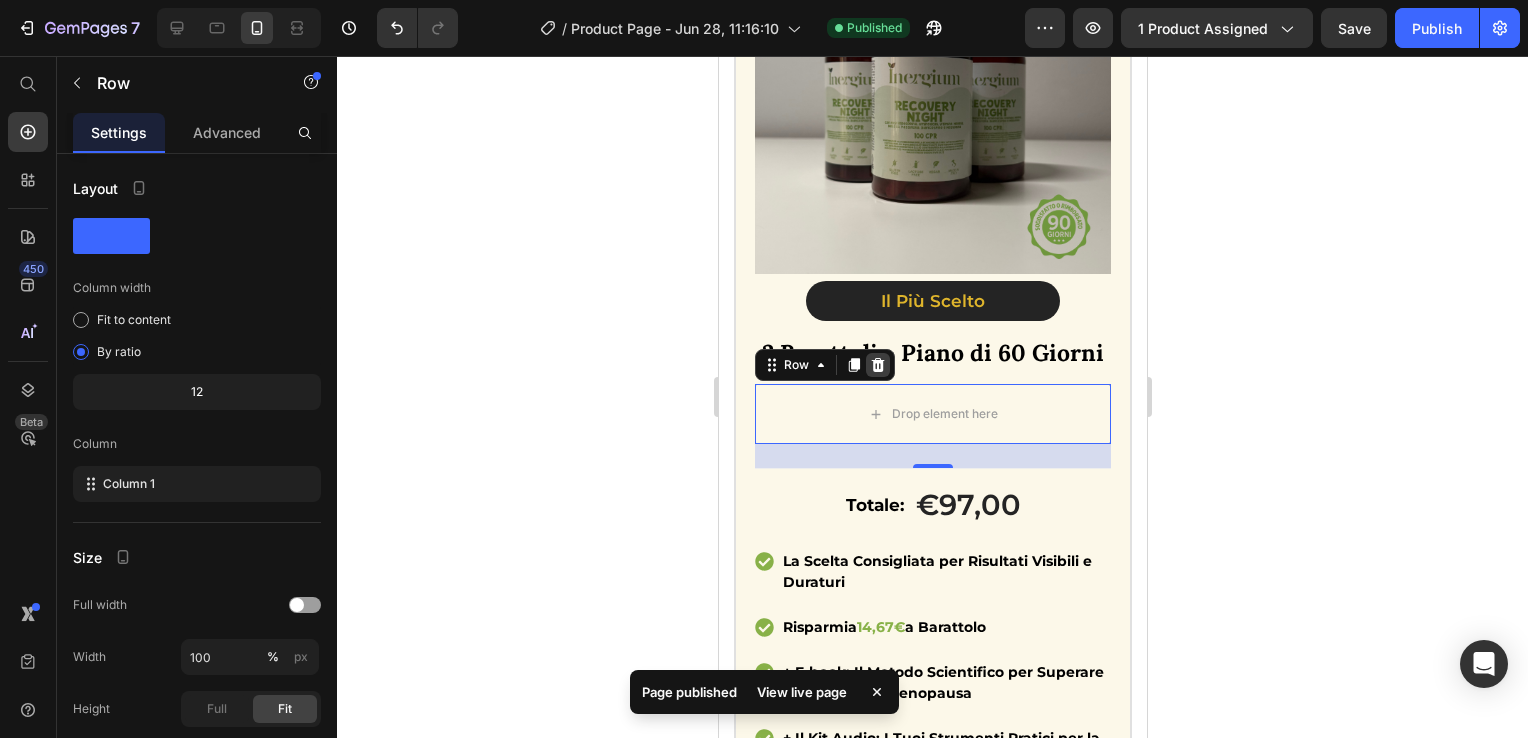click 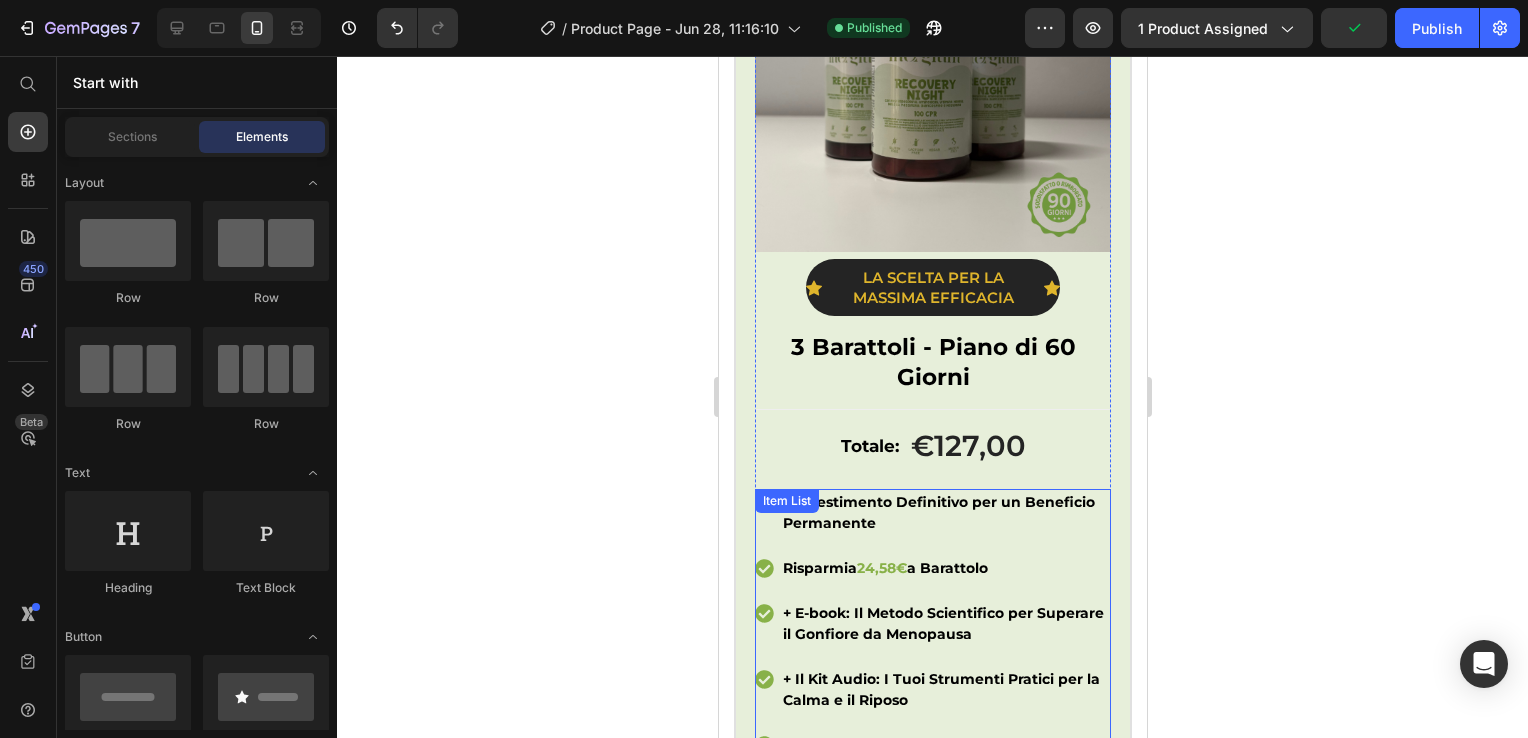 scroll, scrollTop: 1230, scrollLeft: 0, axis: vertical 